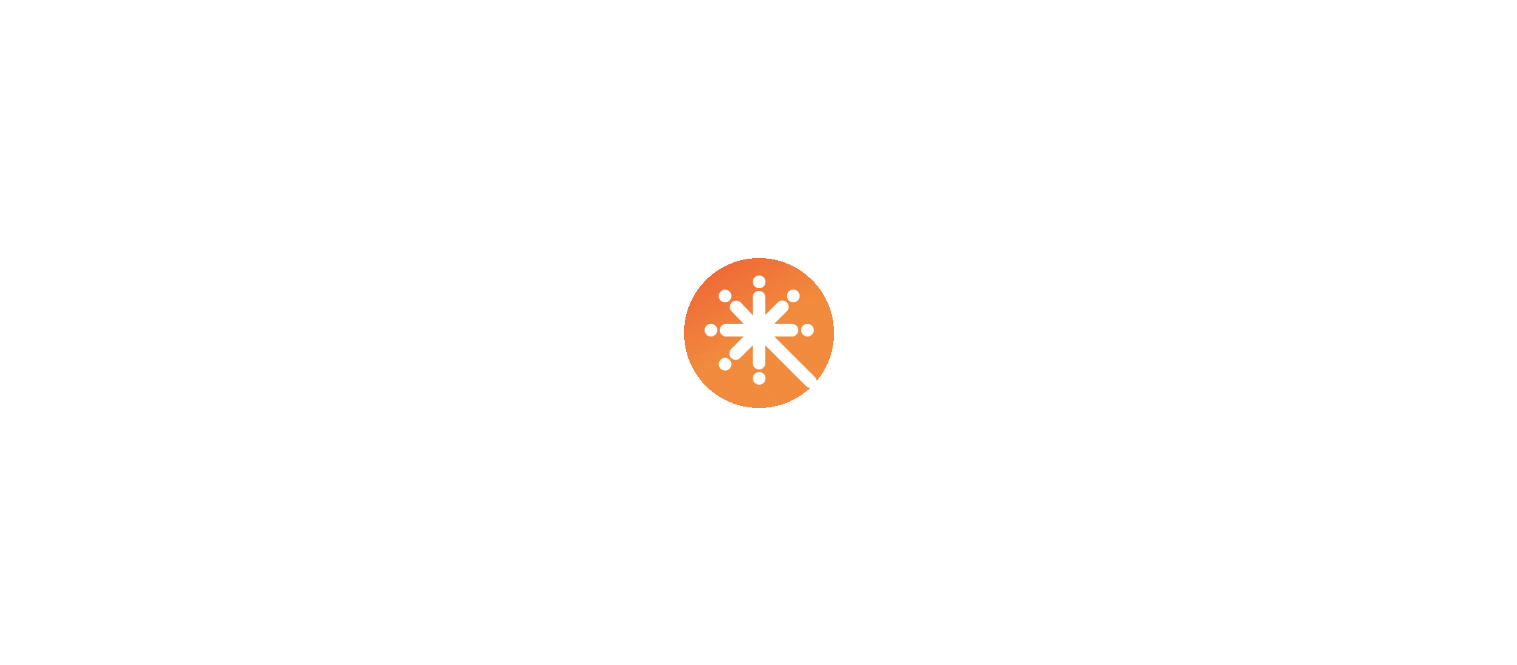 scroll, scrollTop: 0, scrollLeft: 0, axis: both 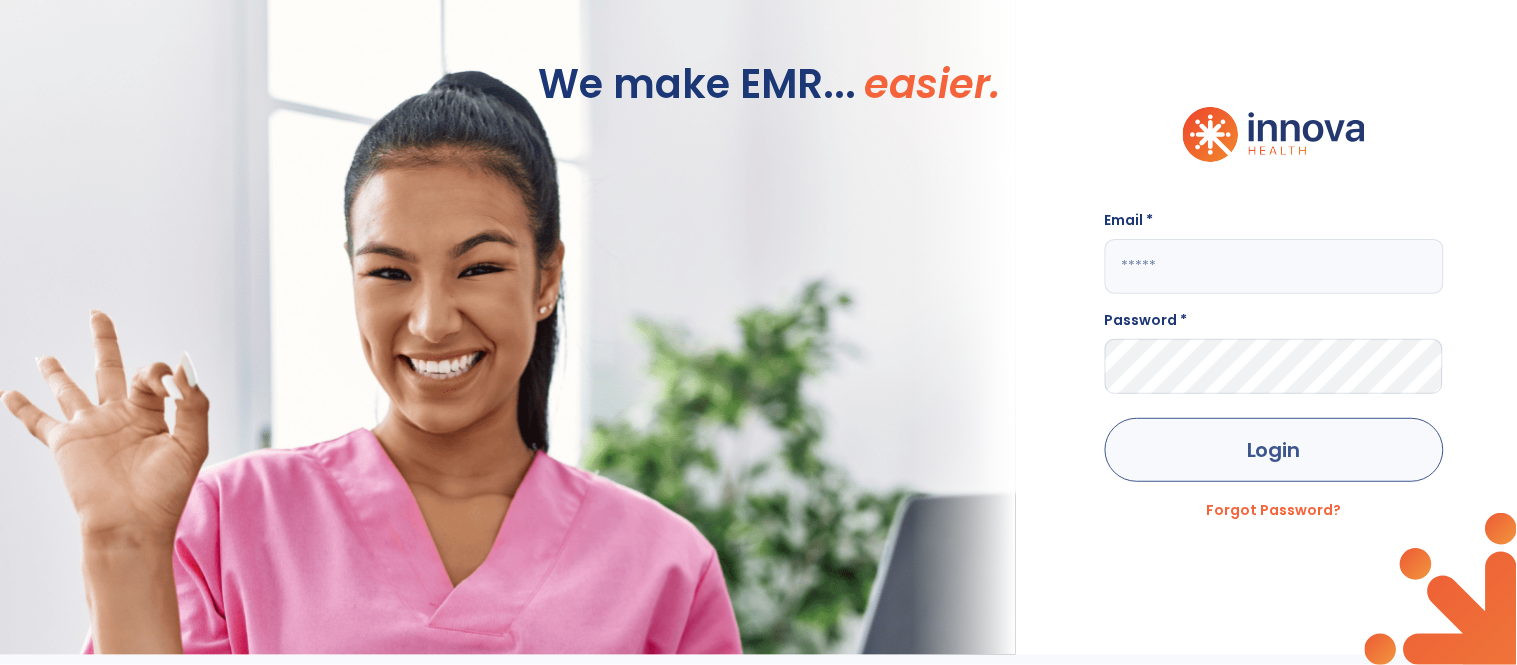 type on "**********" 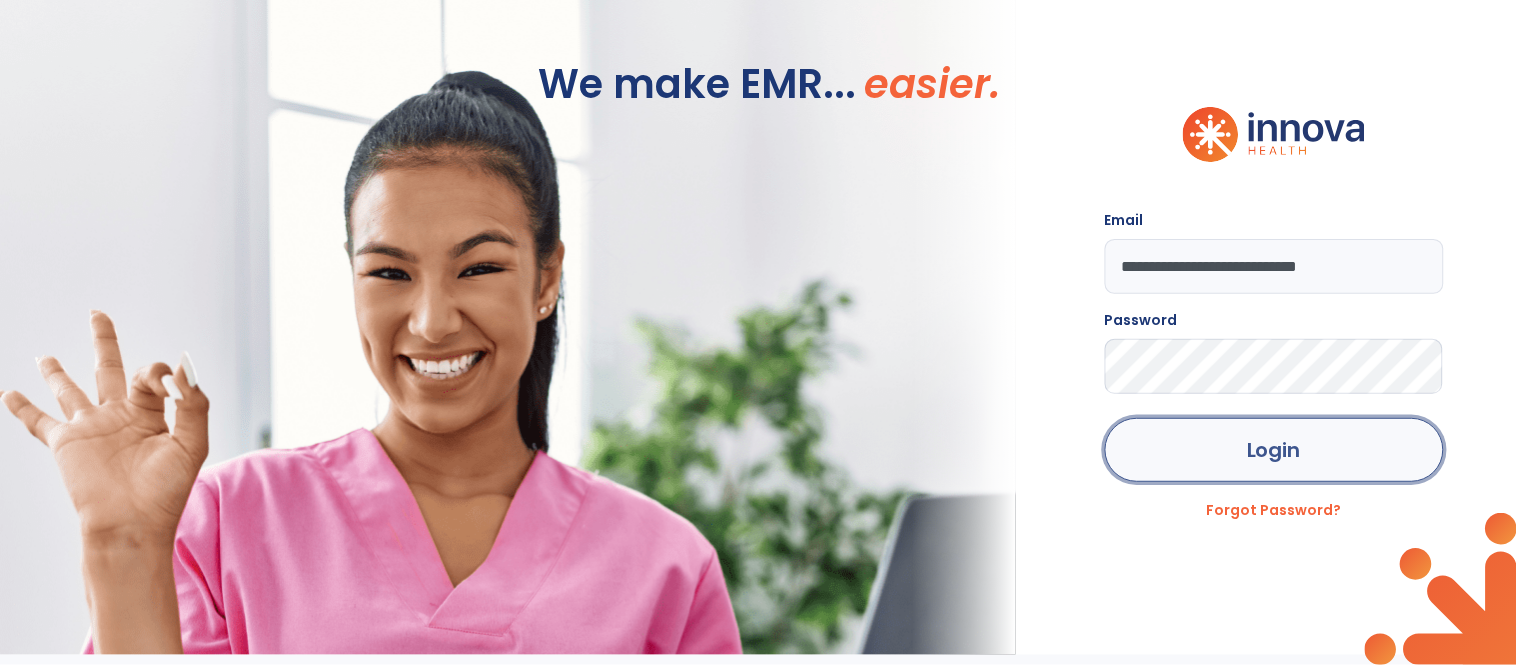 click on "Login" 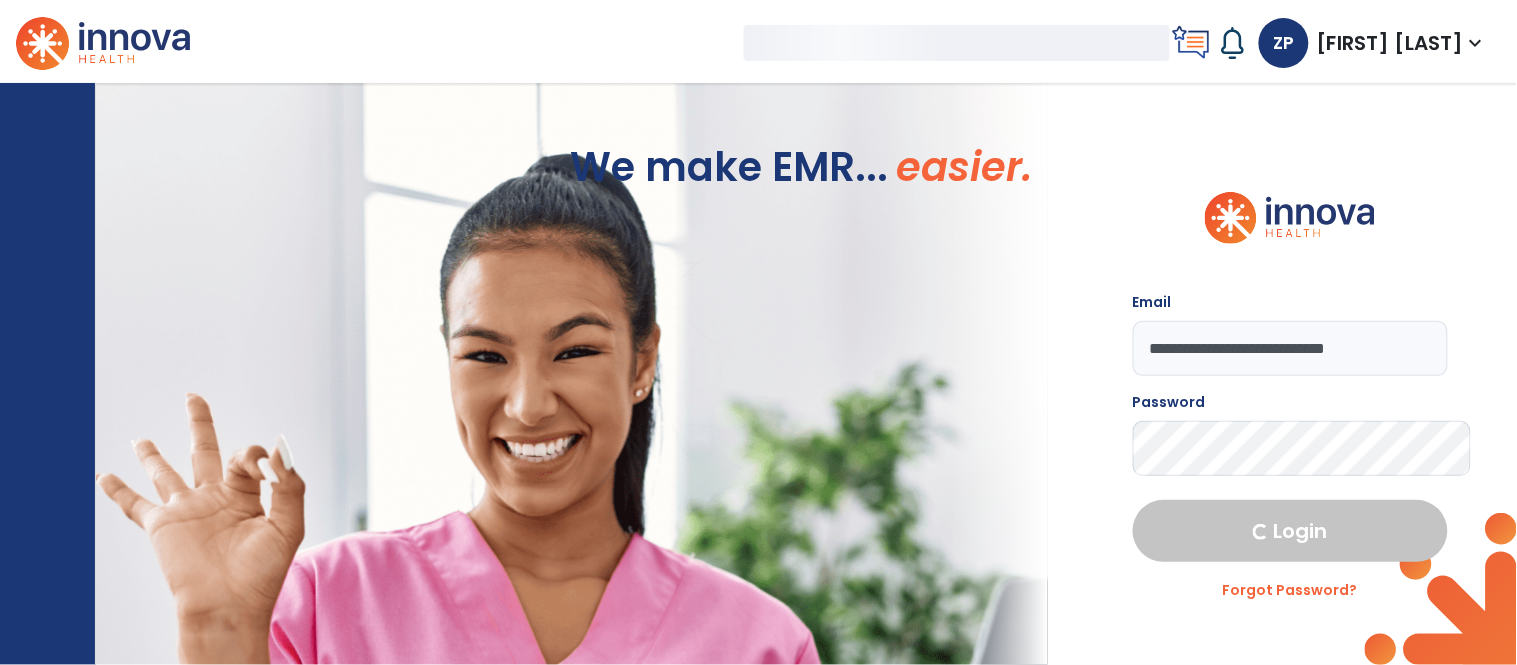 select on "****" 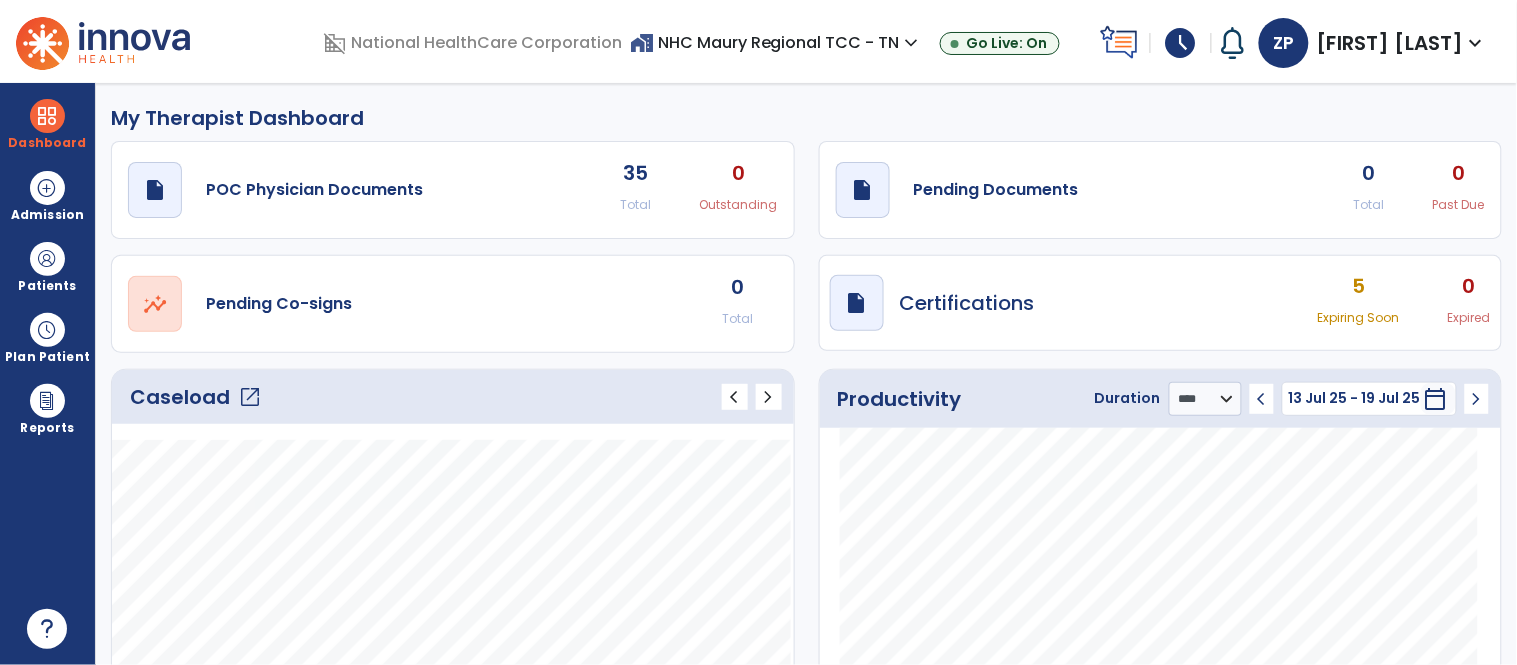 click on "Caseload   open_in_new" 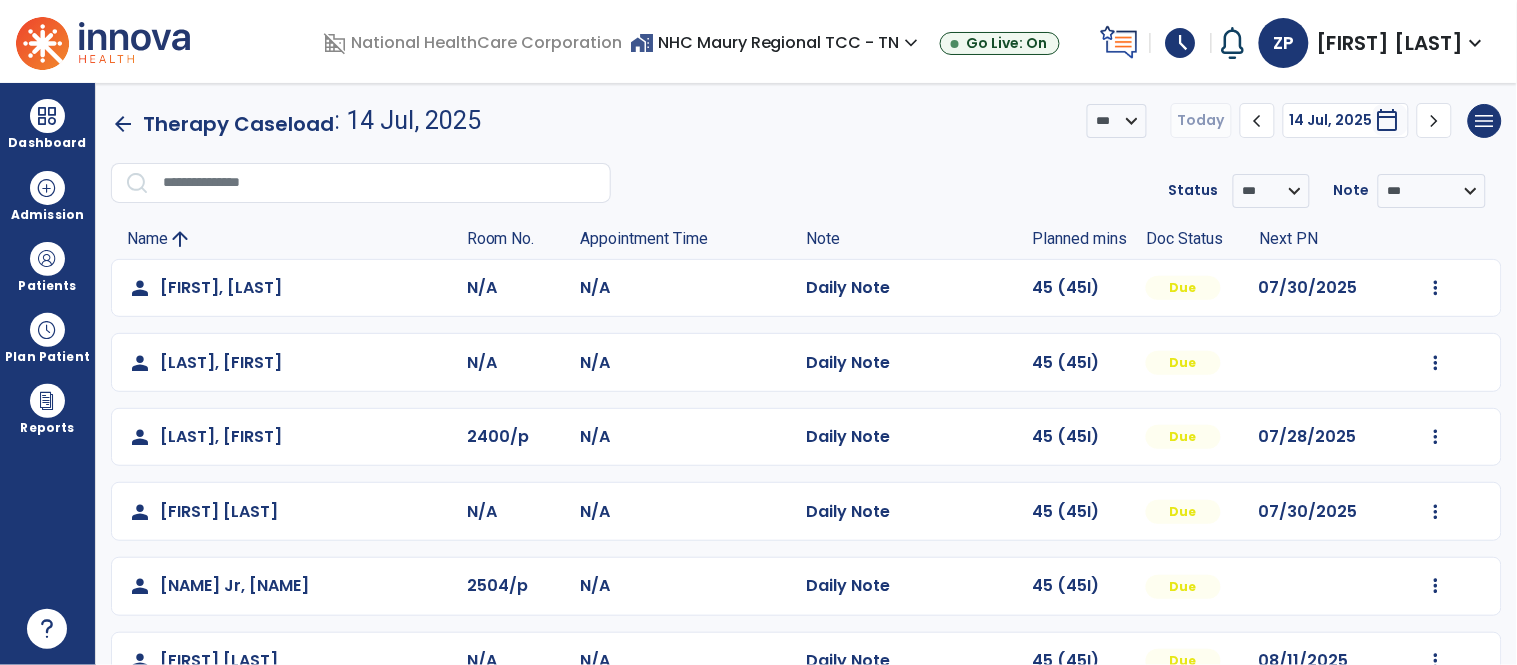 click on "**********" at bounding box center [806, 374] 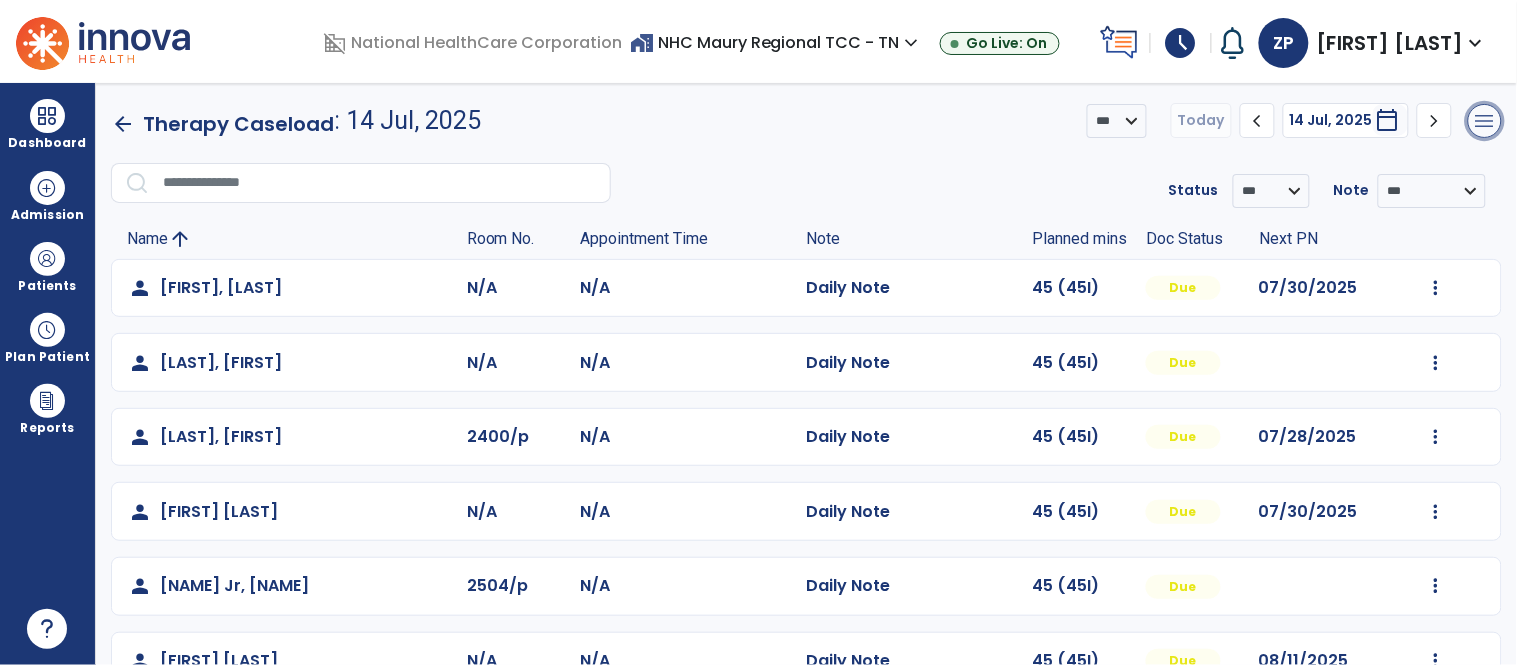 click on "menu" at bounding box center [1485, 121] 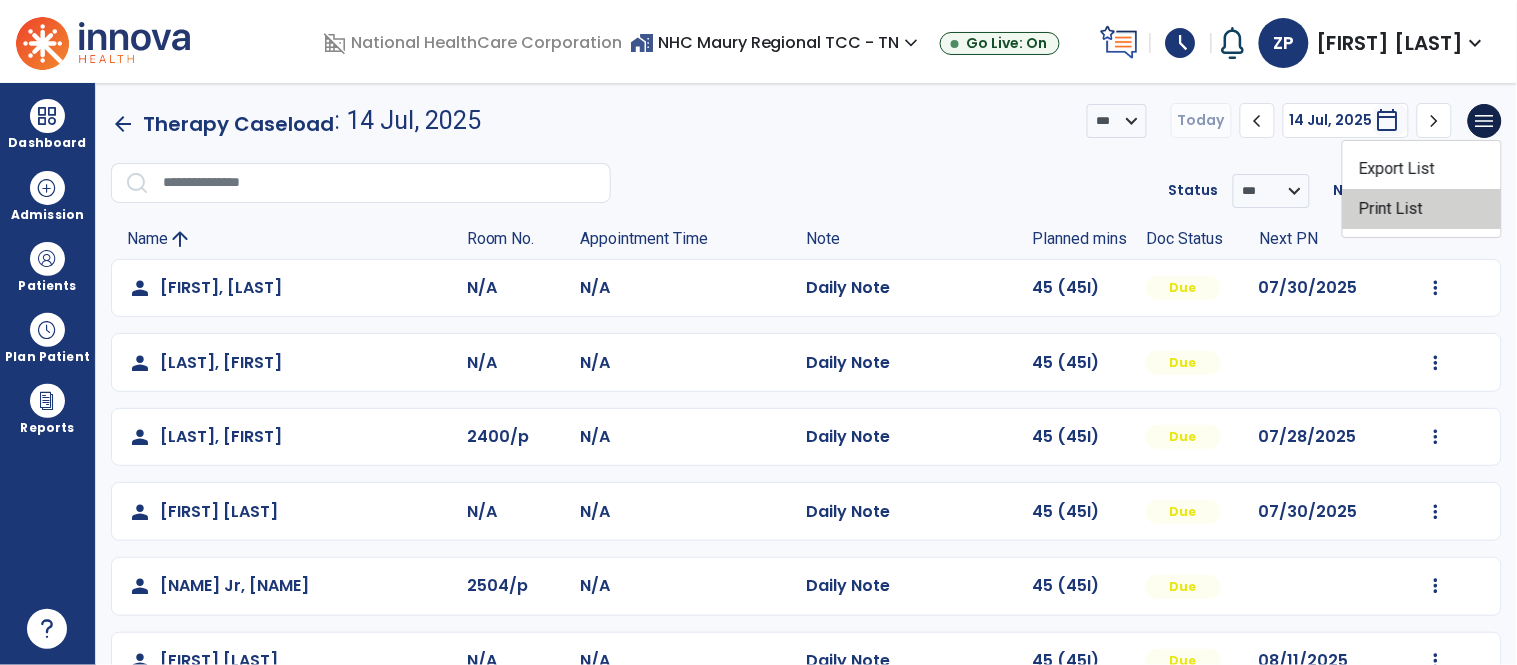 click on "Print List" 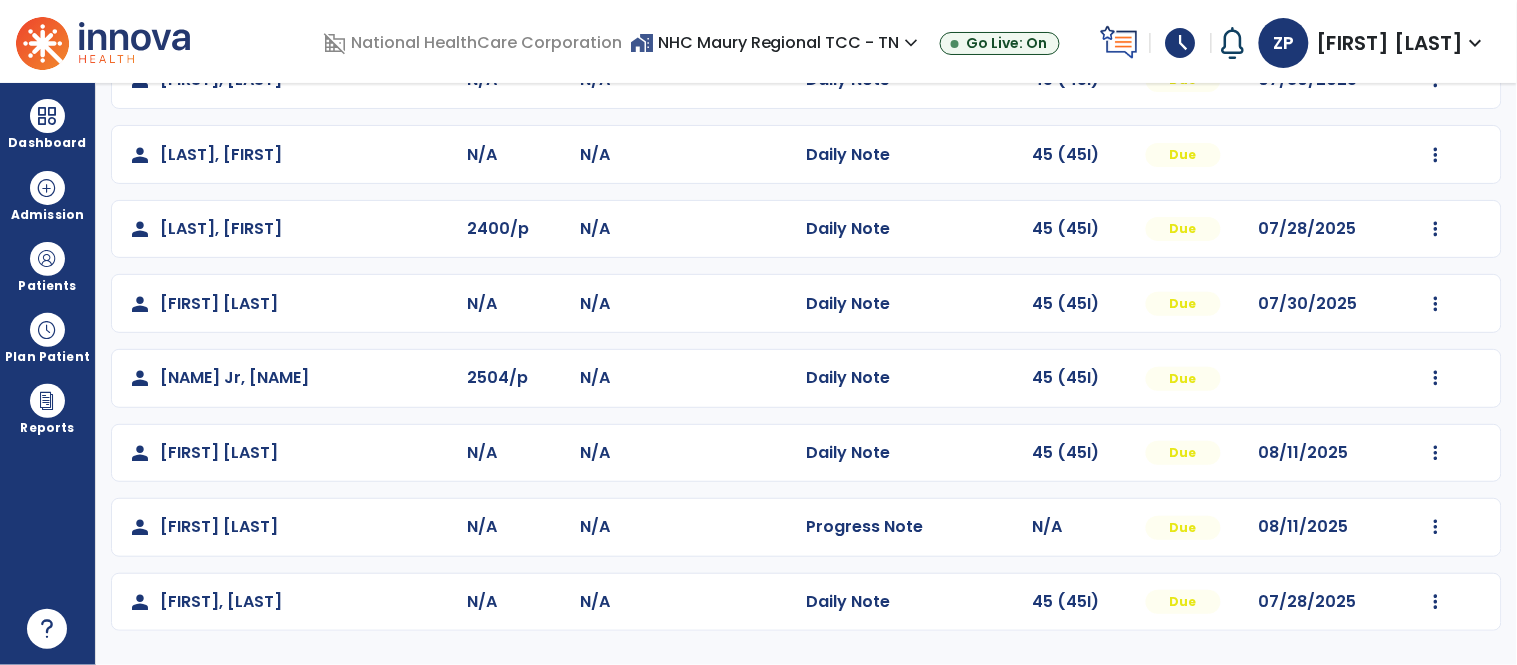 scroll, scrollTop: 246, scrollLeft: 0, axis: vertical 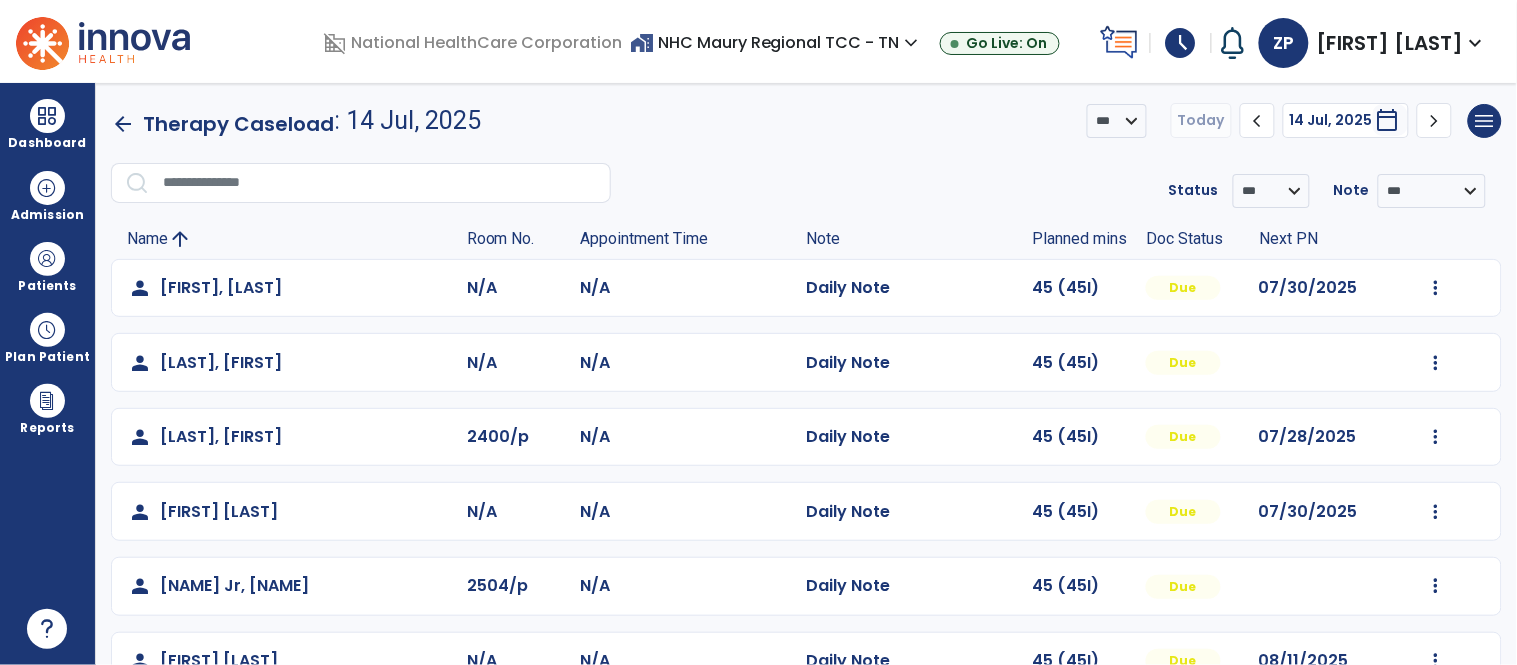 click on "arrow_back" 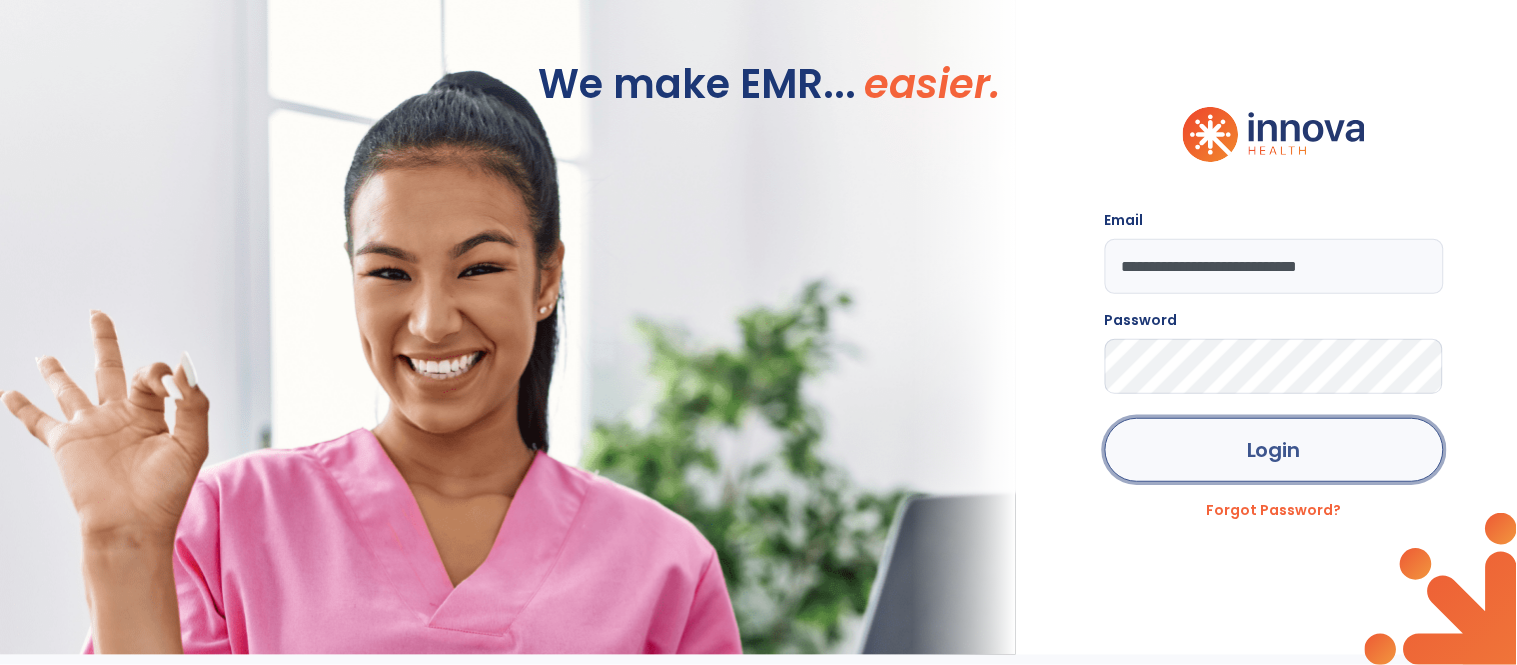 click on "Login" 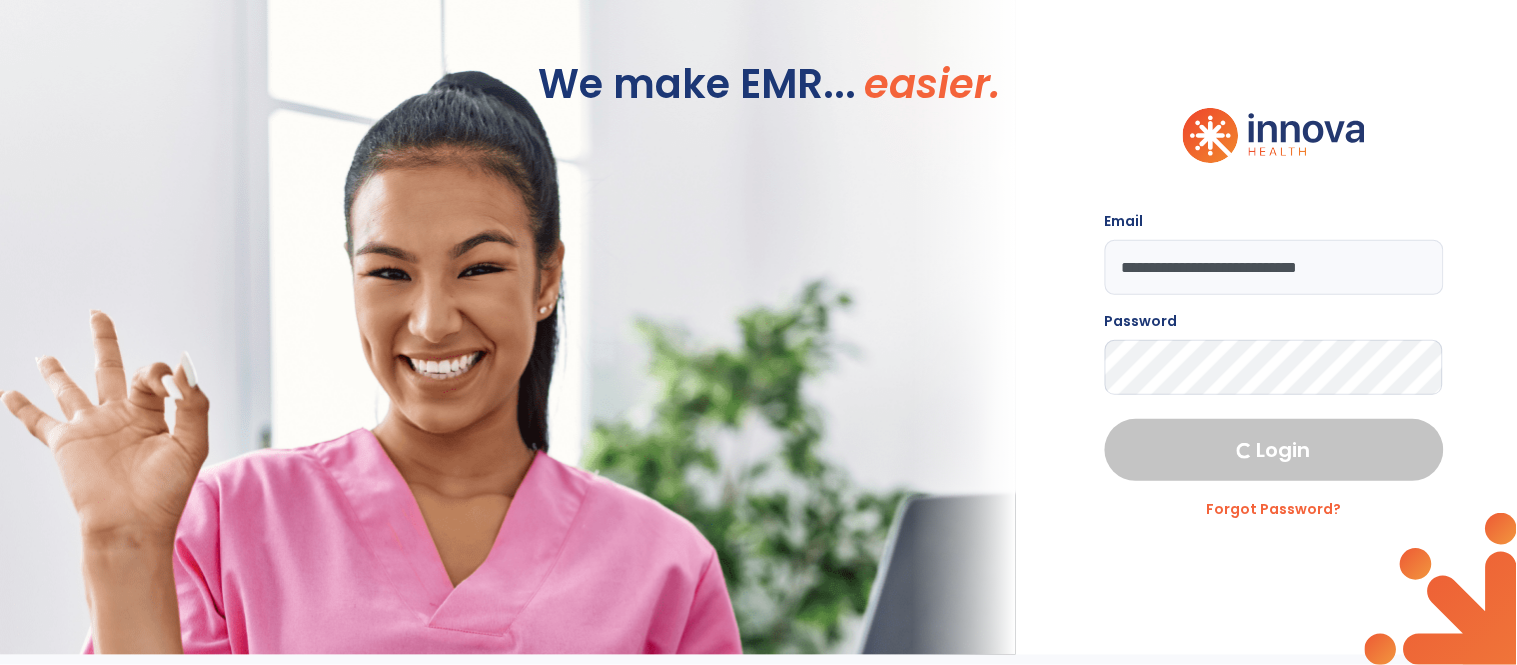 select on "****" 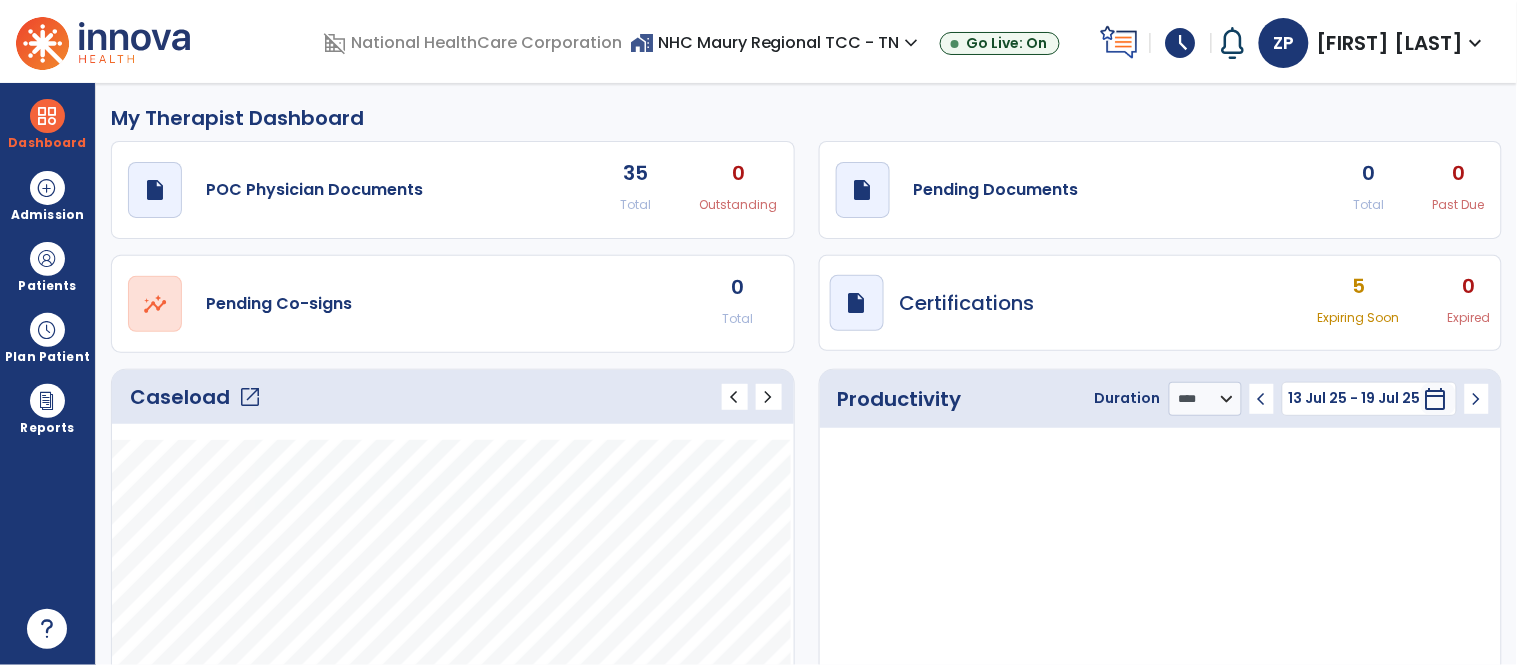 click on "draft   open_in_new  Pending Documents 0 Total 0 Past Due" 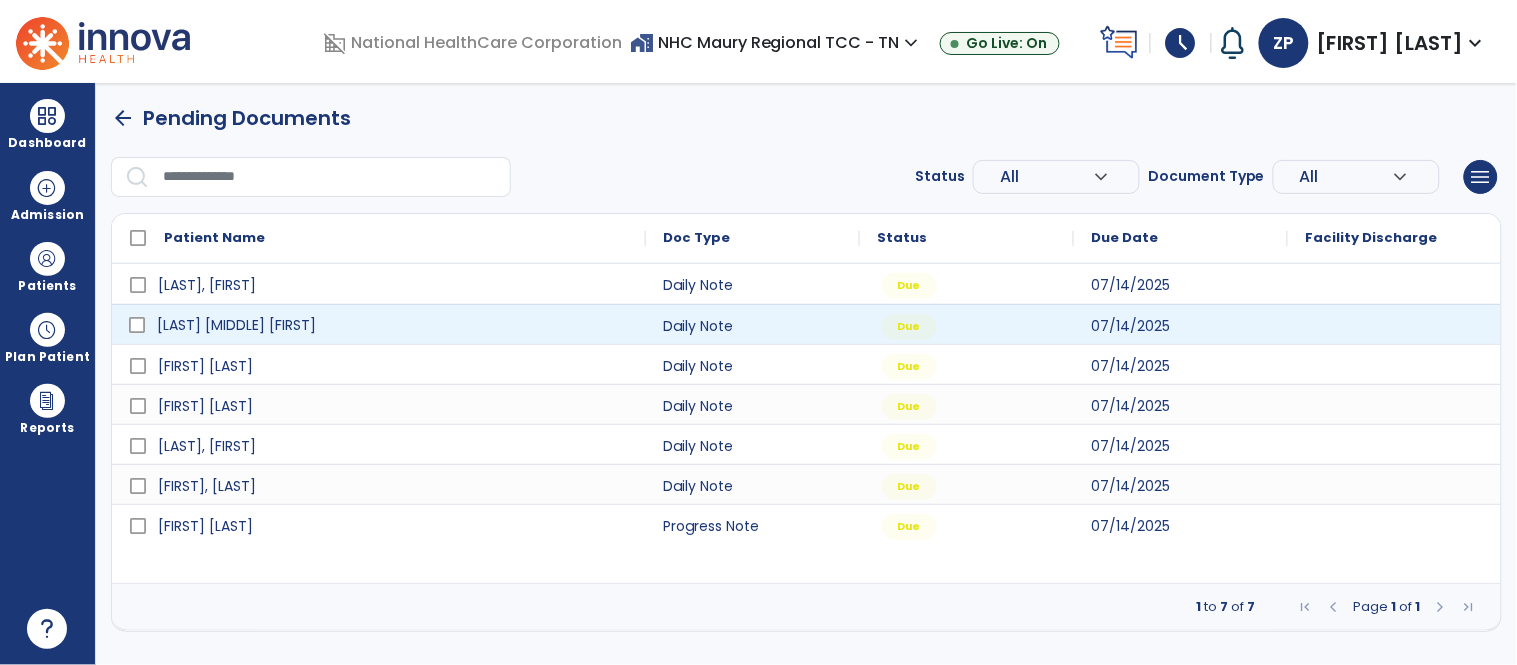 click on "[LAST] [MIDDLE] [FIRST]" at bounding box center (236, 325) 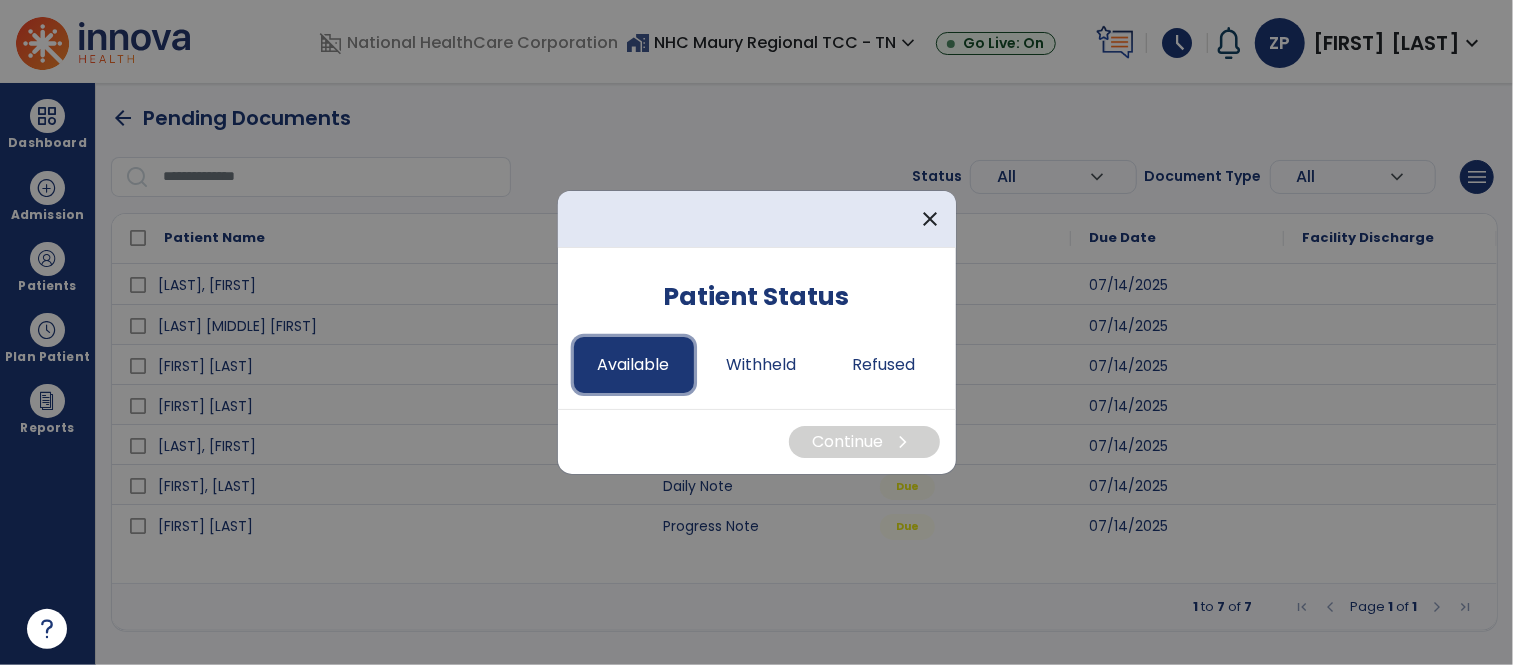 click on "Available" at bounding box center [634, 365] 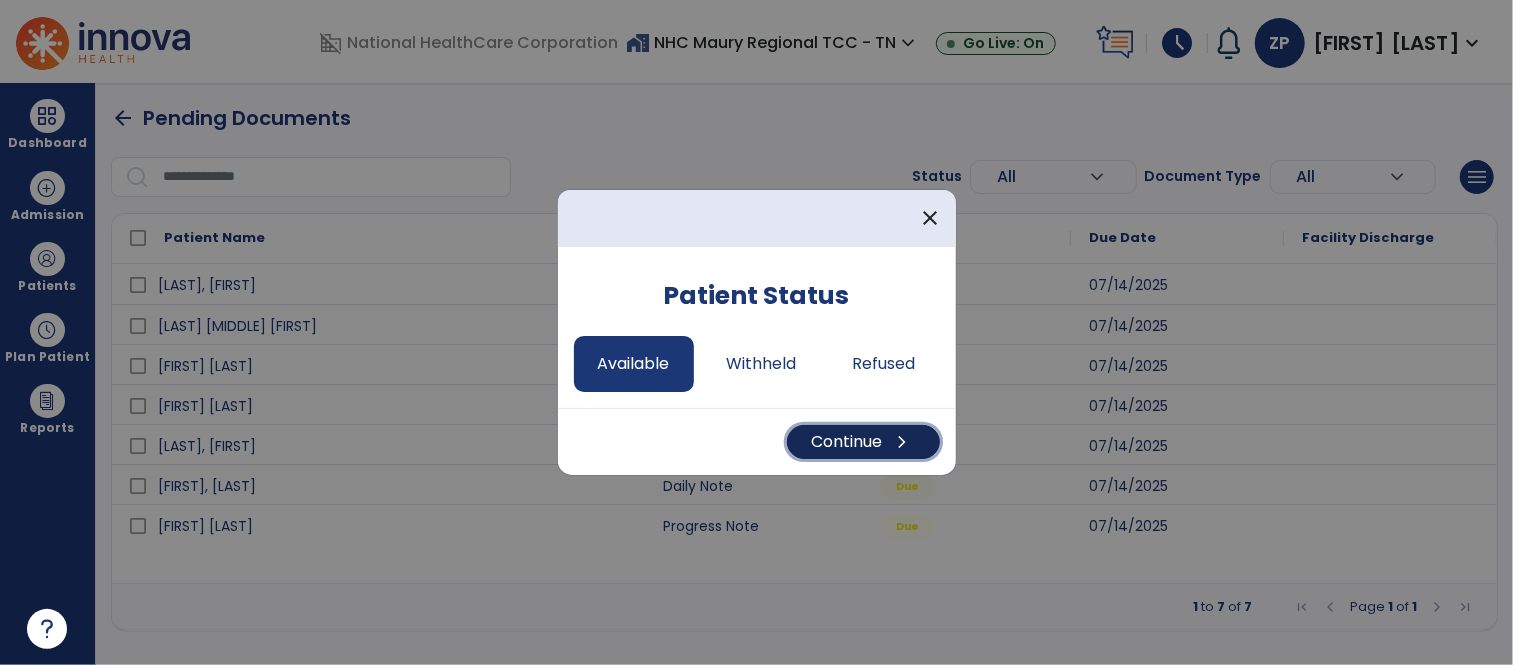 click on "Continue   chevron_right" at bounding box center [863, 442] 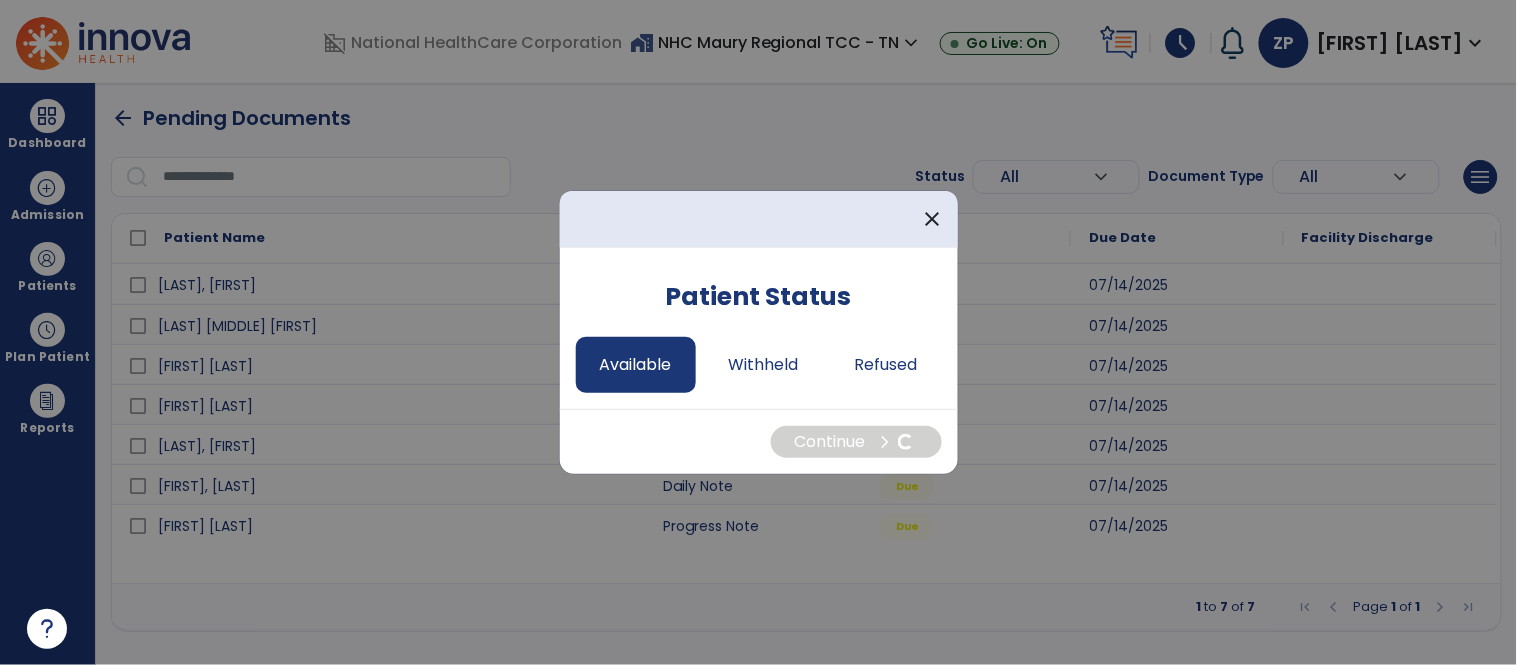 select on "*" 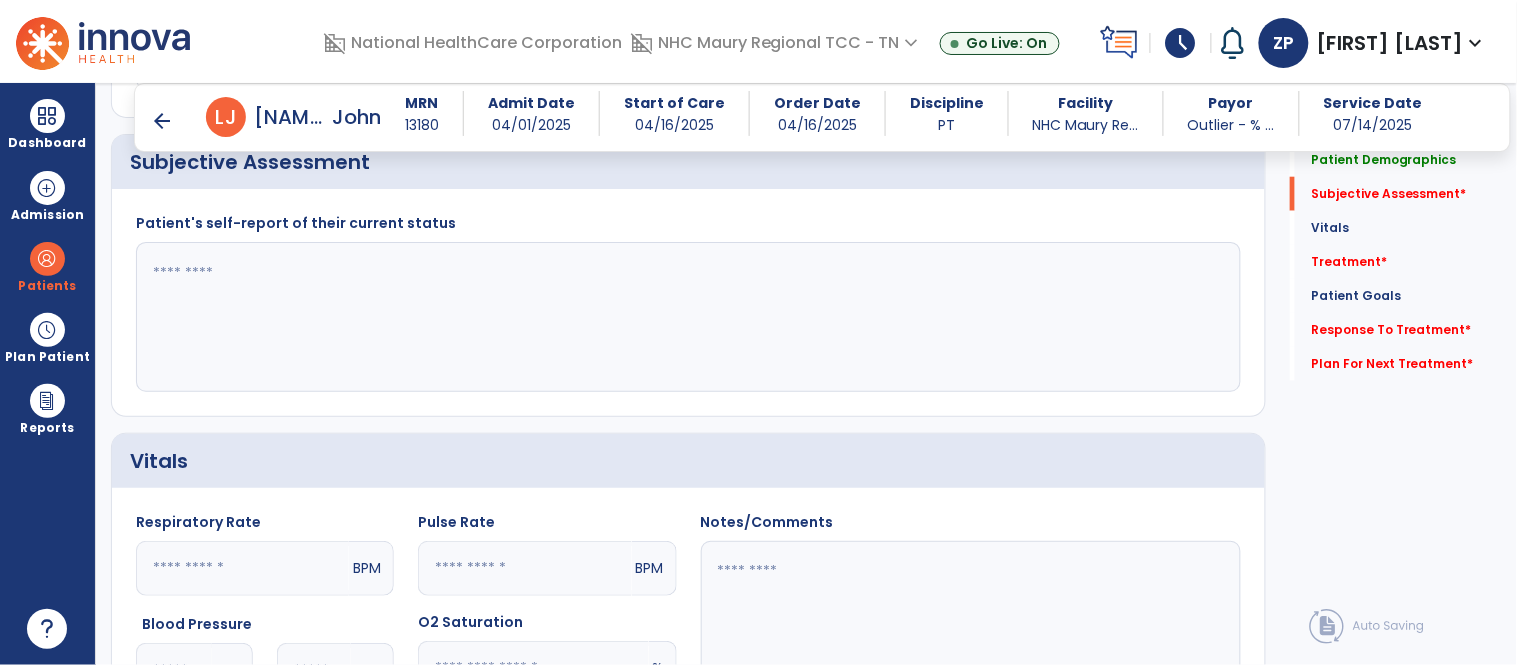 scroll, scrollTop: 518, scrollLeft: 0, axis: vertical 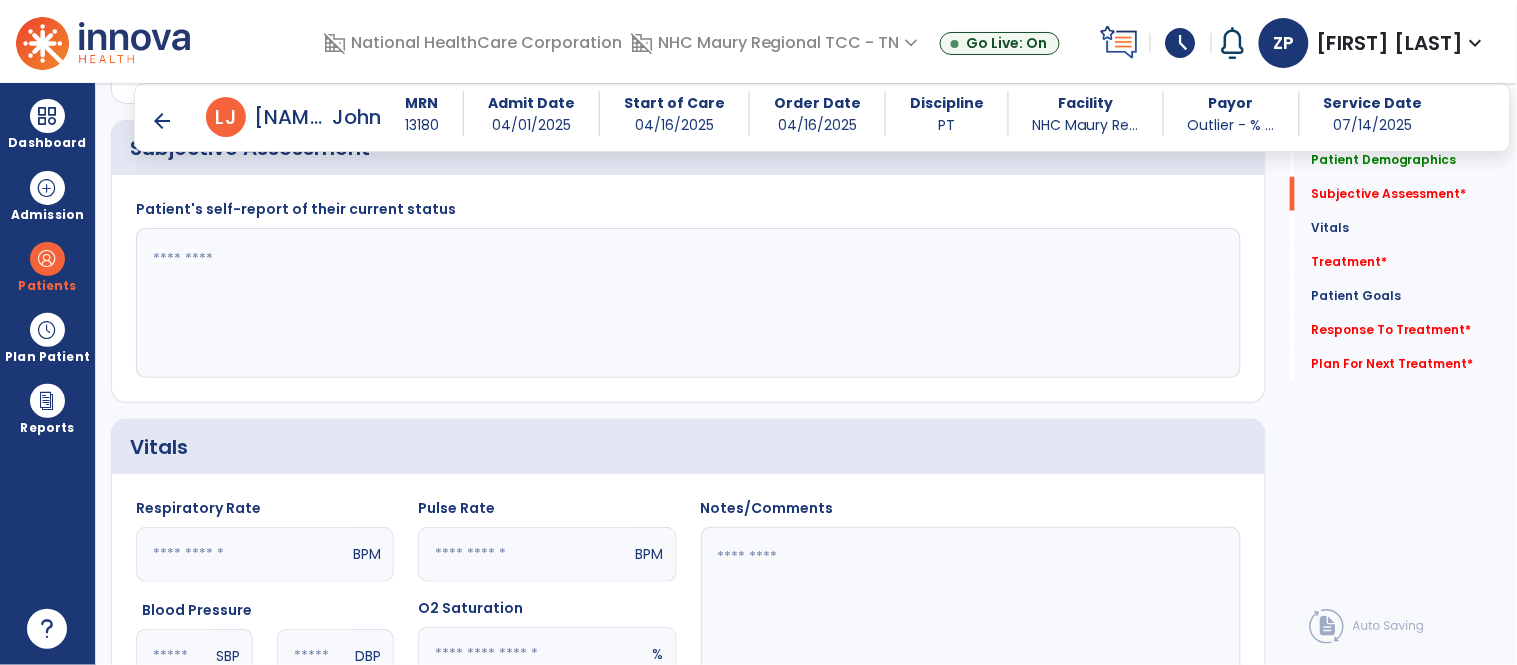 click 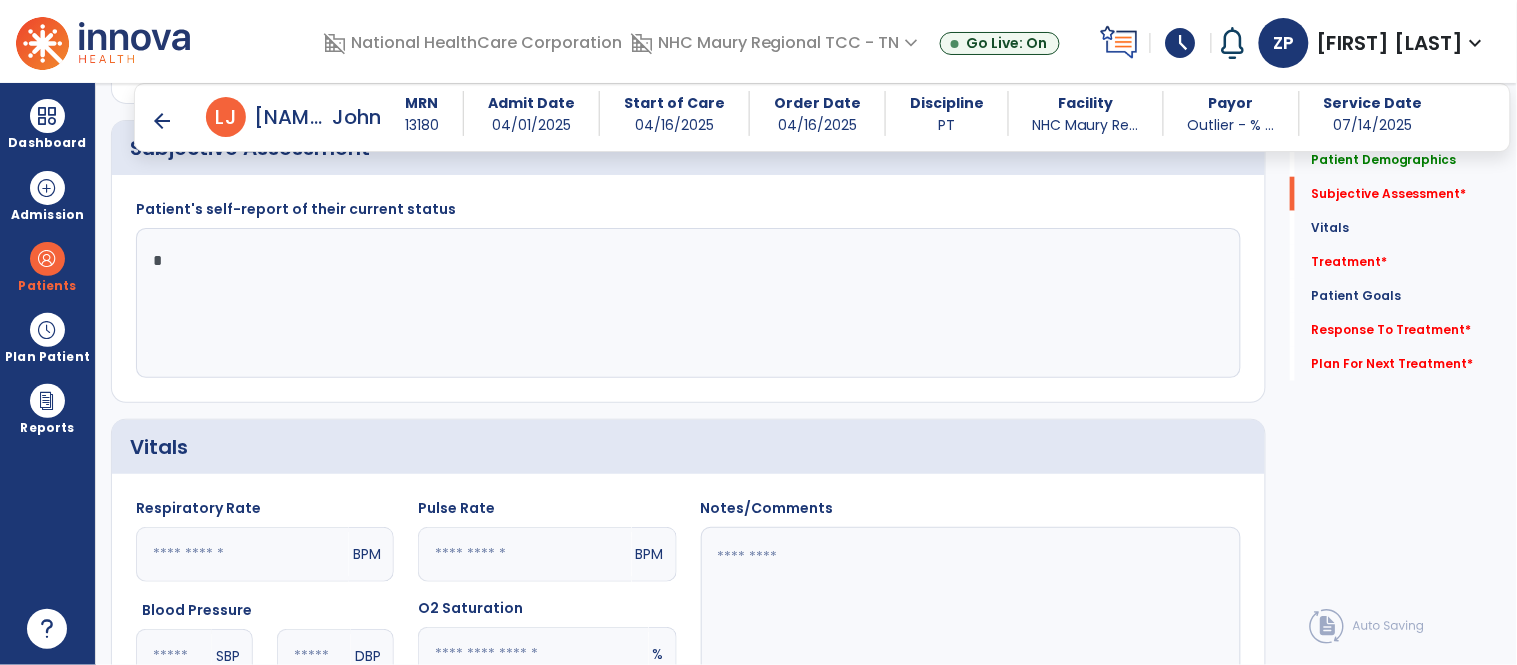 click 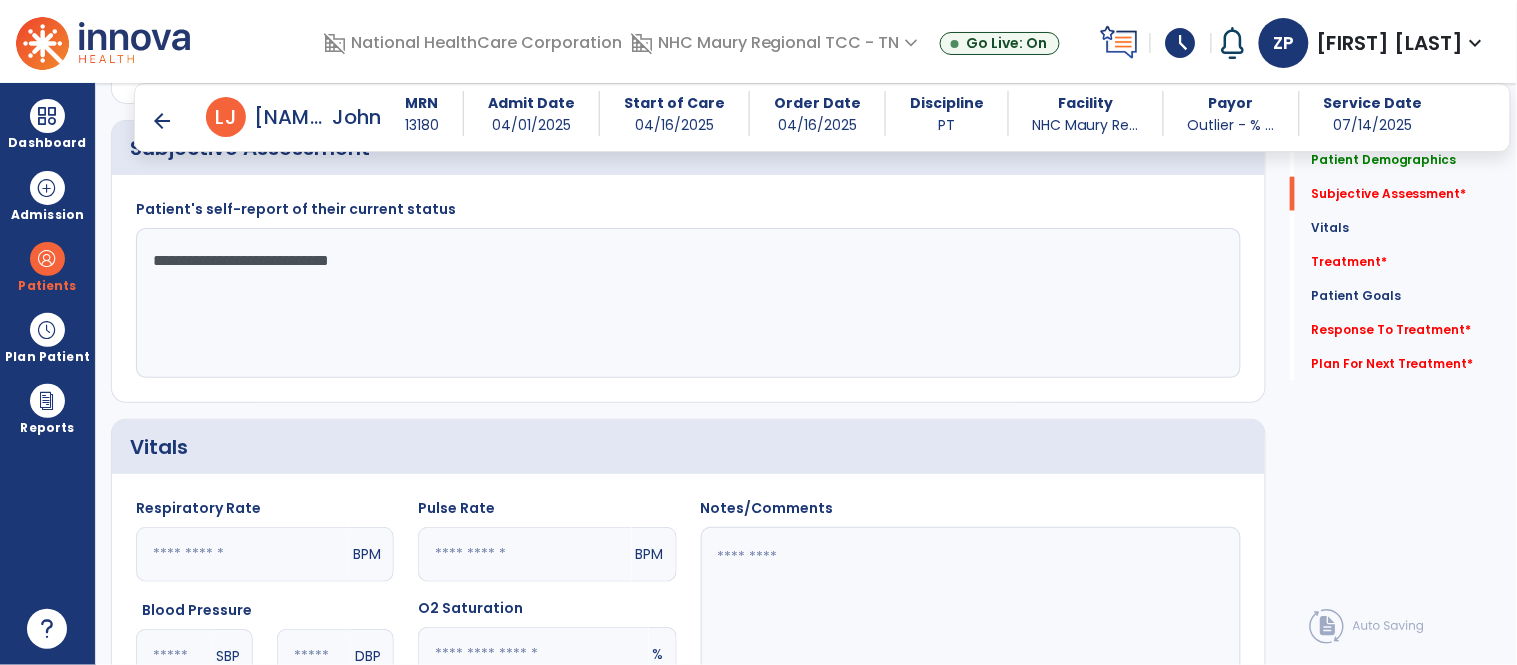 type on "**********" 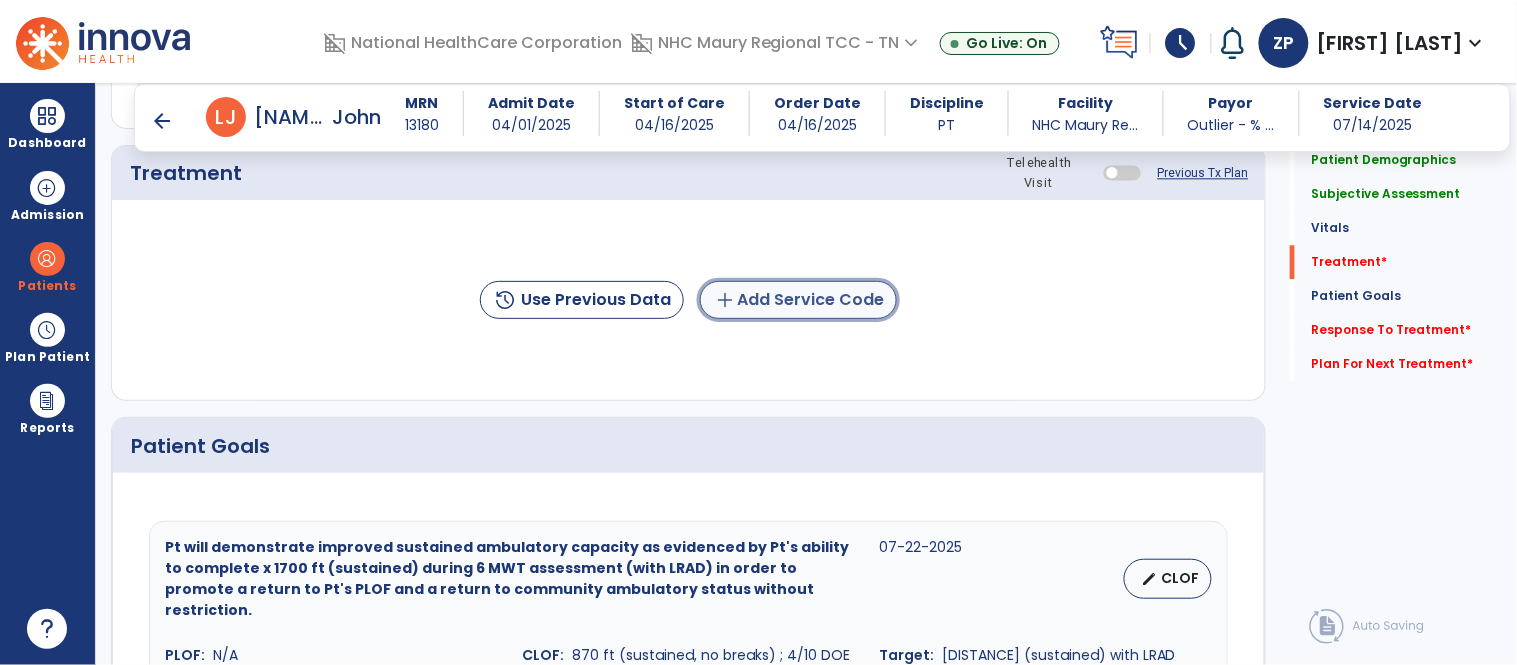click on "add  Add Service Code" 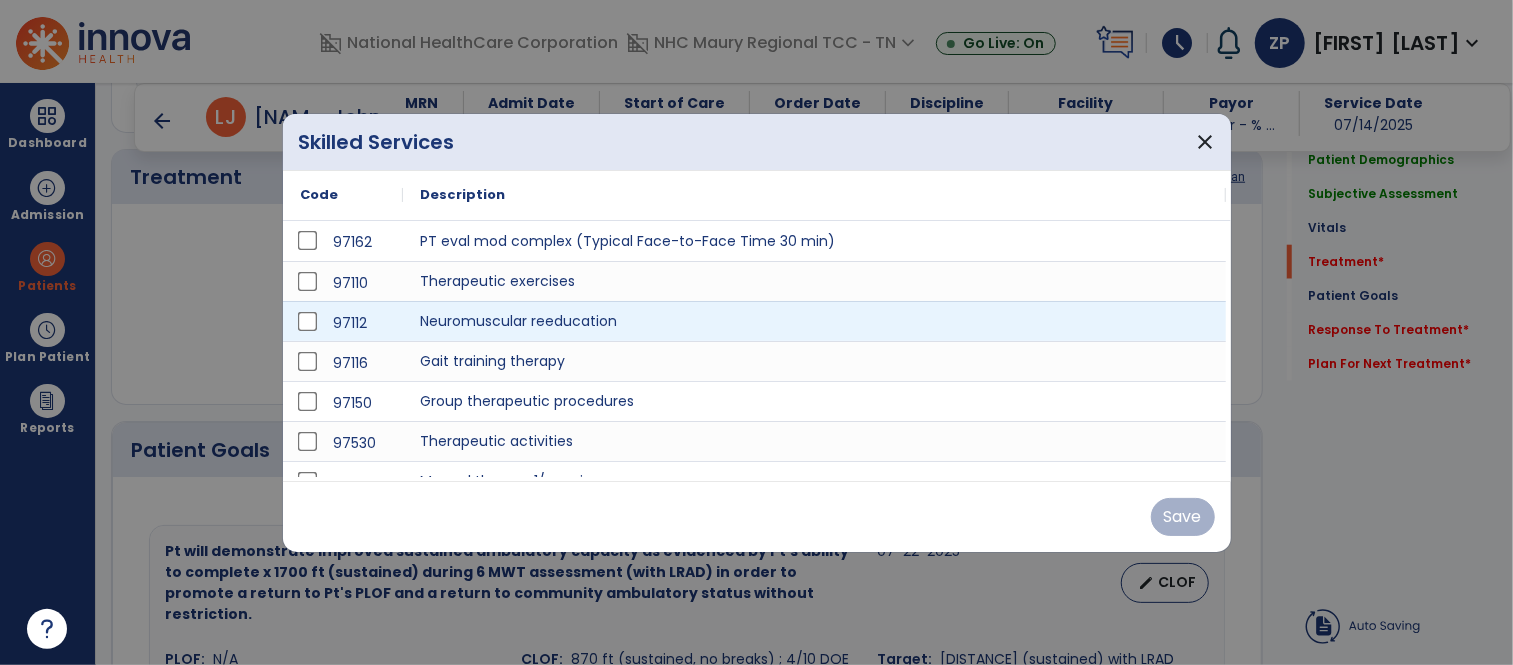 scroll, scrollTop: 1214, scrollLeft: 0, axis: vertical 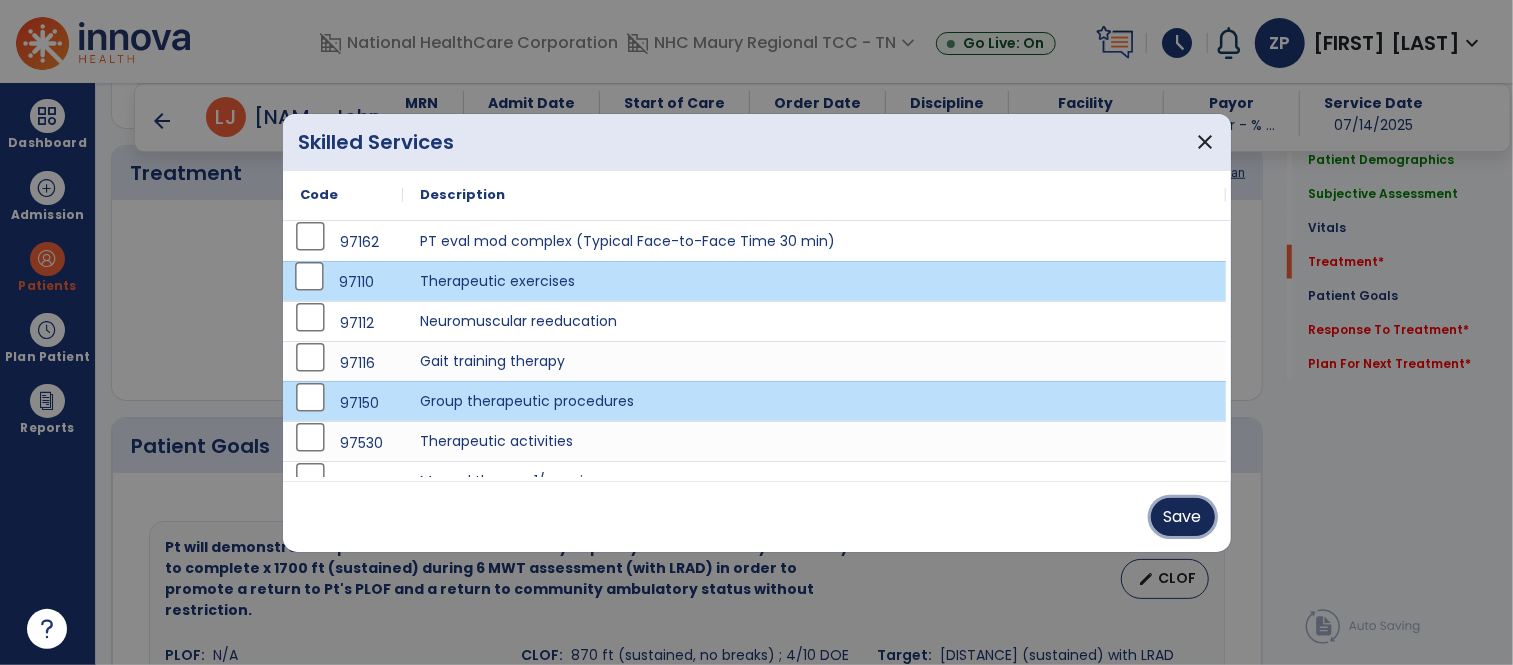 click on "Save" at bounding box center (1183, 517) 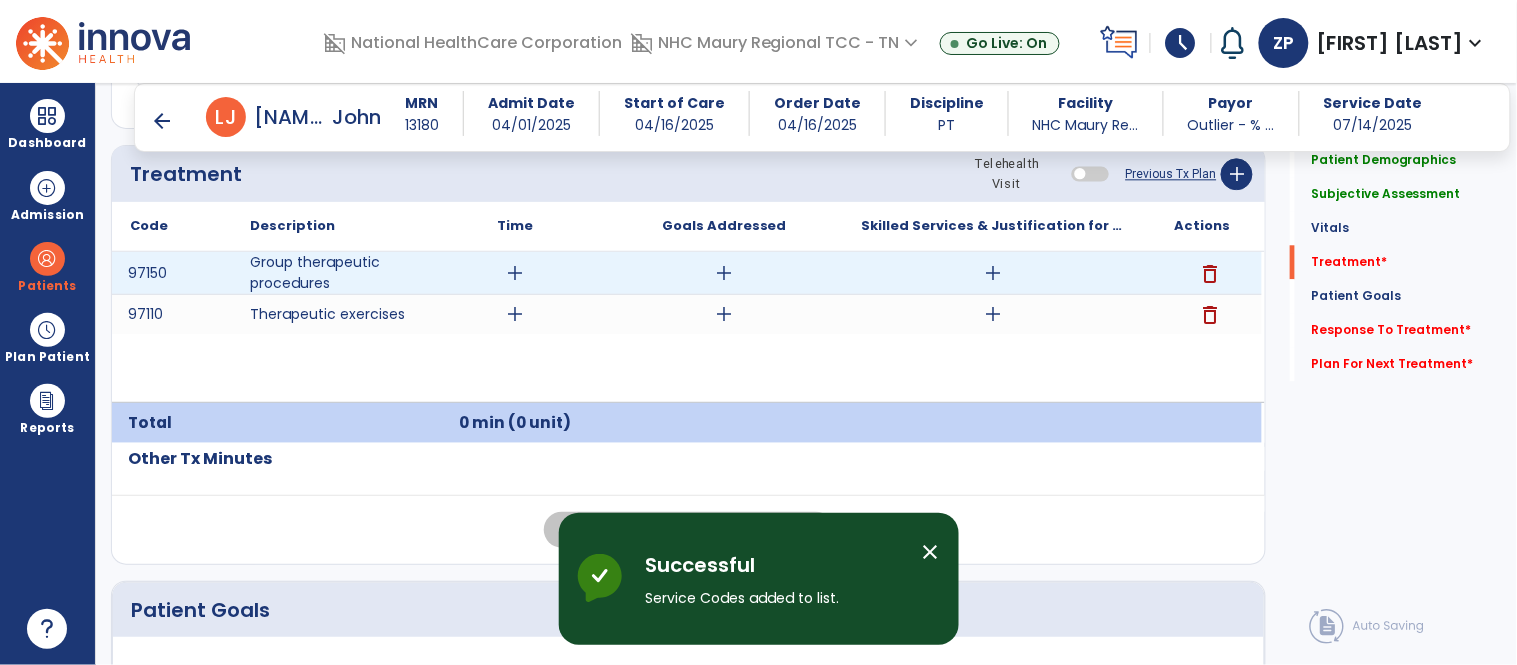 click on "add" at bounding box center (515, 273) 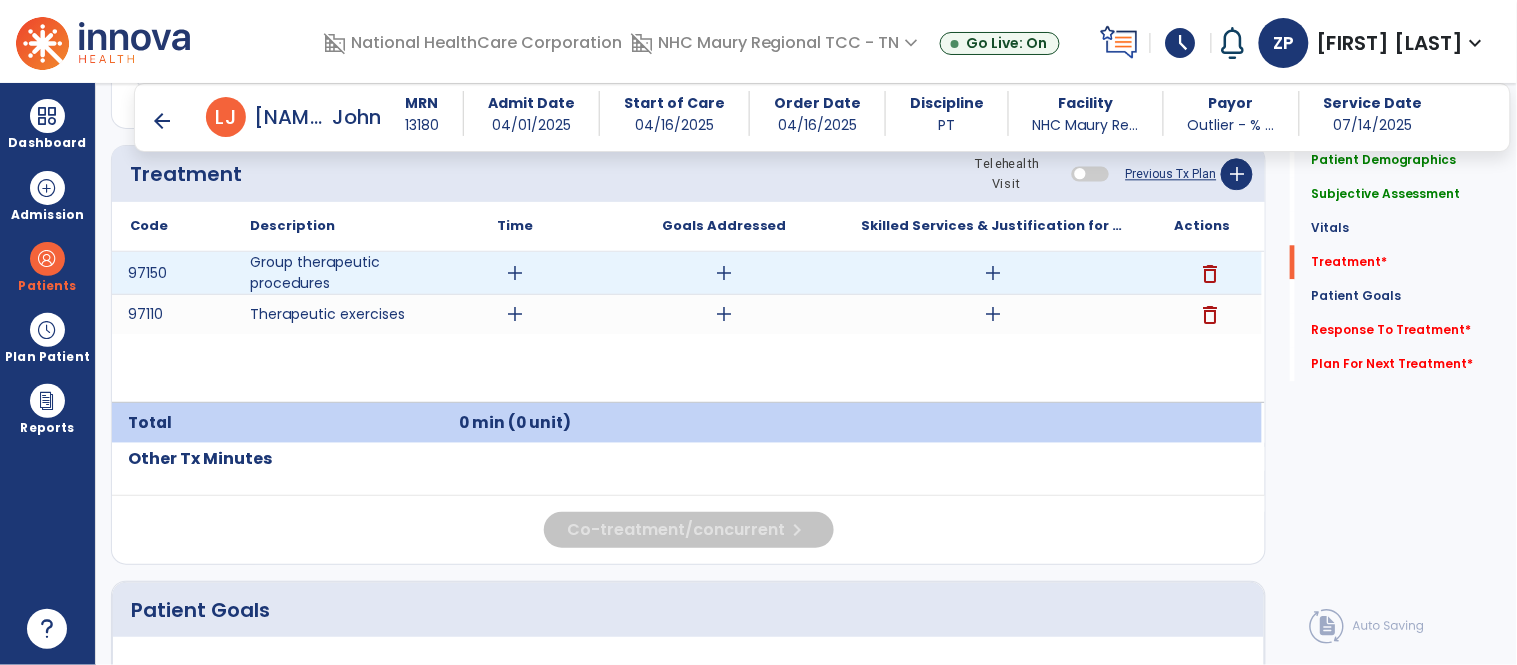 click on "add" at bounding box center [515, 273] 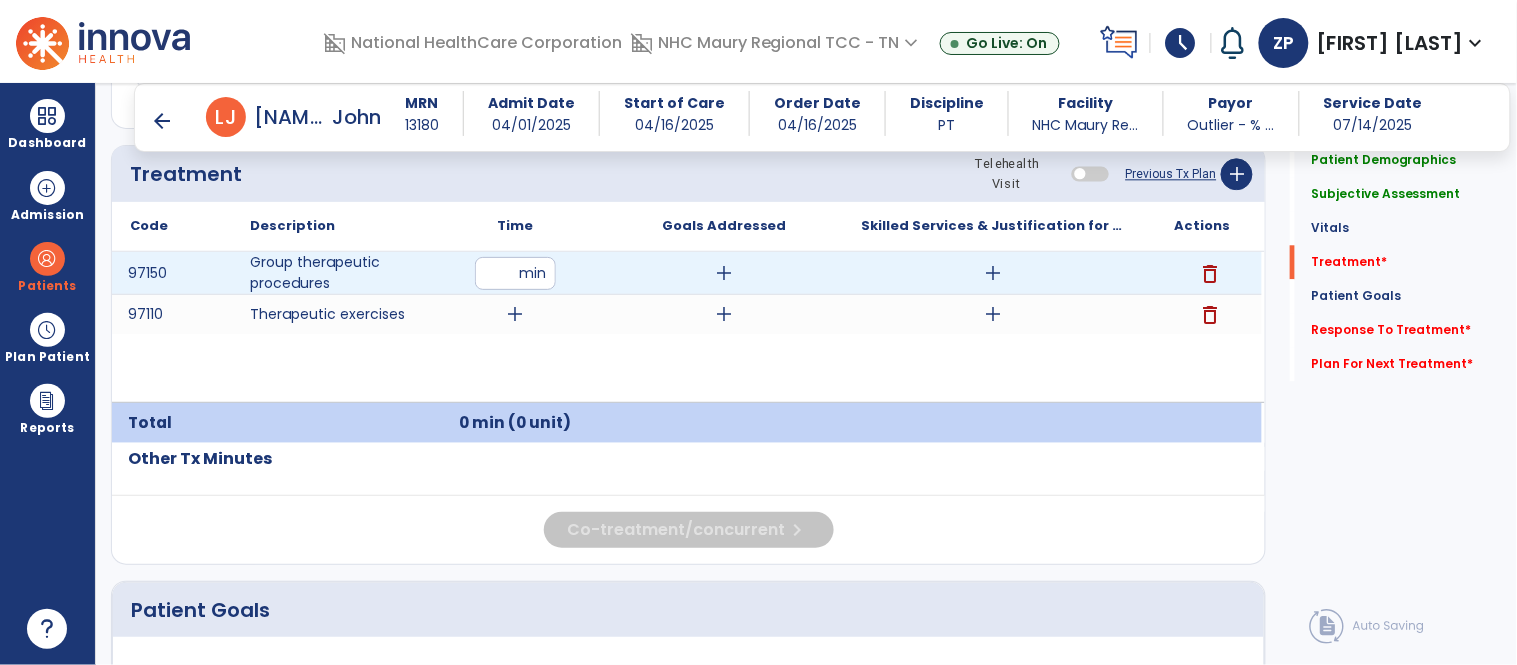 type on "**" 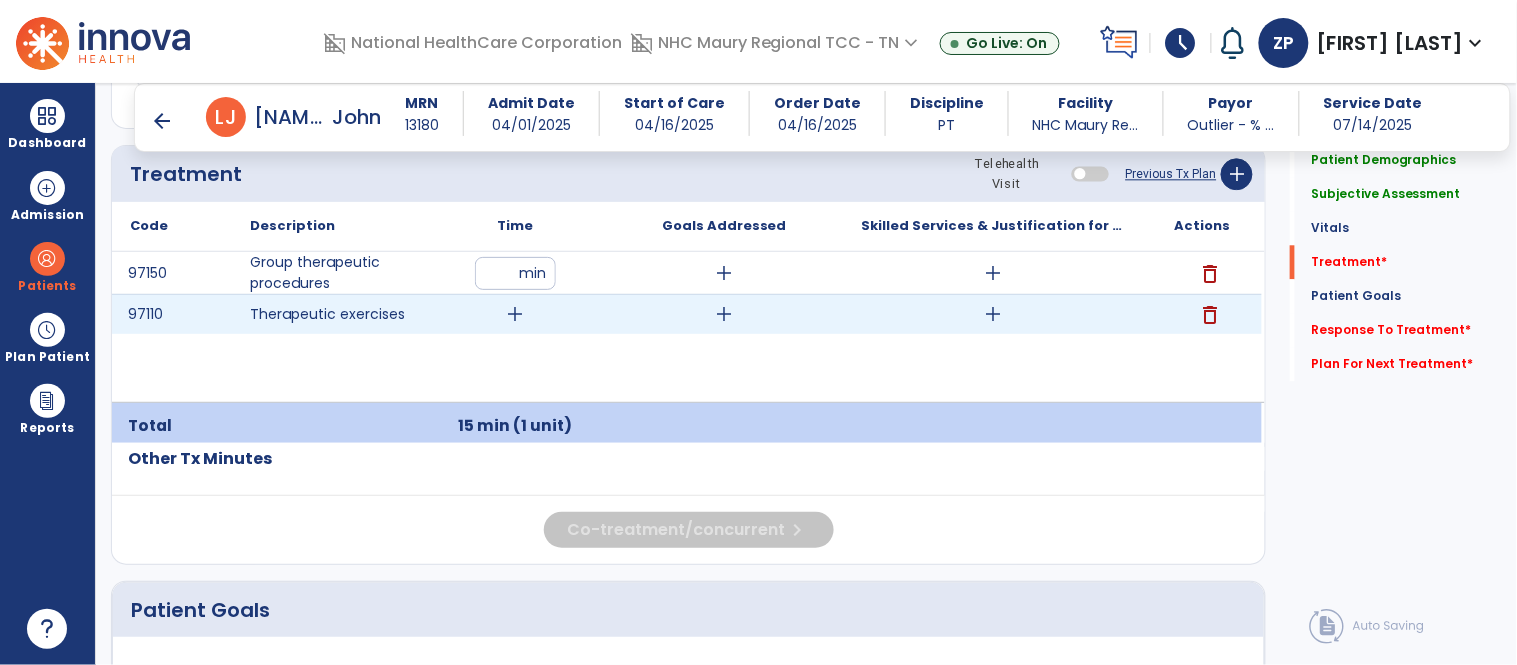 click on "add" at bounding box center (515, 314) 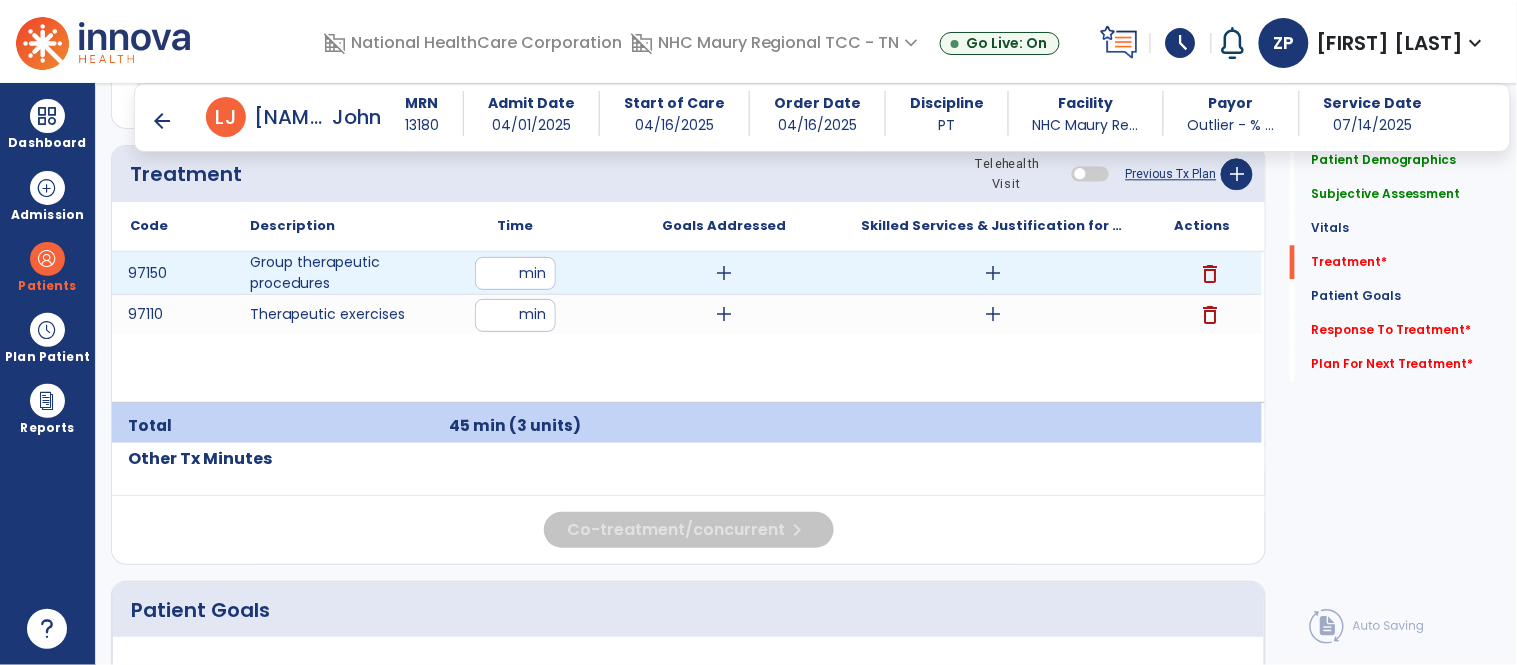 click on "add" at bounding box center [993, 273] 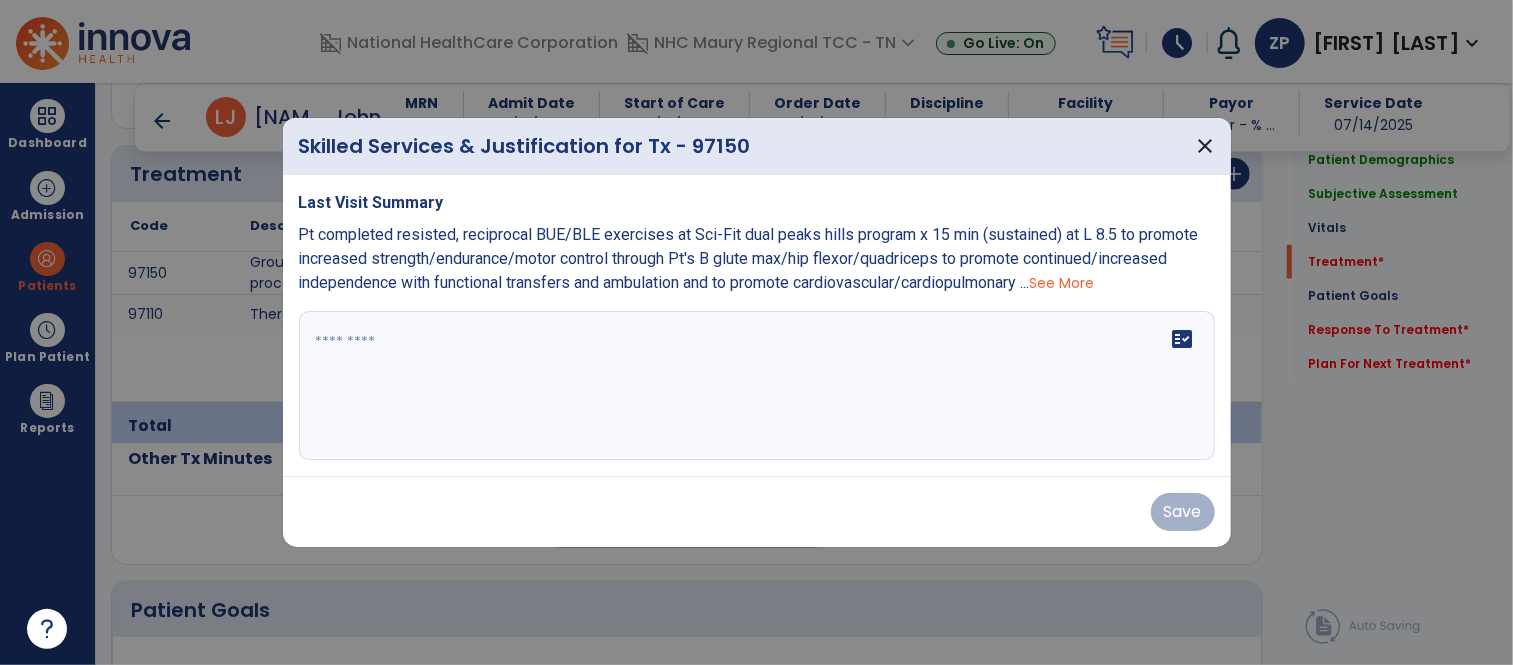 scroll, scrollTop: 1214, scrollLeft: 0, axis: vertical 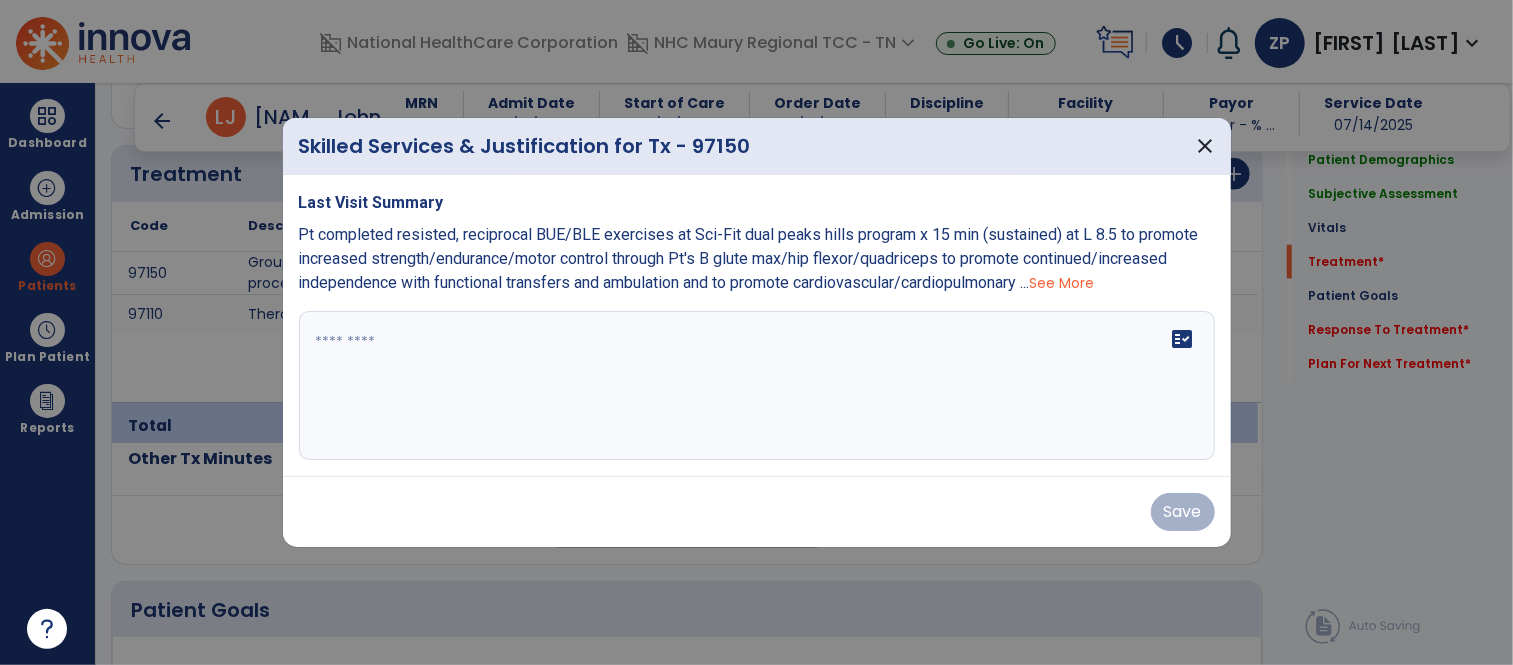 click on "See More" at bounding box center (1062, 283) 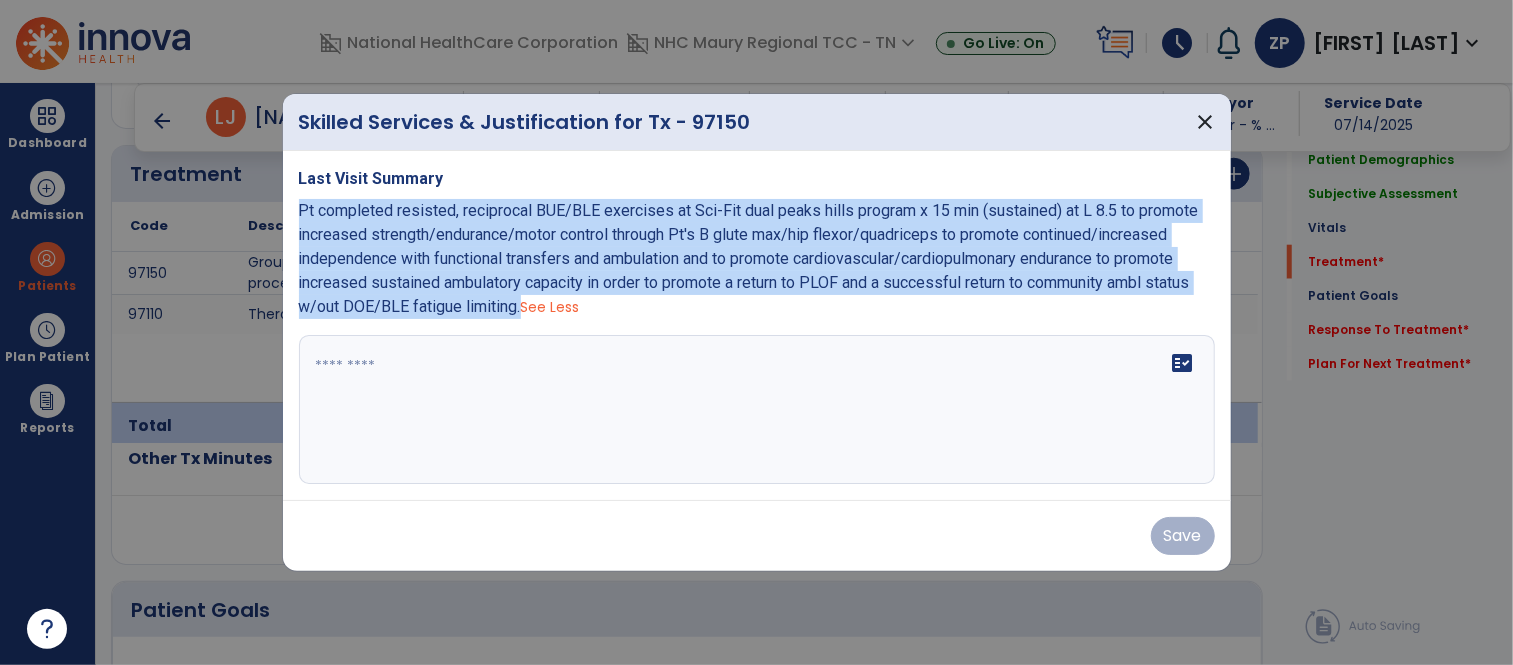 drag, startPoint x: 521, startPoint y: 308, endPoint x: 296, endPoint y: 212, distance: 244.6242 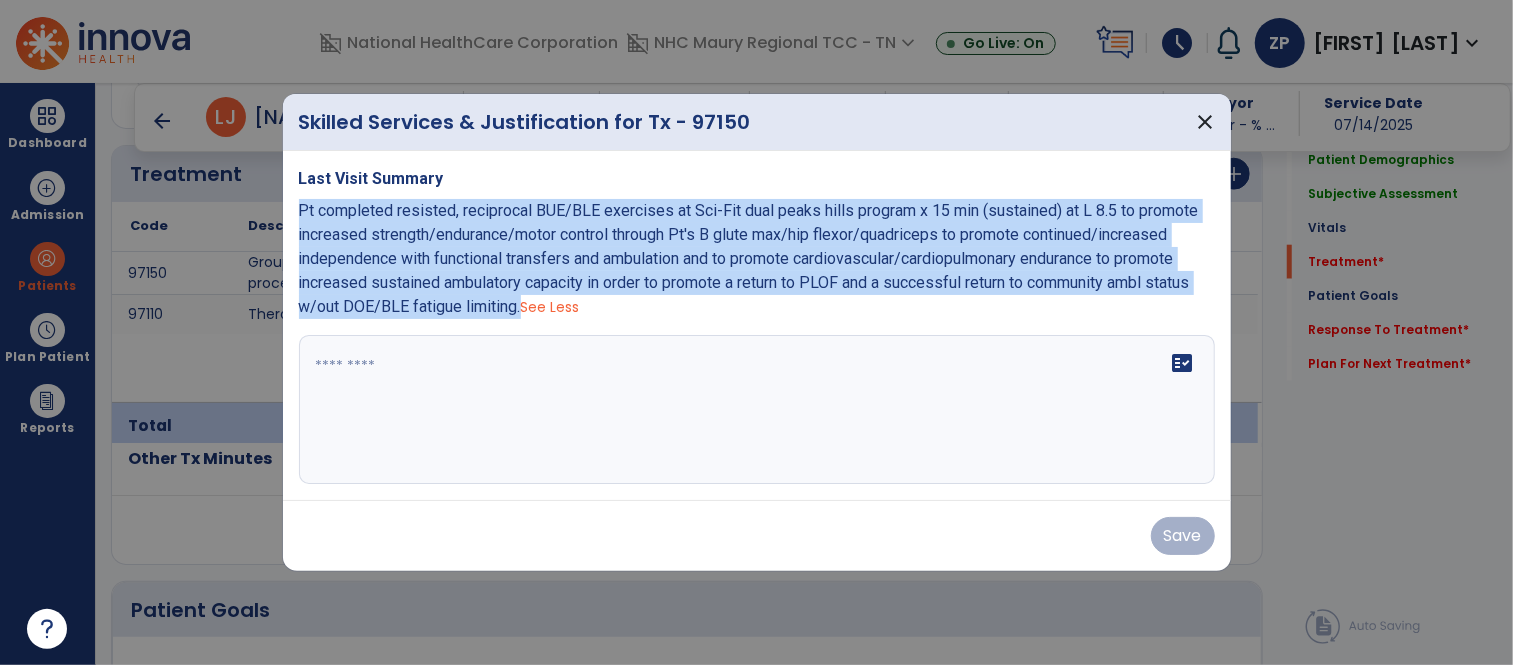 click on "Last Visit Summary Pt completed resisted, reciprocal BUE/BLE exercises at Sci-Fit dual peaks hills program x 15 min (sustained) at L 8.5 to promote increased strength/endurance/motor control through Pt's B glute max/hip flexor/quadriceps to promote continued/increased independence with functional transfers and ambulation and to promote cardiovascular/cardiopulmonary endurance to promote increased sustained ambulatory capacity in order to promote a return to PLOF and a successful return to community ambl status w/out DOE/BLE fatigue limiting.   See Less   fact_check" at bounding box center (757, 326) 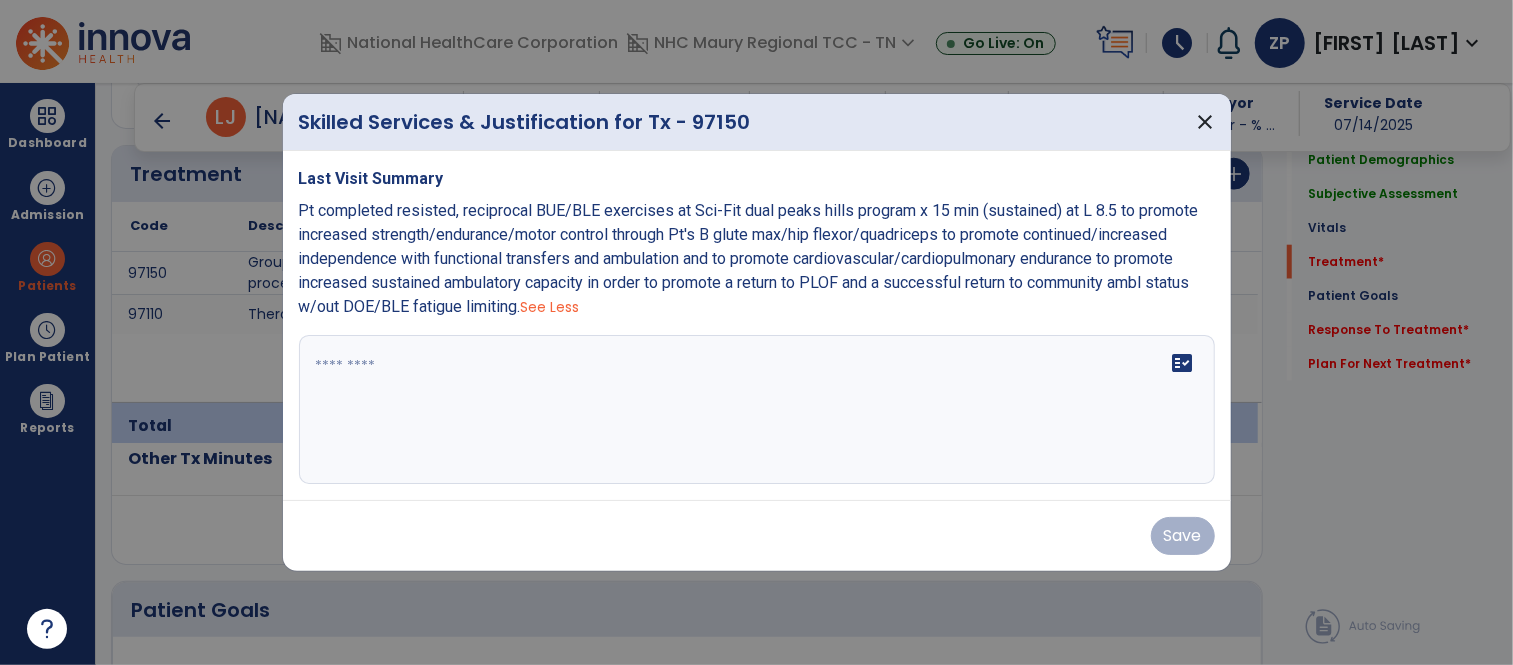 click on "fact_check" at bounding box center [757, 410] 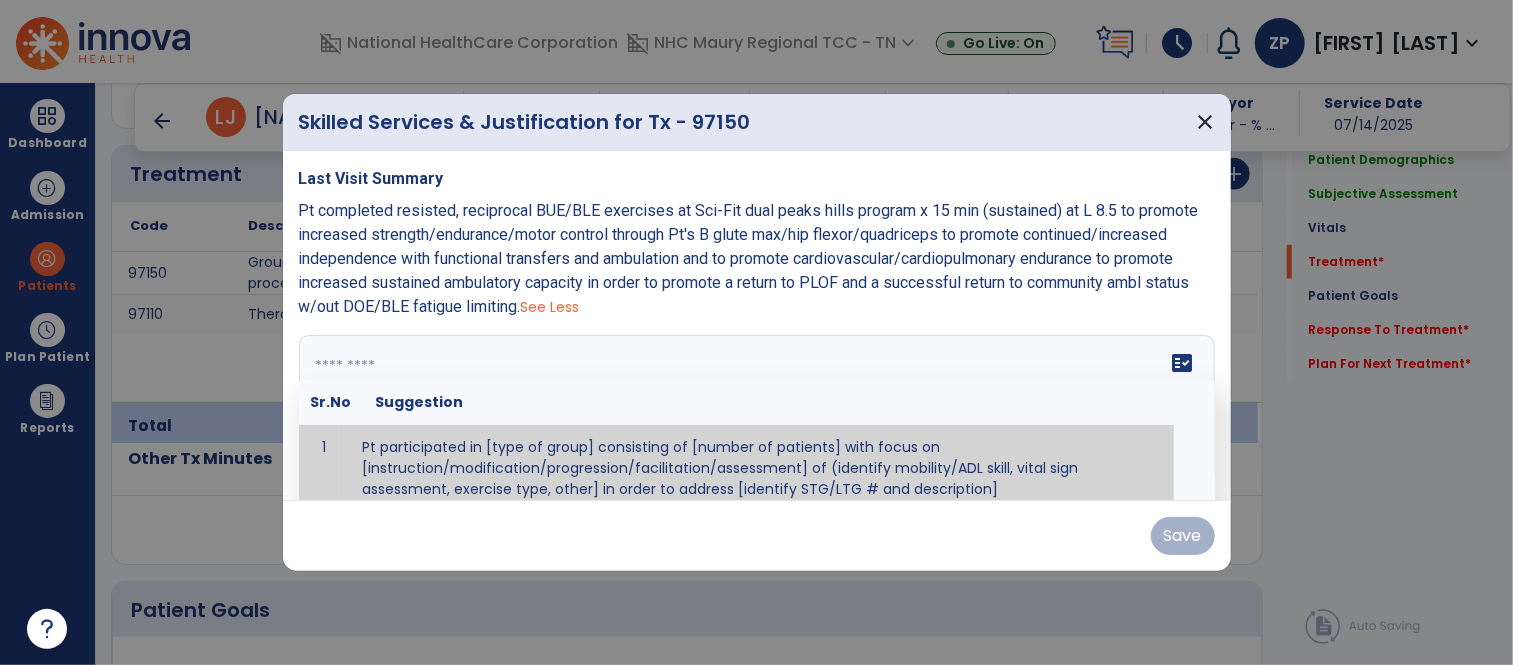 scroll, scrollTop: 11, scrollLeft: 0, axis: vertical 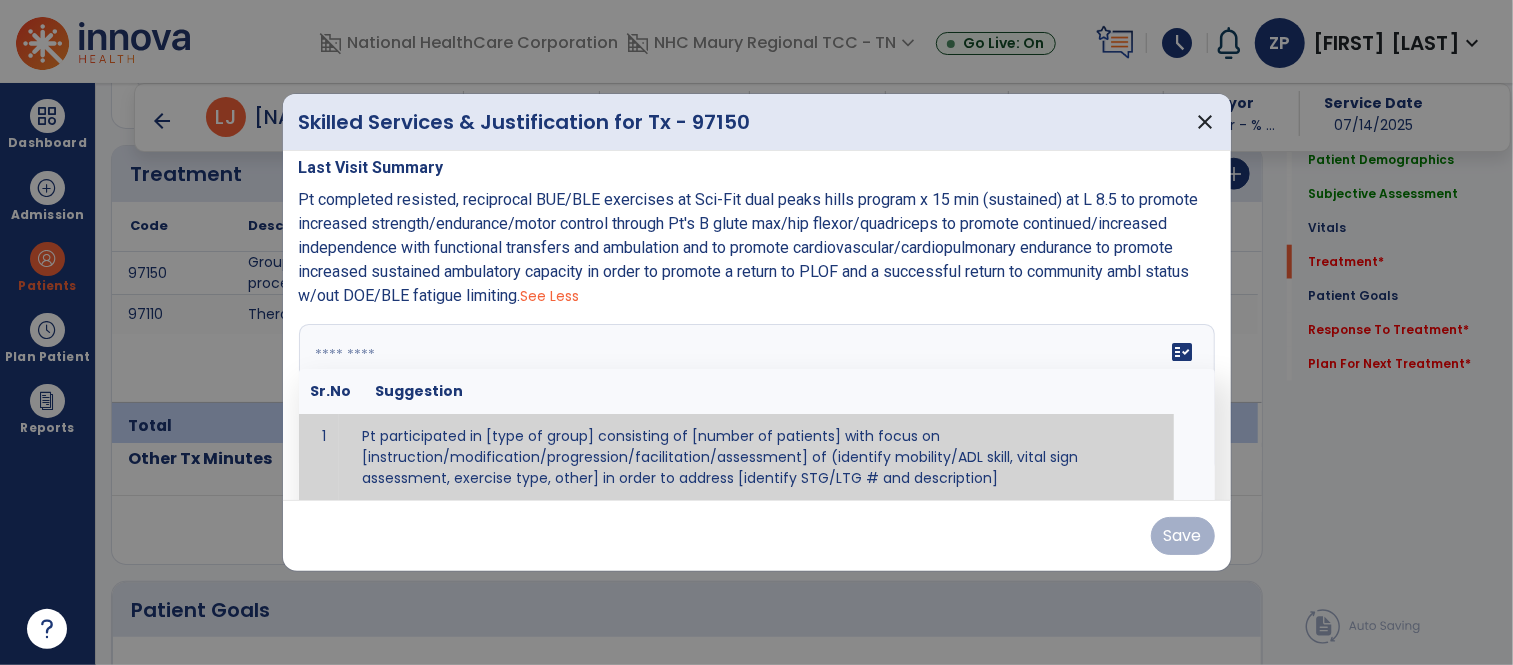 paste on "**********" 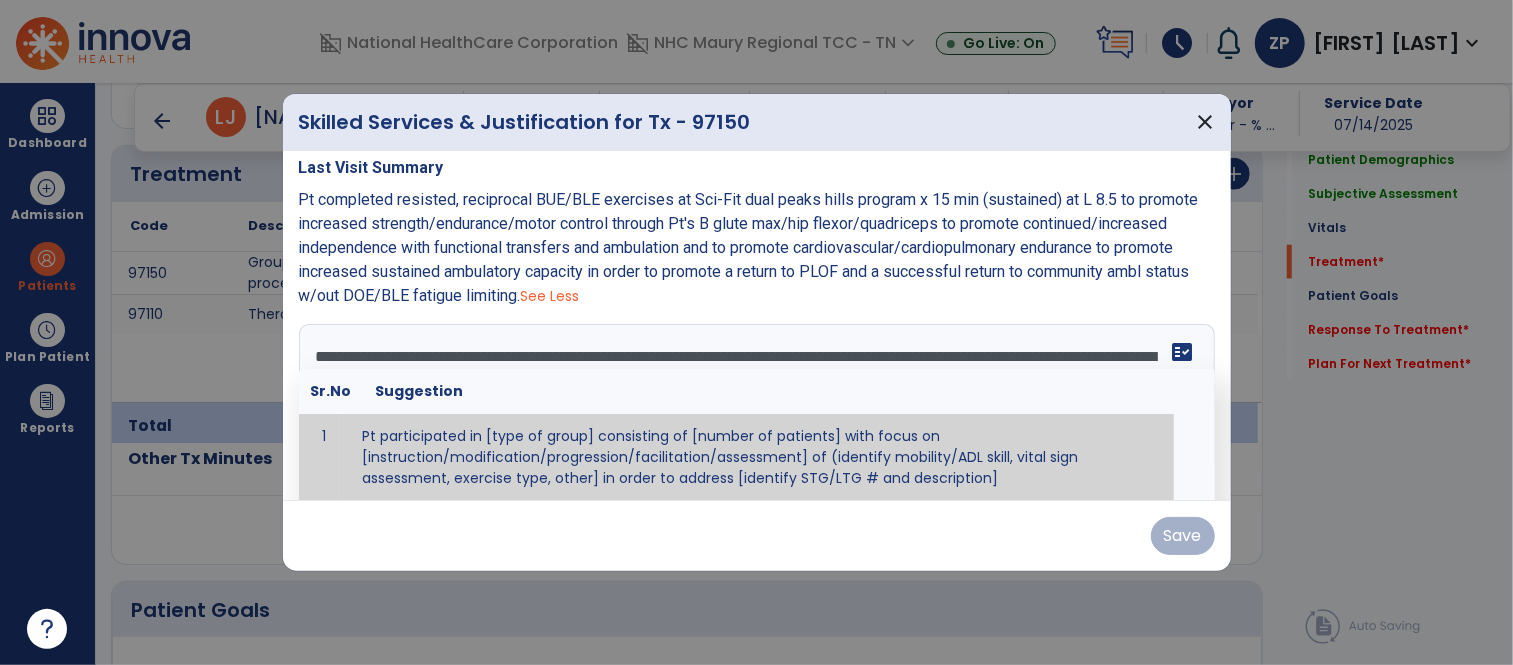 scroll, scrollTop: 15, scrollLeft: 0, axis: vertical 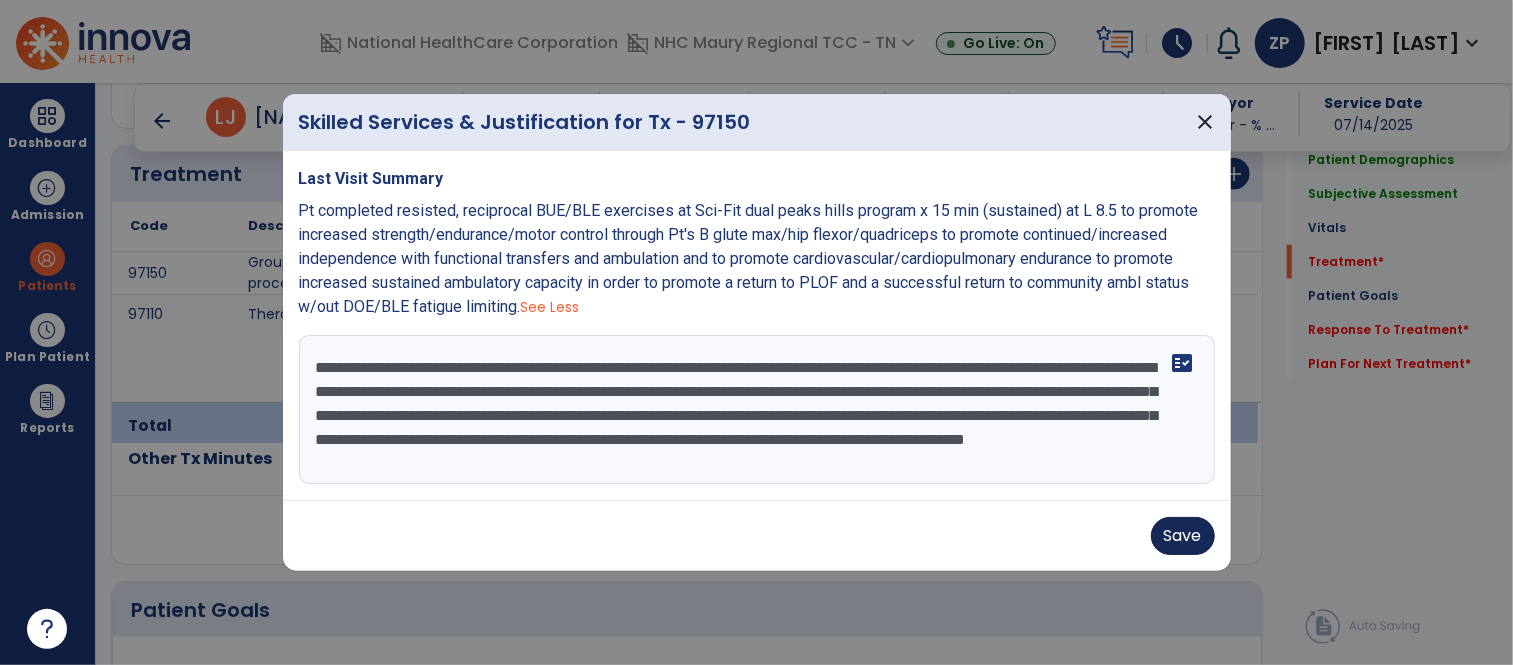 type on "**********" 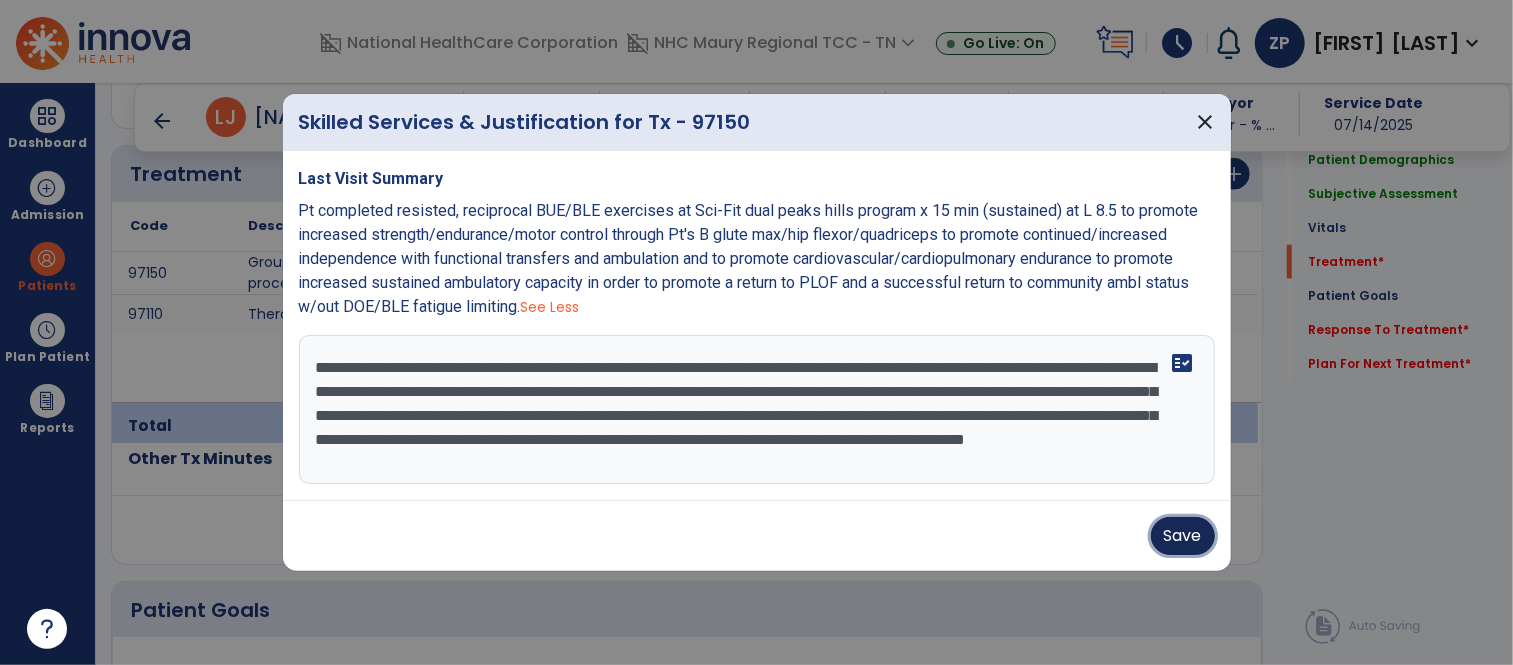 click on "Save" at bounding box center (1183, 536) 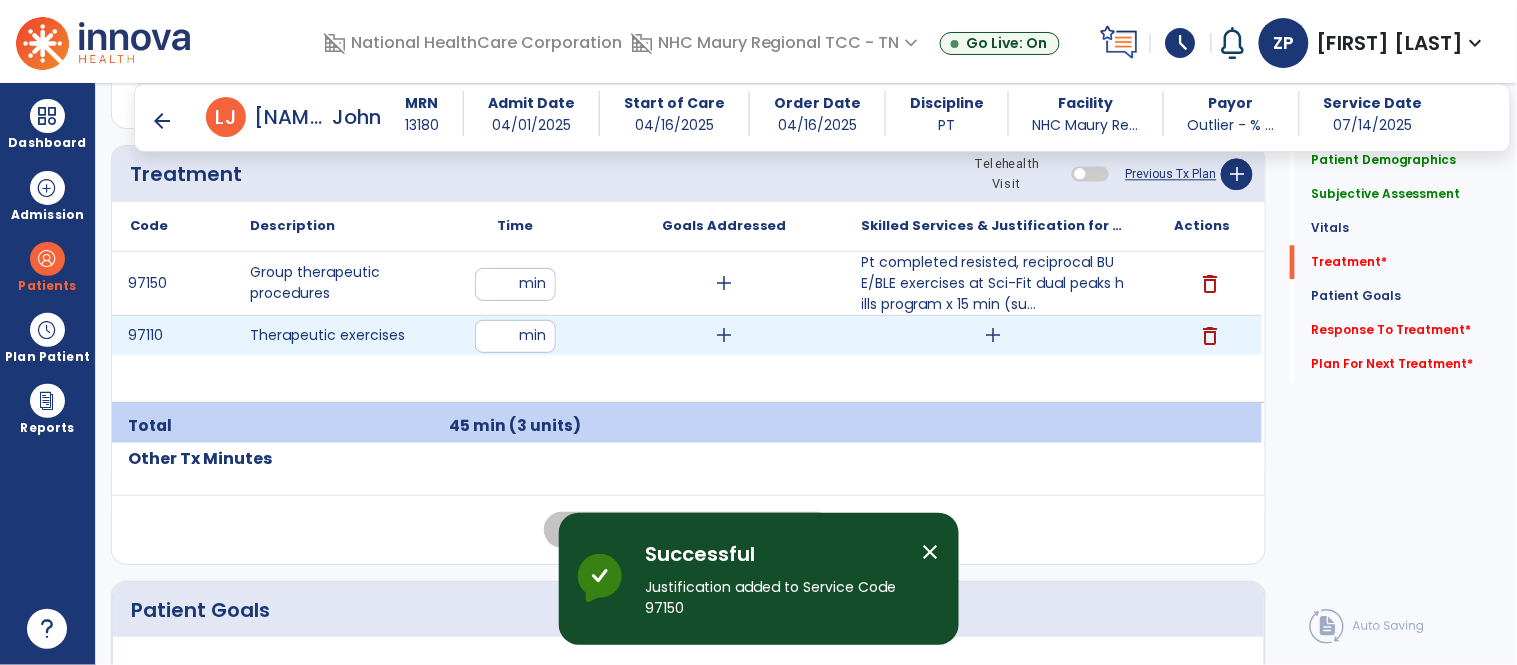 click on "add" at bounding box center (993, 335) 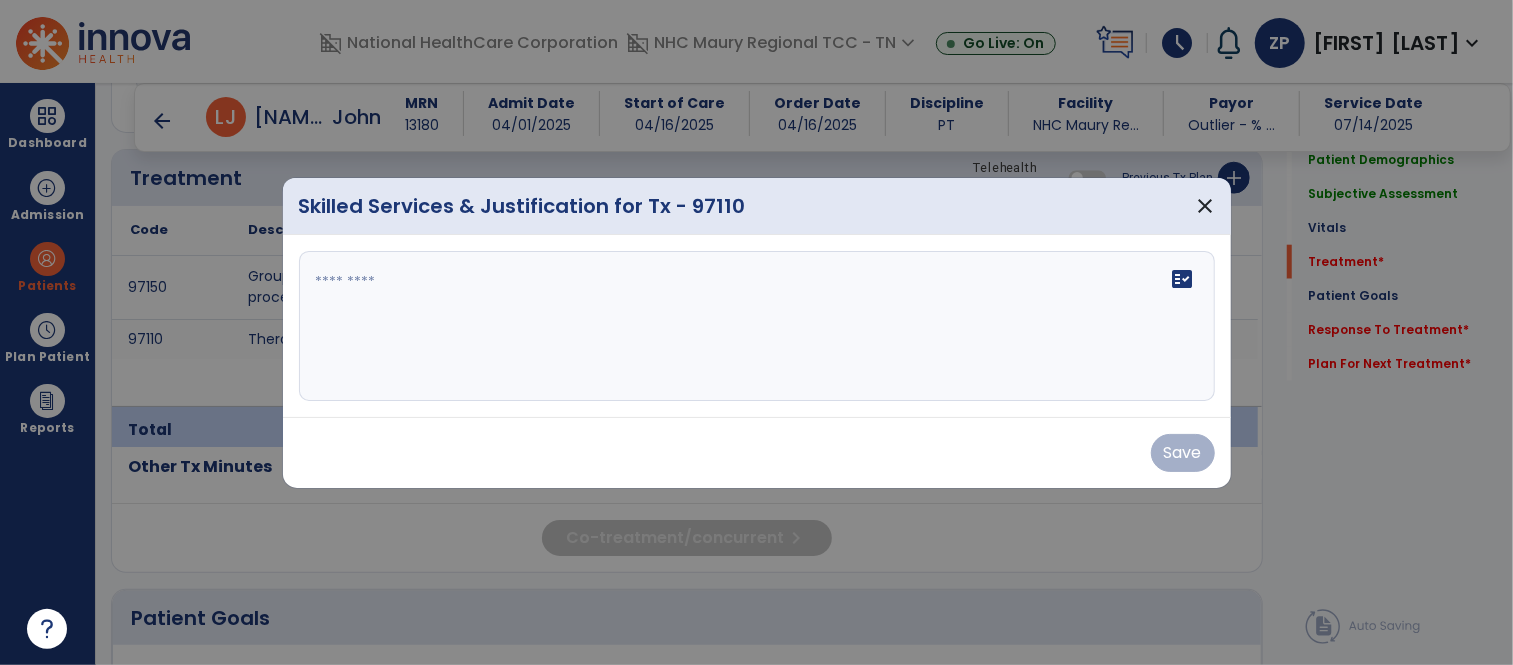 scroll, scrollTop: 1214, scrollLeft: 0, axis: vertical 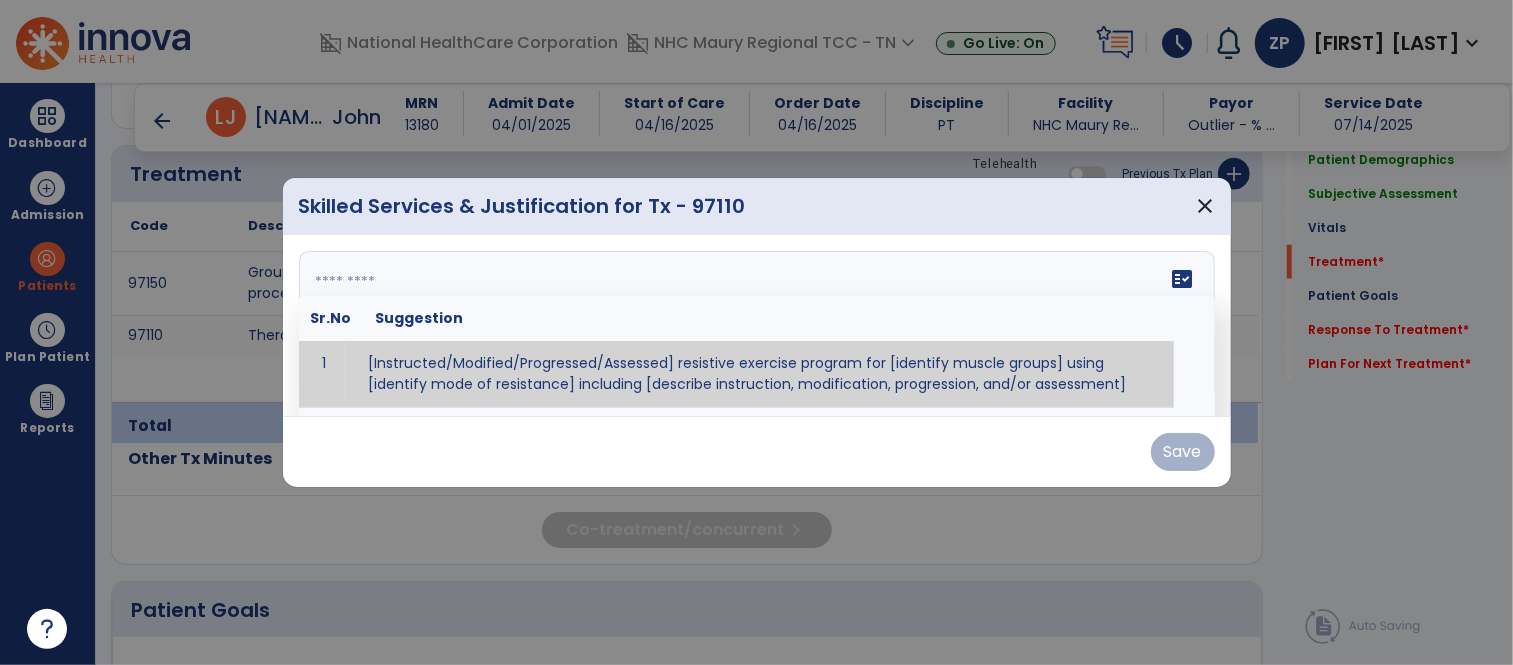 click on "fact_check  Sr.No Suggestion 1 [Instructed/Modified/Progressed/Assessed] resistive exercise program for [identify muscle groups] using [identify mode of resistance] including [describe instruction, modification, progression, and/or assessment] 2 [Instructed/Modified/Progressed/Assessed] aerobic exercise program using [identify equipment/mode] including [describe instruction, modification,progression, and/or assessment] 3 [Instructed/Modified/Progressed/Assessed] [PROM/A/AROM/AROM] program for [identify joint movements] using [contract-relax, over-pressure, inhibitory techniques, other] 4 [Assessed/Tested] aerobic capacity with administration of [aerobic capacity test]" at bounding box center (757, 326) 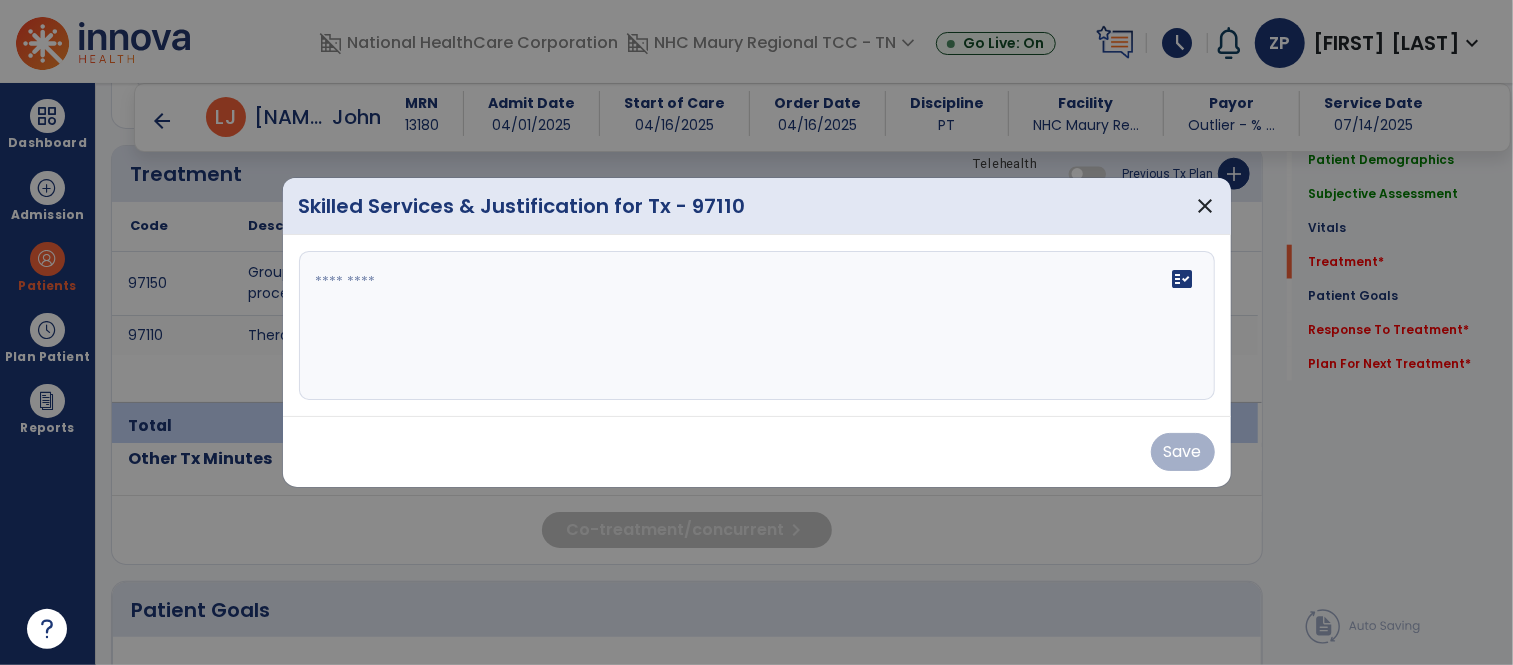 click on "Skilled Services & Justification for Tx - 97110   close" at bounding box center (757, 206) 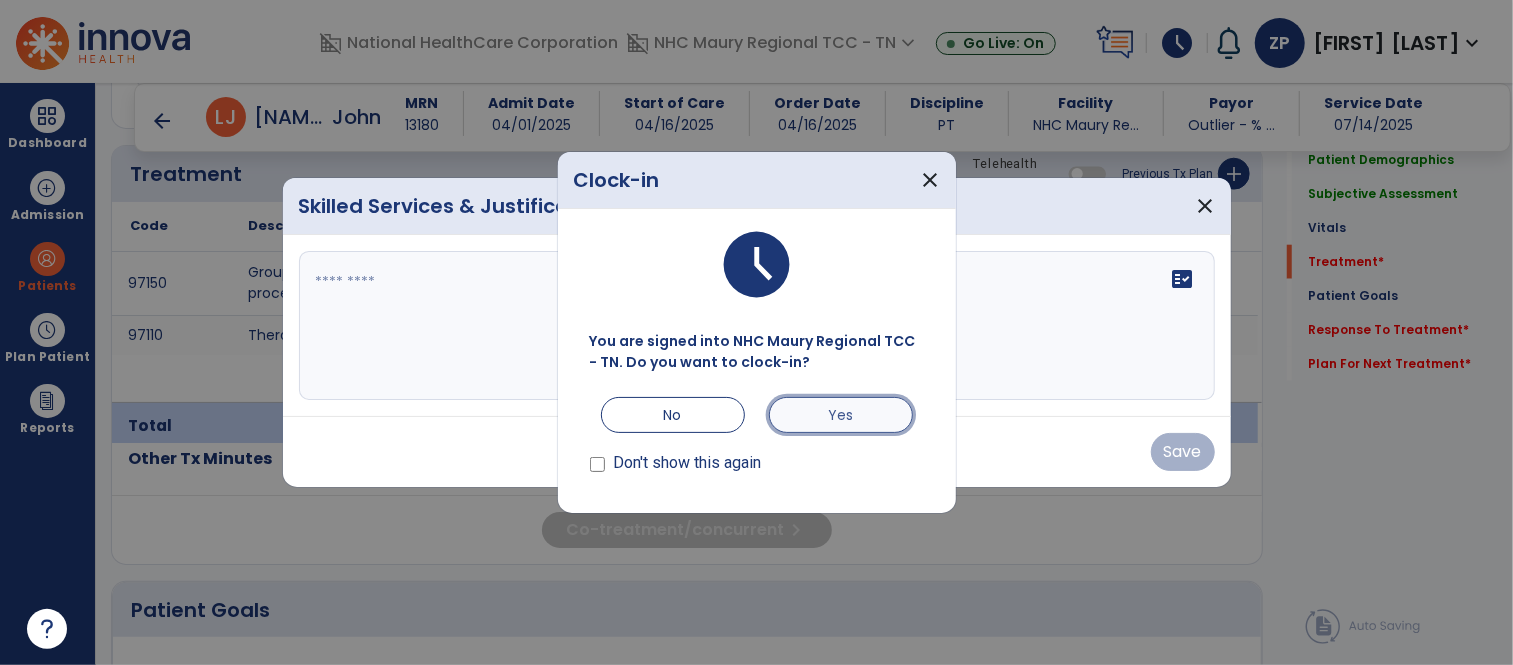 click on "Yes" at bounding box center (841, 415) 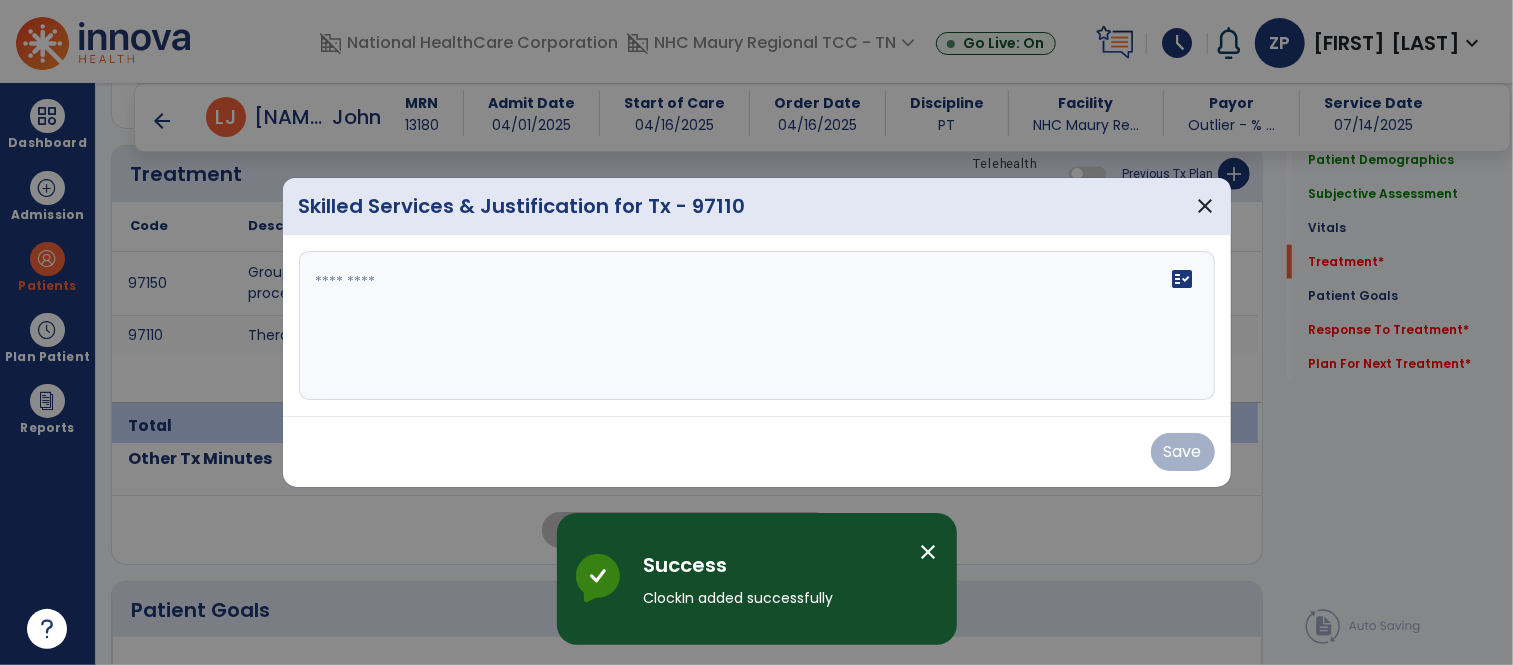 click on "close" at bounding box center (929, 552) 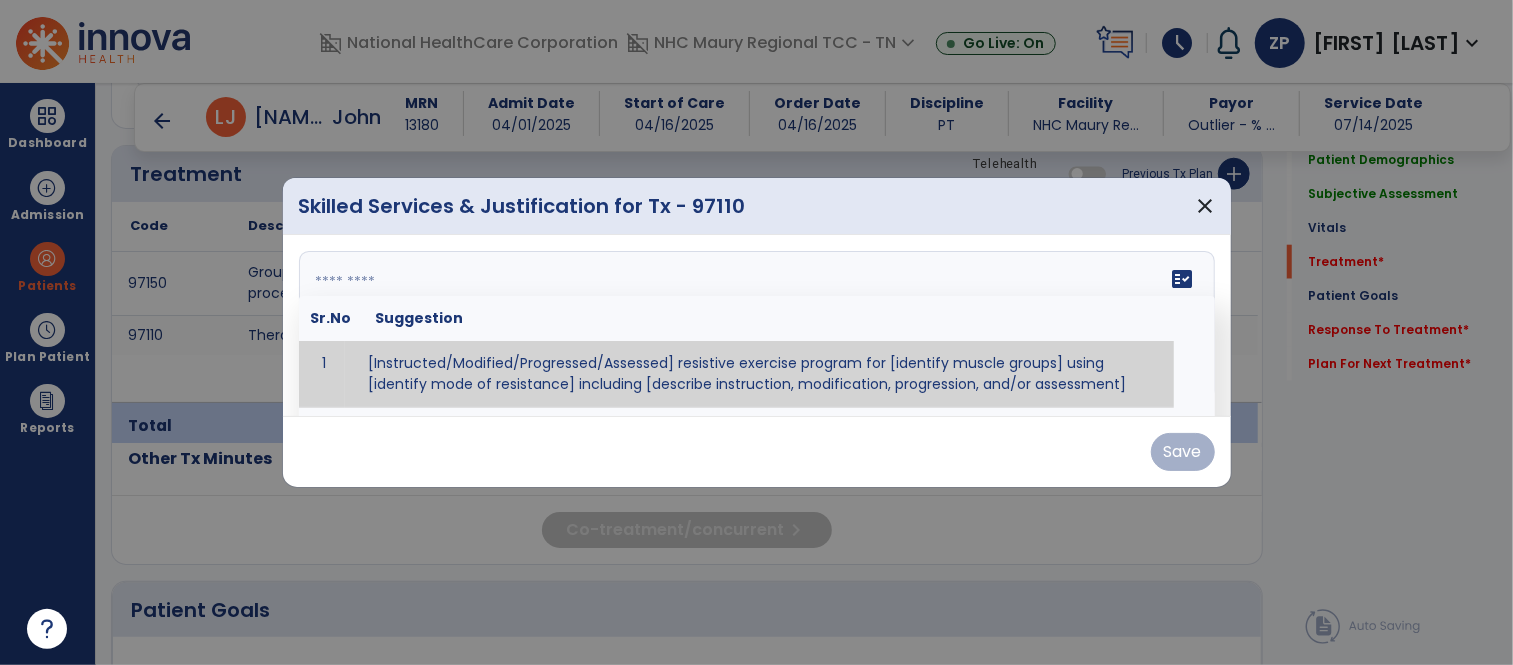 click at bounding box center (754, 326) 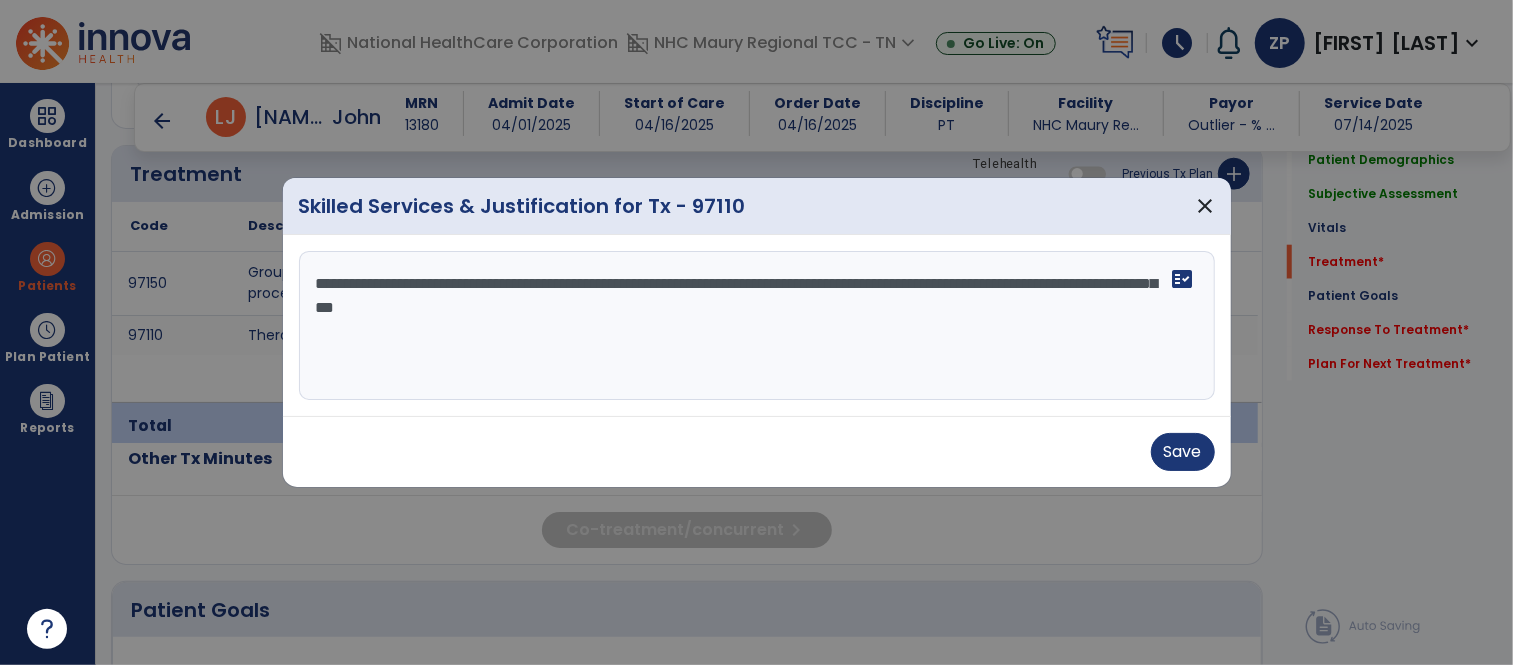 click on "**********" at bounding box center [757, 326] 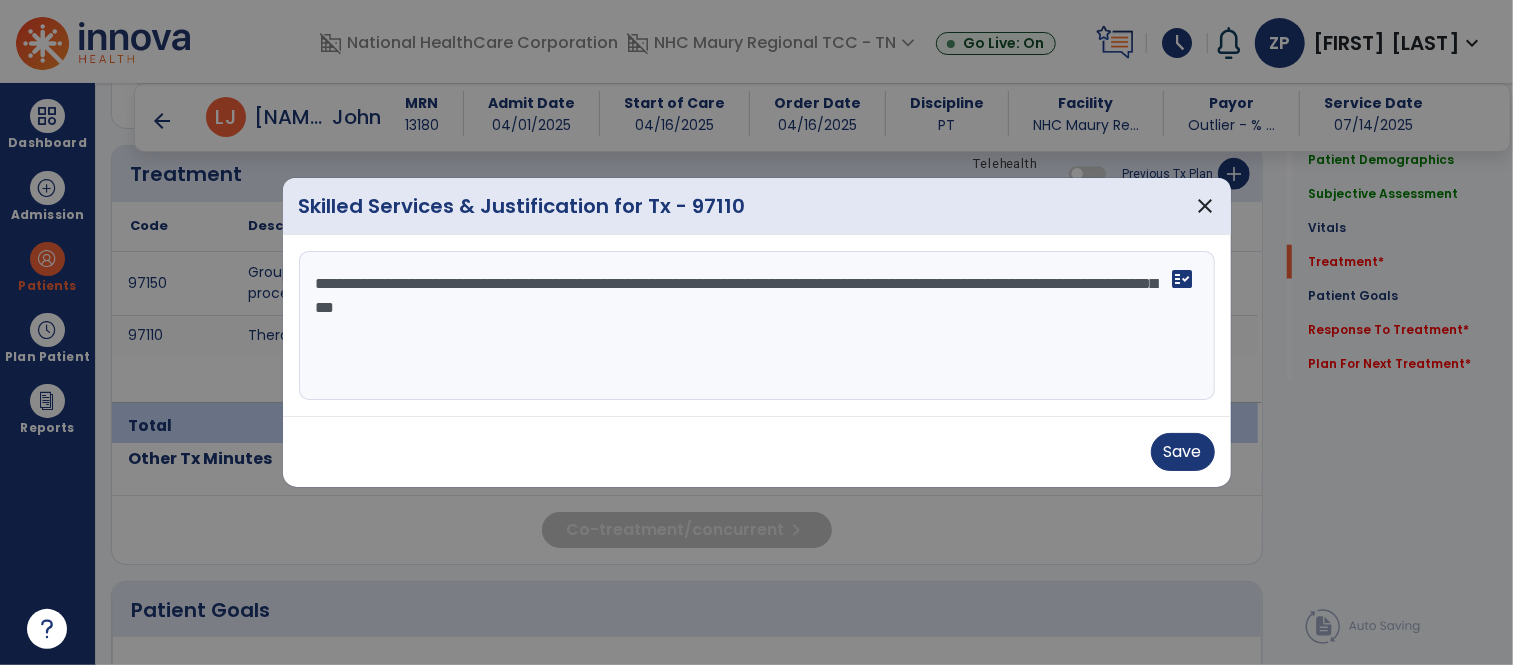 click on "**********" at bounding box center (757, 326) 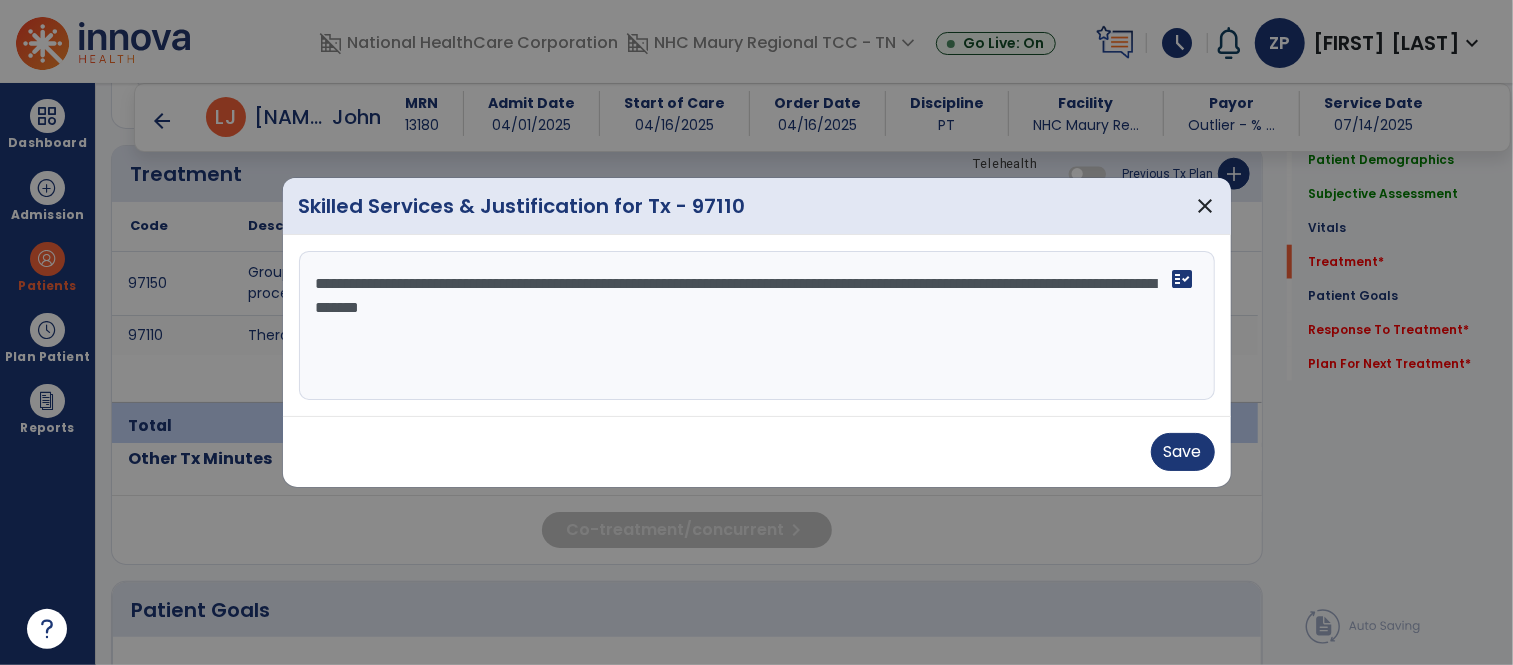 click on "**********" at bounding box center [757, 326] 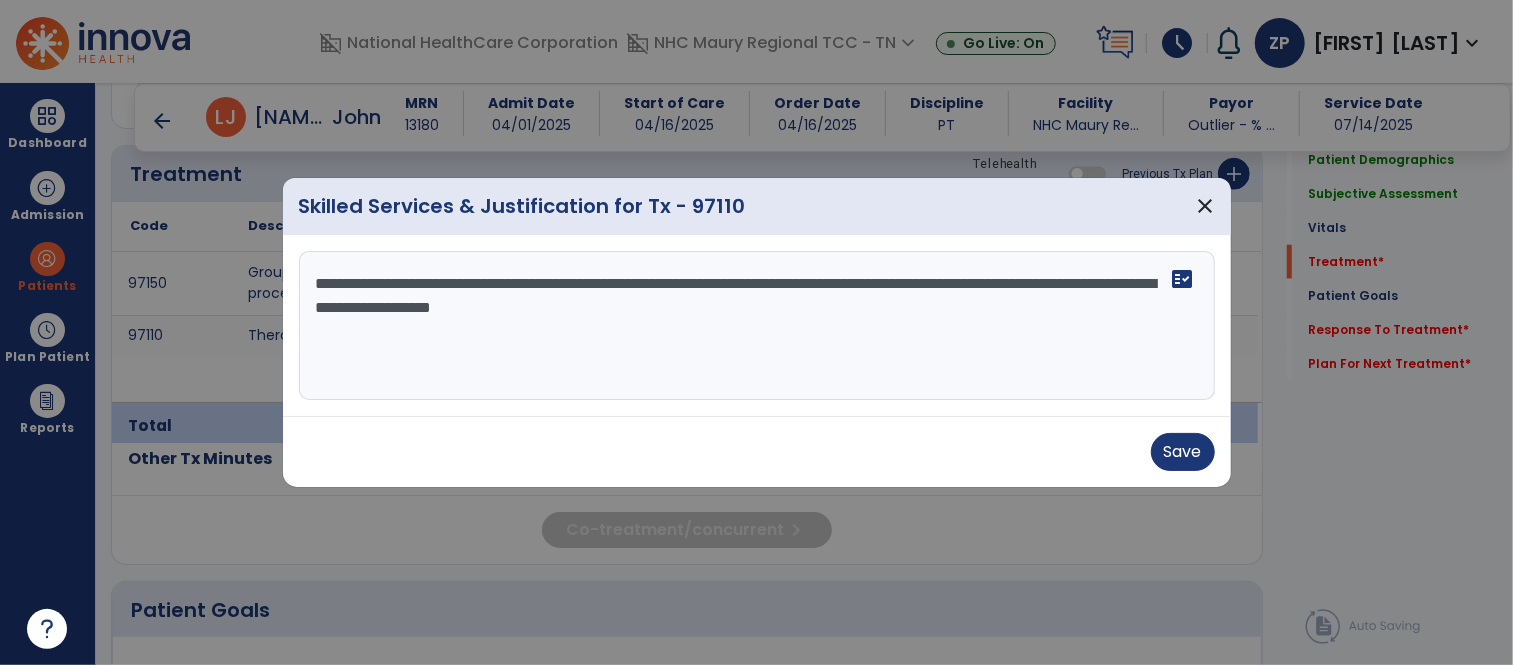 click on "**********" at bounding box center [757, 326] 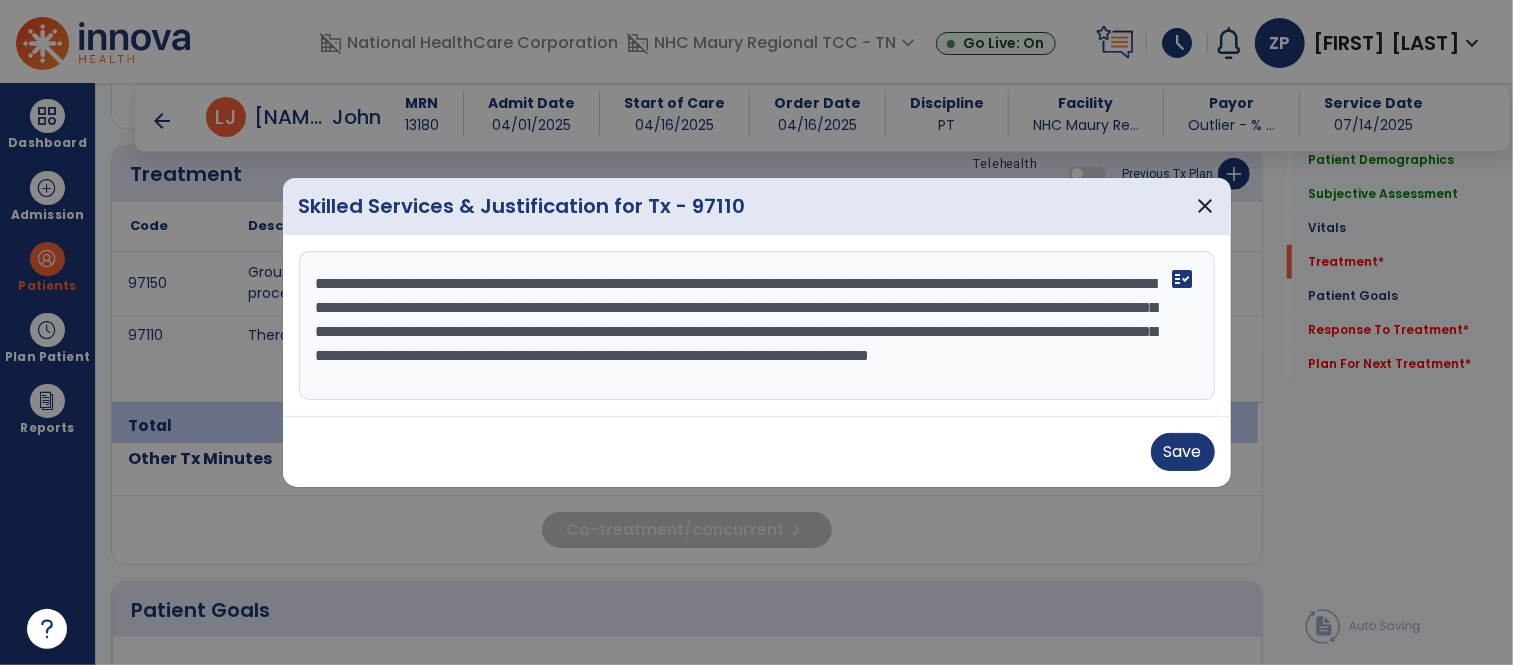 scroll, scrollTop: 14, scrollLeft: 0, axis: vertical 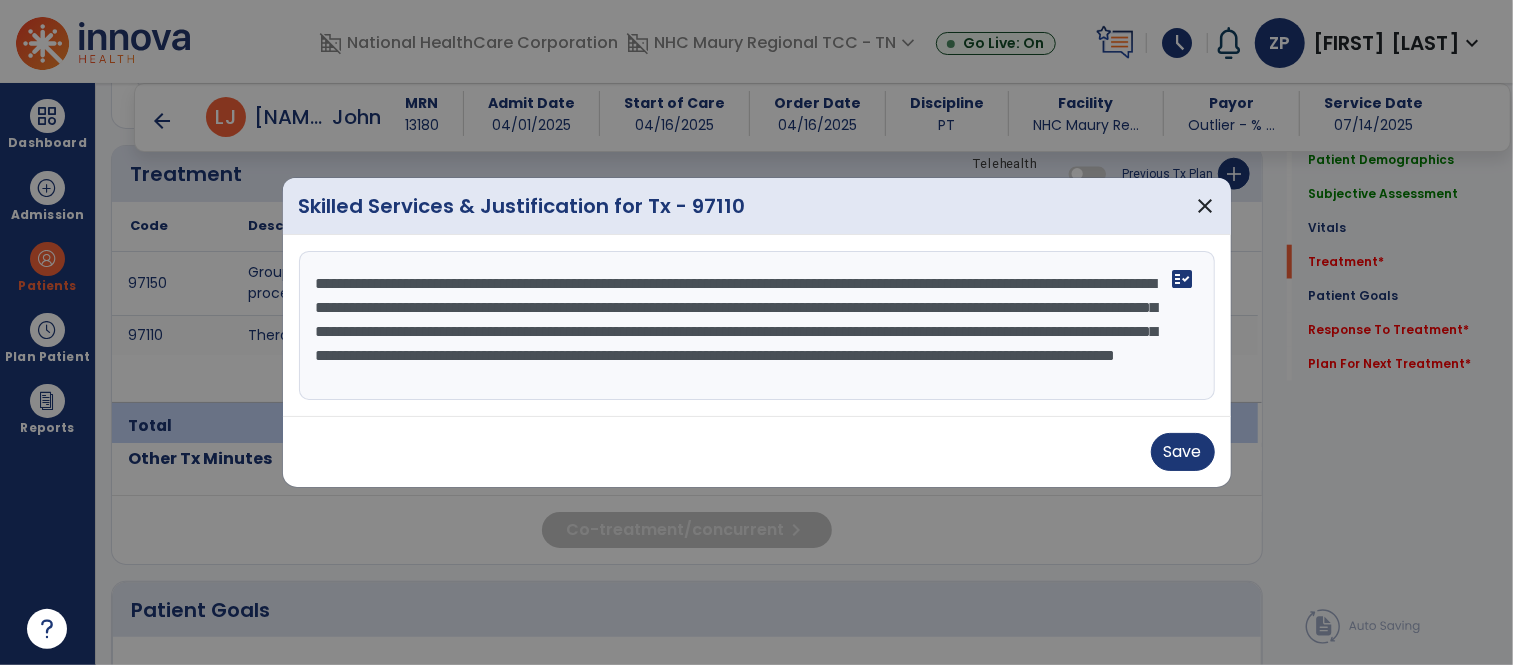 drag, startPoint x: 1078, startPoint y: 374, endPoint x: 590, endPoint y: 362, distance: 488.14752 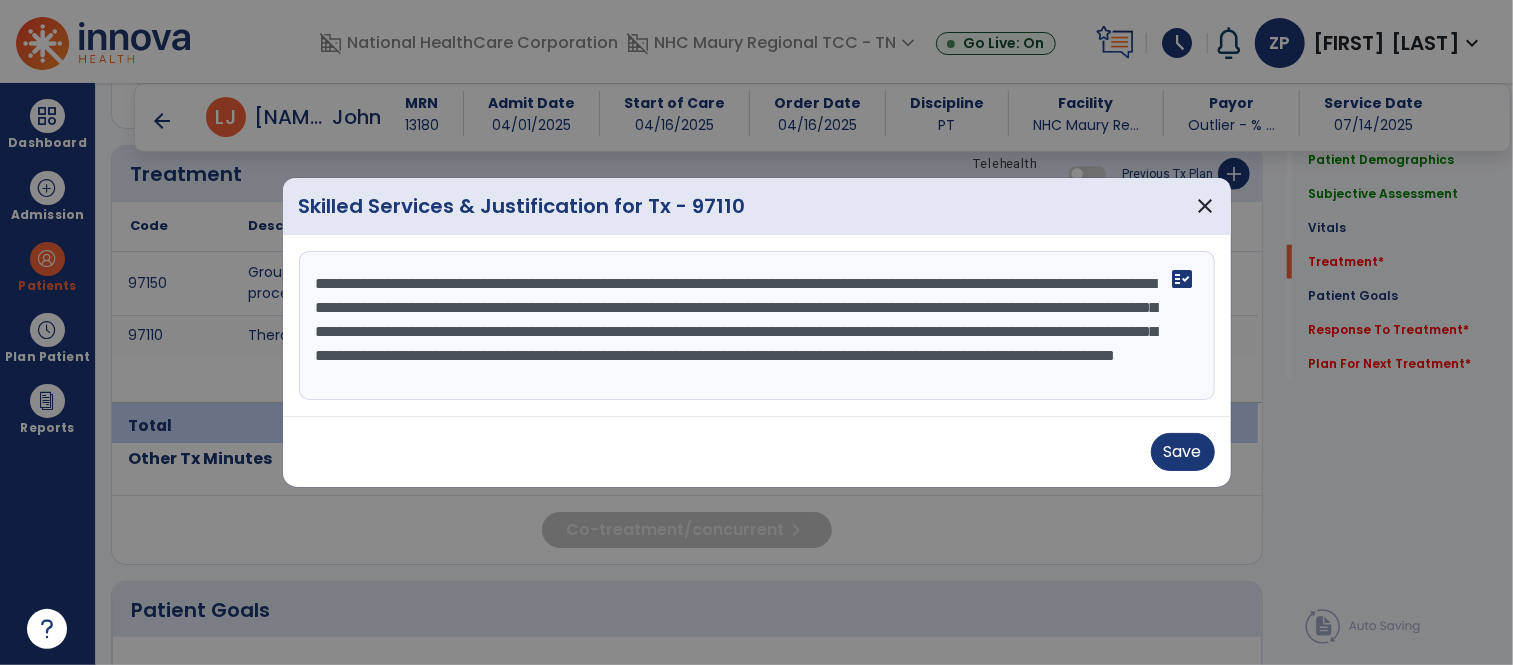 click on "**********" at bounding box center (757, 326) 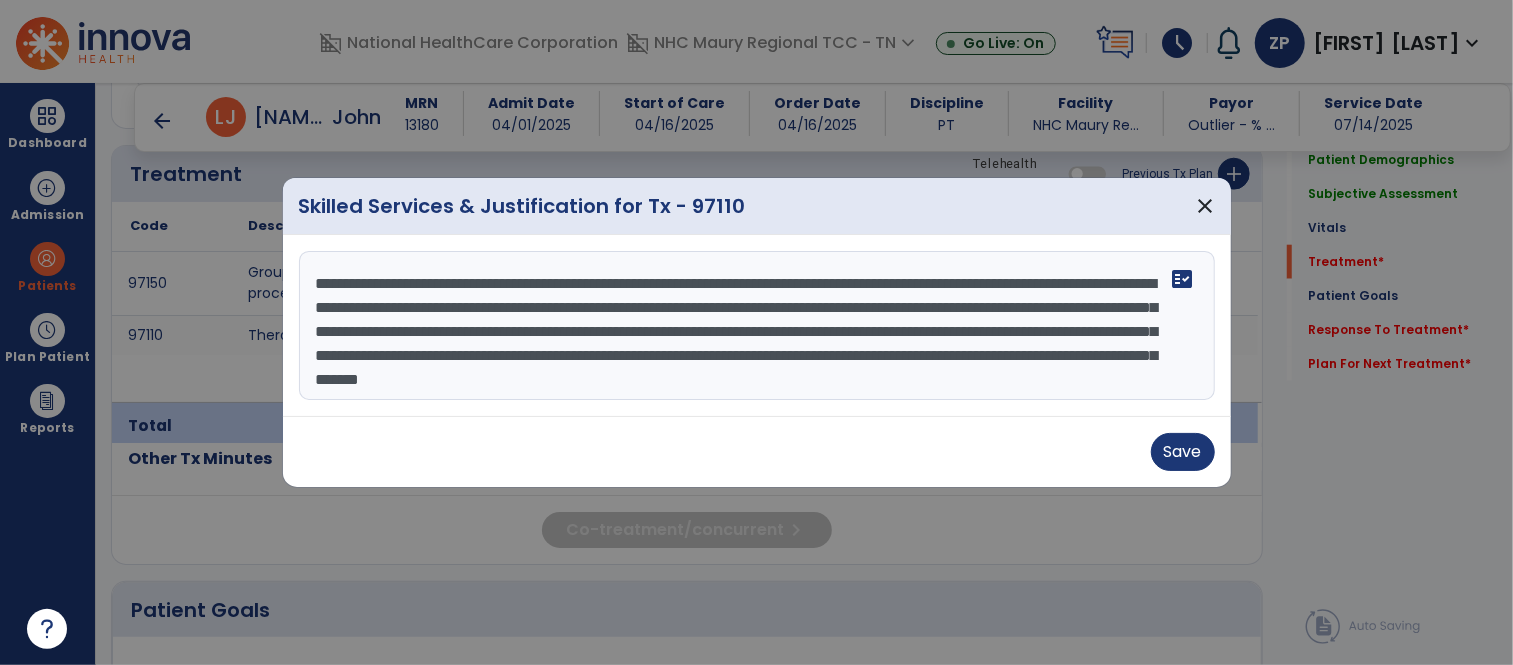 click on "**********" at bounding box center [757, 326] 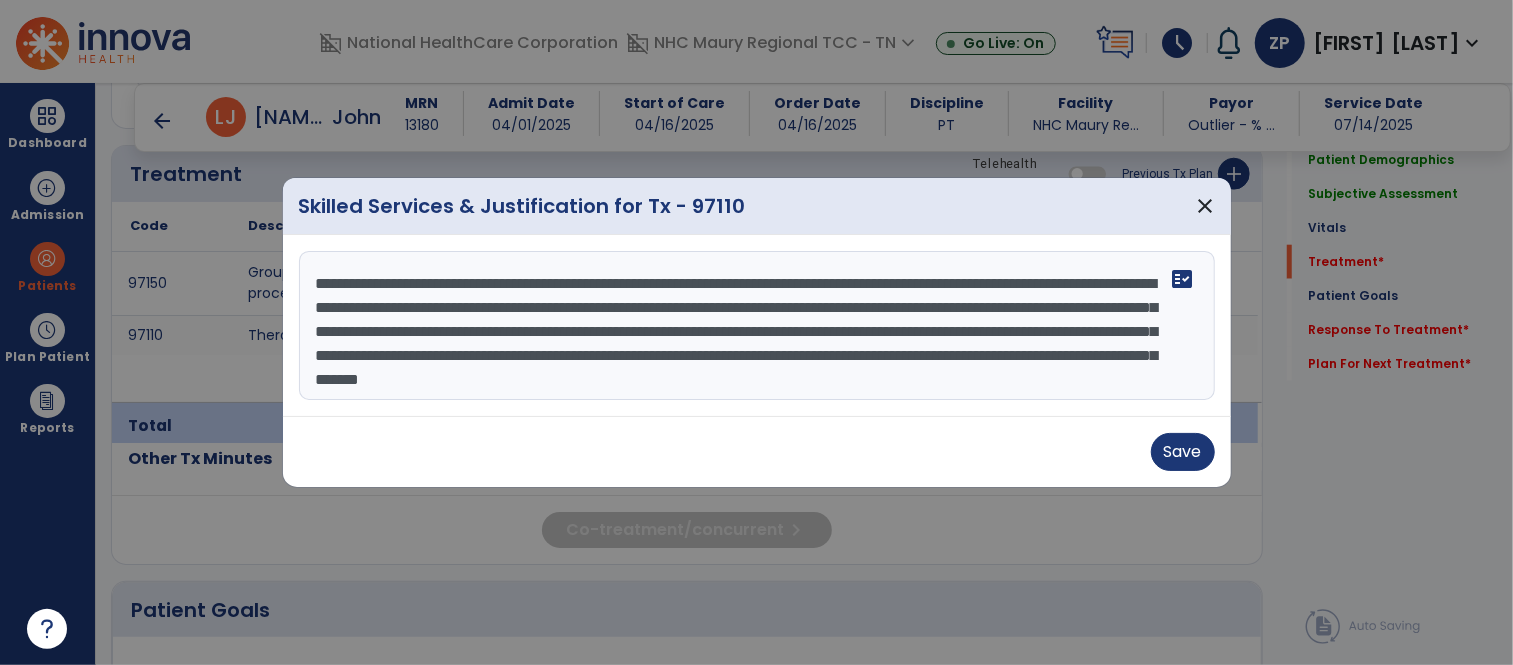 click on "**********" at bounding box center [757, 326] 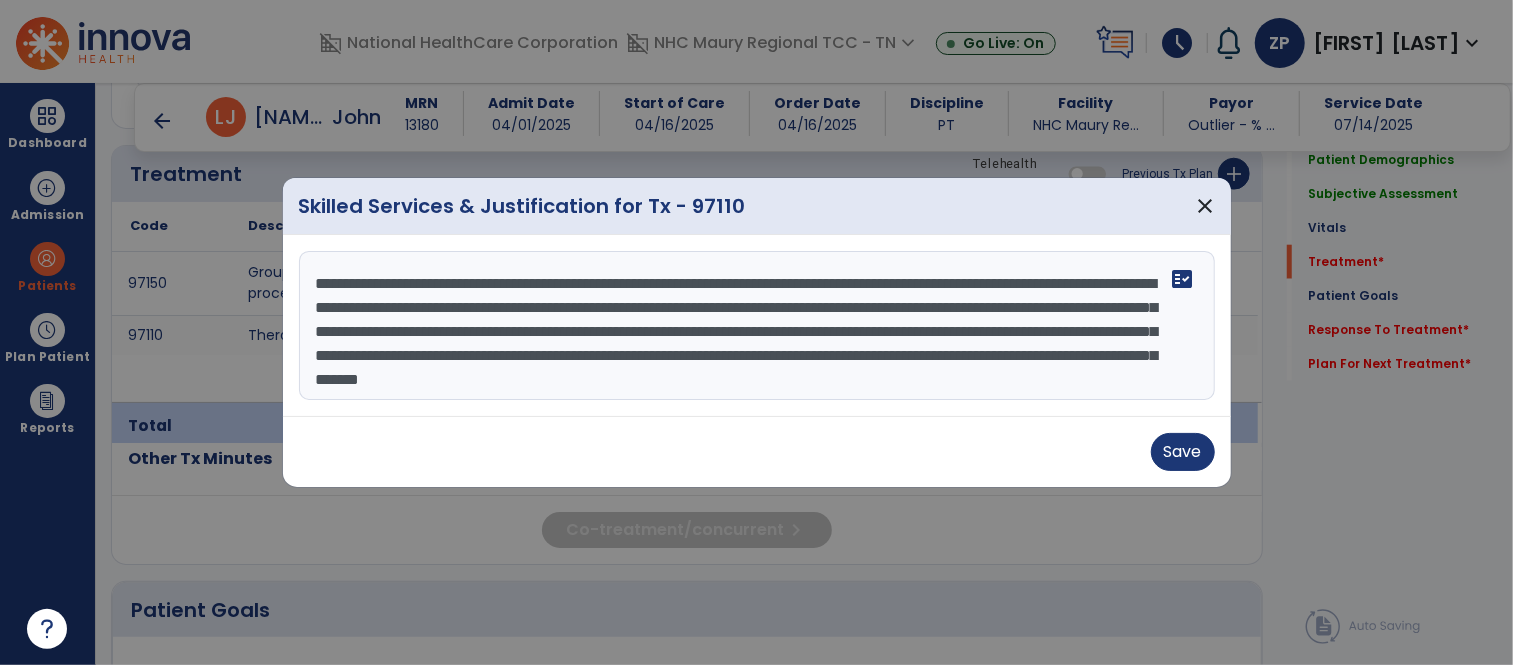 click on "**********" at bounding box center [757, 326] 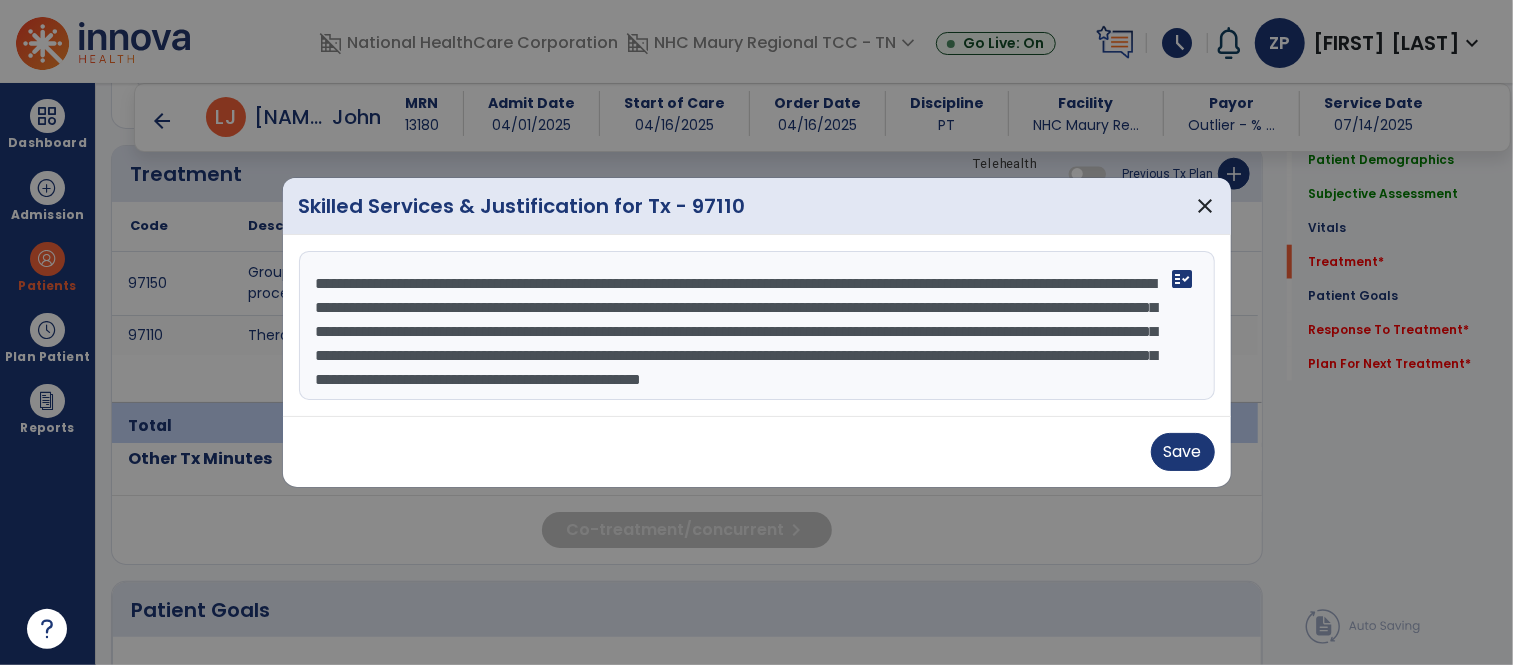 scroll, scrollTop: 38, scrollLeft: 0, axis: vertical 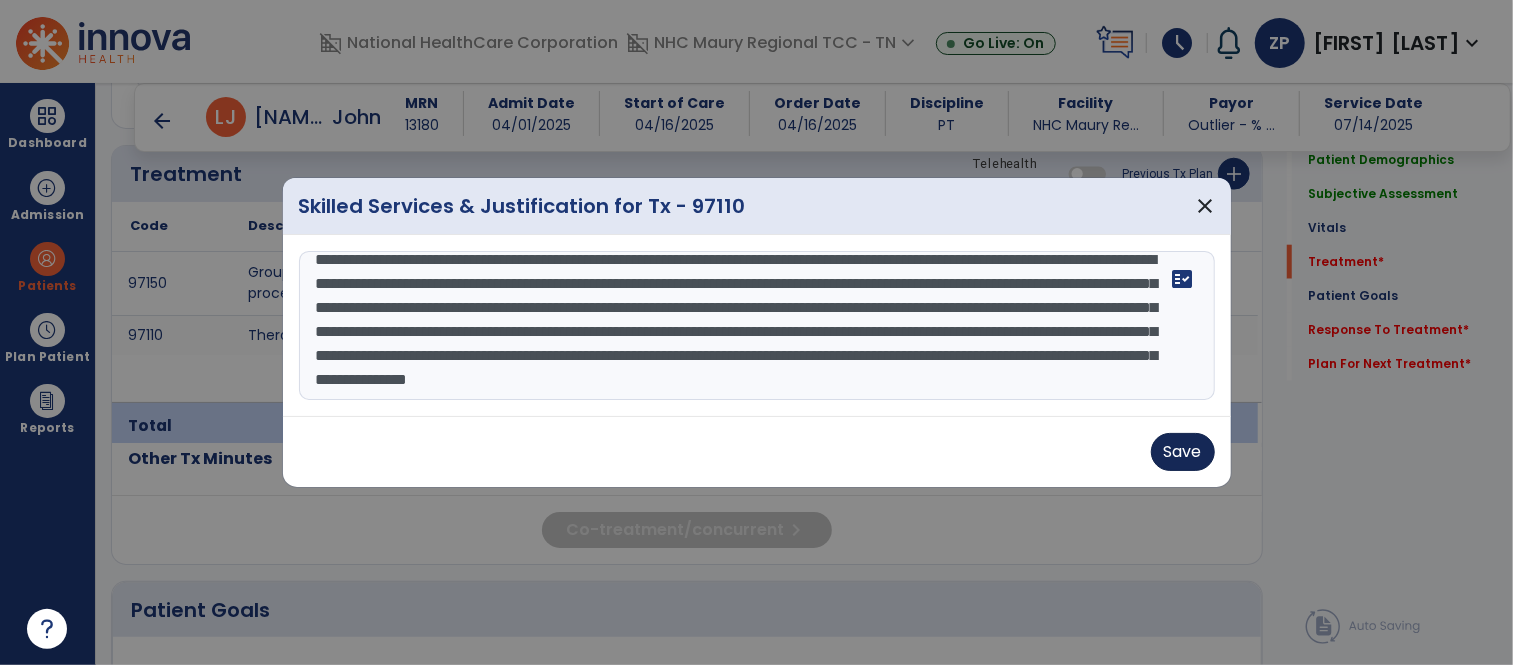 type on "**********" 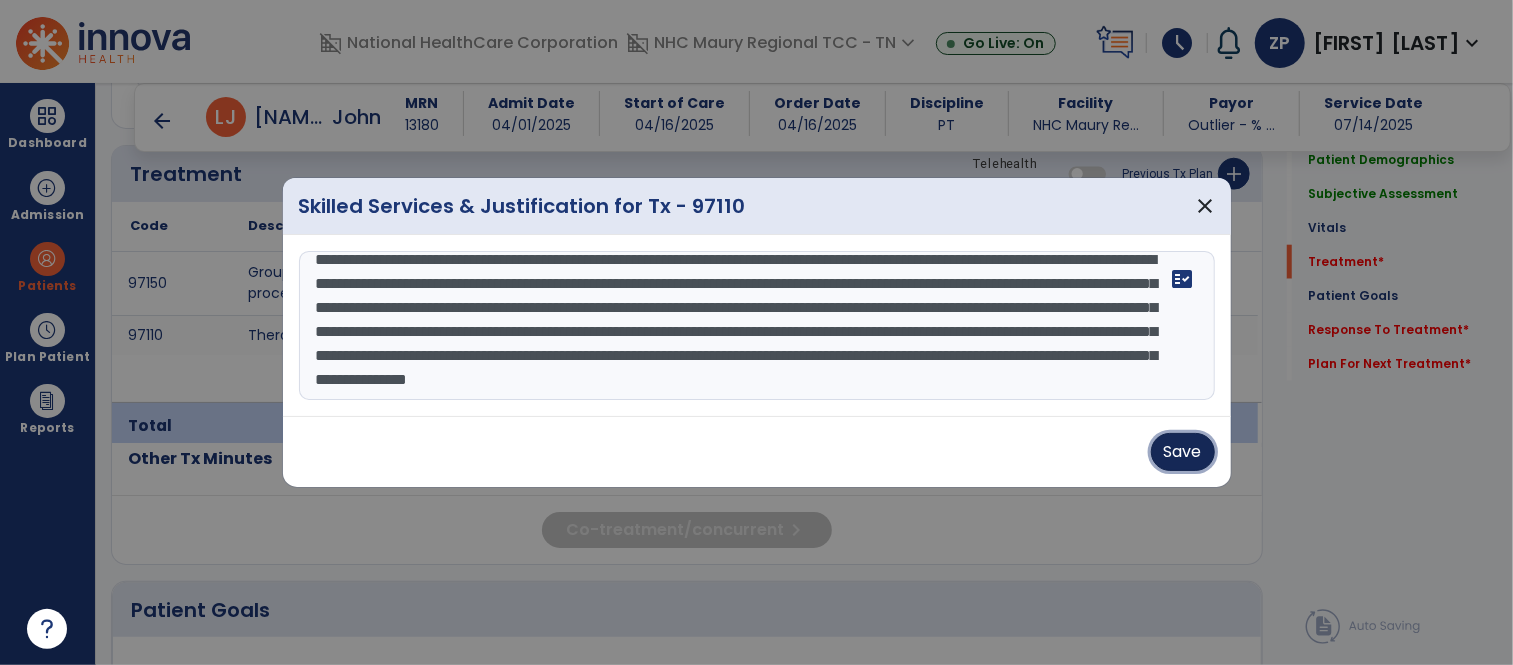 click on "Save" at bounding box center [1183, 452] 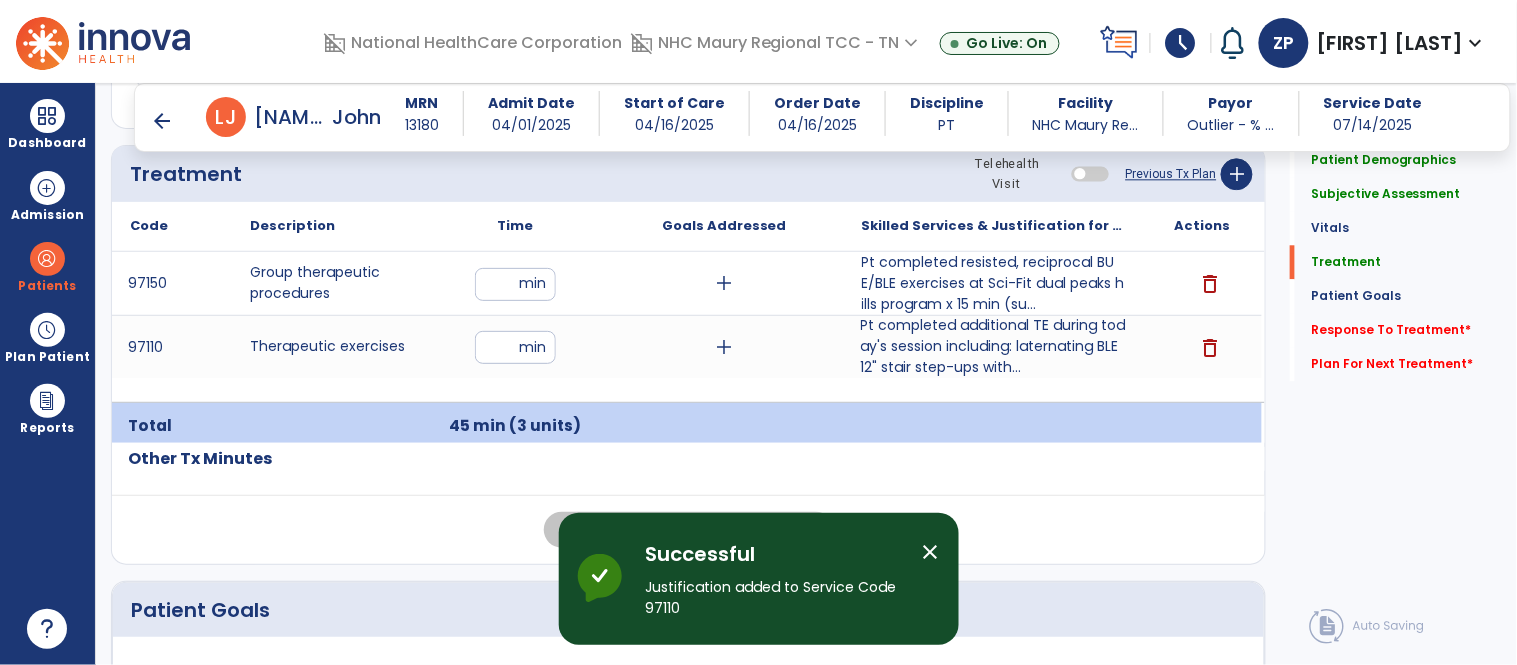 click on "Code
Description
Time" 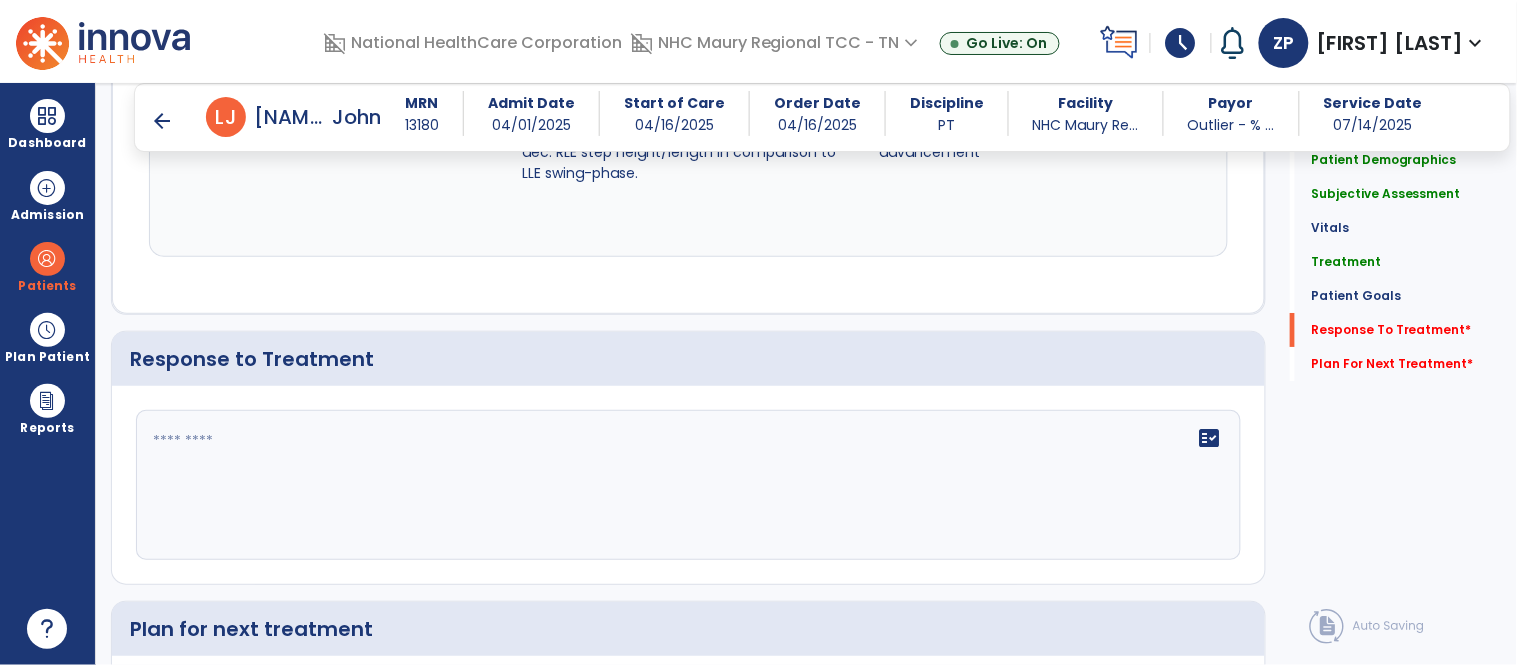 scroll, scrollTop: 3728, scrollLeft: 0, axis: vertical 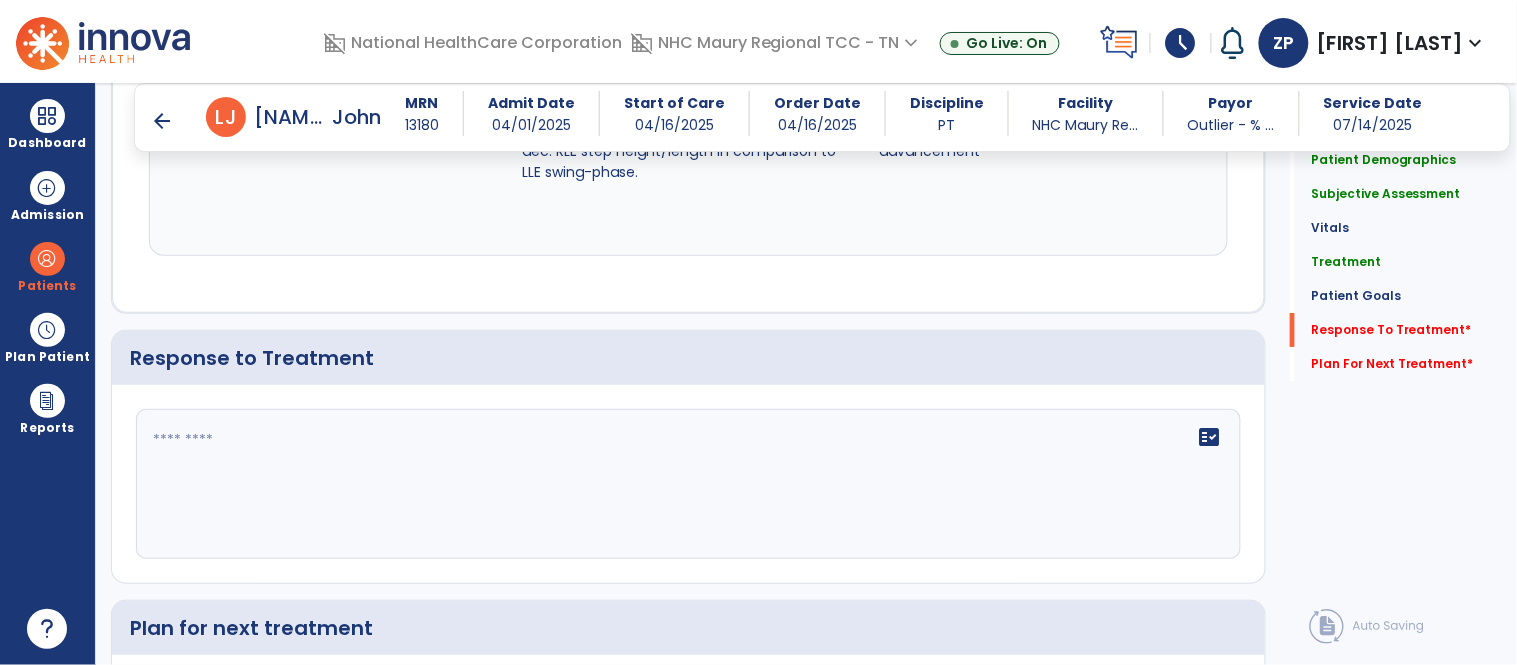 click on "fact_check" 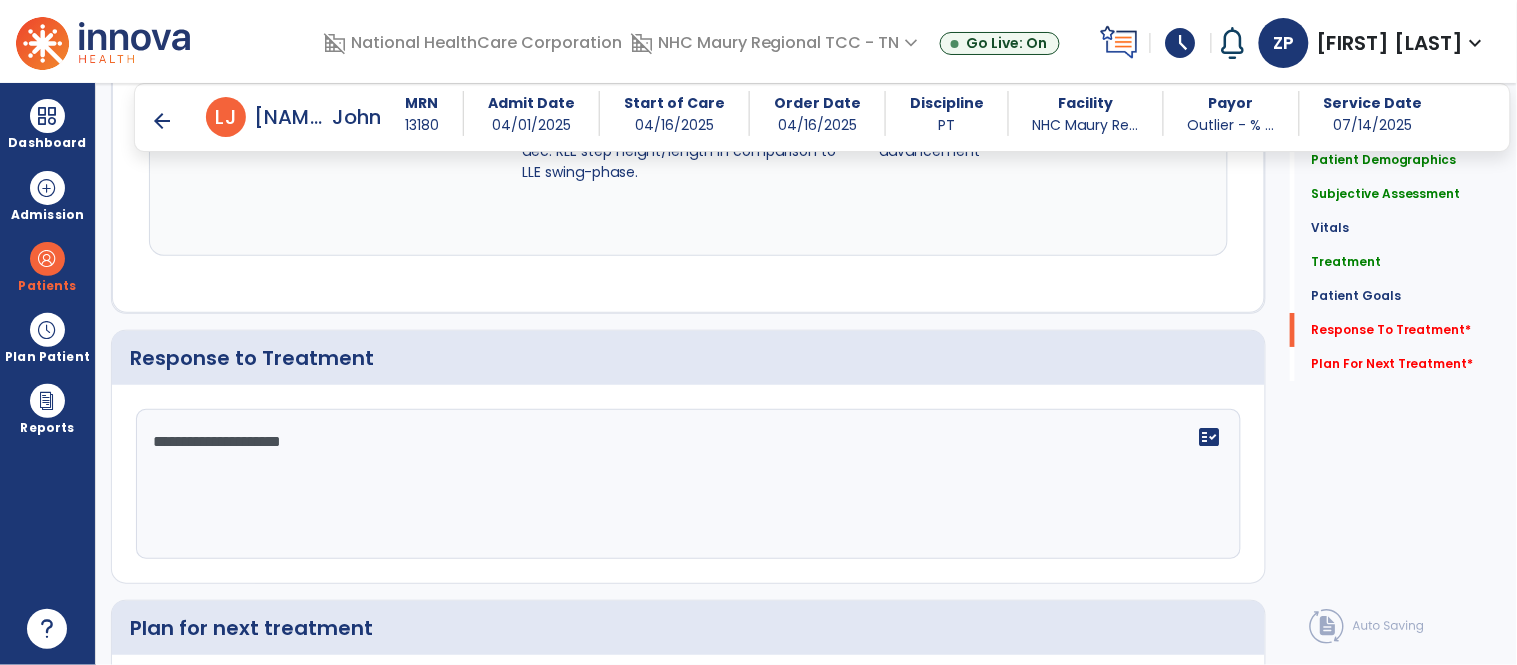 type on "**********" 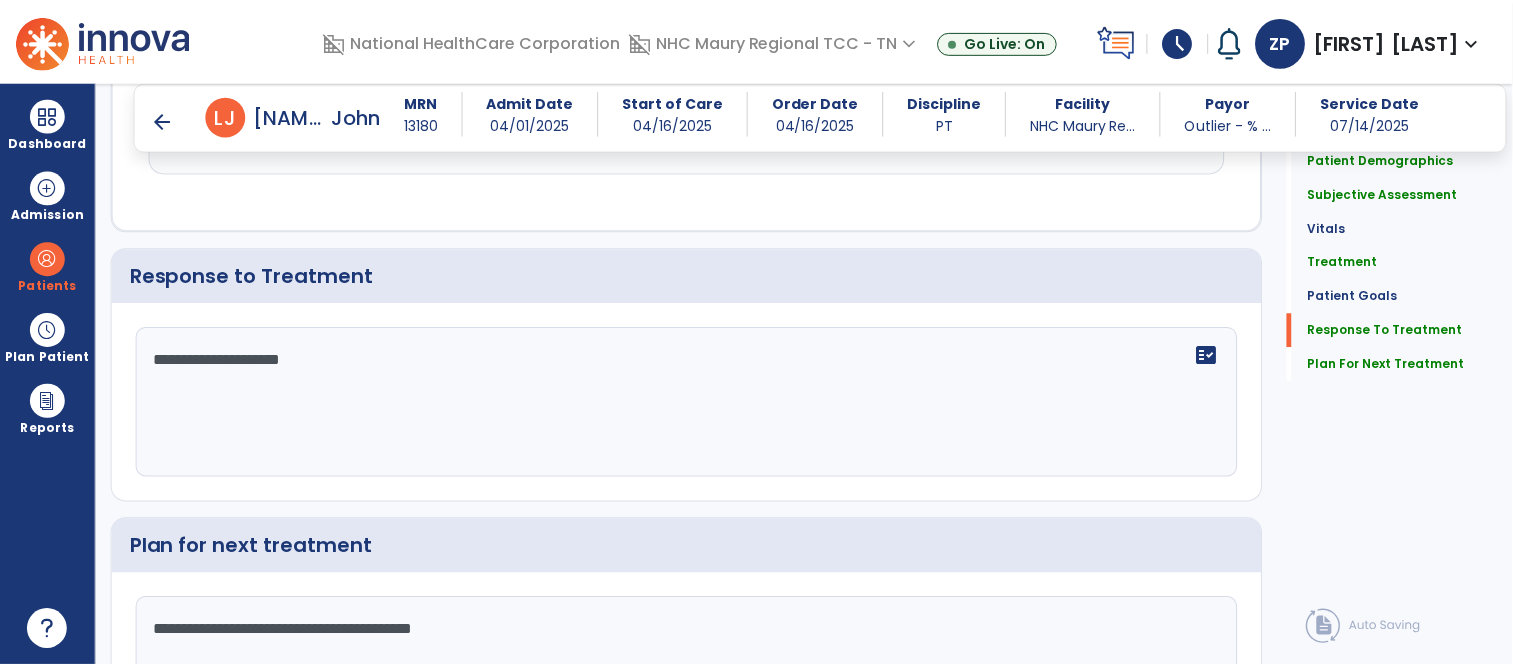 scroll, scrollTop: 3924, scrollLeft: 0, axis: vertical 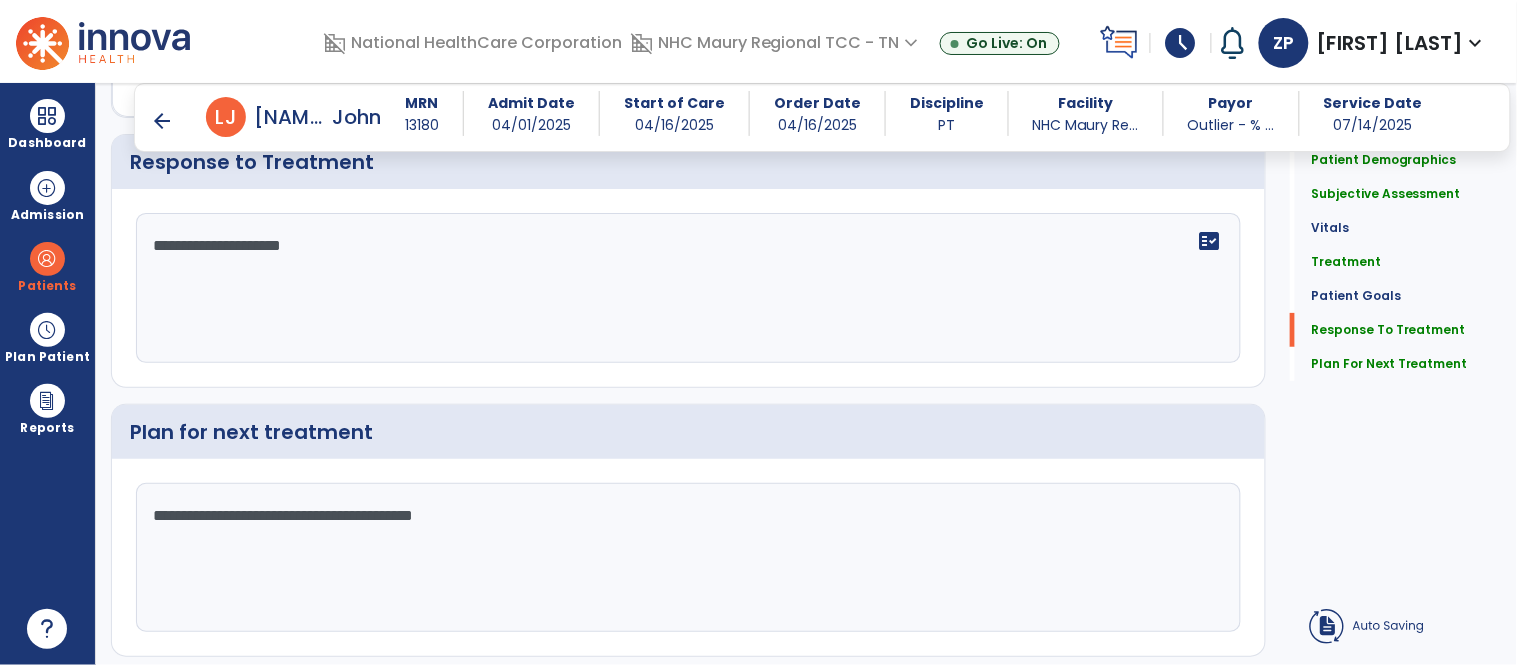 type on "**********" 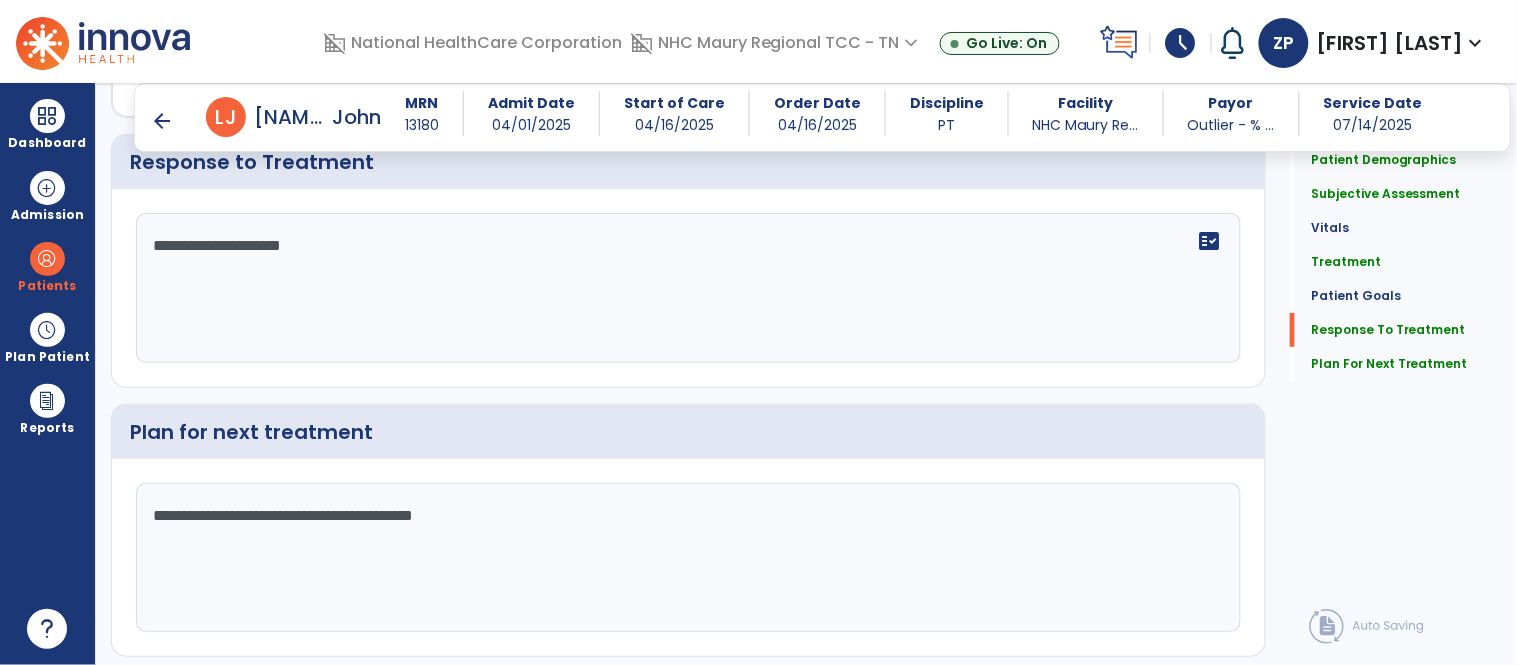 click on "Sign Doc  chevron_right" 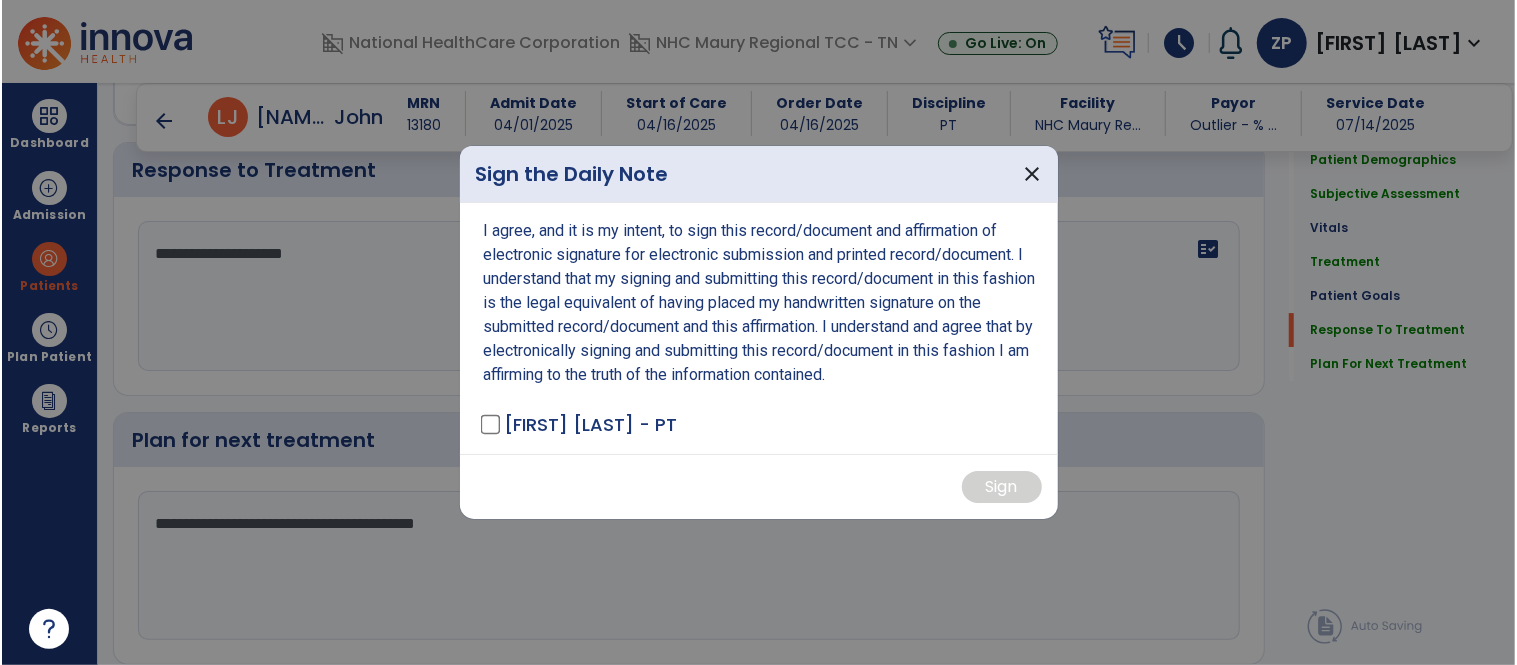 scroll, scrollTop: 3924, scrollLeft: 0, axis: vertical 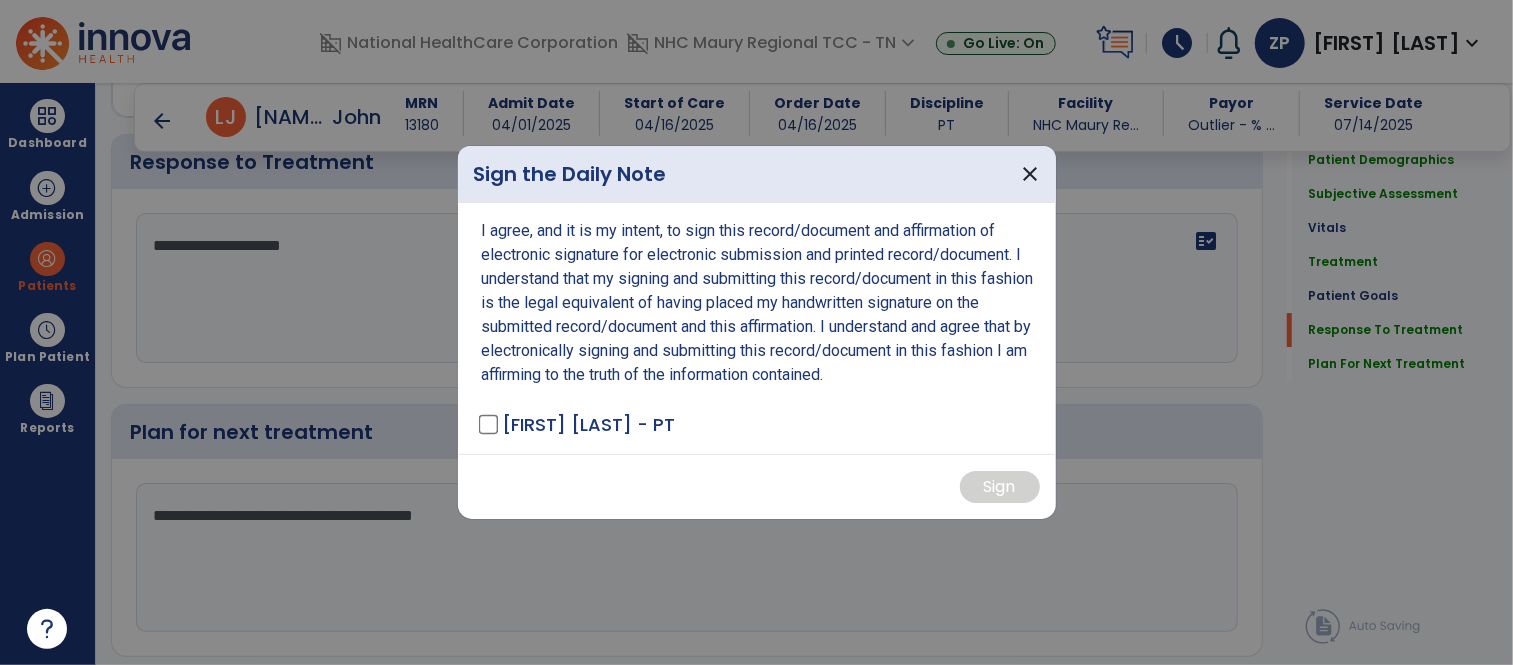 click at bounding box center (756, 332) 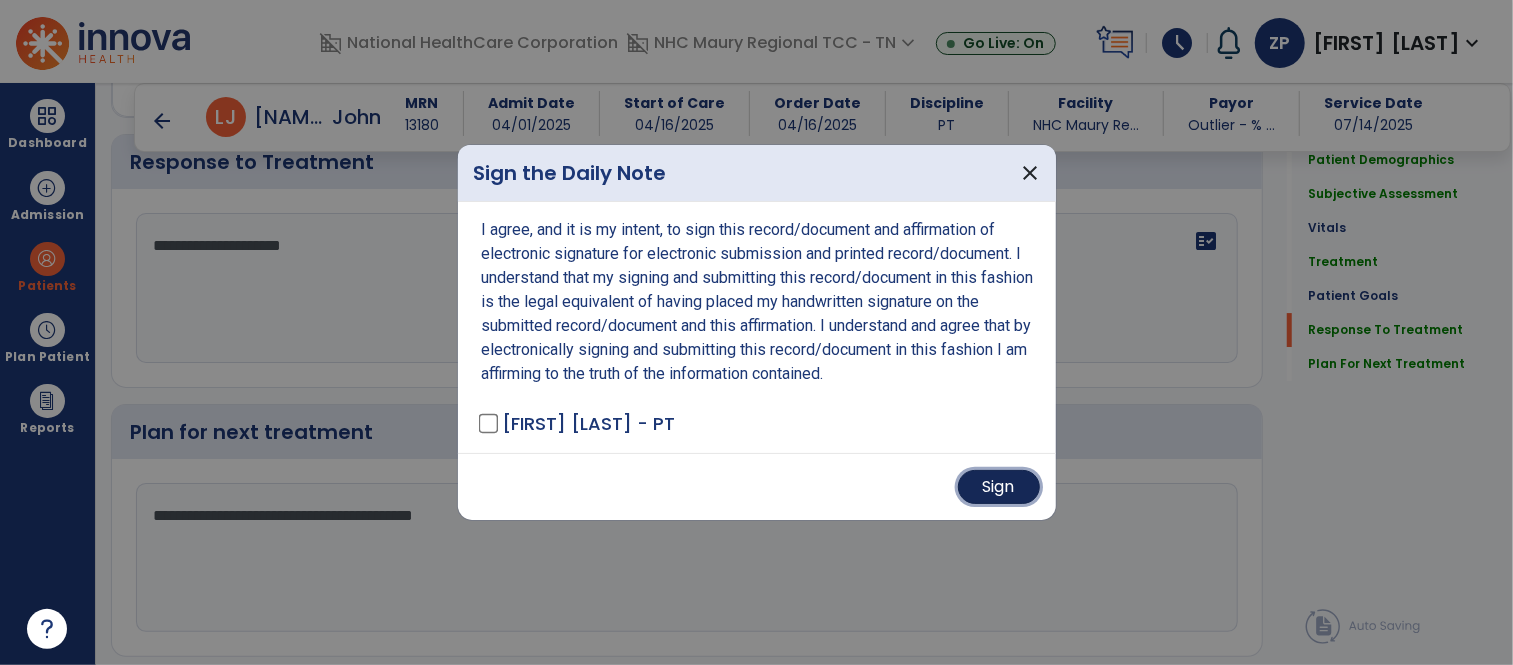 click on "Sign" at bounding box center (999, 487) 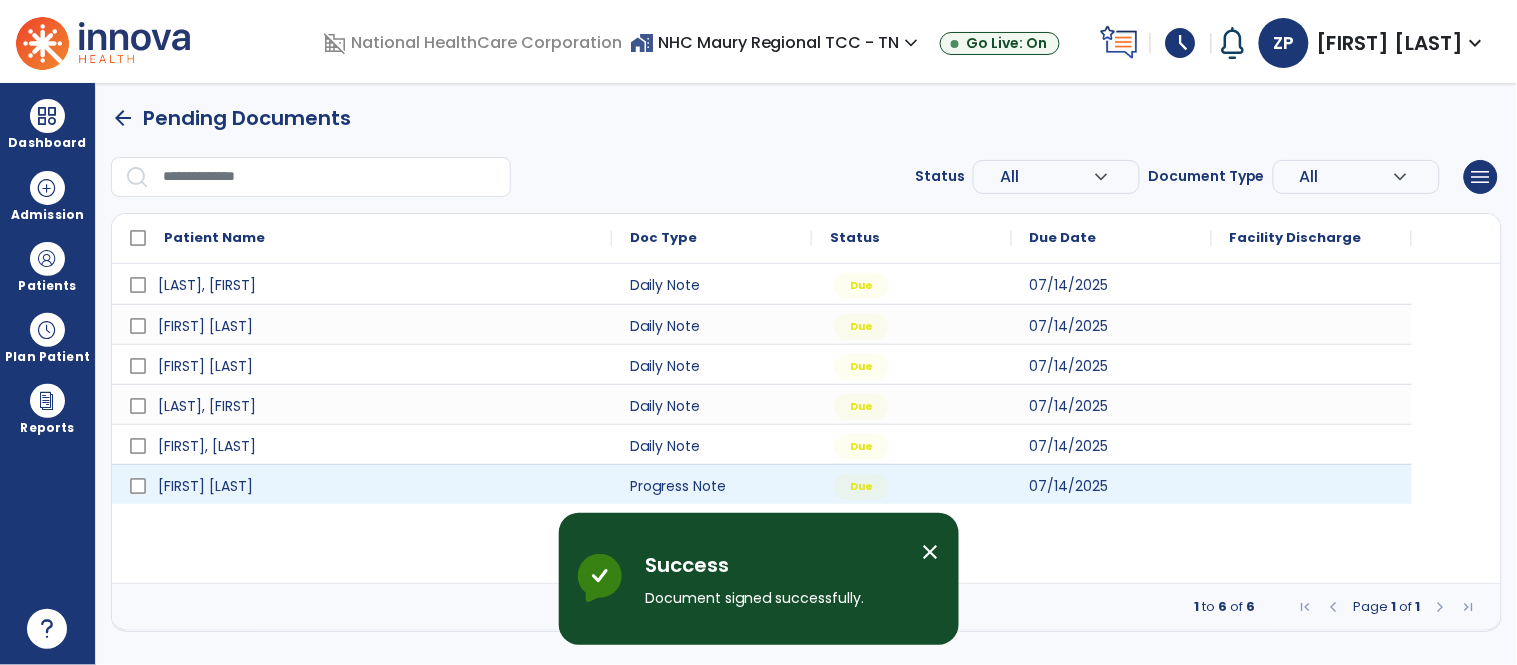 scroll, scrollTop: 0, scrollLeft: 0, axis: both 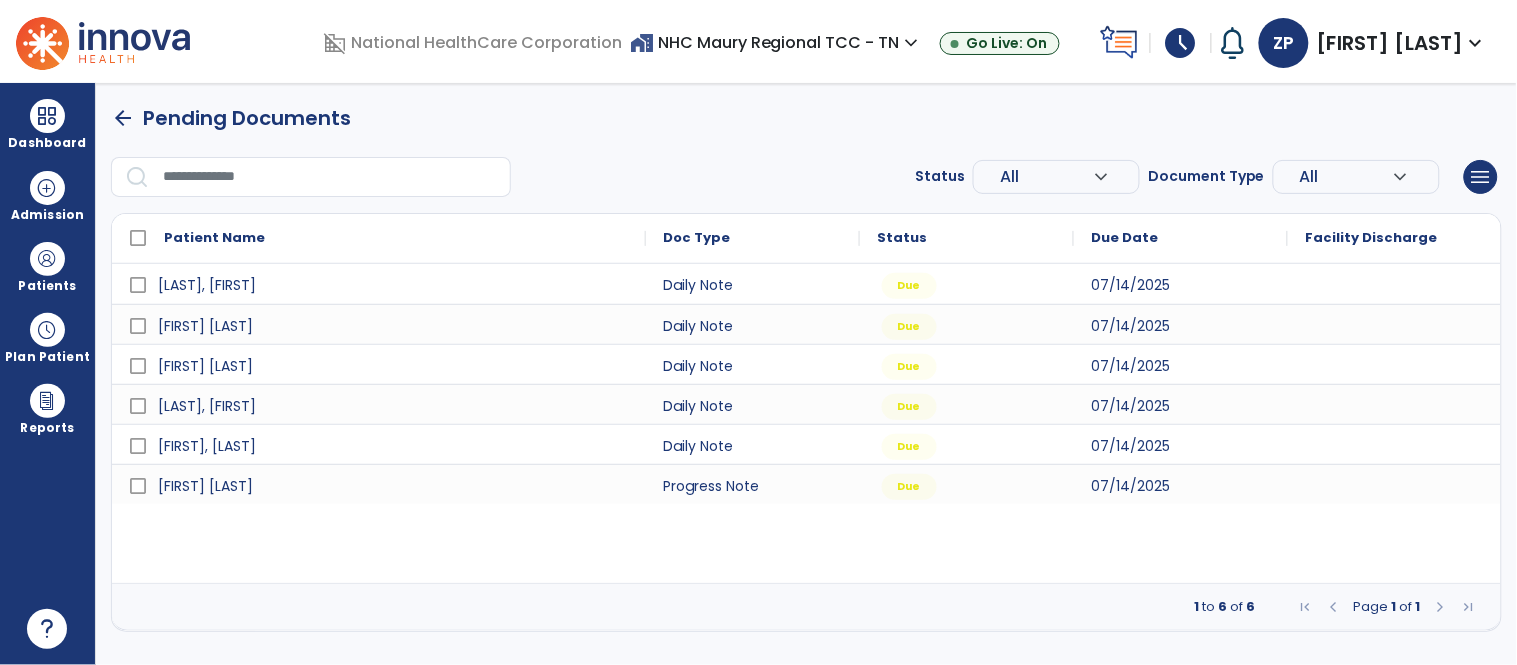 drag, startPoint x: 713, startPoint y: 107, endPoint x: 531, endPoint y: 128, distance: 183.20753 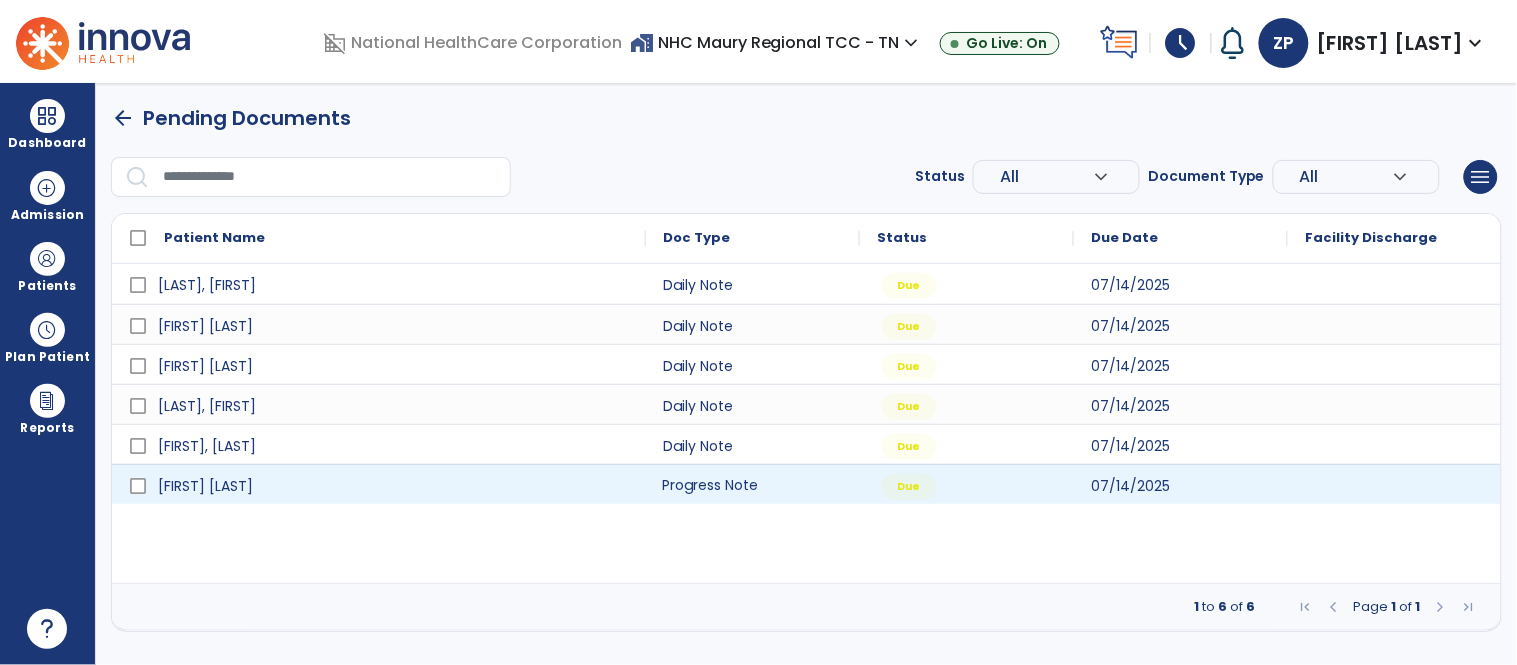 click on "Progress Note" at bounding box center (753, 484) 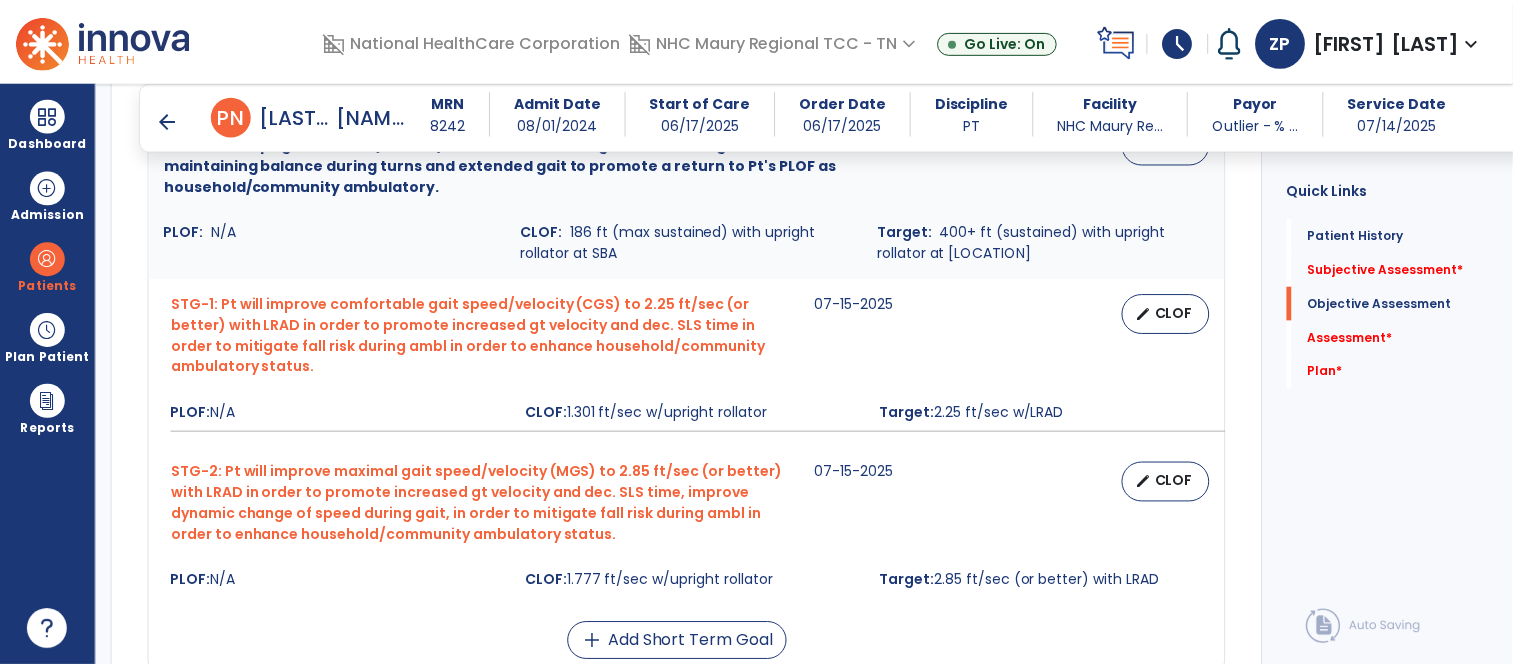 scroll, scrollTop: 1797, scrollLeft: 0, axis: vertical 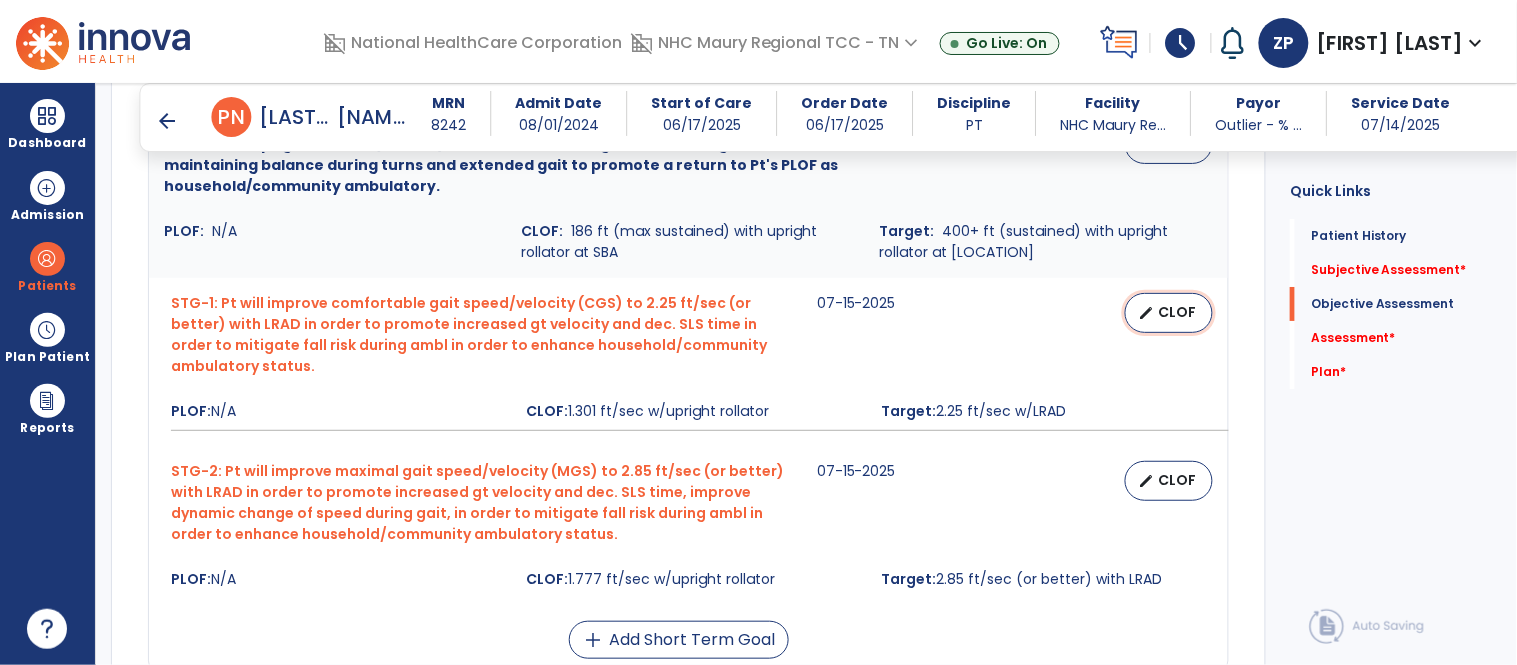 click on "CLOF" at bounding box center [1177, 312] 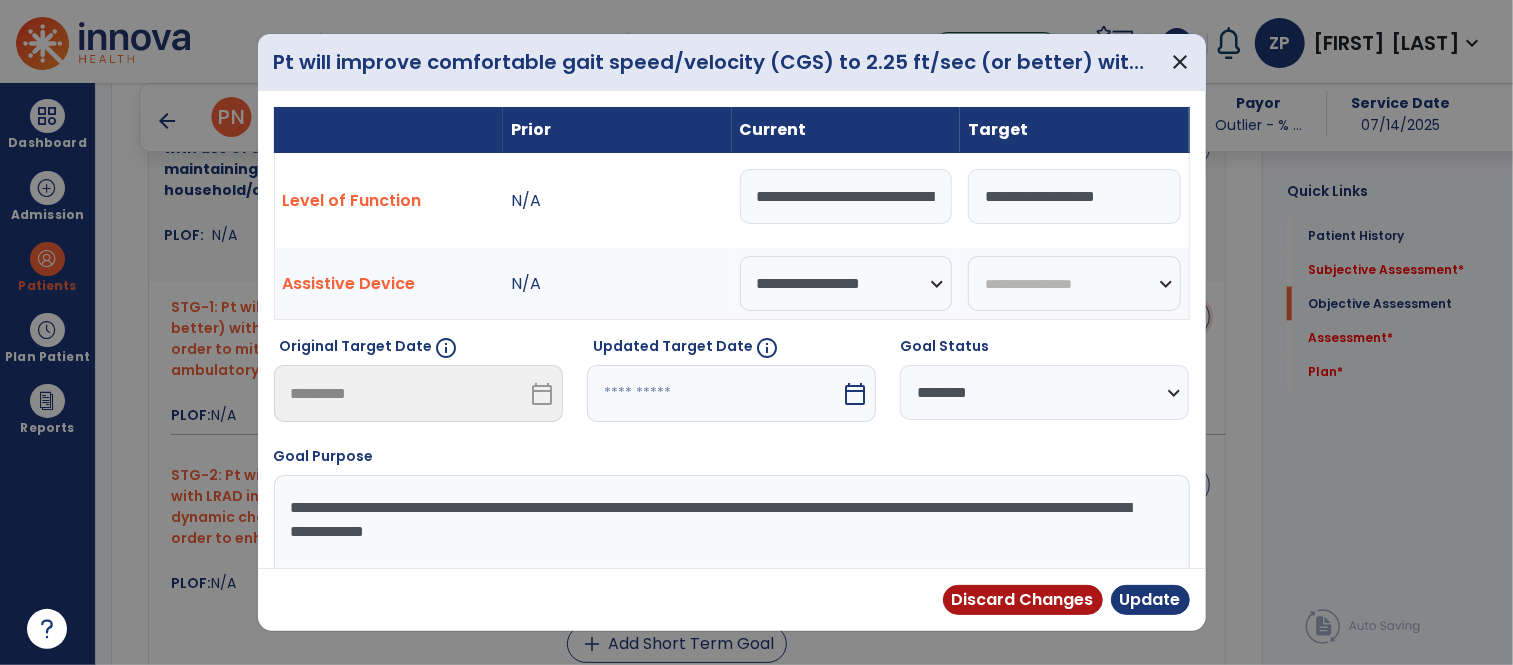 scroll, scrollTop: 1797, scrollLeft: 0, axis: vertical 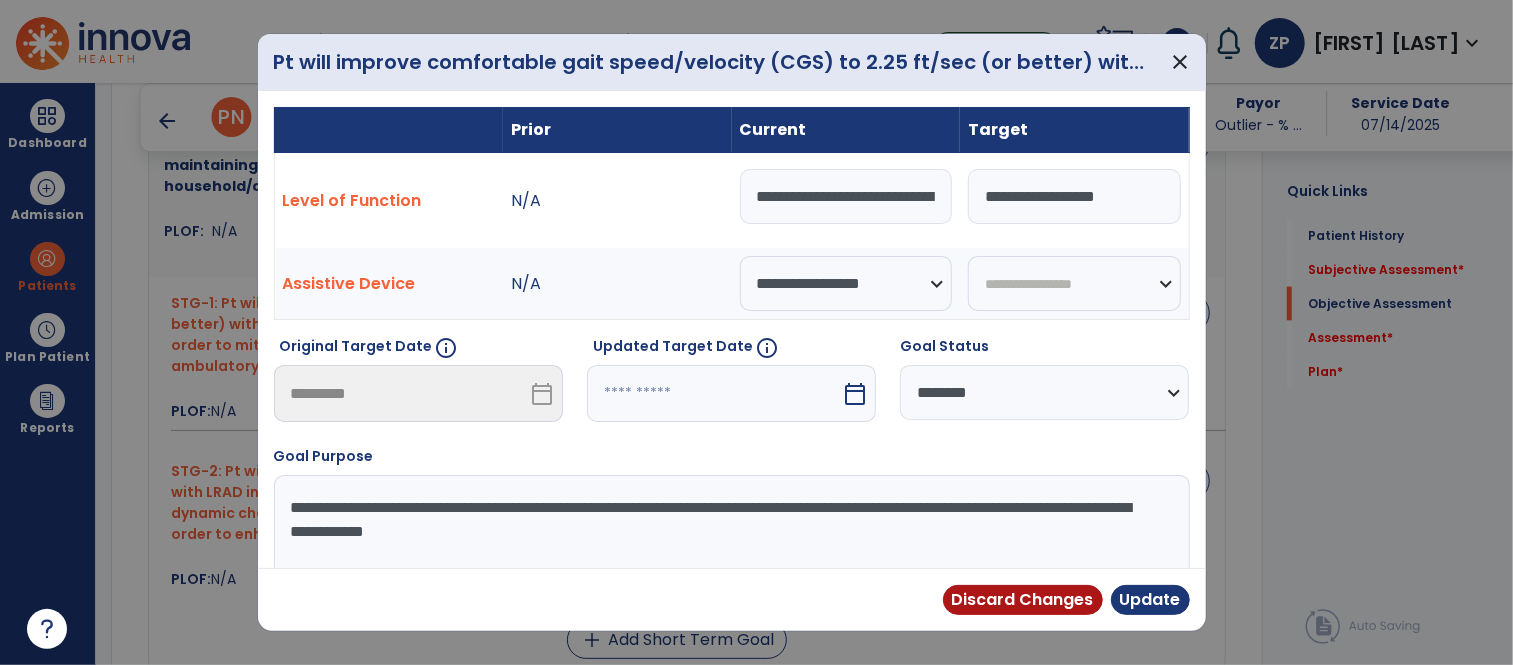 click on "**********" at bounding box center [846, 196] 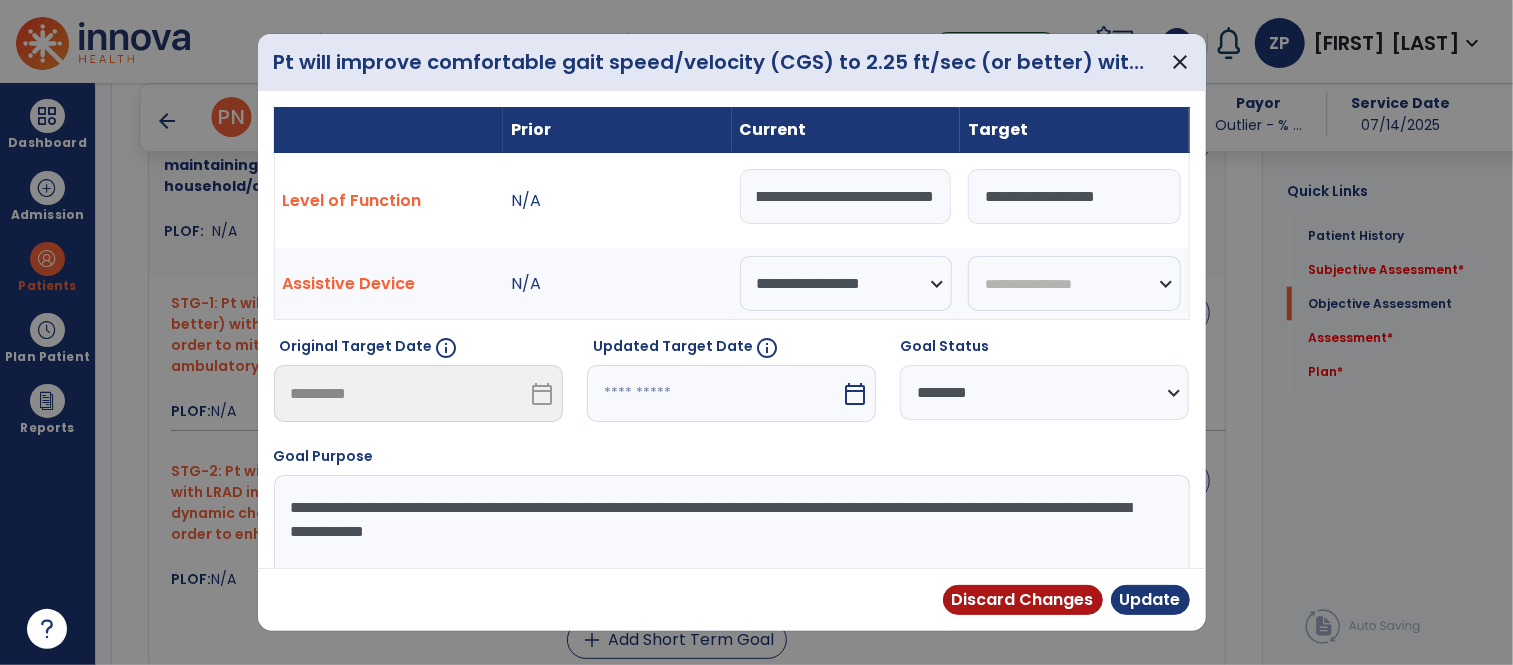 scroll, scrollTop: 0, scrollLeft: 546, axis: horizontal 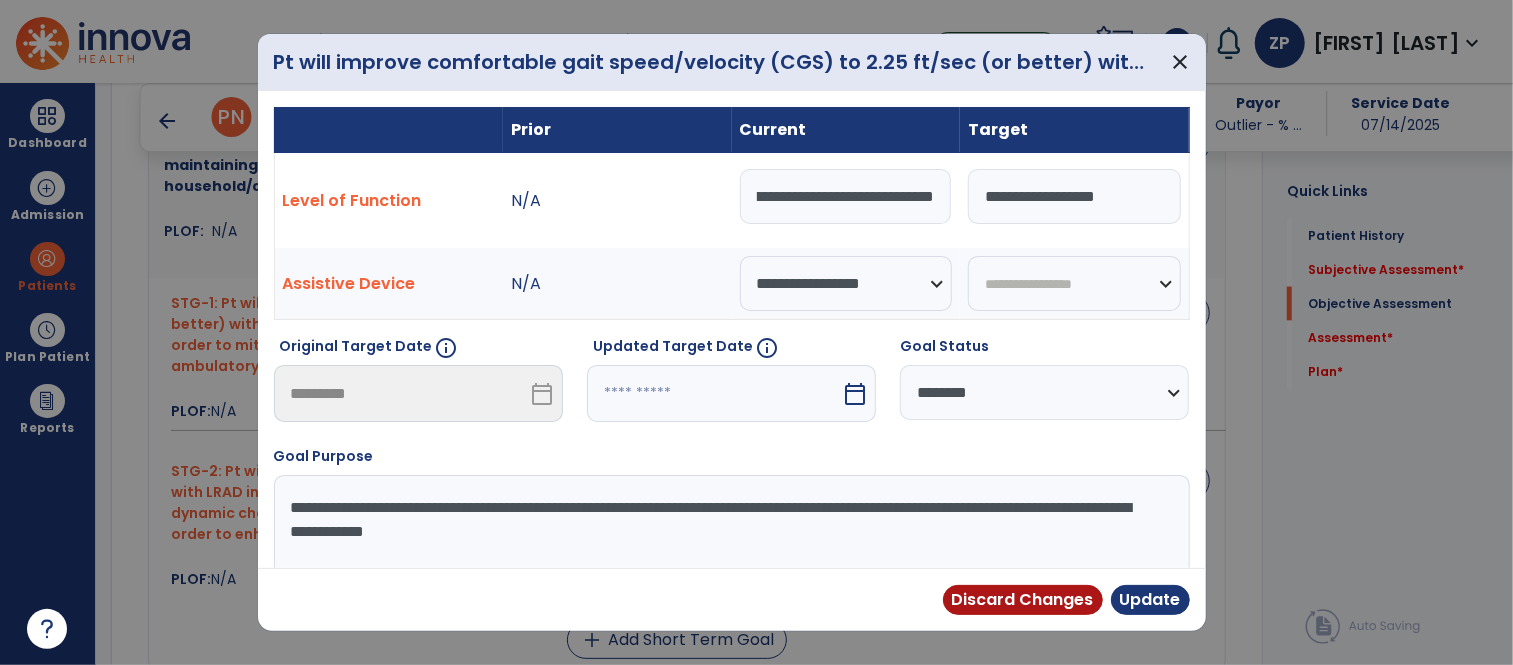type on "**********" 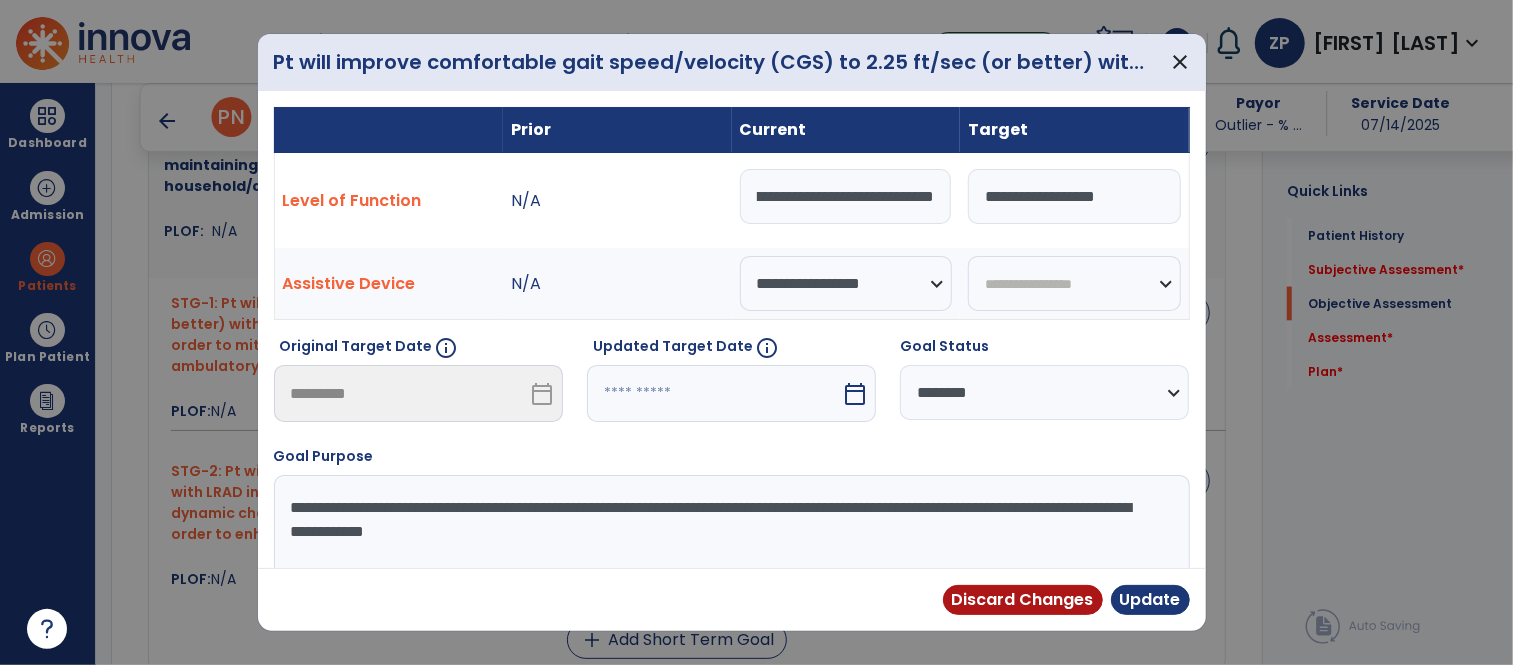 scroll, scrollTop: 0, scrollLeft: 0, axis: both 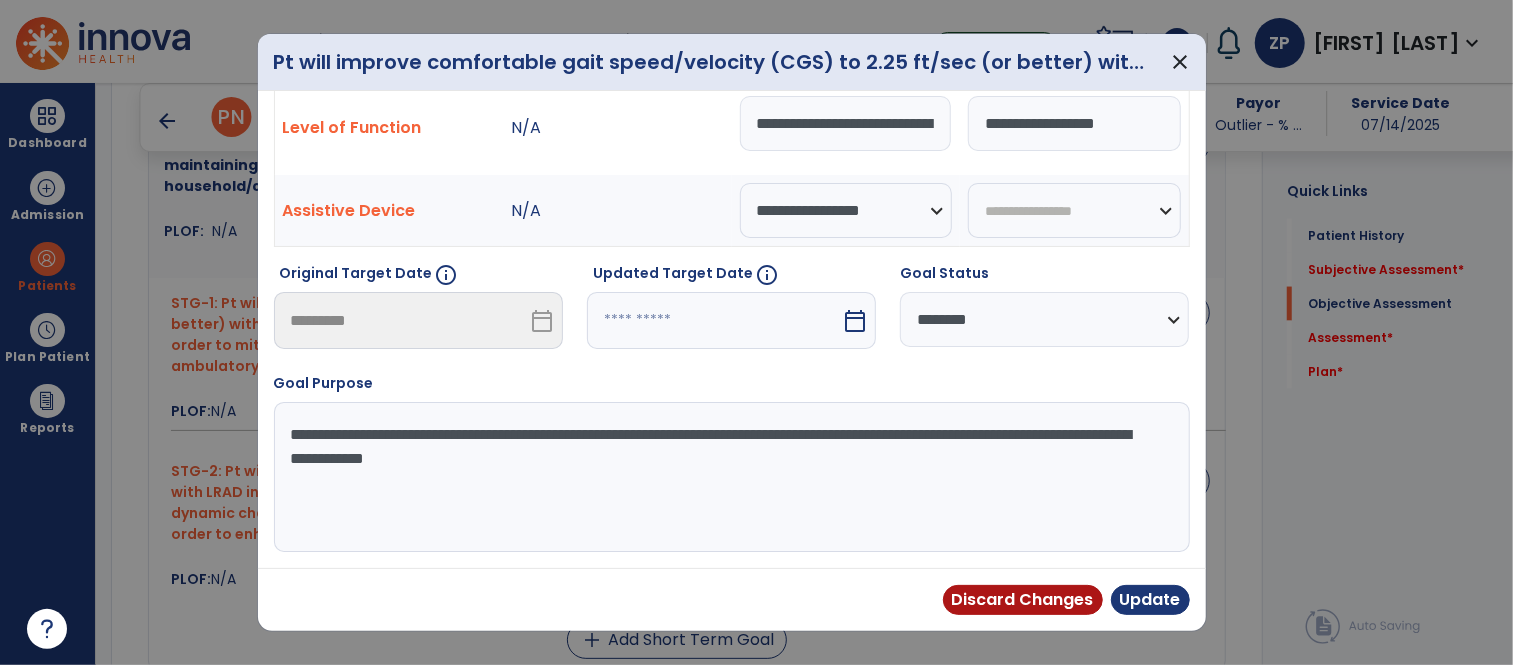 select on "*" 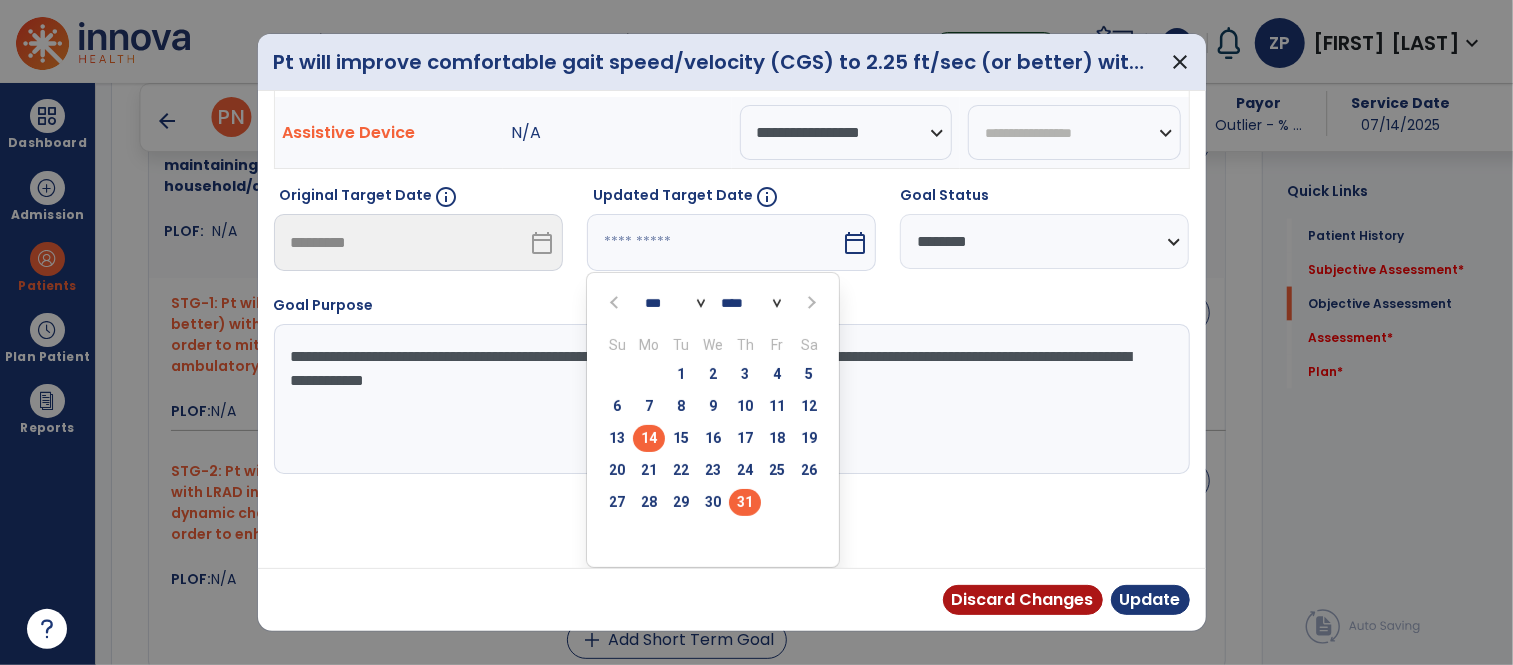click on "31" at bounding box center (745, 502) 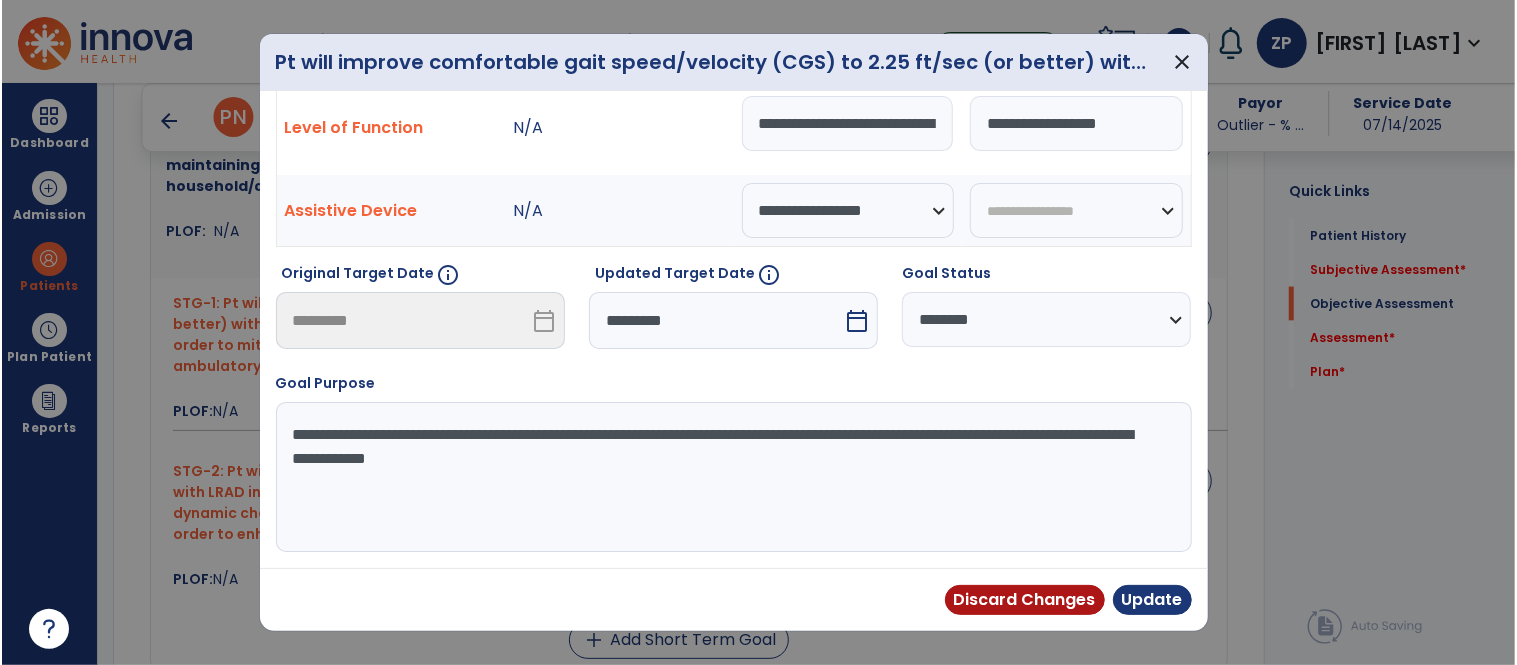 scroll, scrollTop: 73, scrollLeft: 0, axis: vertical 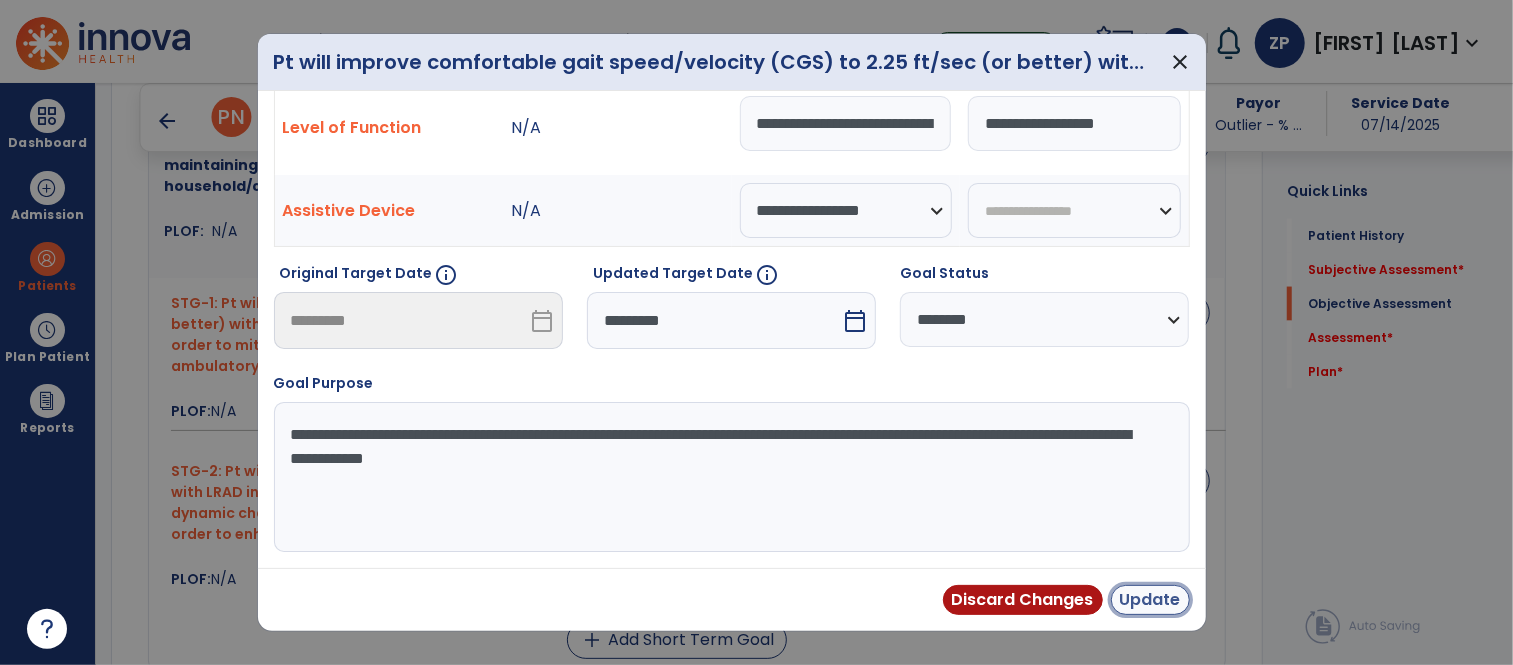 click on "Update" at bounding box center [1150, 600] 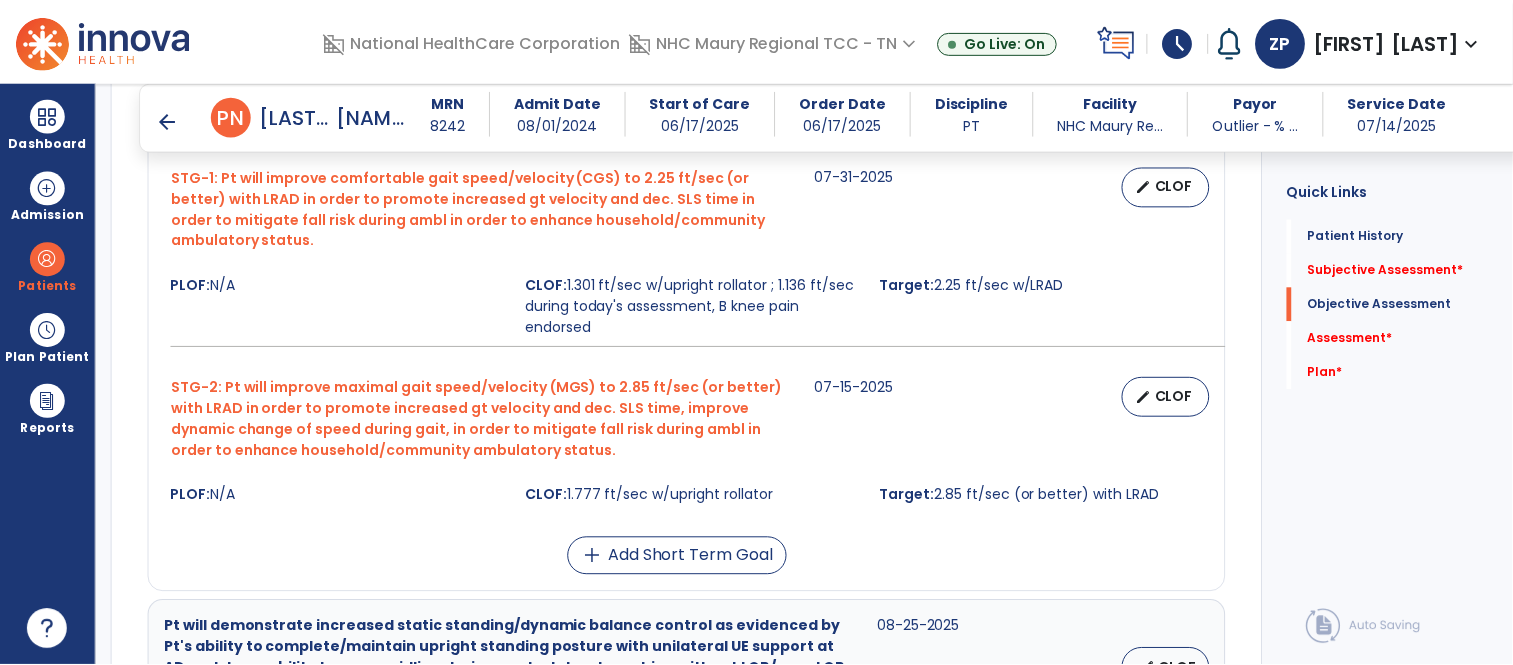 scroll, scrollTop: 1923, scrollLeft: 0, axis: vertical 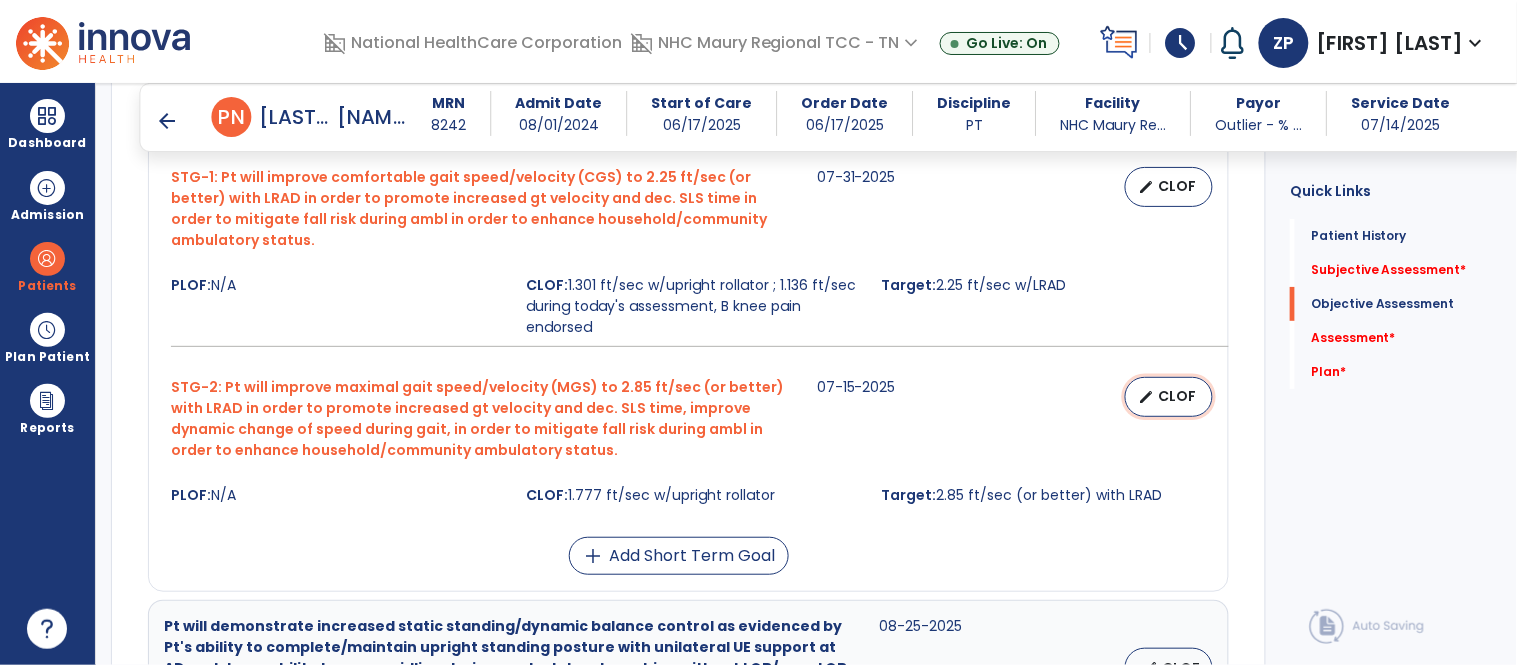 click on "edit   CLOF" at bounding box center [1169, 397] 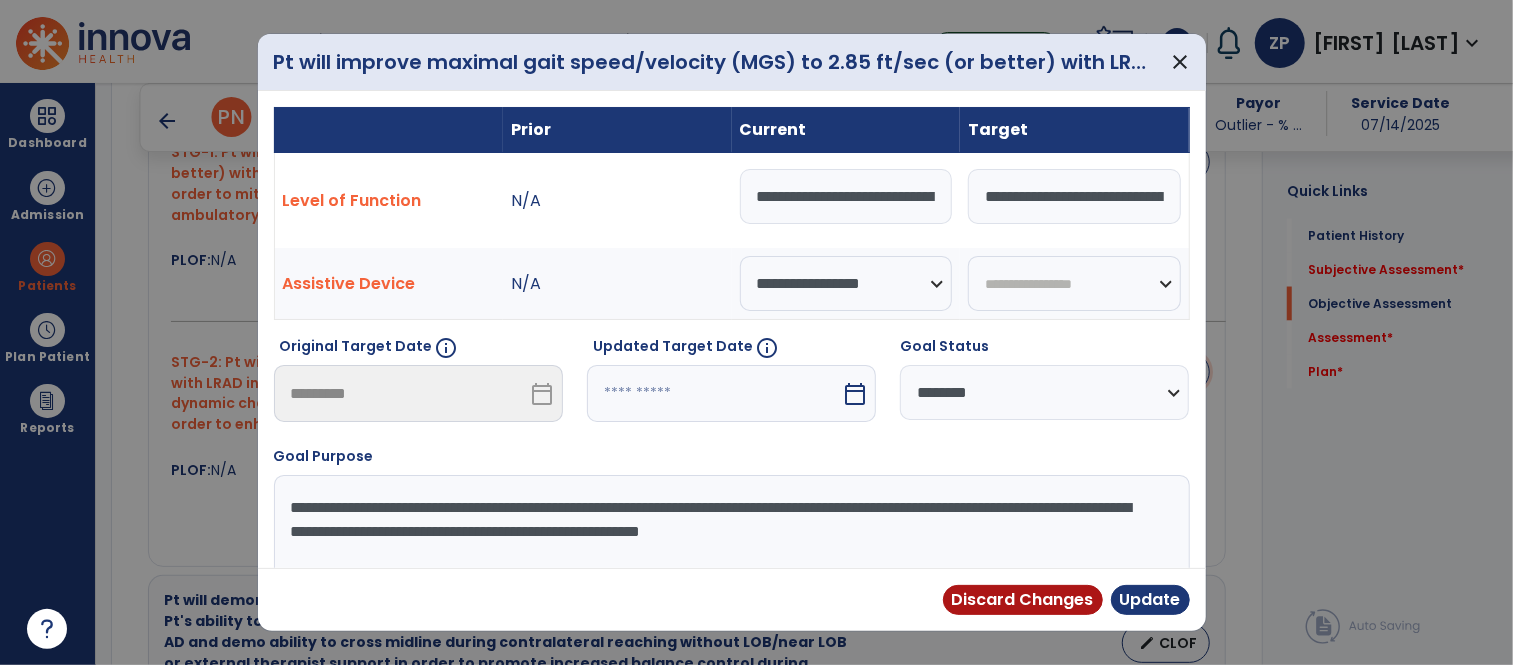 scroll, scrollTop: 1944, scrollLeft: 0, axis: vertical 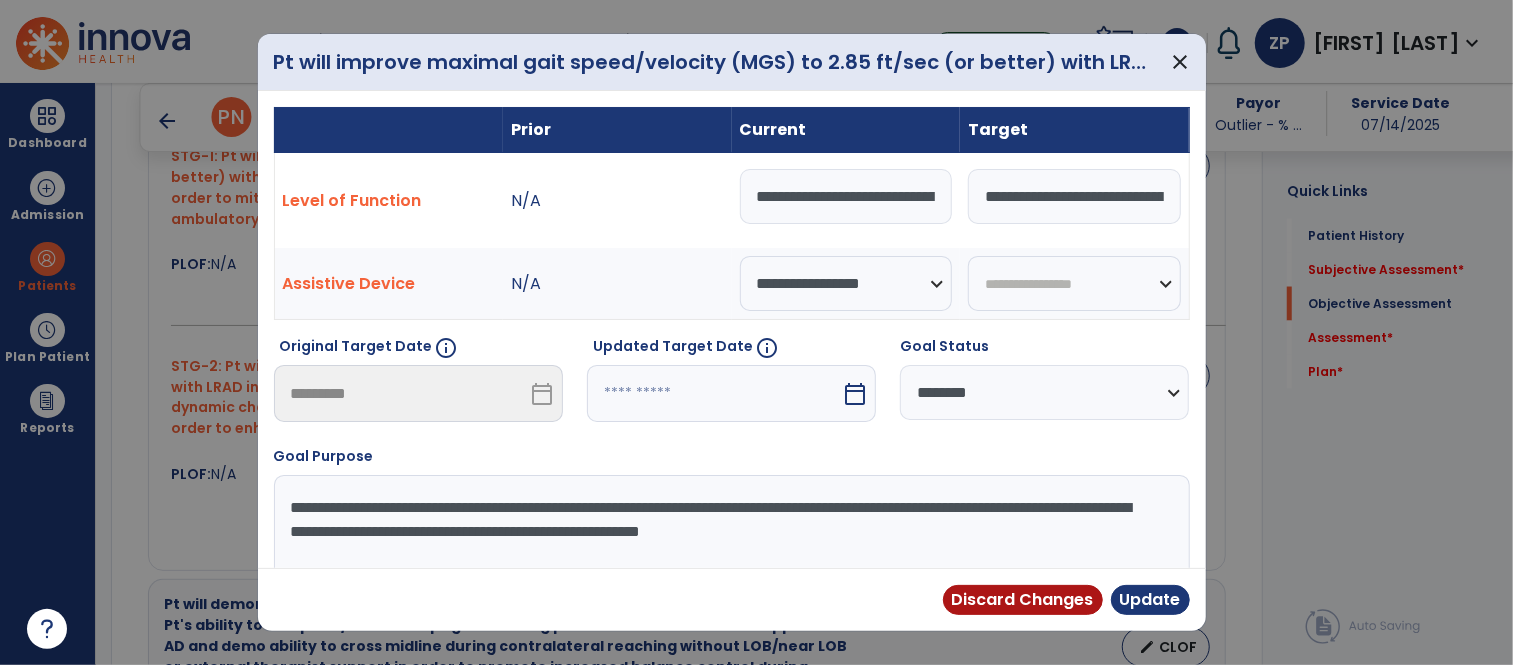 click on "**********" at bounding box center (846, 196) 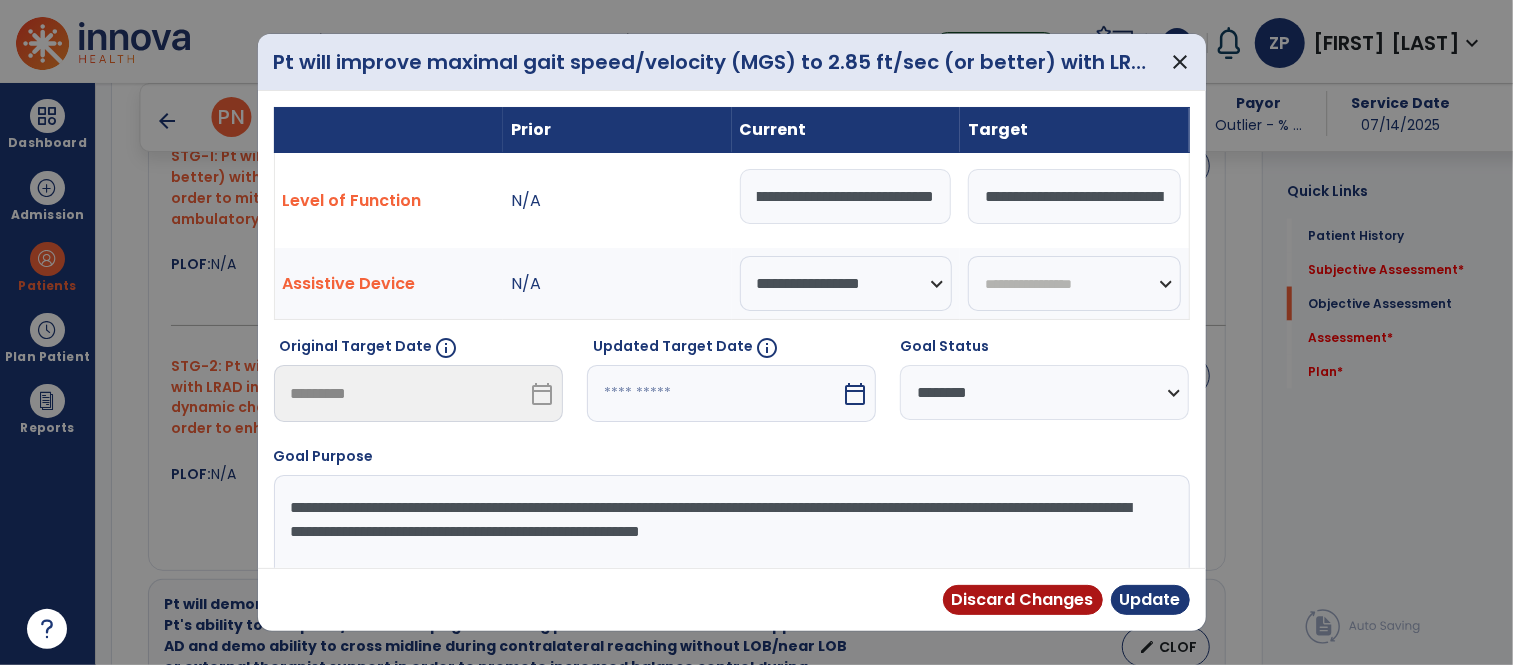 scroll, scrollTop: 0, scrollLeft: 602, axis: horizontal 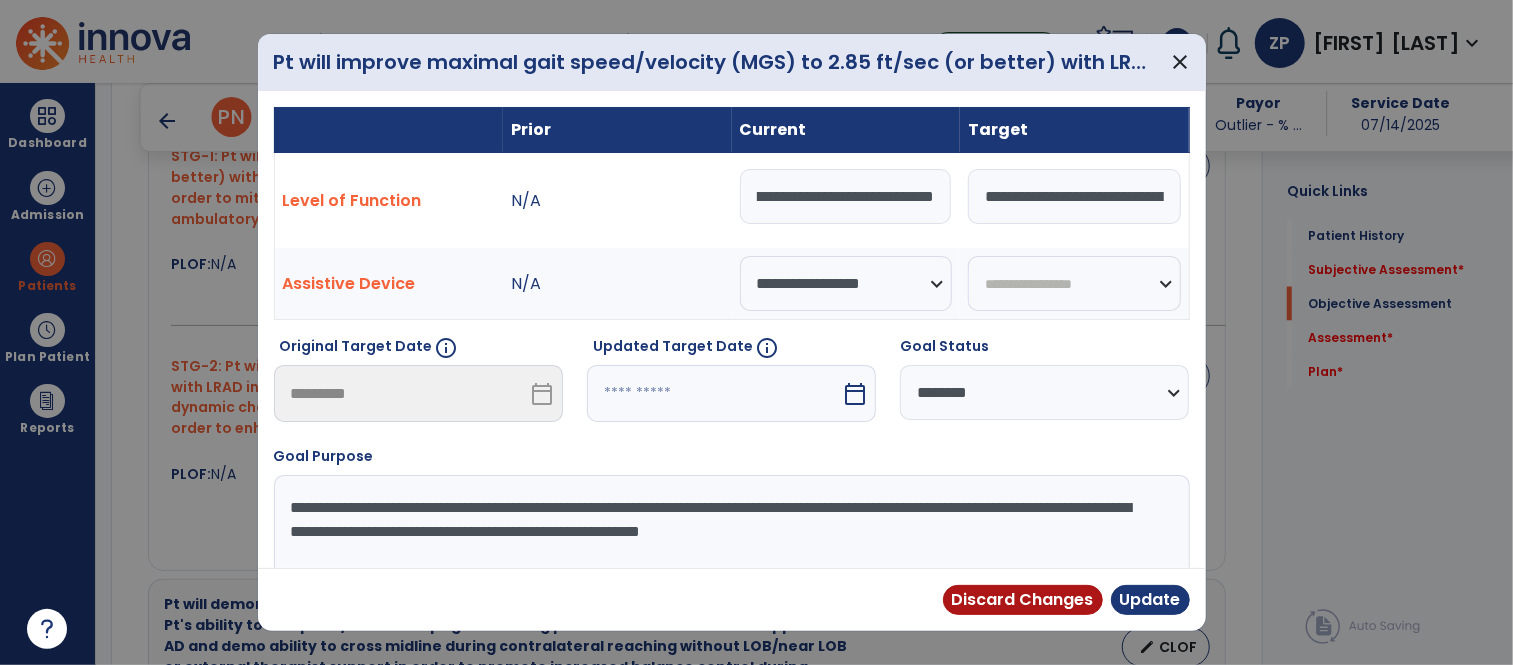 type on "**********" 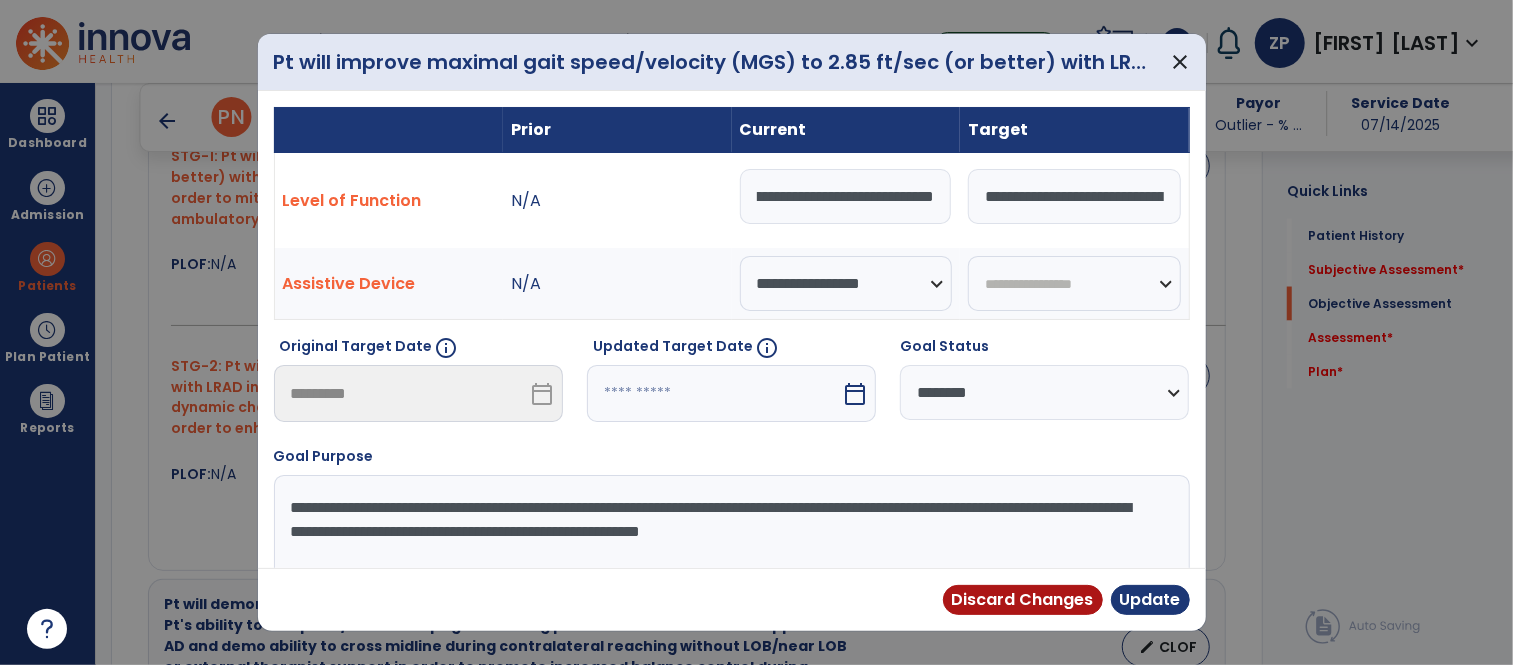 select on "*" 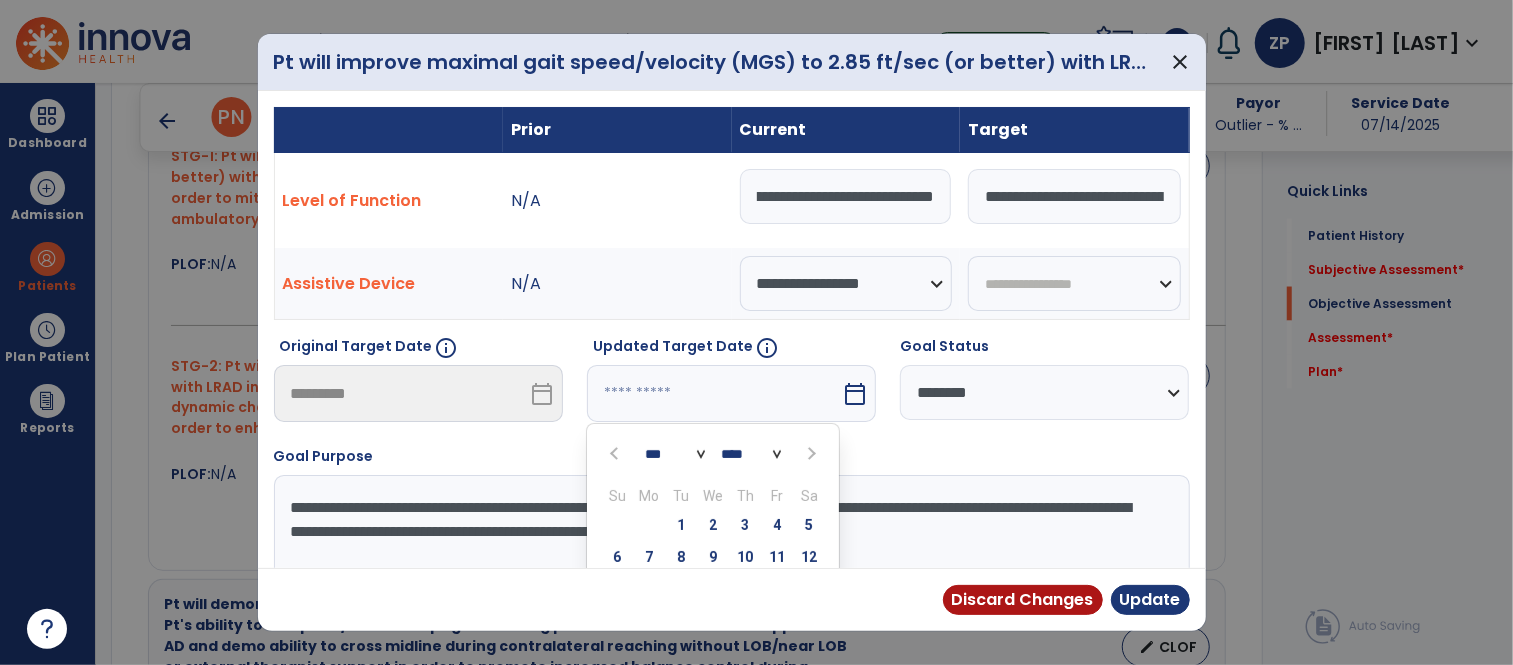 scroll, scrollTop: 0, scrollLeft: 0, axis: both 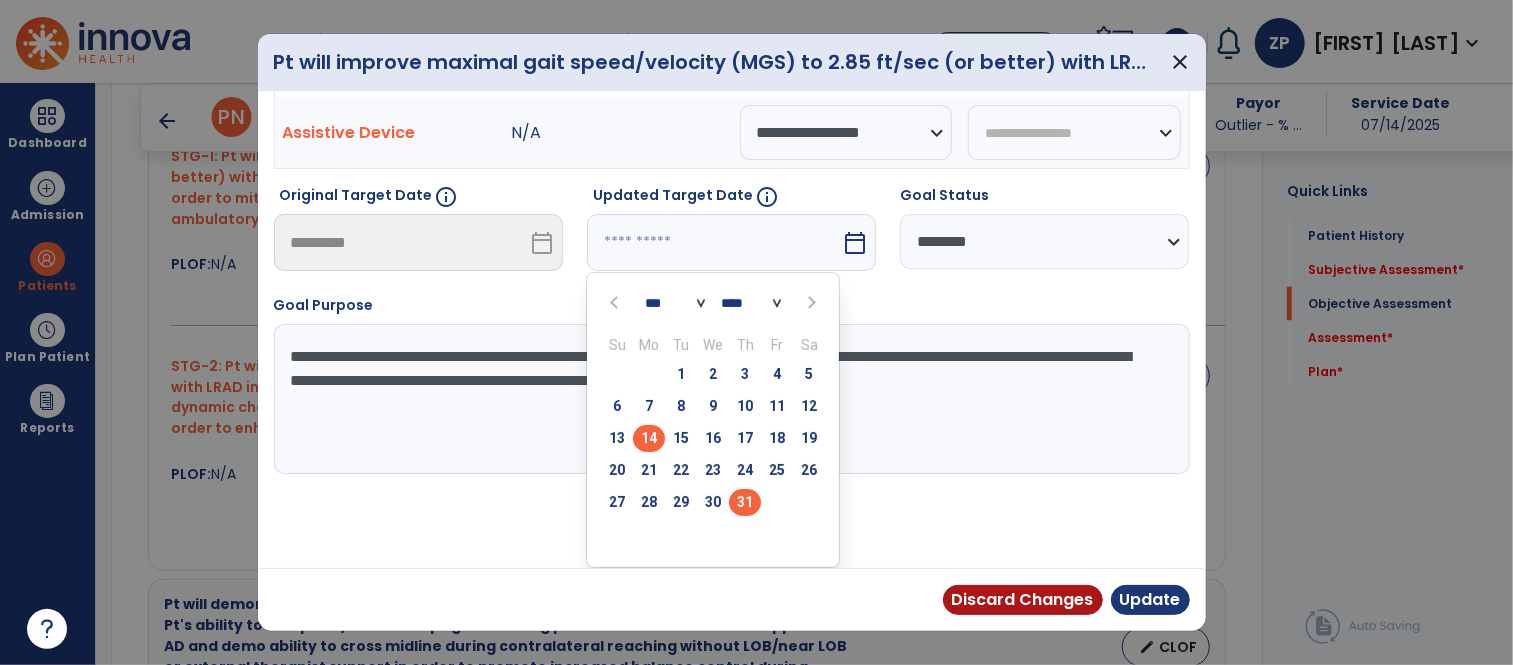 click on "31" at bounding box center [745, 502] 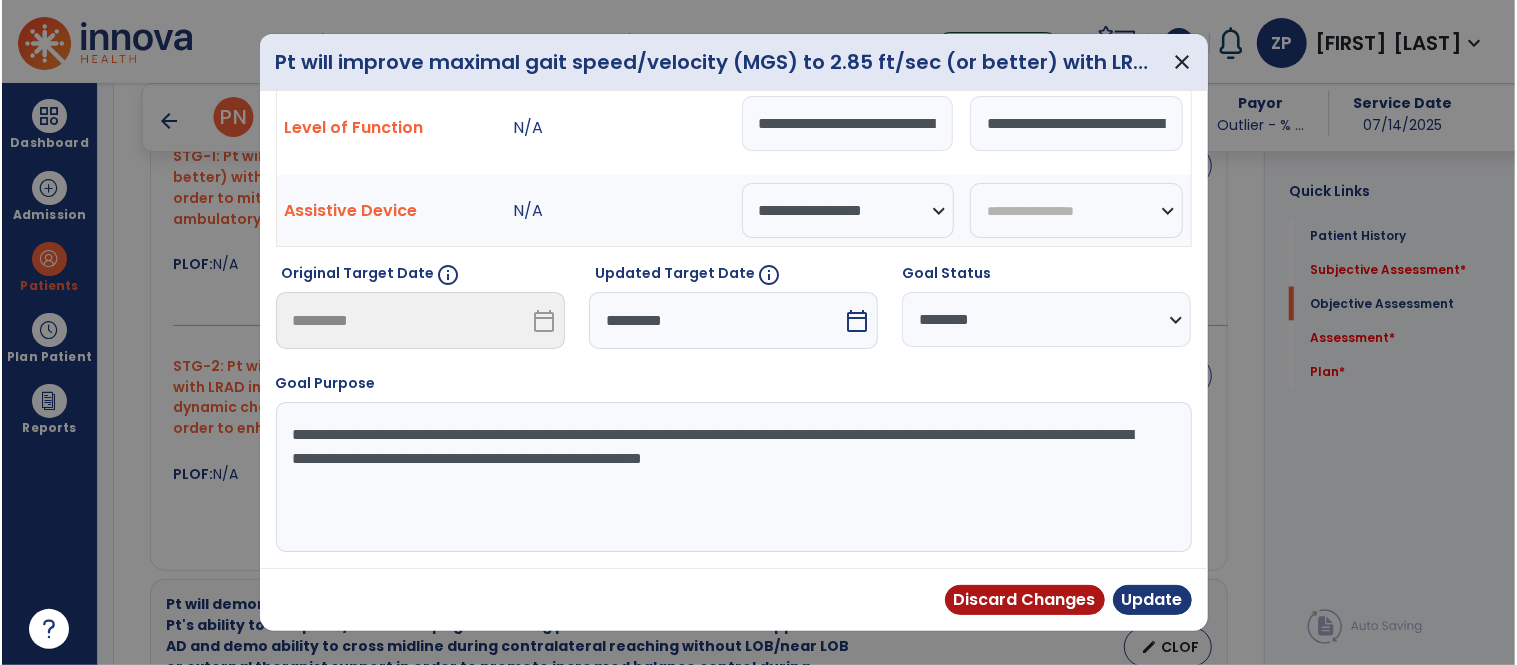 scroll, scrollTop: 73, scrollLeft: 0, axis: vertical 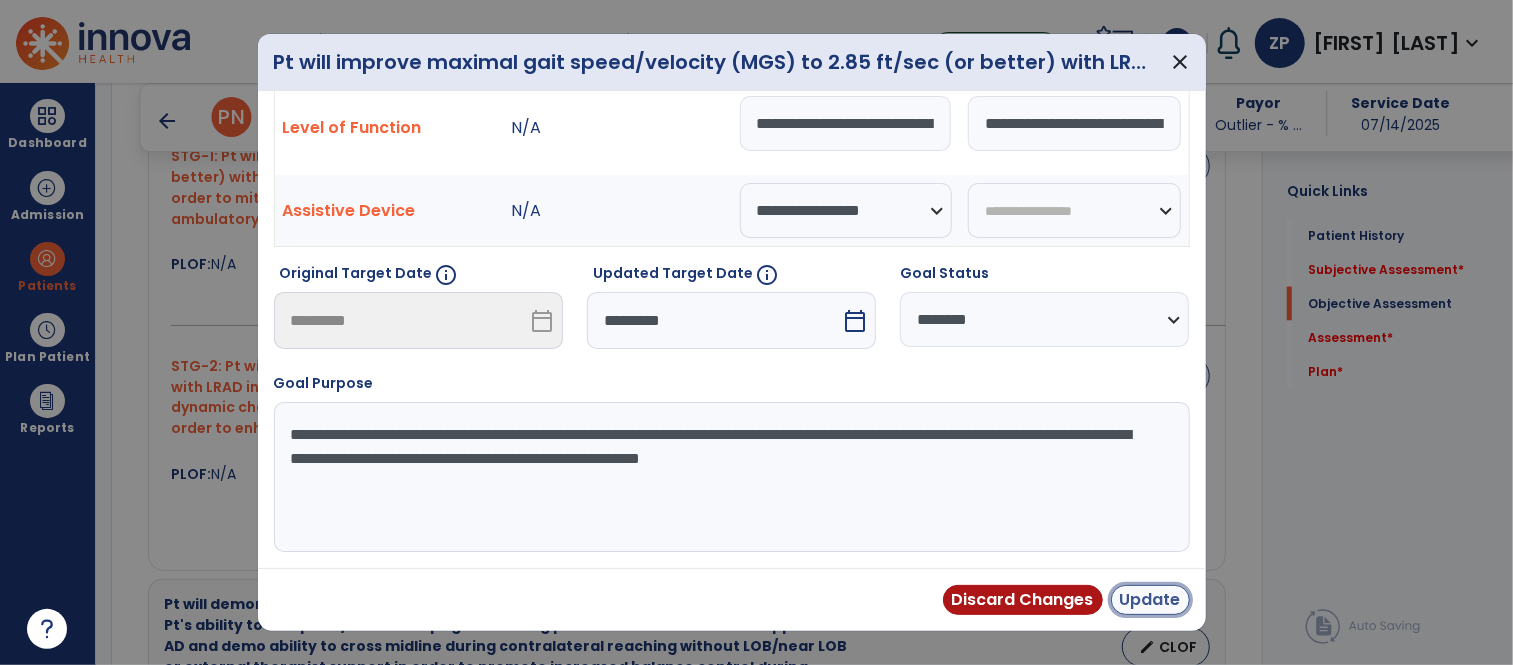 click on "Update" at bounding box center (1150, 600) 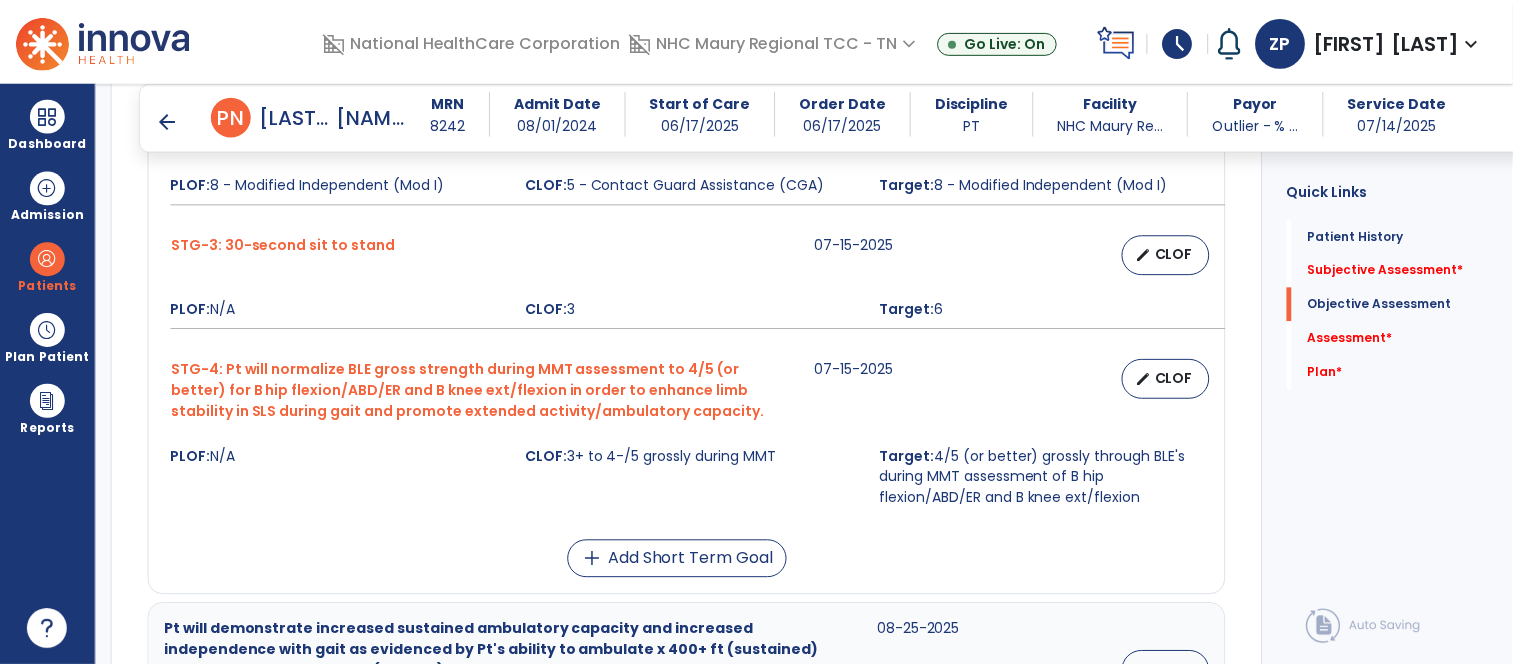 scroll, scrollTop: 1268, scrollLeft: 0, axis: vertical 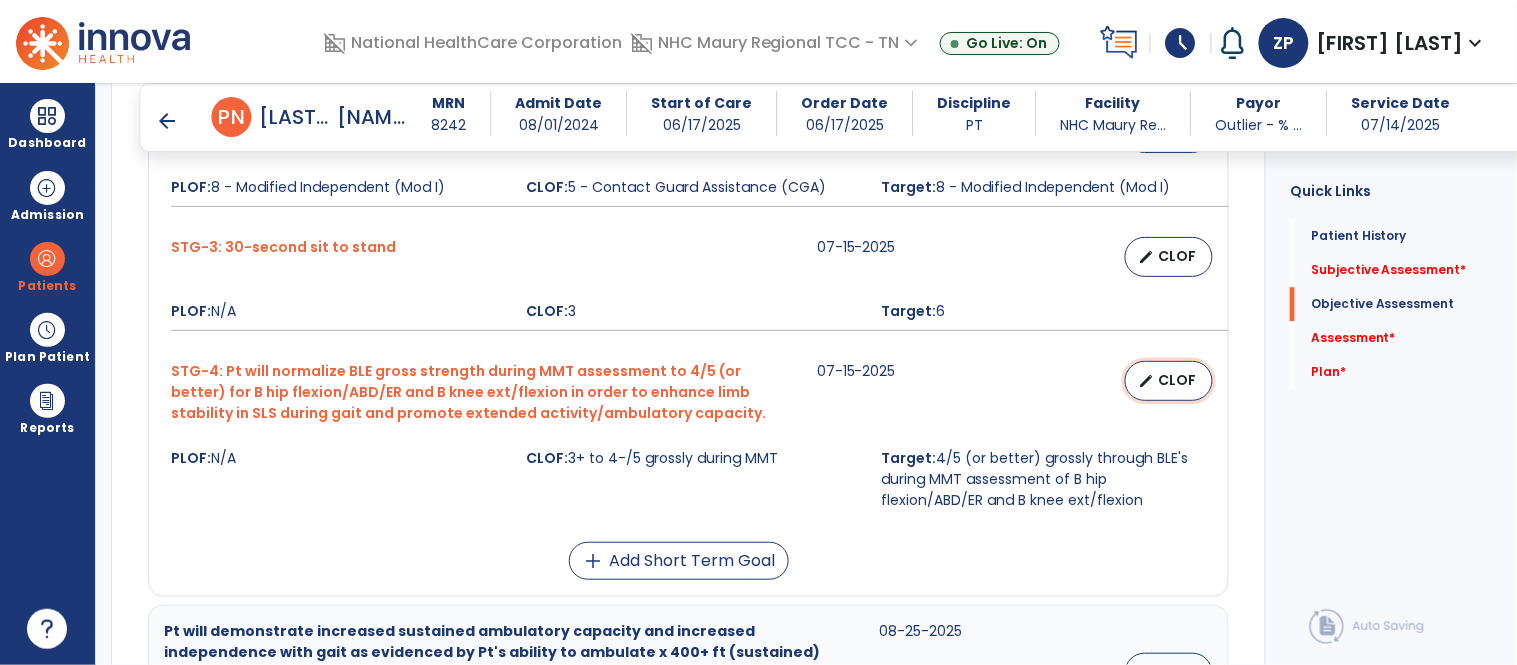 click on "CLOF" at bounding box center [1177, 380] 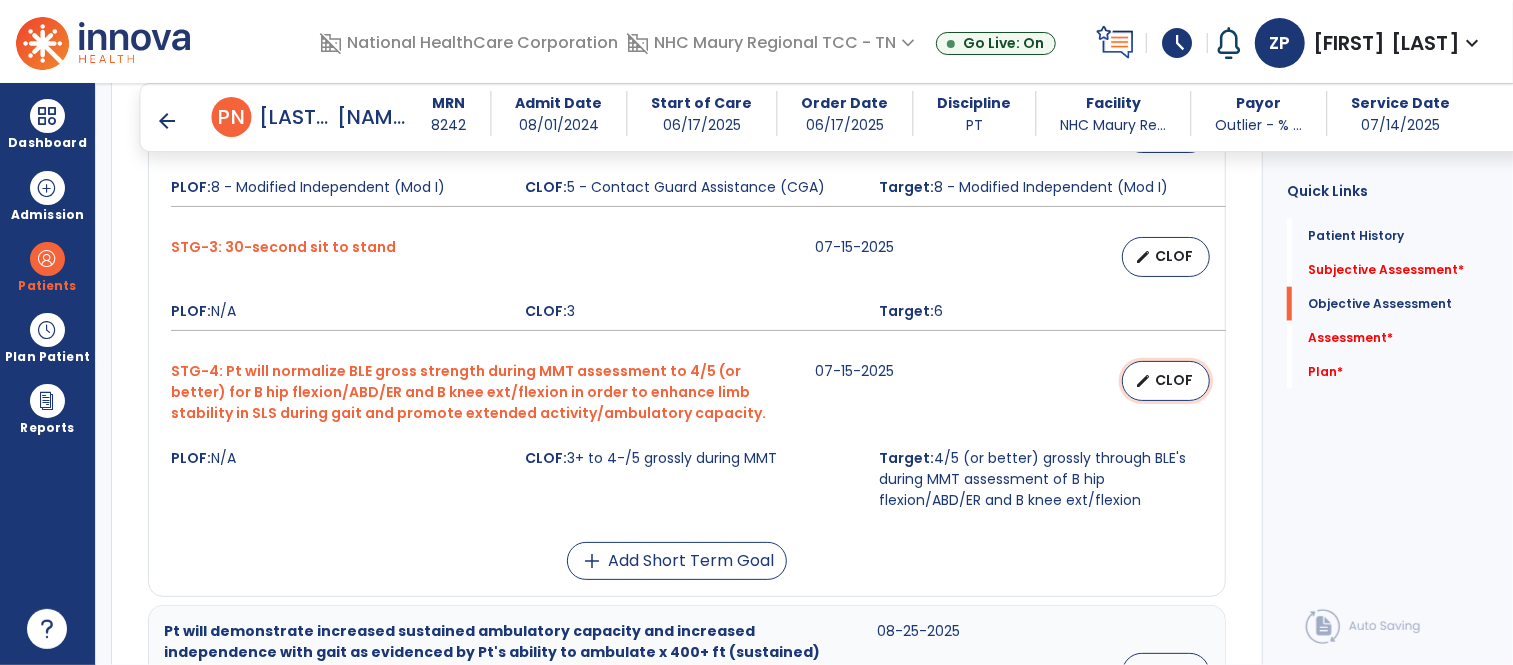 scroll, scrollTop: 1268, scrollLeft: 0, axis: vertical 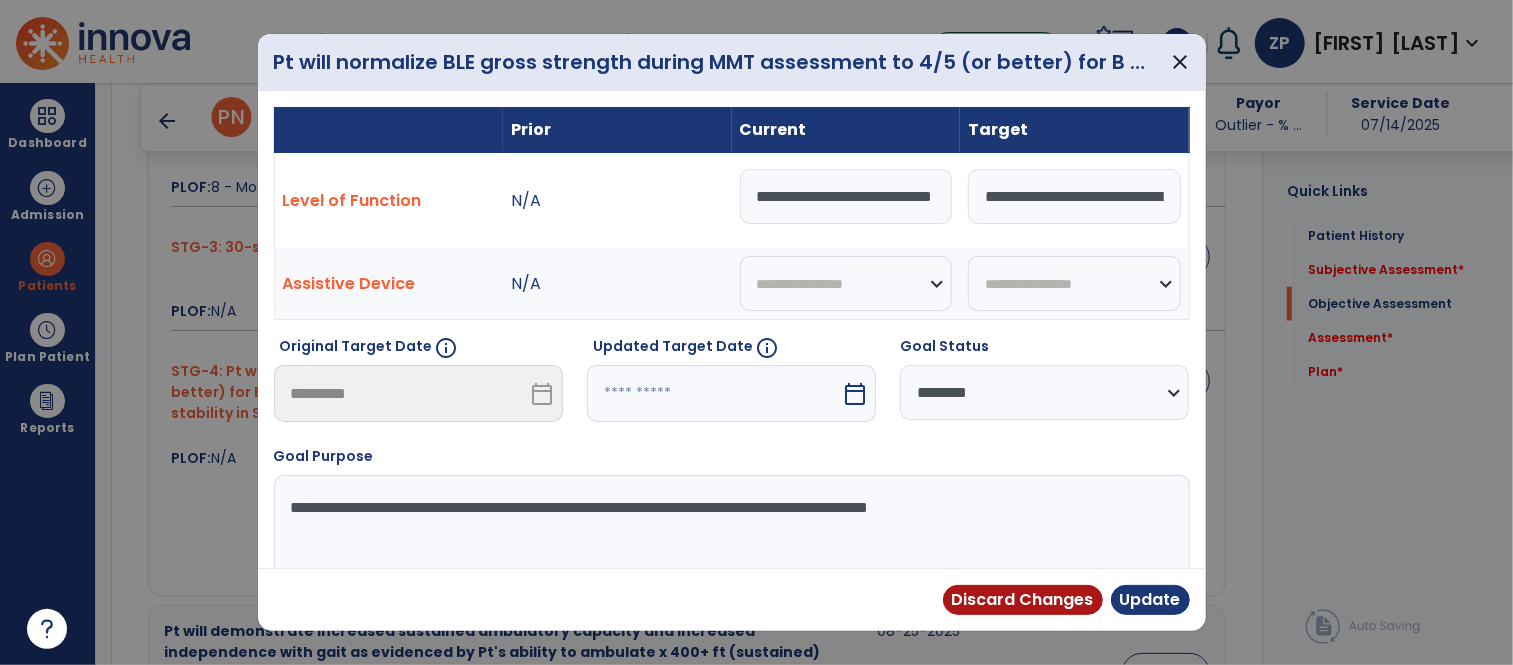 click at bounding box center [714, 393] 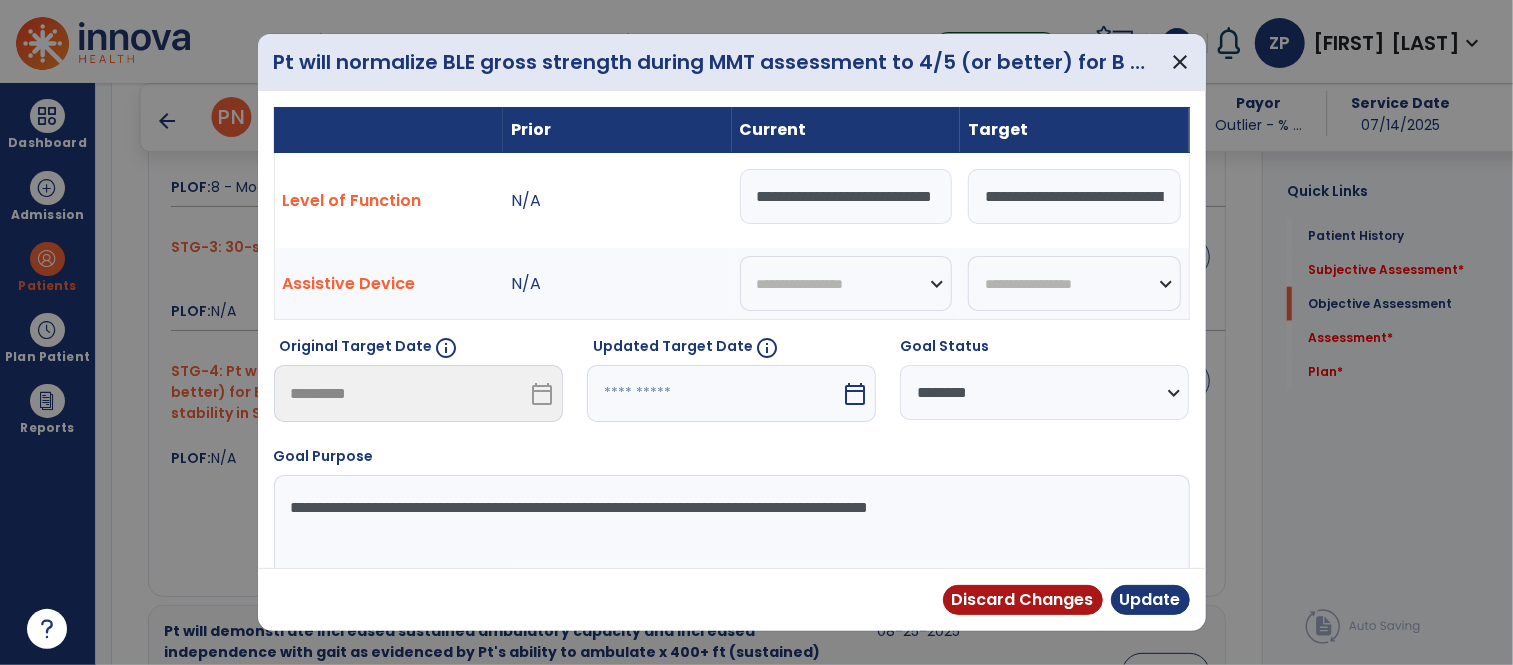 select on "*" 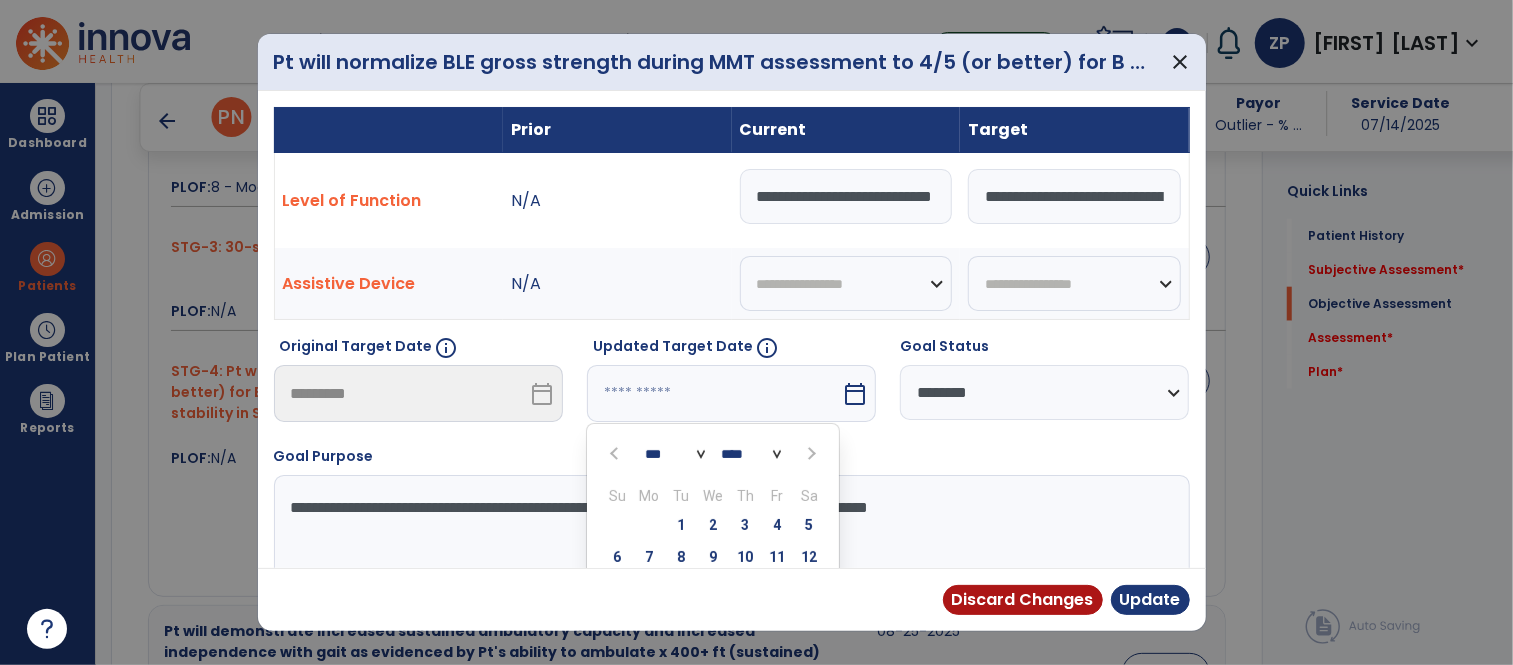 scroll, scrollTop: 152, scrollLeft: 0, axis: vertical 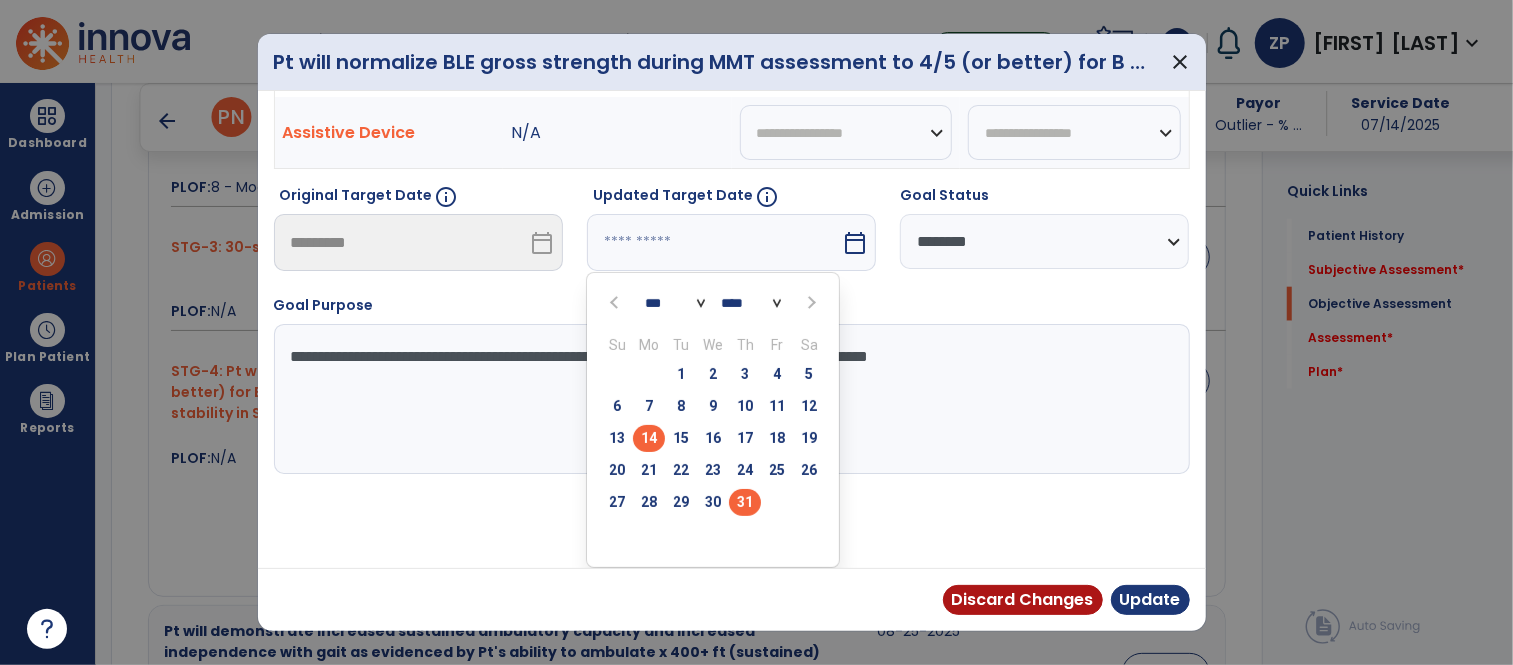 click on "31" at bounding box center (745, 502) 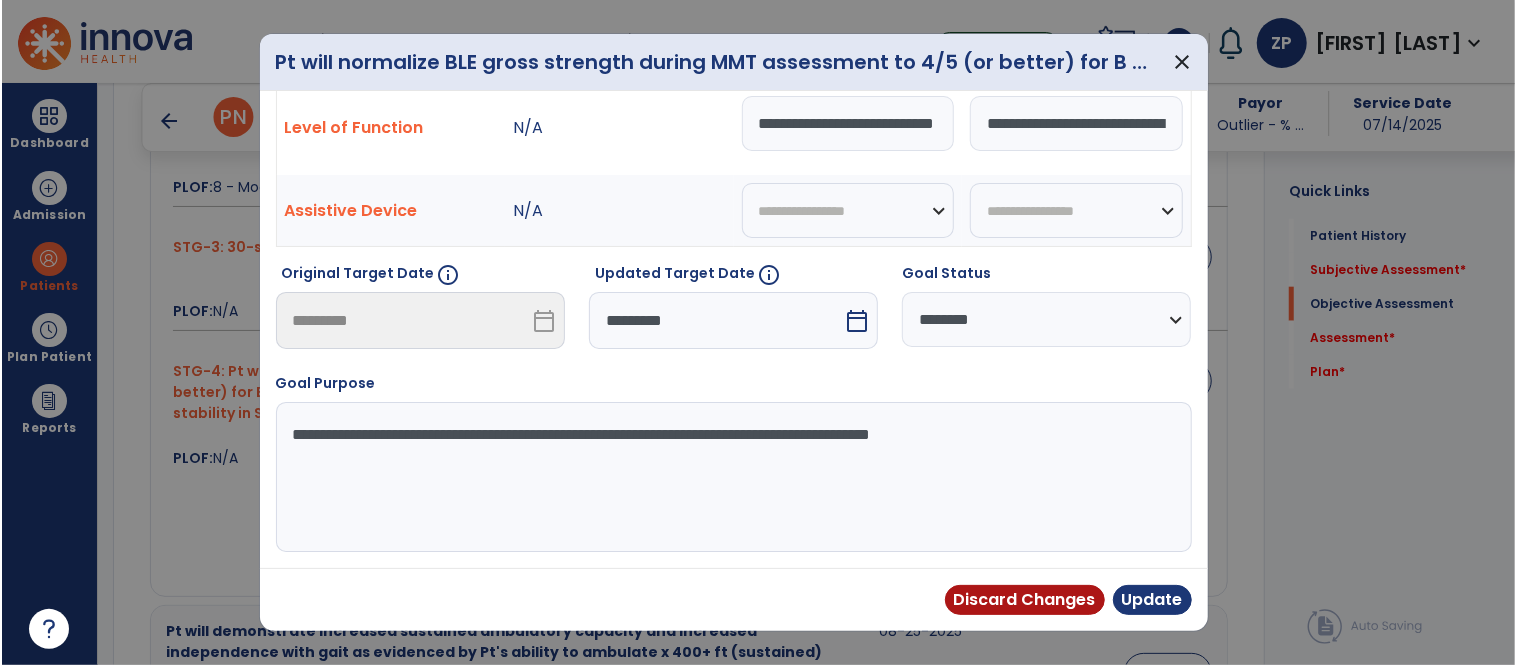 scroll, scrollTop: 73, scrollLeft: 0, axis: vertical 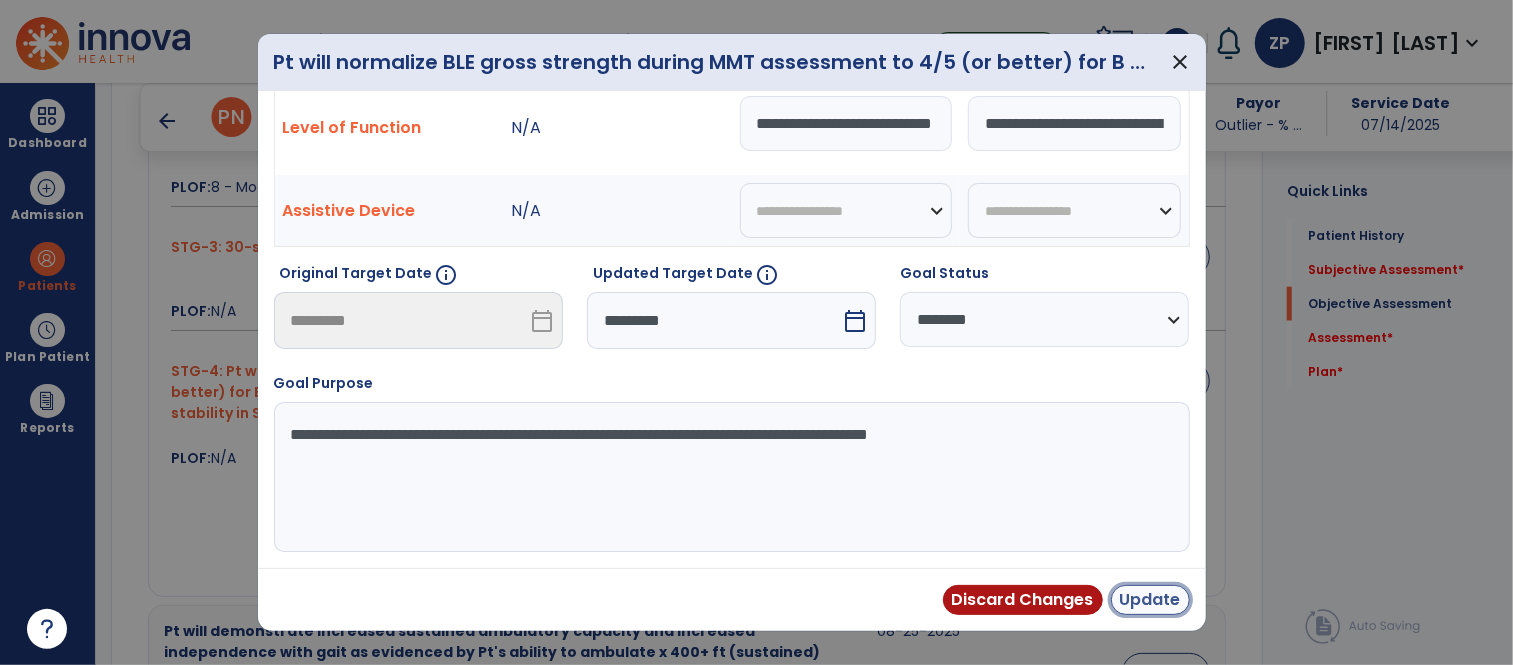 click on "Update" at bounding box center (1150, 600) 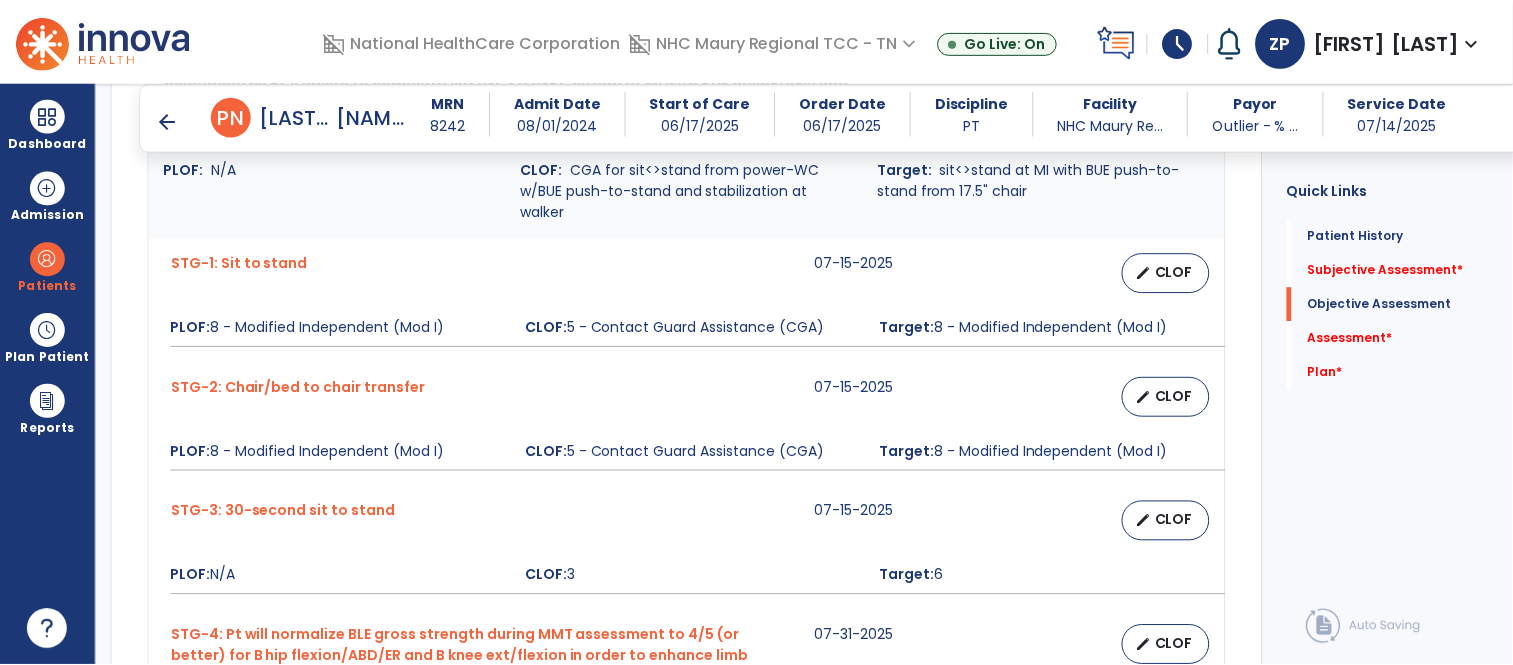 scroll, scrollTop: 920, scrollLeft: 0, axis: vertical 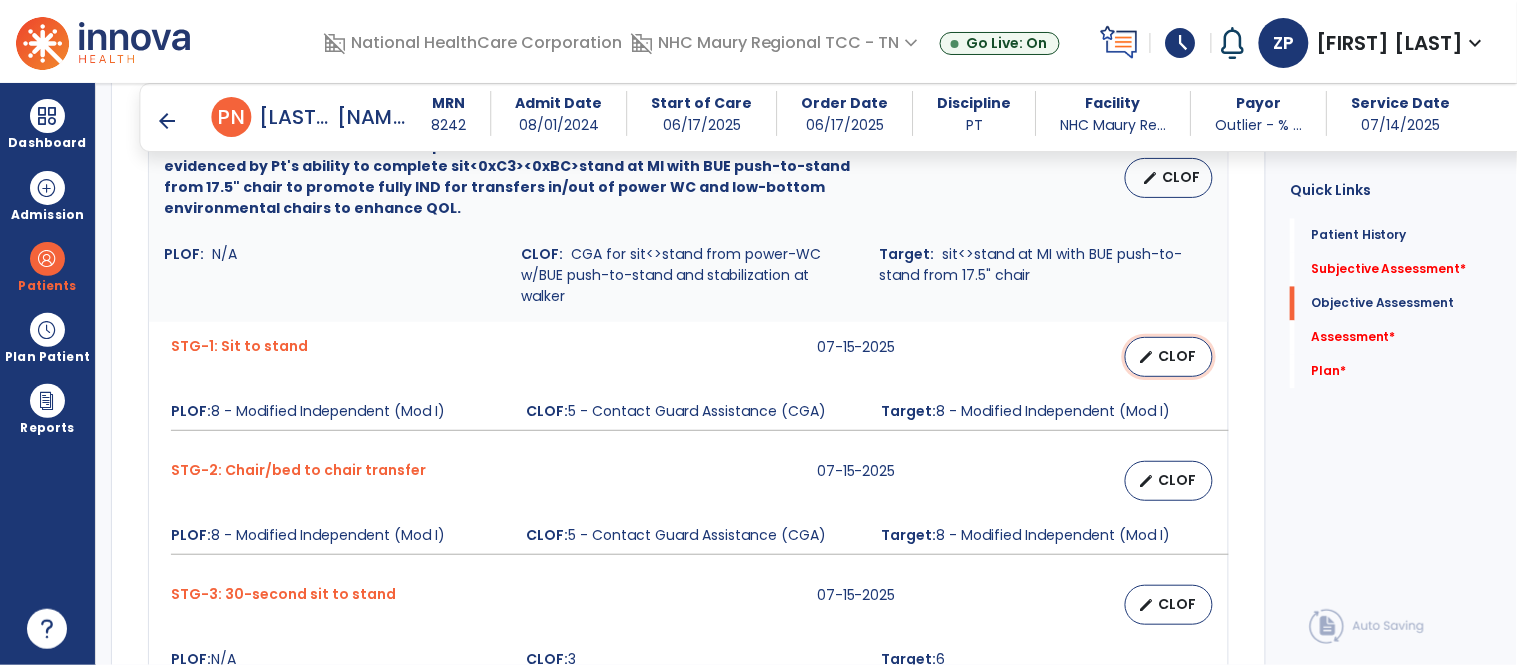 click on "CLOF" at bounding box center (1177, 356) 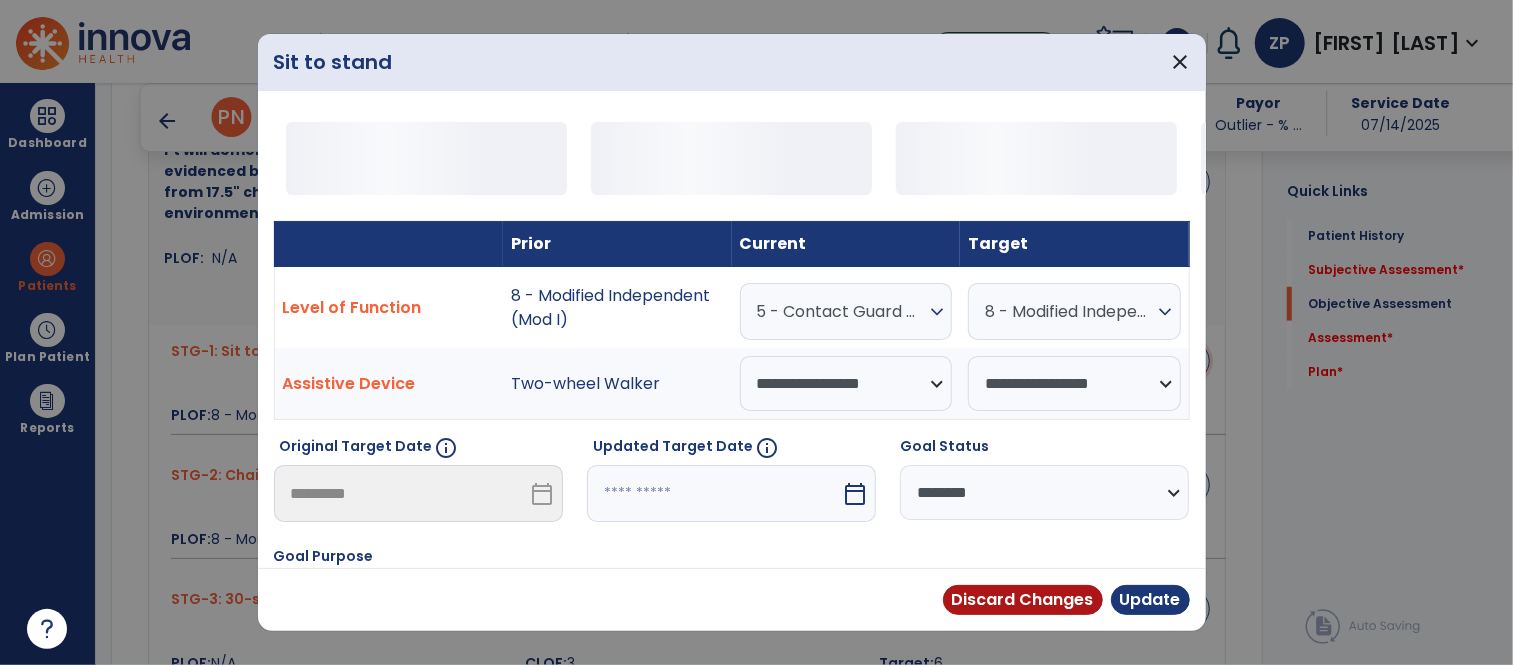 scroll, scrollTop: 920, scrollLeft: 0, axis: vertical 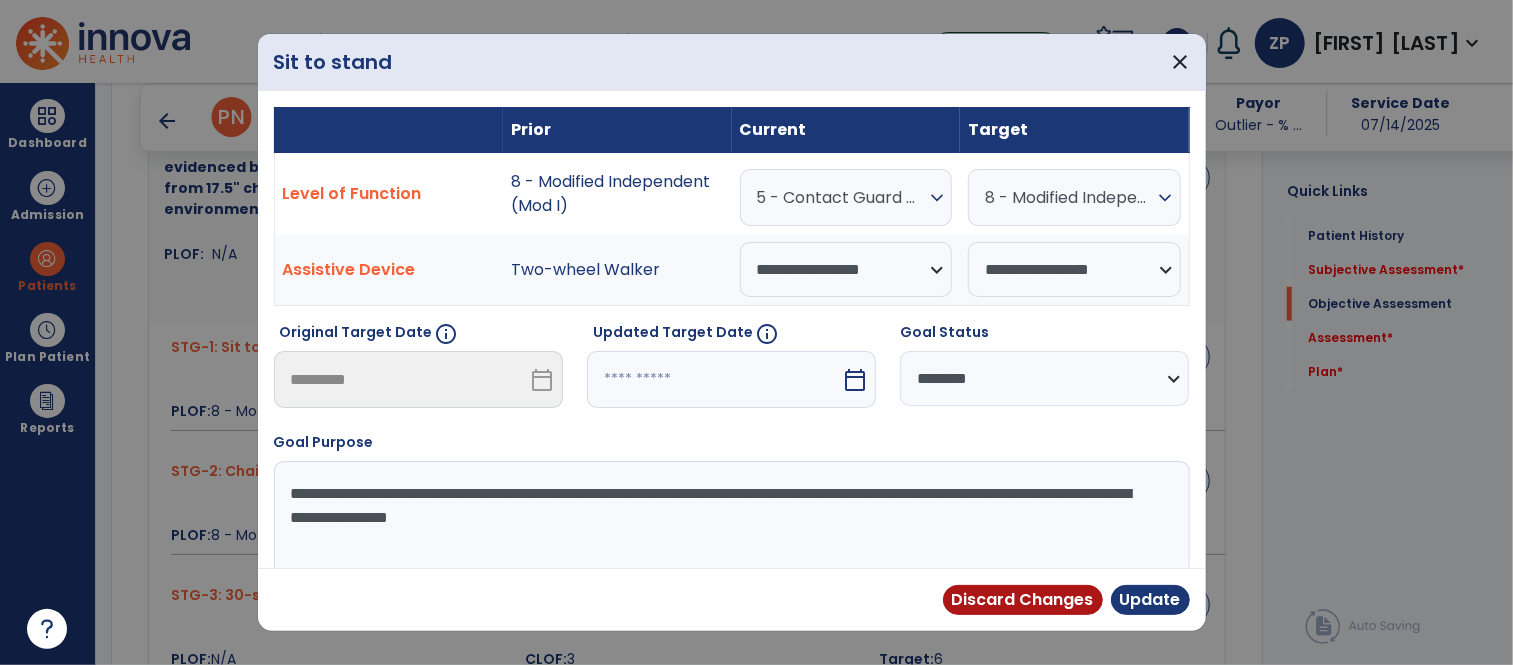 click on "**********" at bounding box center [1044, 378] 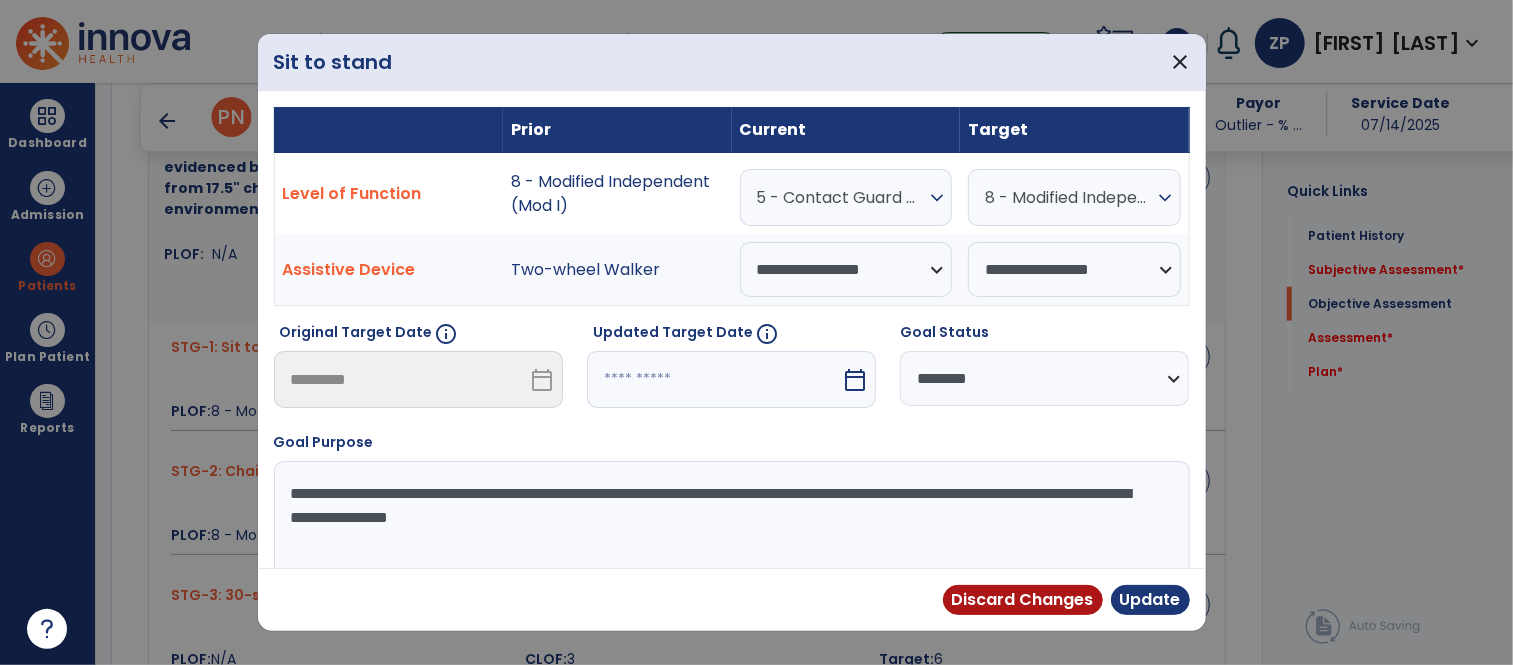 click at bounding box center (714, 379) 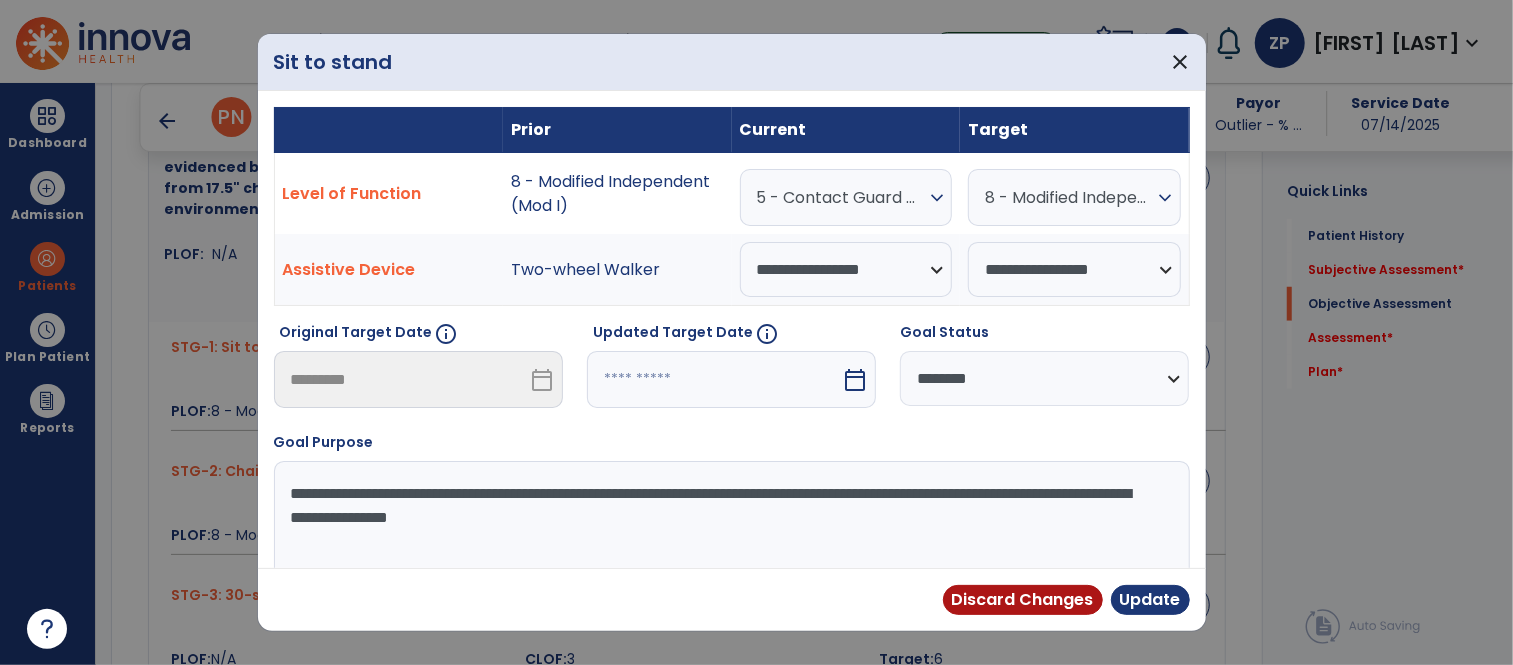 select on "*" 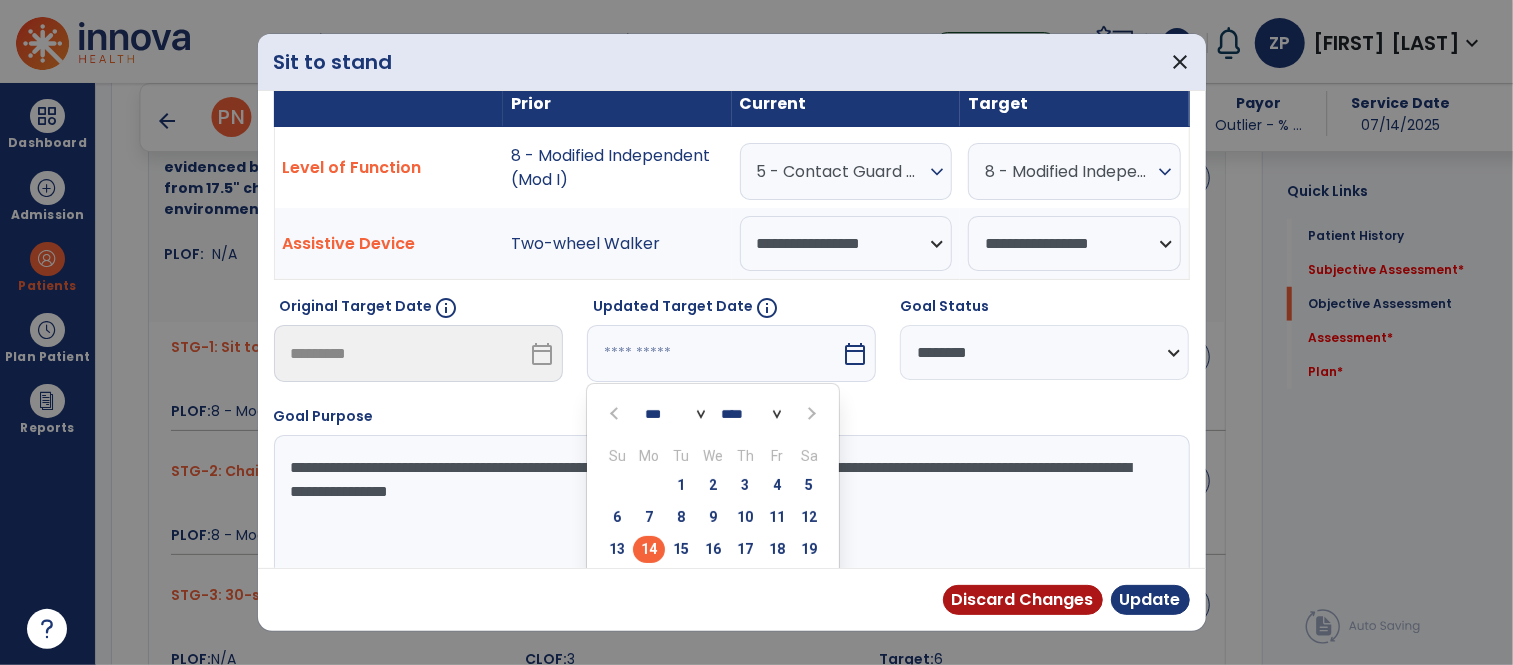 scroll, scrollTop: 137, scrollLeft: 0, axis: vertical 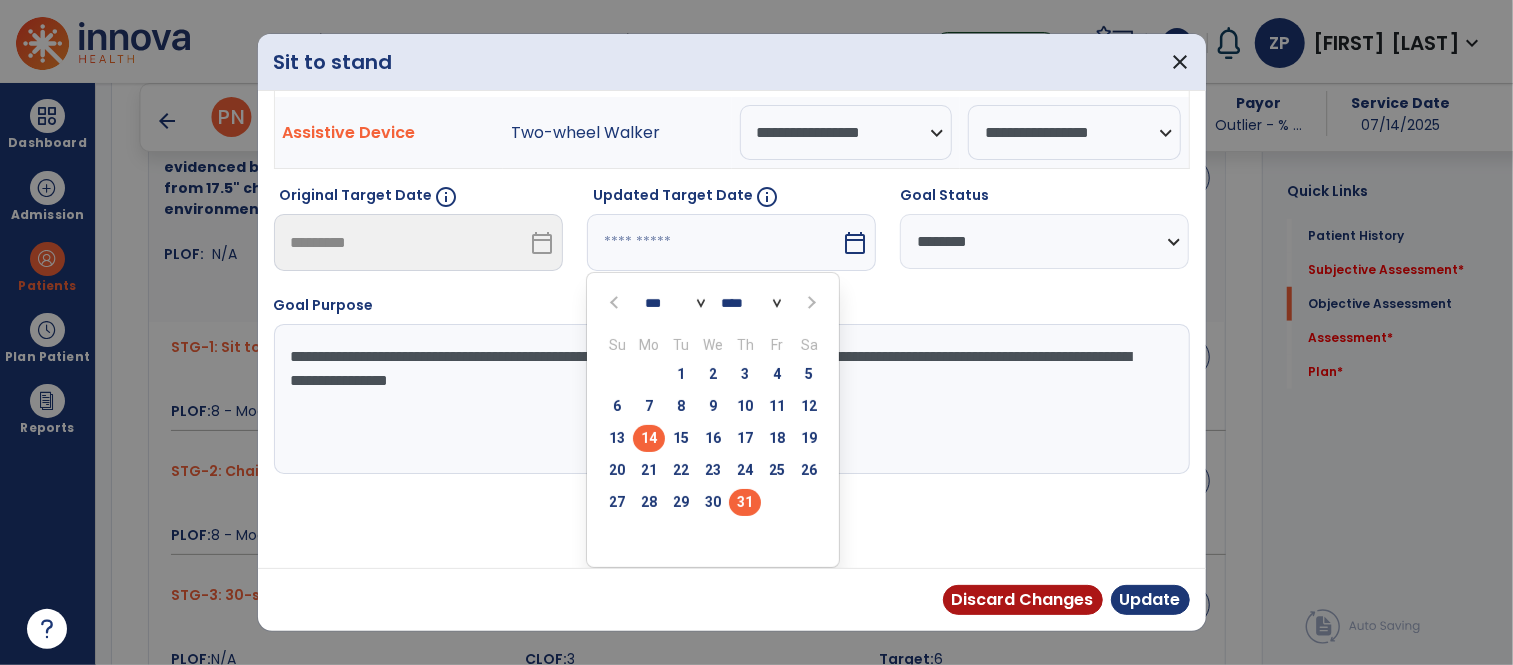 click on "31" at bounding box center (745, 502) 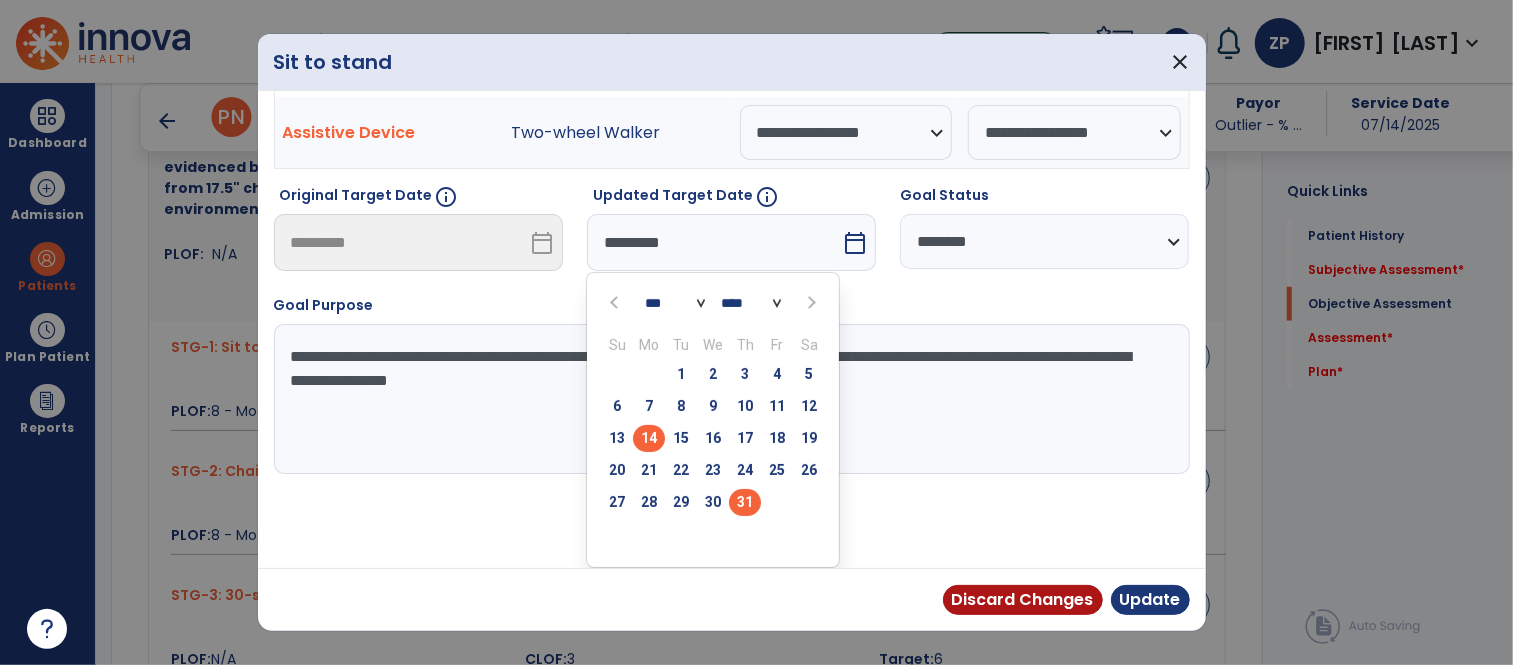 scroll, scrollTop: 60, scrollLeft: 0, axis: vertical 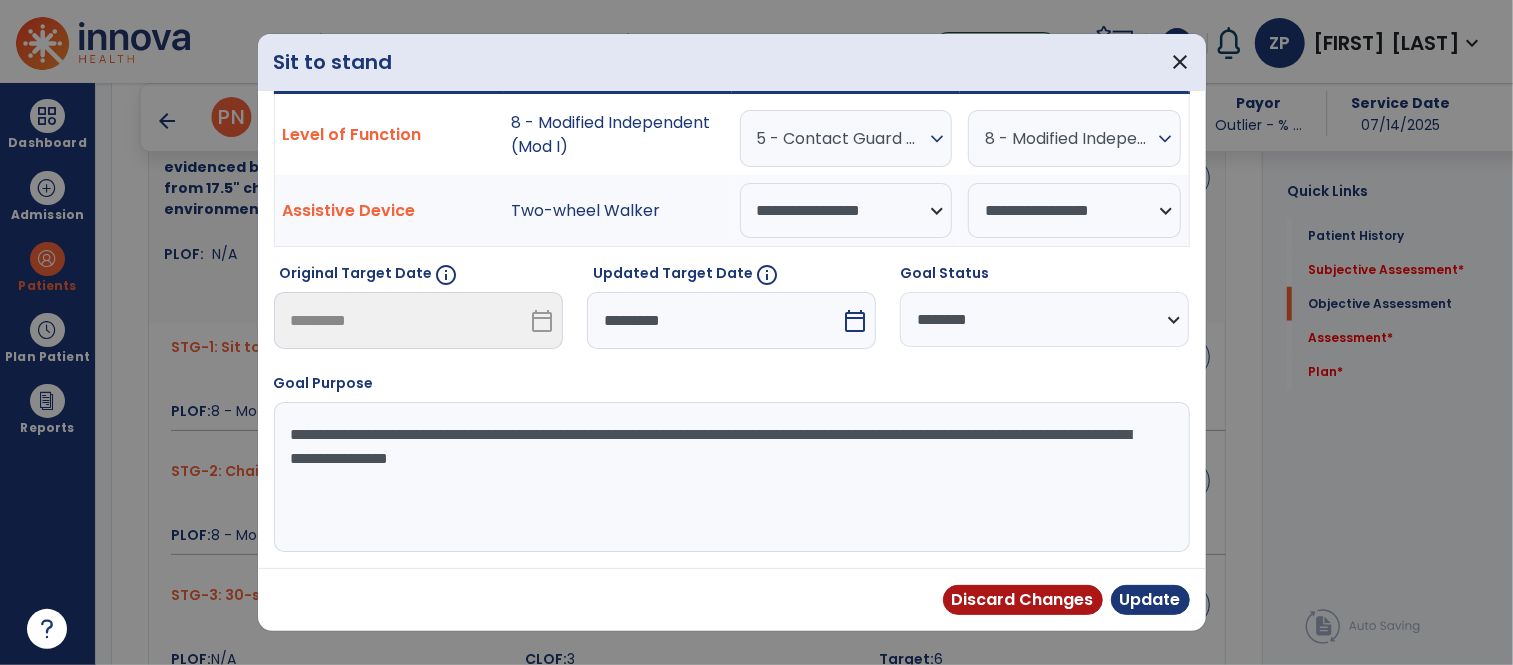click on "**********" at bounding box center (729, 477) 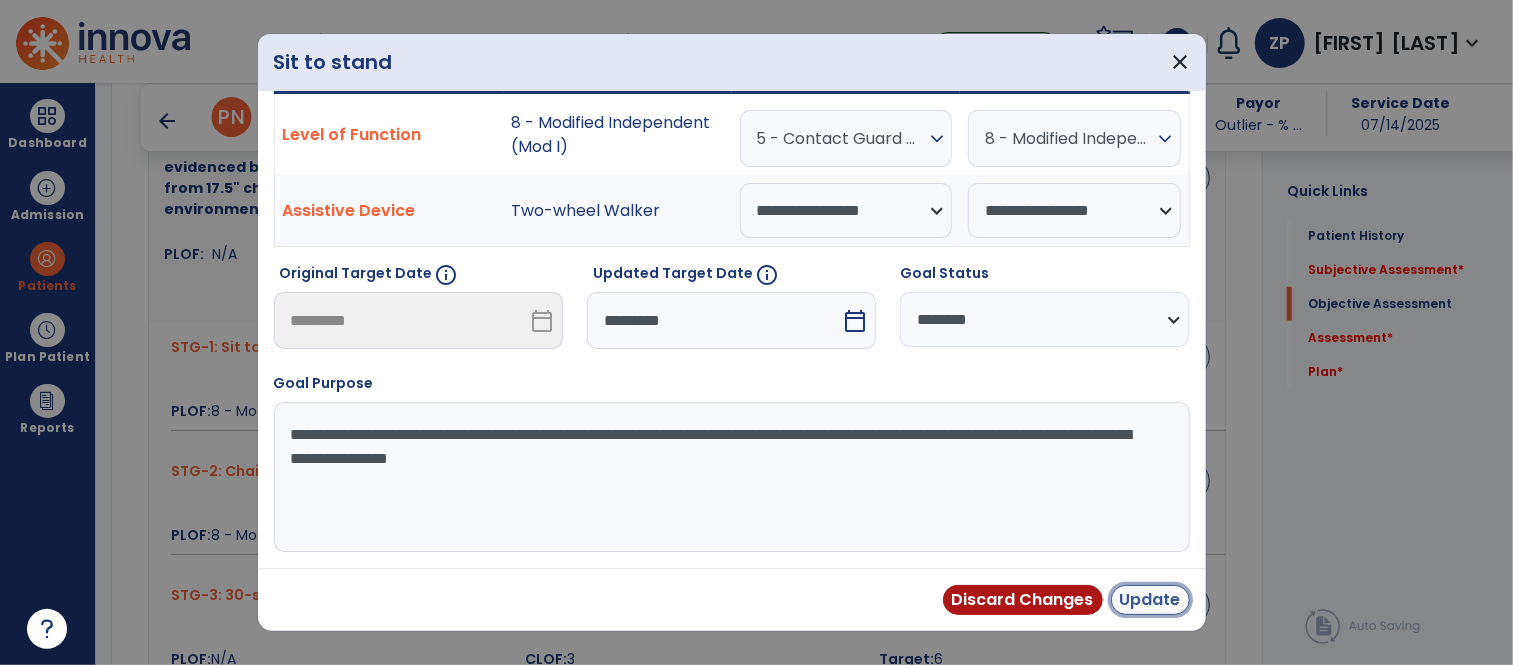 click on "Update" at bounding box center [1150, 600] 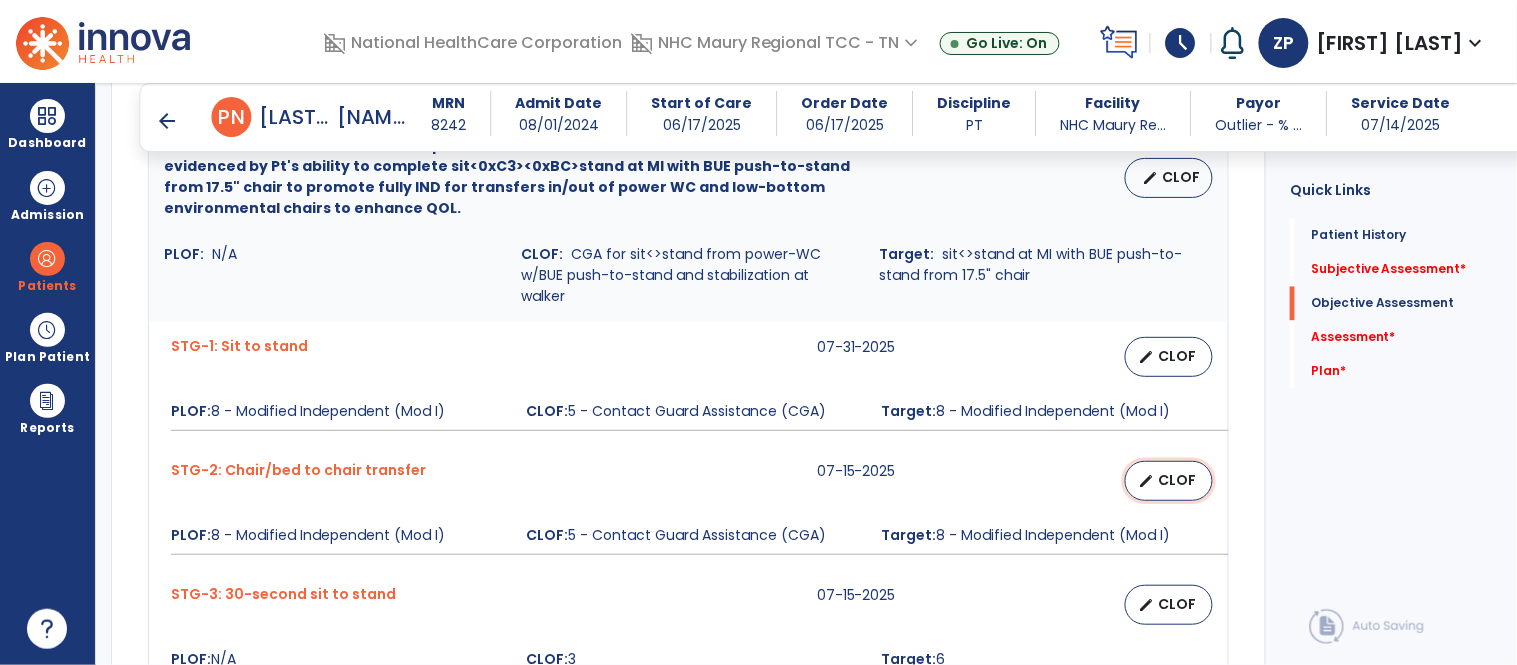 click on "edit   CLOF" at bounding box center [1169, 481] 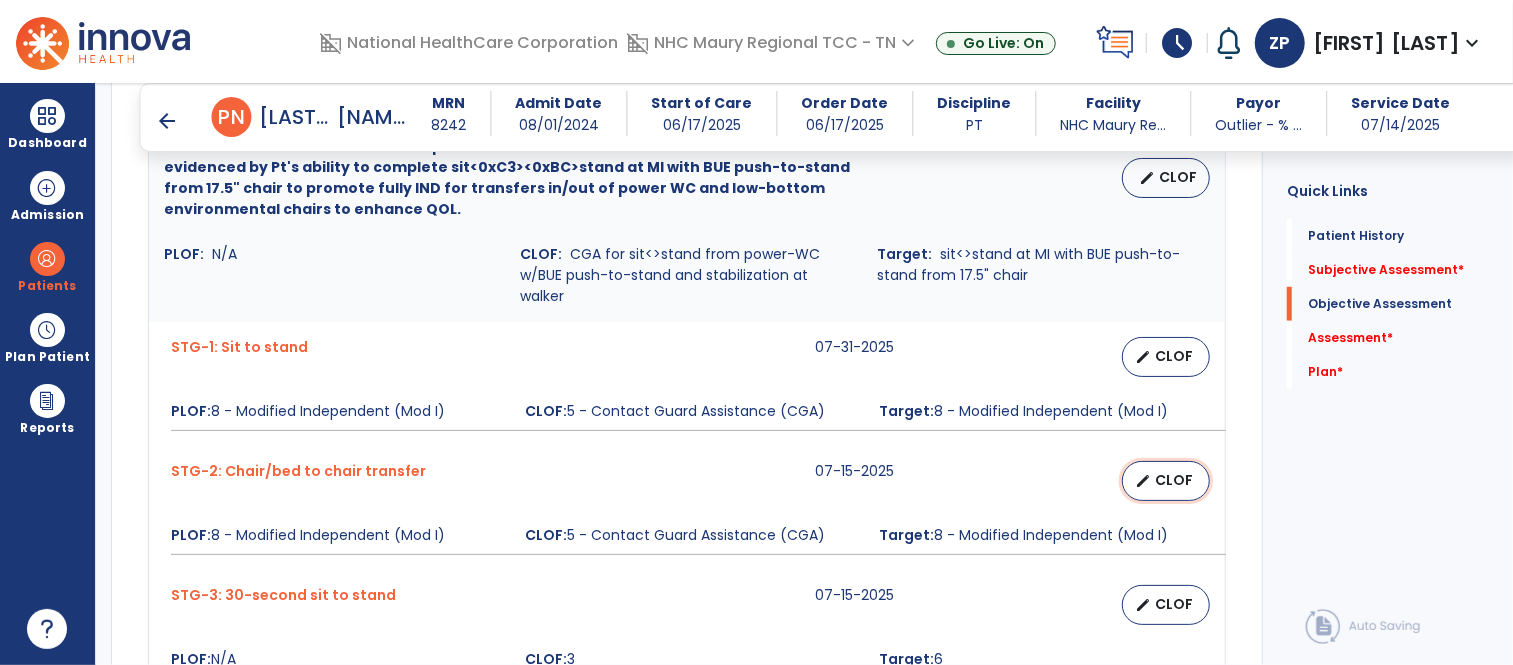 select on "**********" 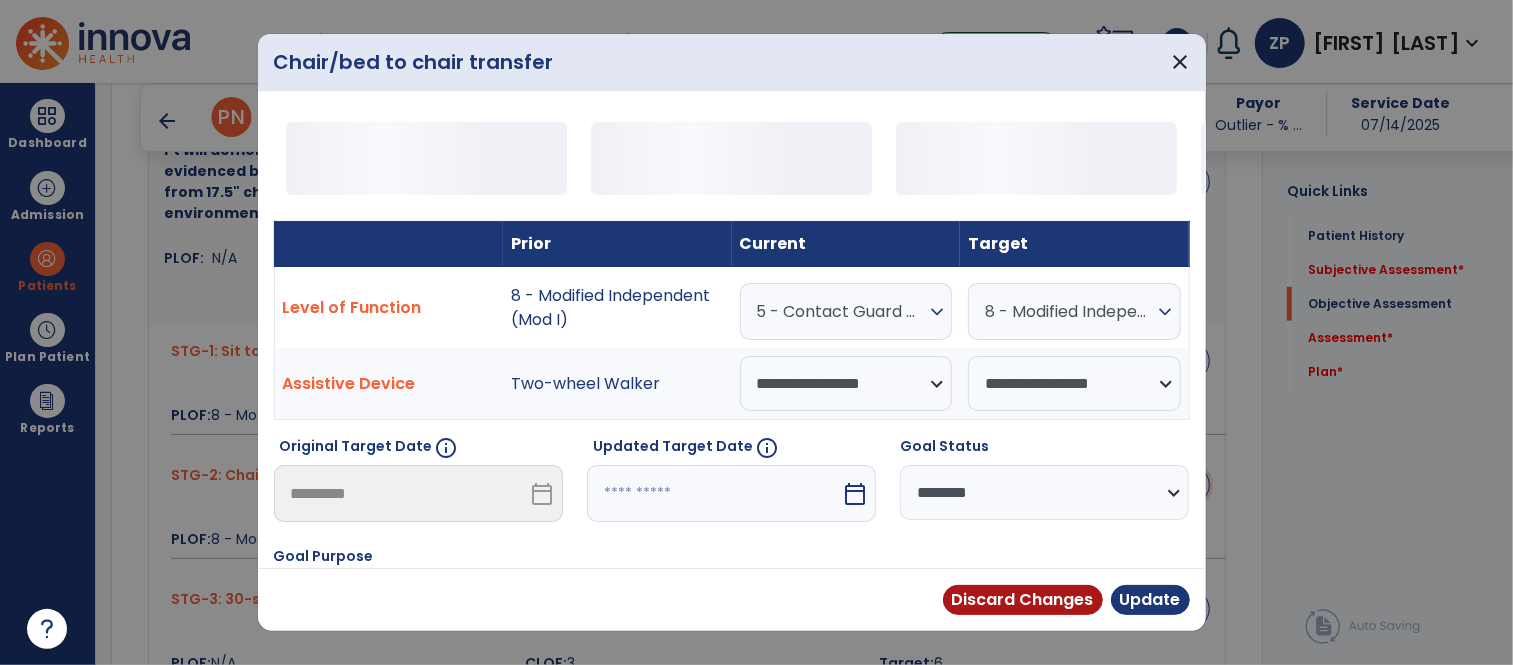 scroll, scrollTop: 920, scrollLeft: 0, axis: vertical 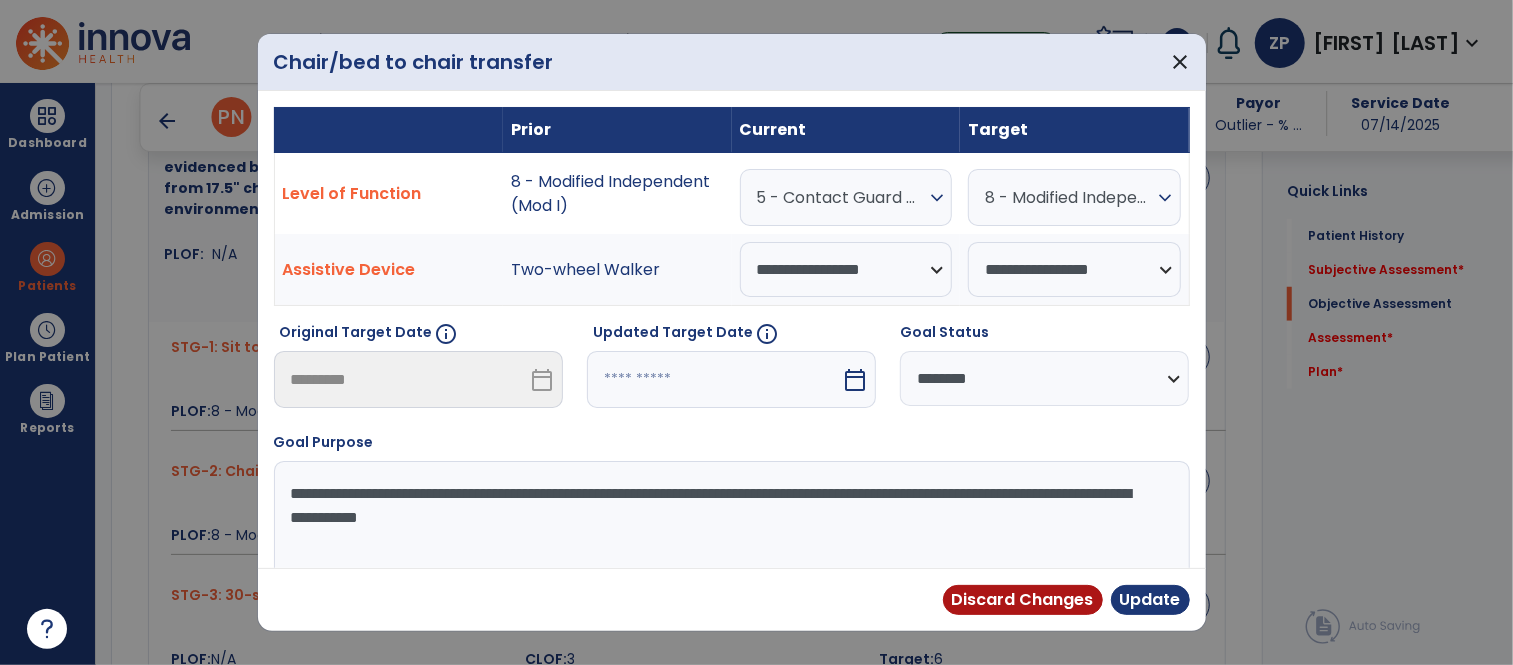 click at bounding box center [714, 379] 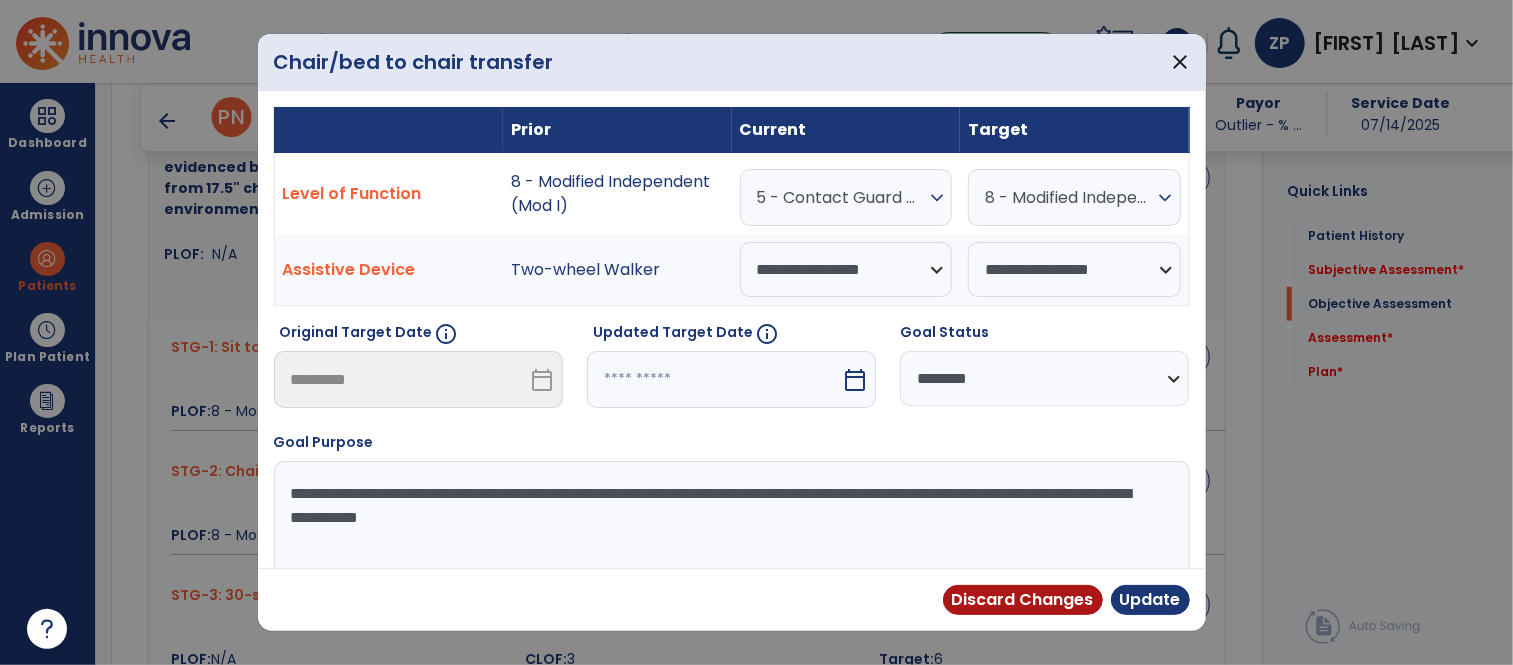 select on "*" 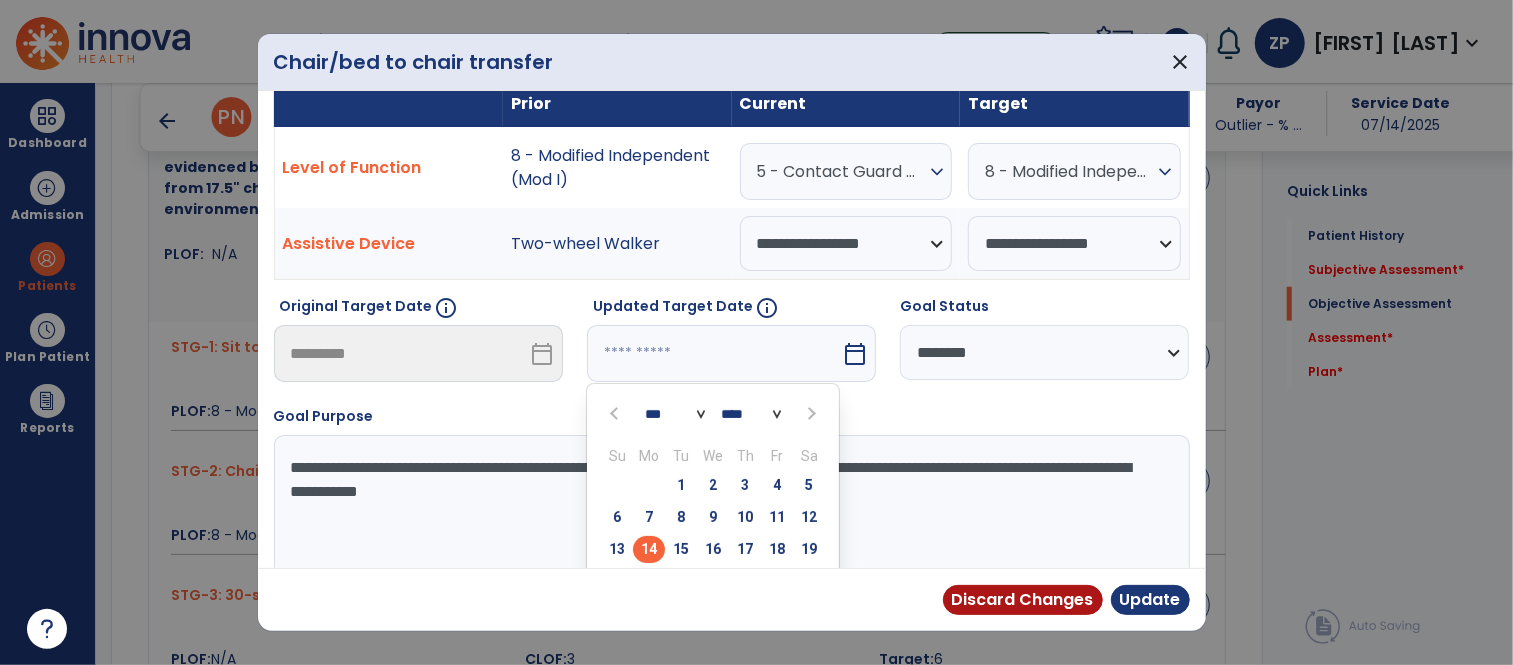scroll, scrollTop: 137, scrollLeft: 0, axis: vertical 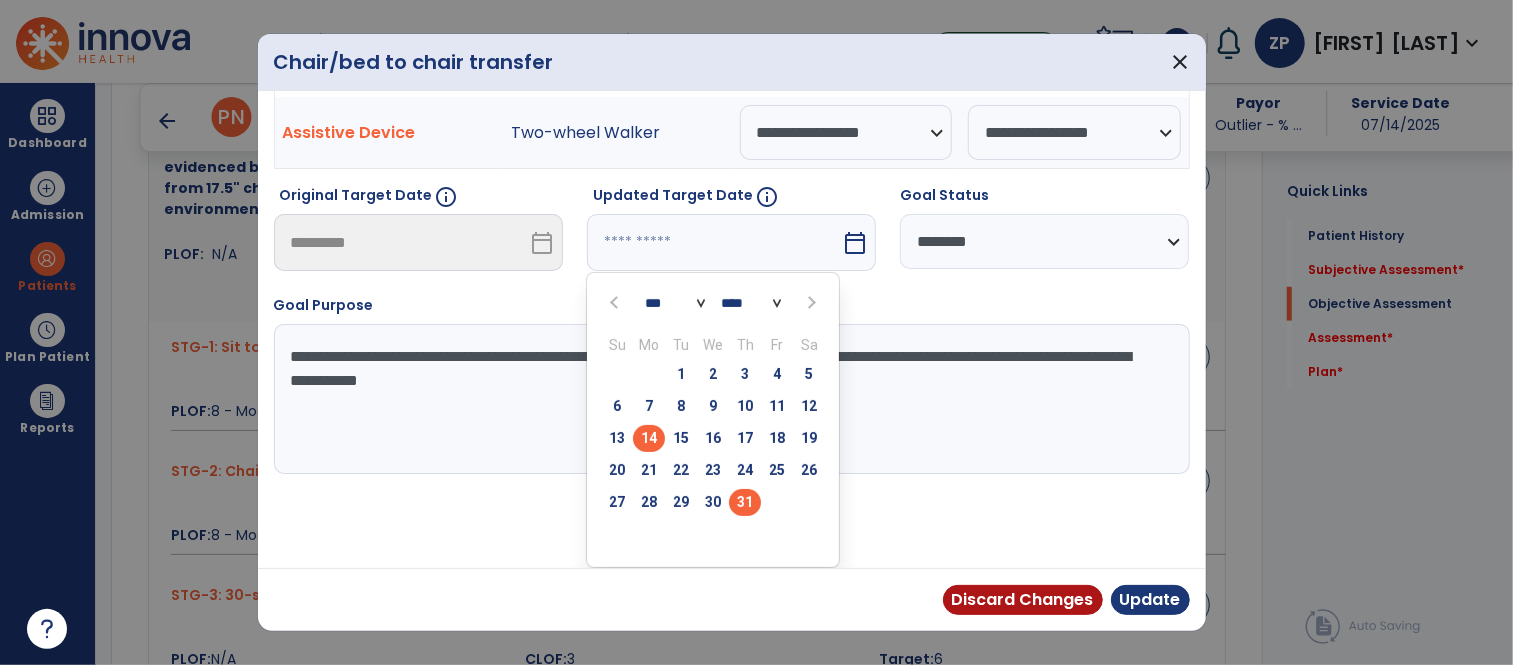 click on "31" at bounding box center [745, 502] 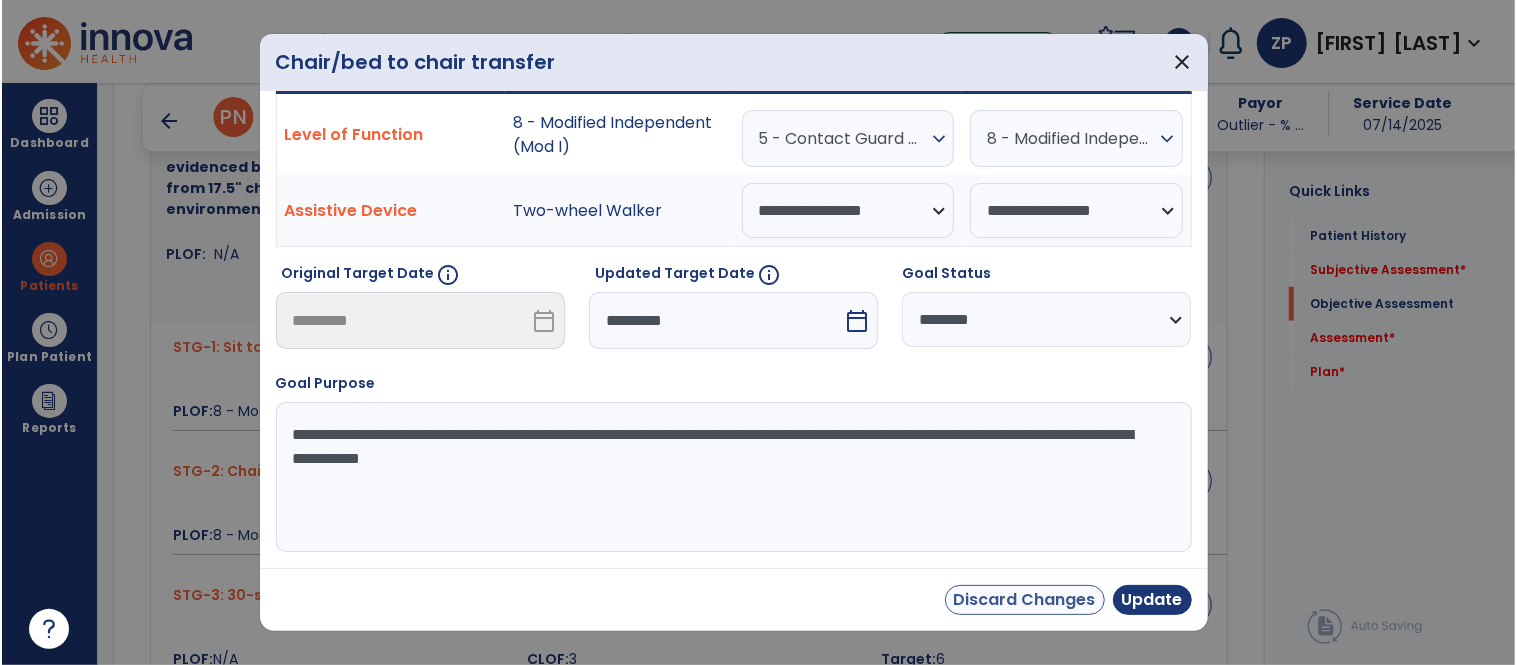 scroll, scrollTop: 60, scrollLeft: 0, axis: vertical 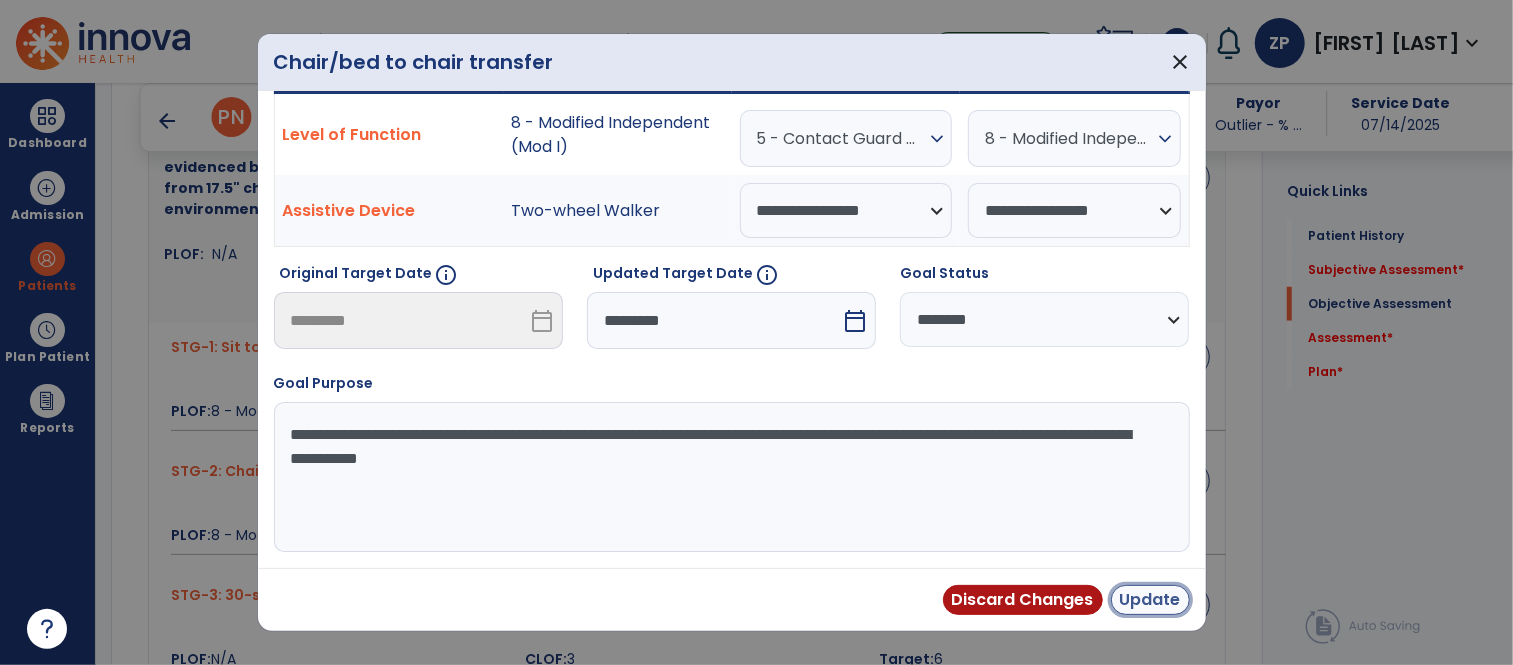 click on "Update" at bounding box center (1150, 600) 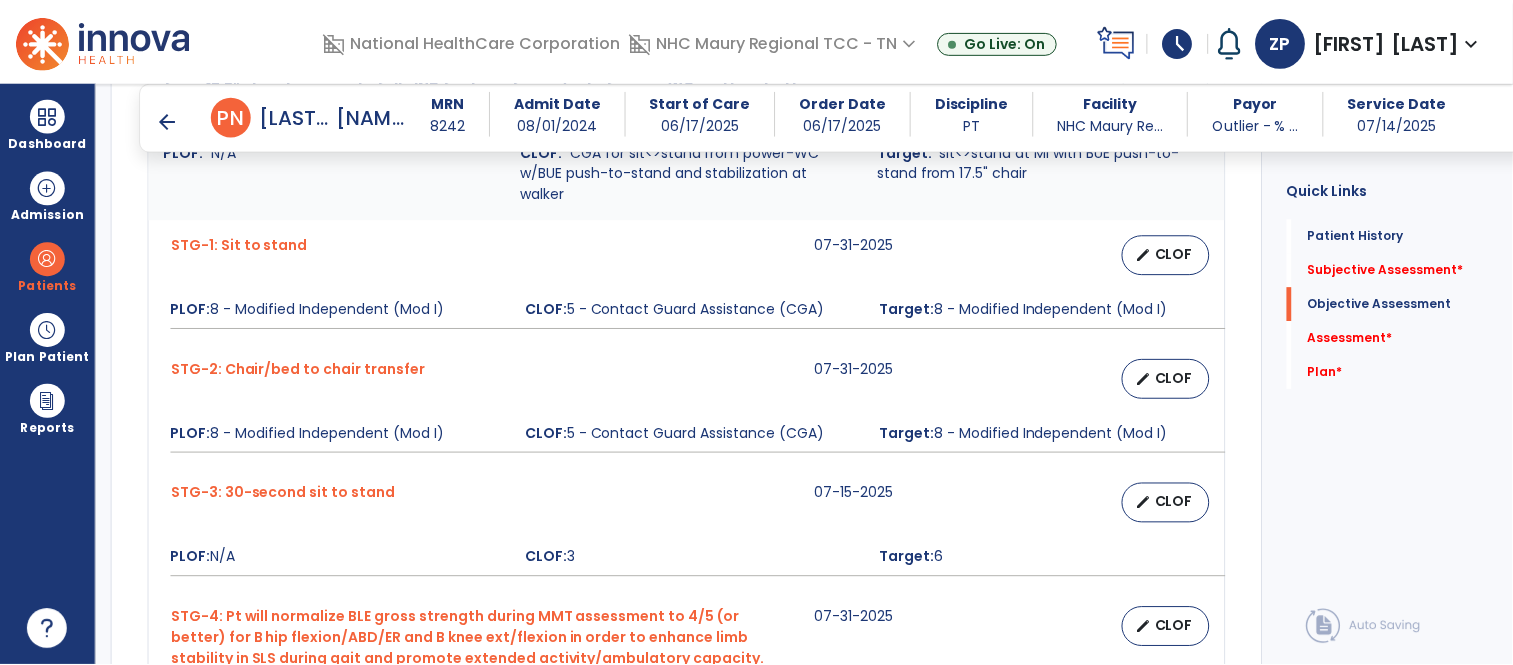 scroll, scrollTop: 1034, scrollLeft: 0, axis: vertical 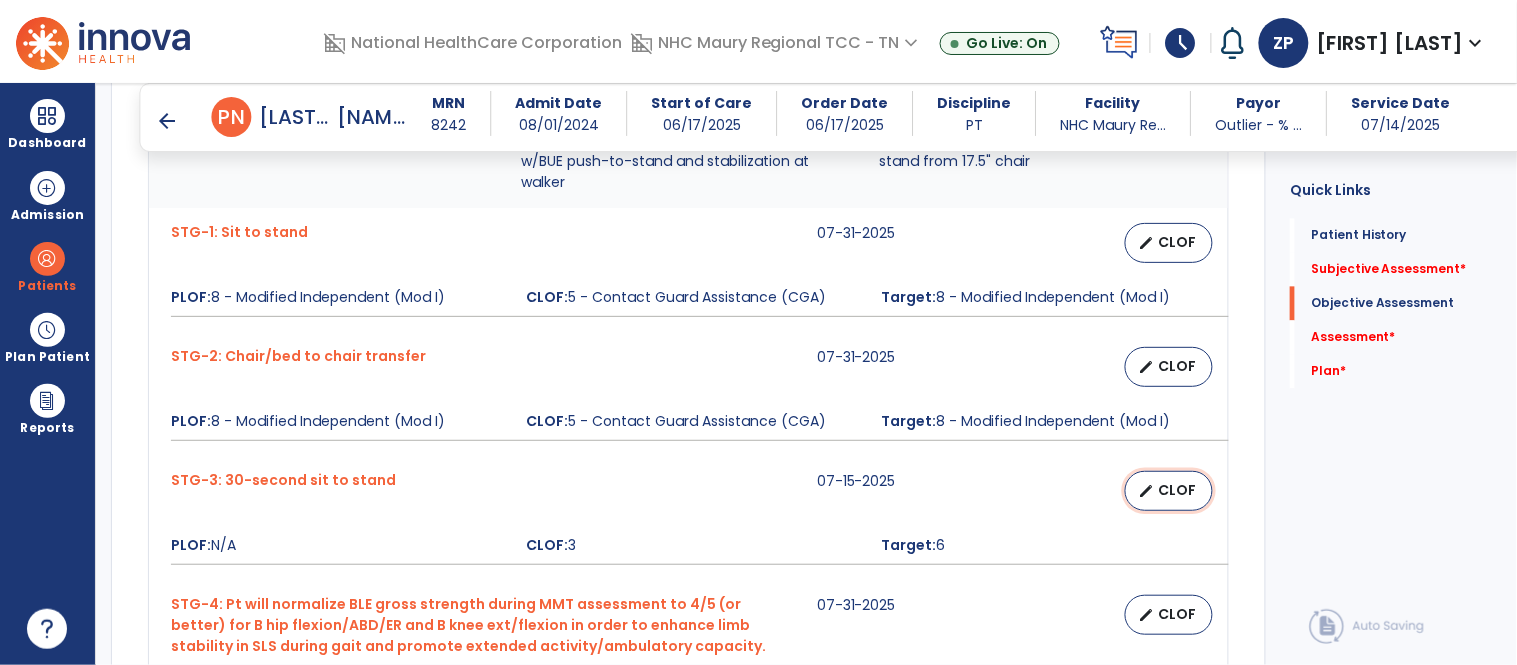 click on "edit   CLOF" at bounding box center [1169, 491] 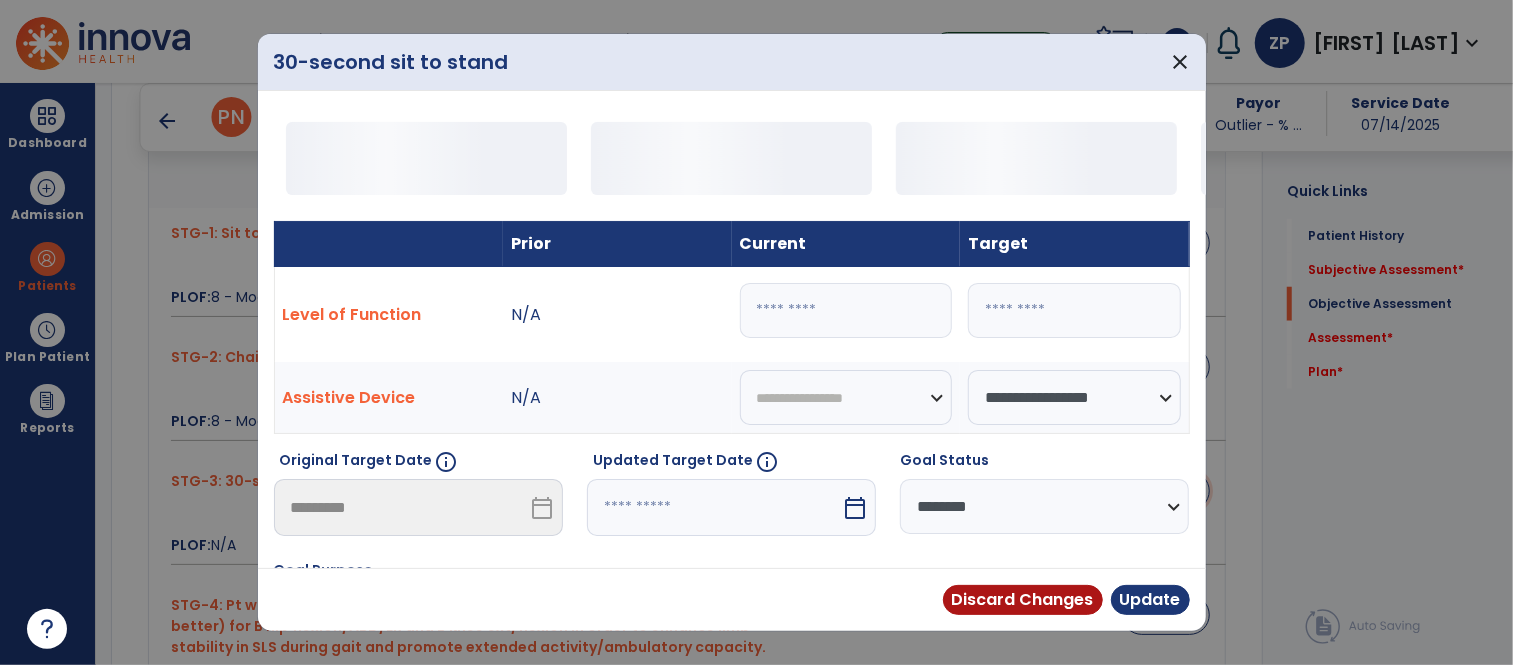 scroll, scrollTop: 1034, scrollLeft: 0, axis: vertical 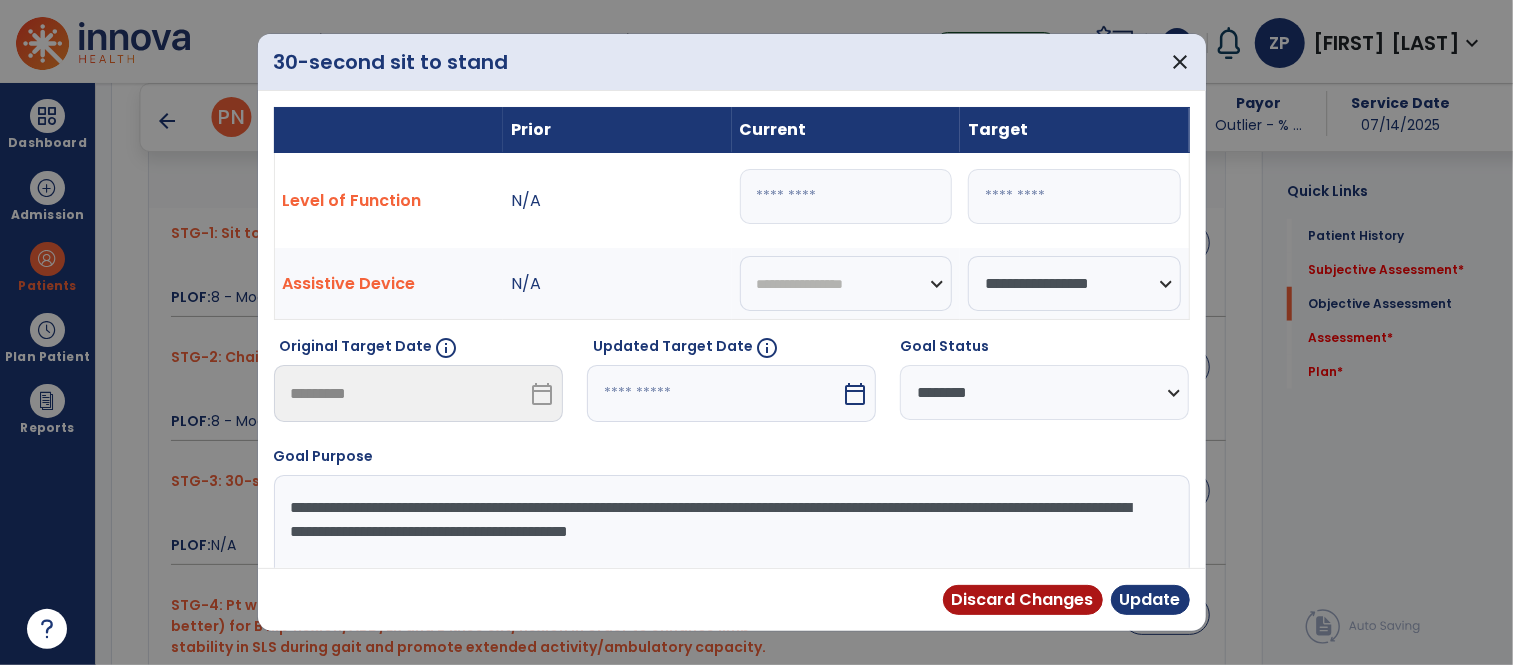 click at bounding box center (714, 393) 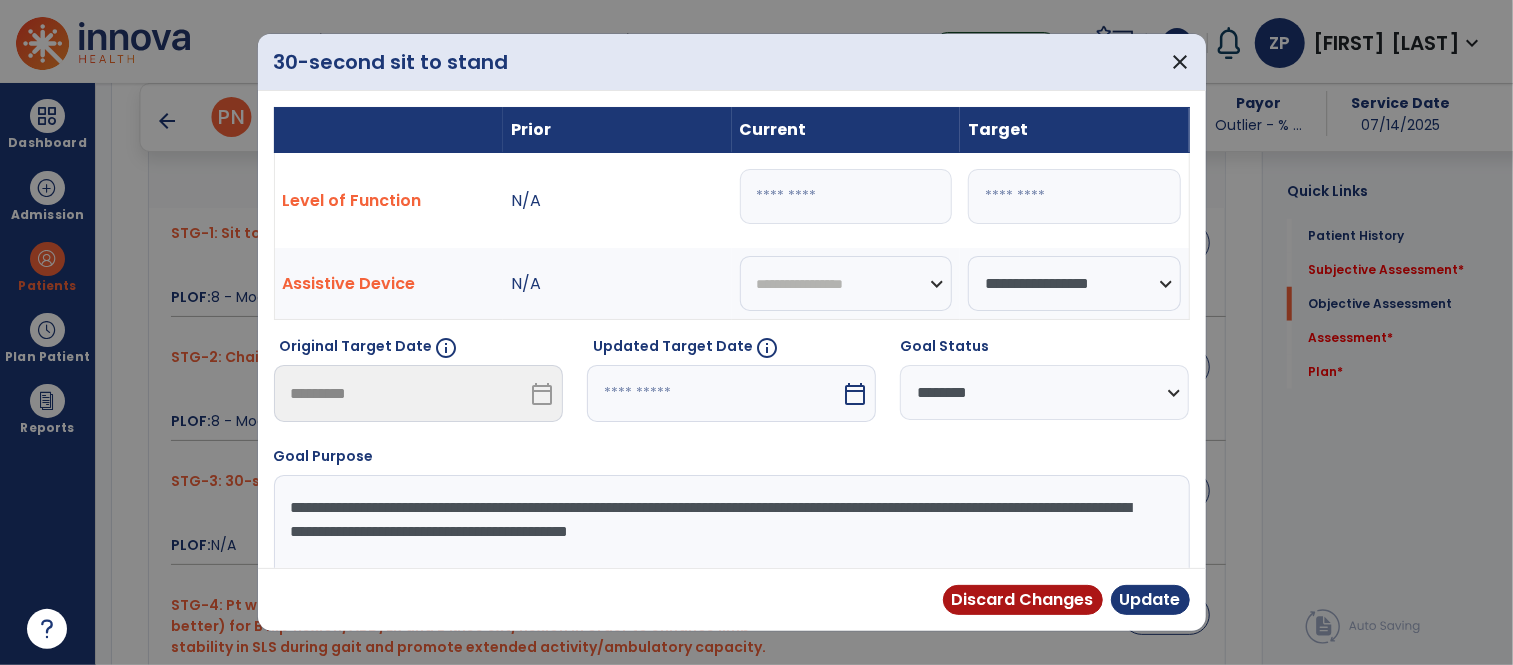 scroll, scrollTop: 152, scrollLeft: 0, axis: vertical 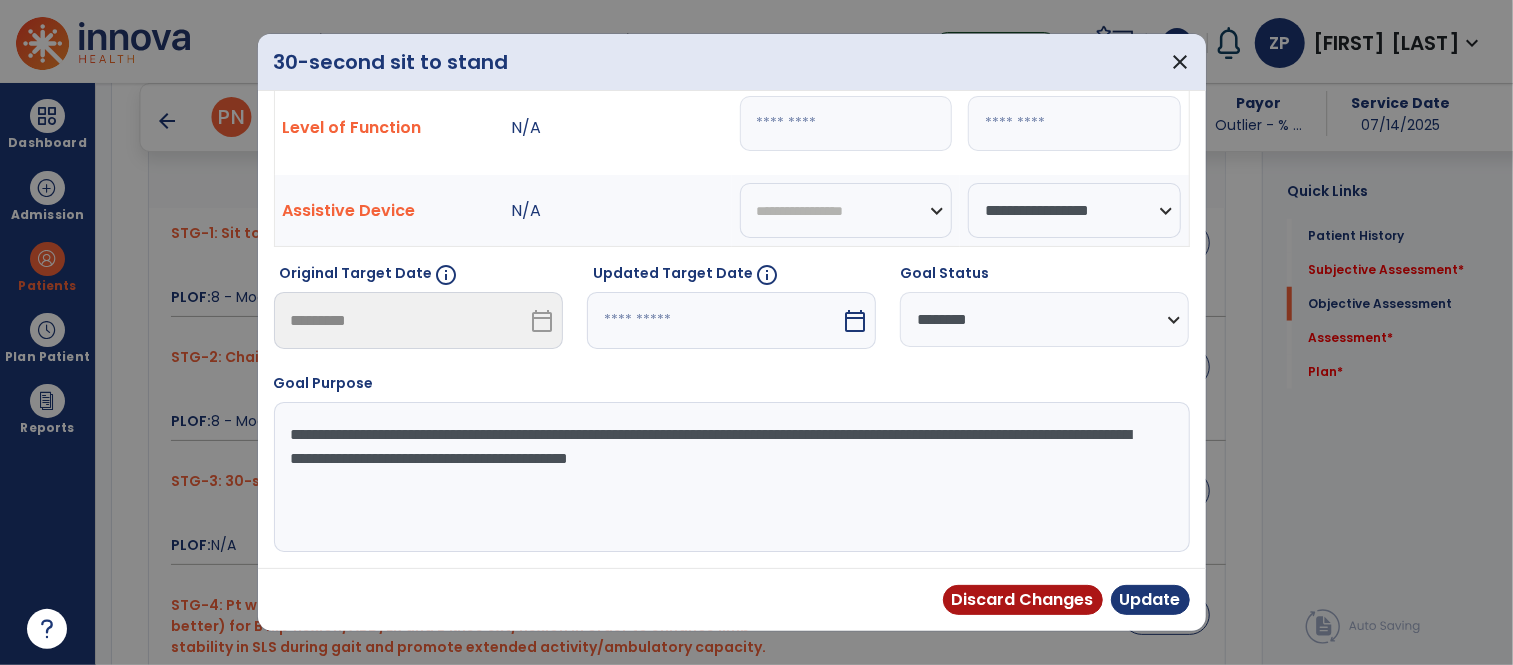 select on "*" 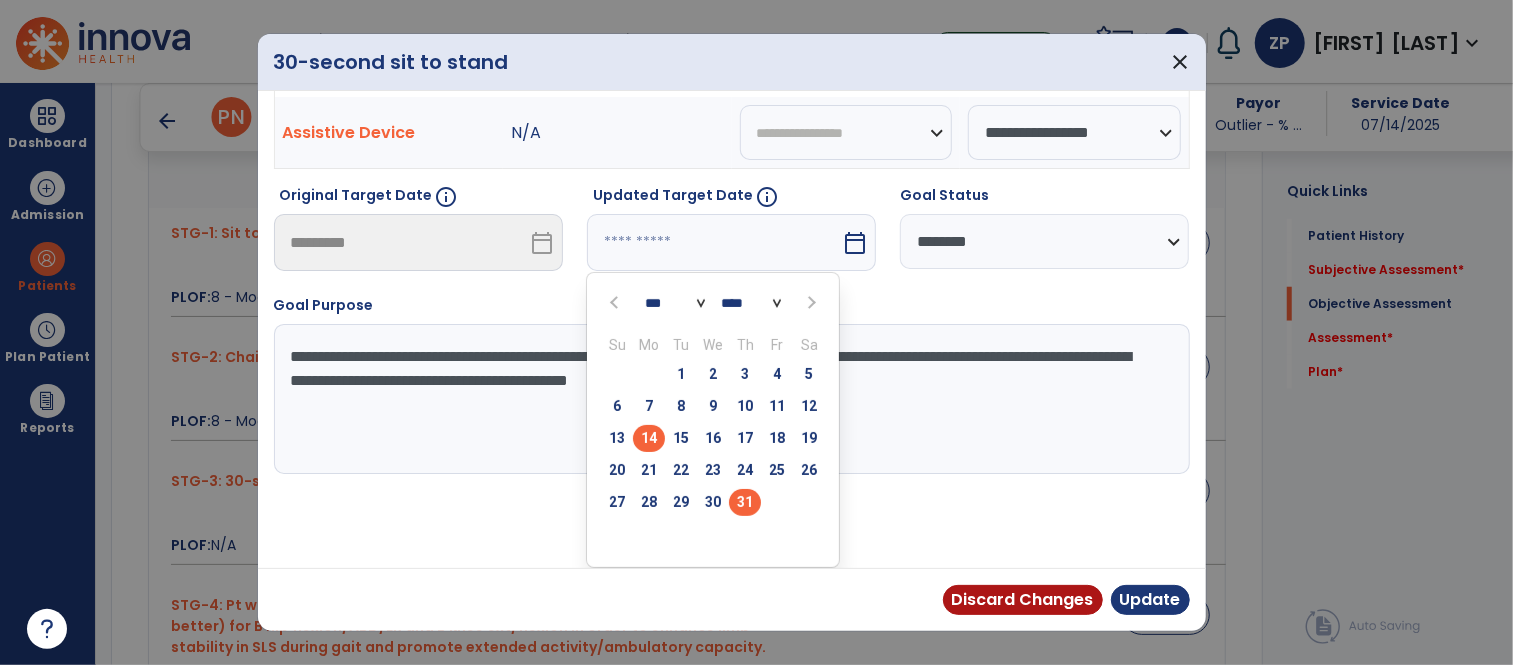 click on "31" at bounding box center [745, 502] 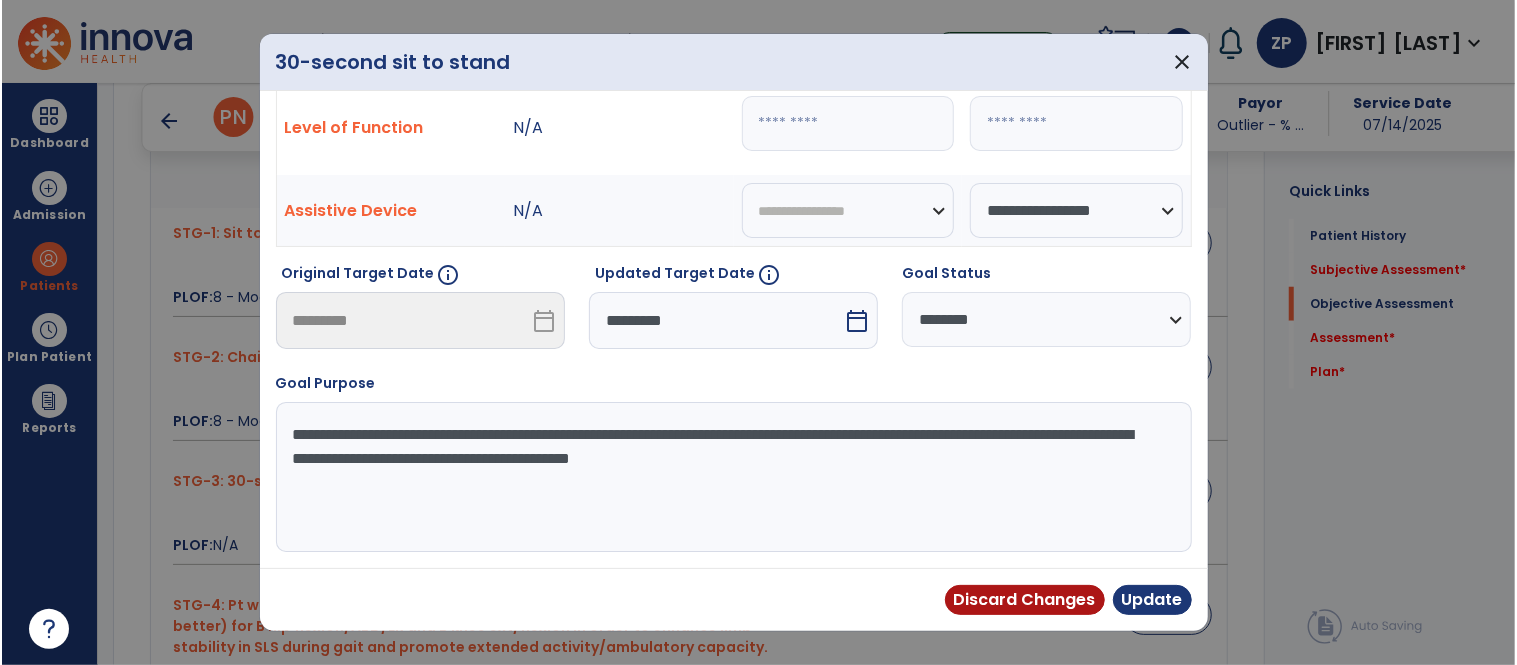 scroll, scrollTop: 73, scrollLeft: 0, axis: vertical 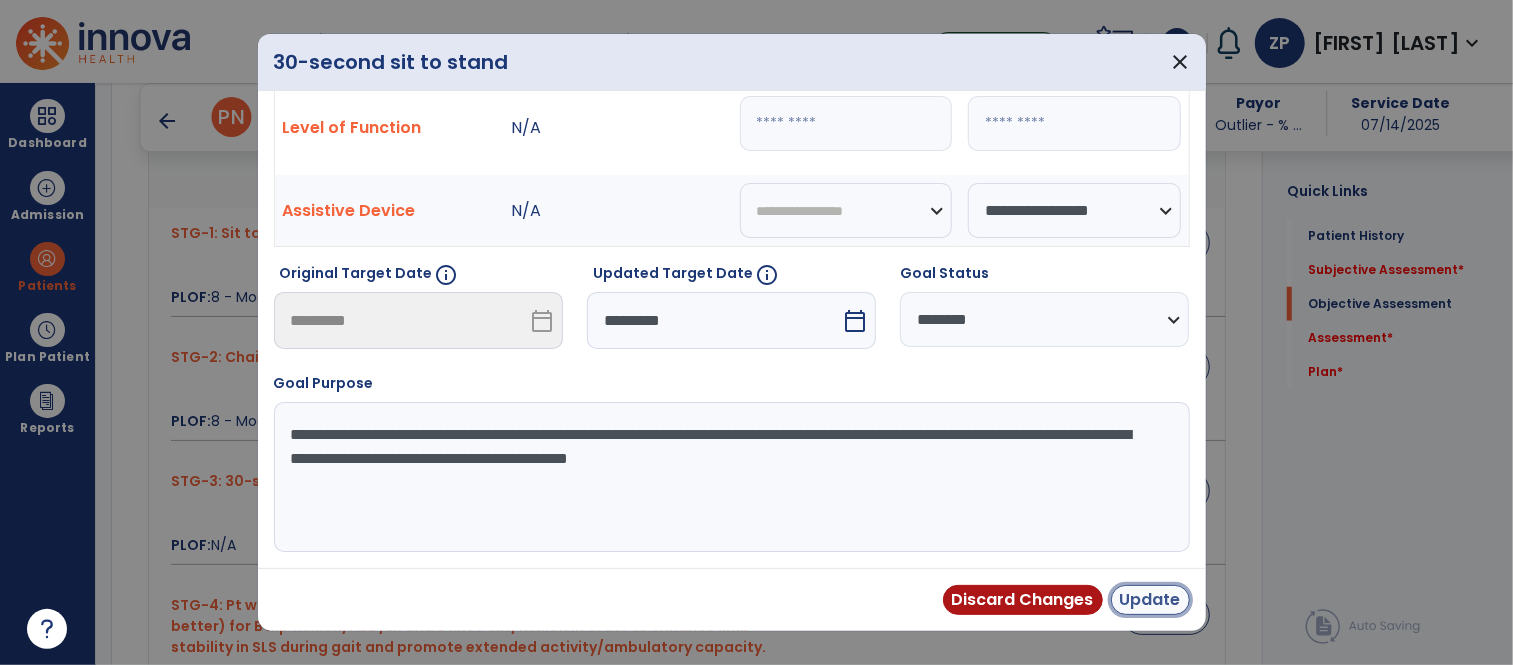 click on "Update" at bounding box center (1150, 600) 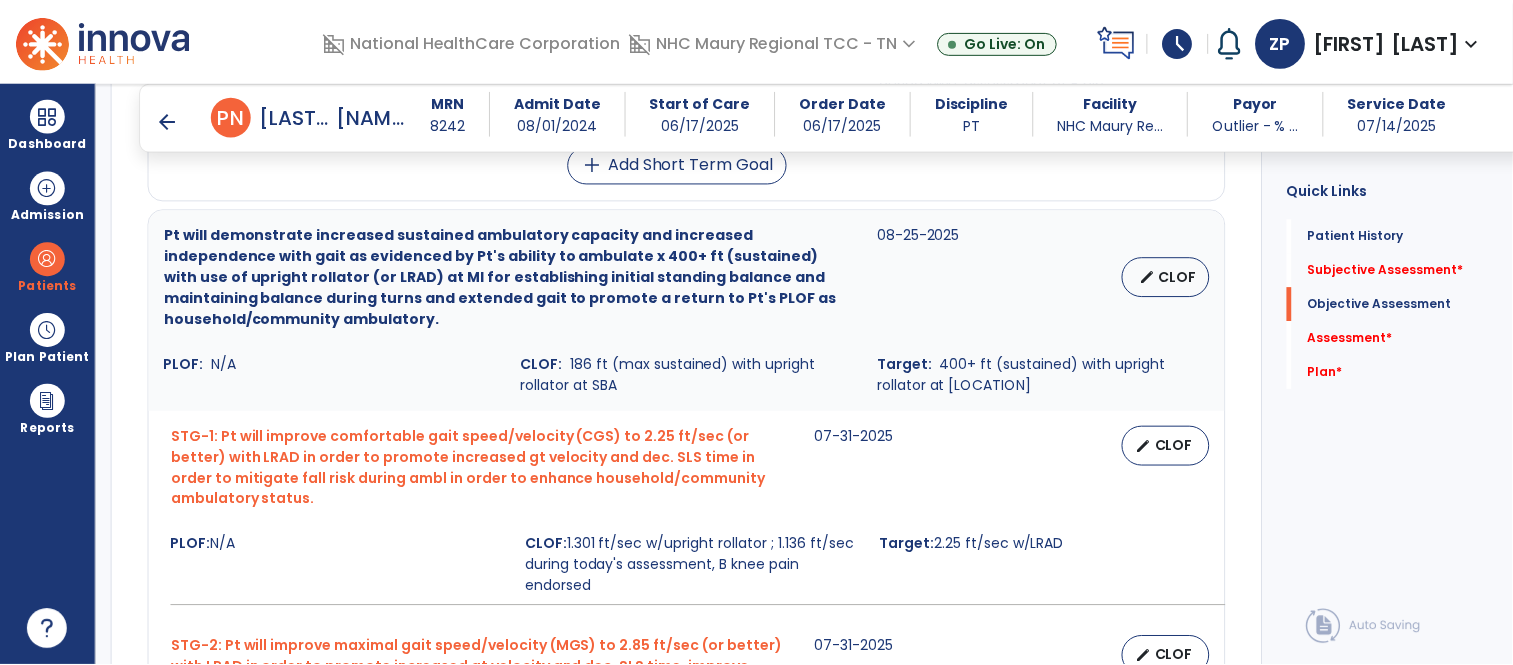 scroll, scrollTop: 1665, scrollLeft: 0, axis: vertical 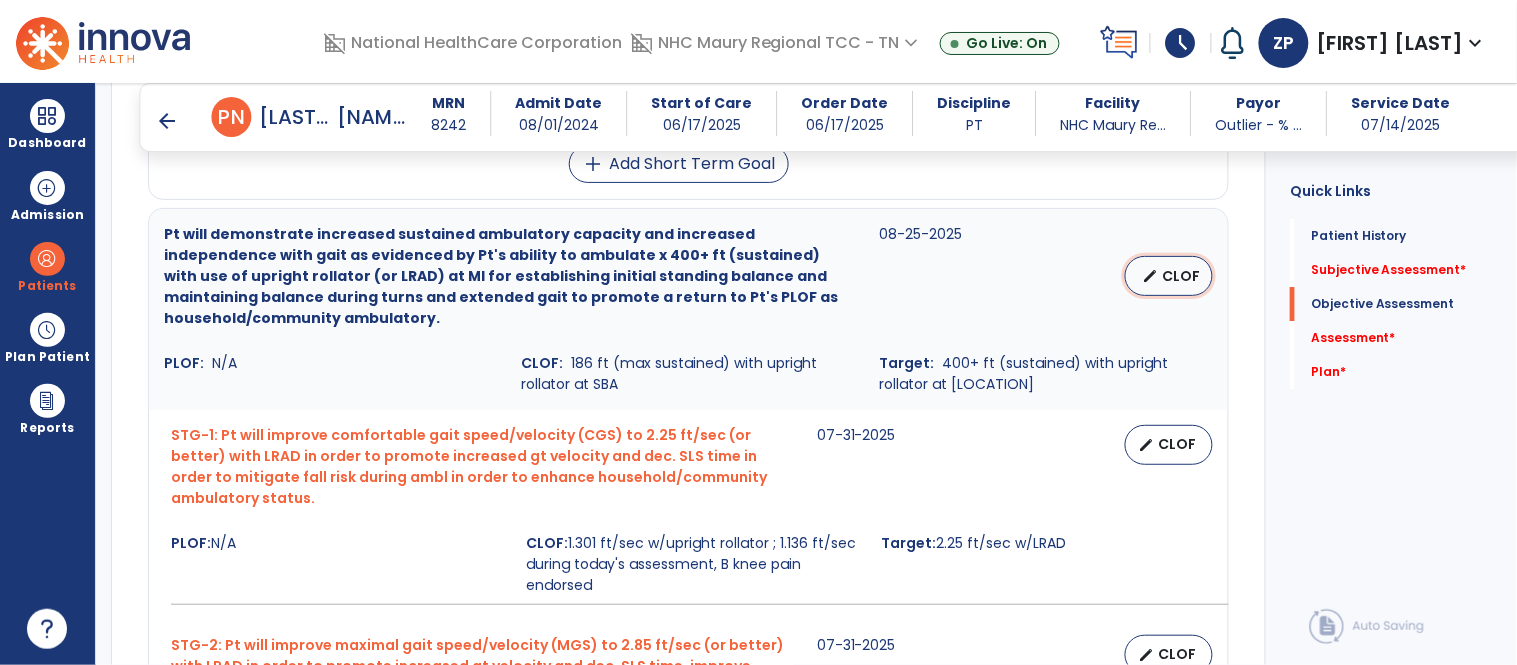 click on "CLOF" at bounding box center [1181, 276] 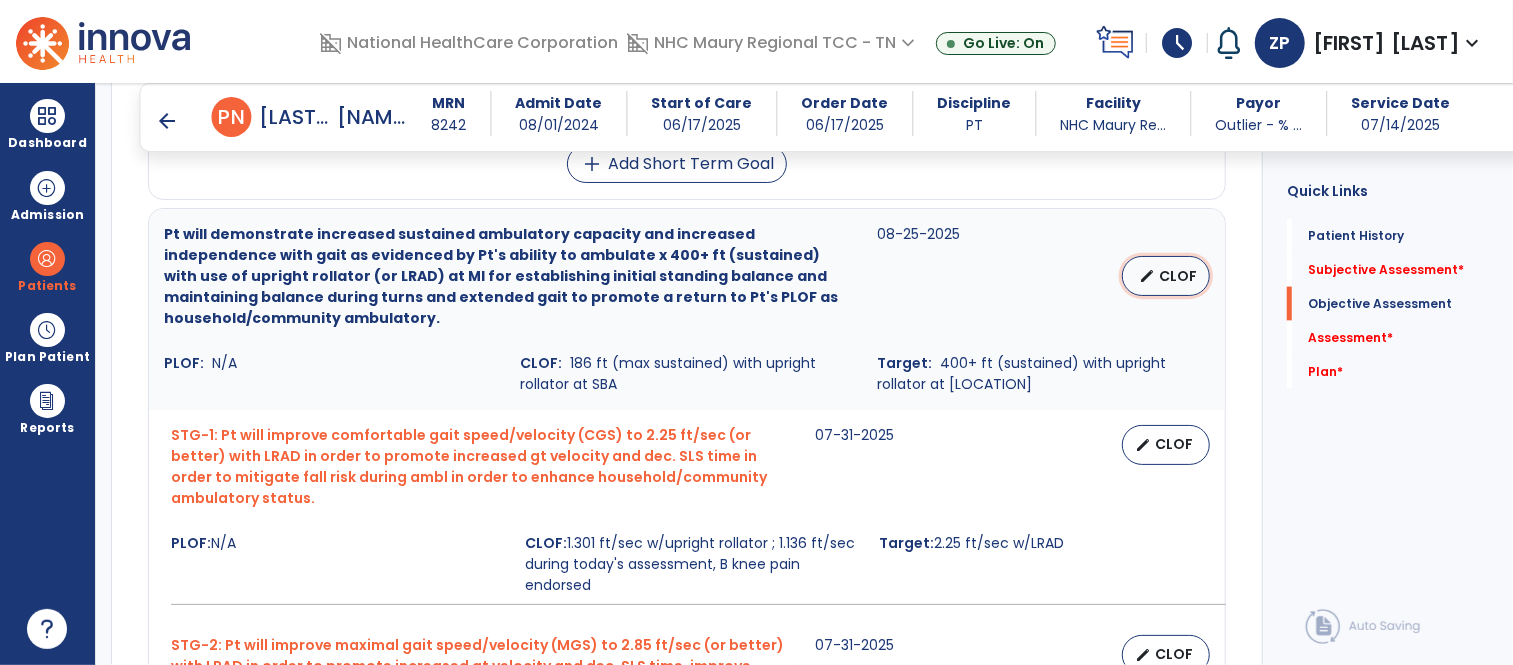 select on "**********" 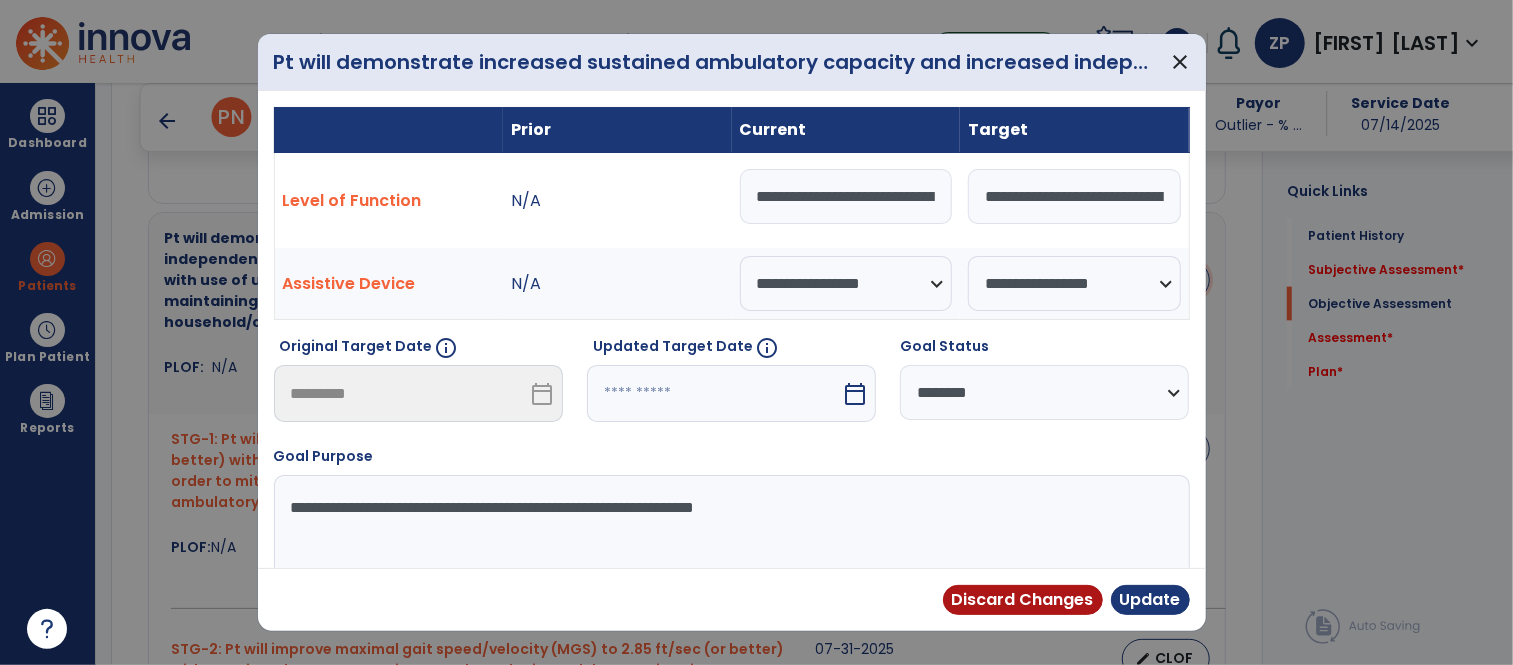 scroll, scrollTop: 1665, scrollLeft: 0, axis: vertical 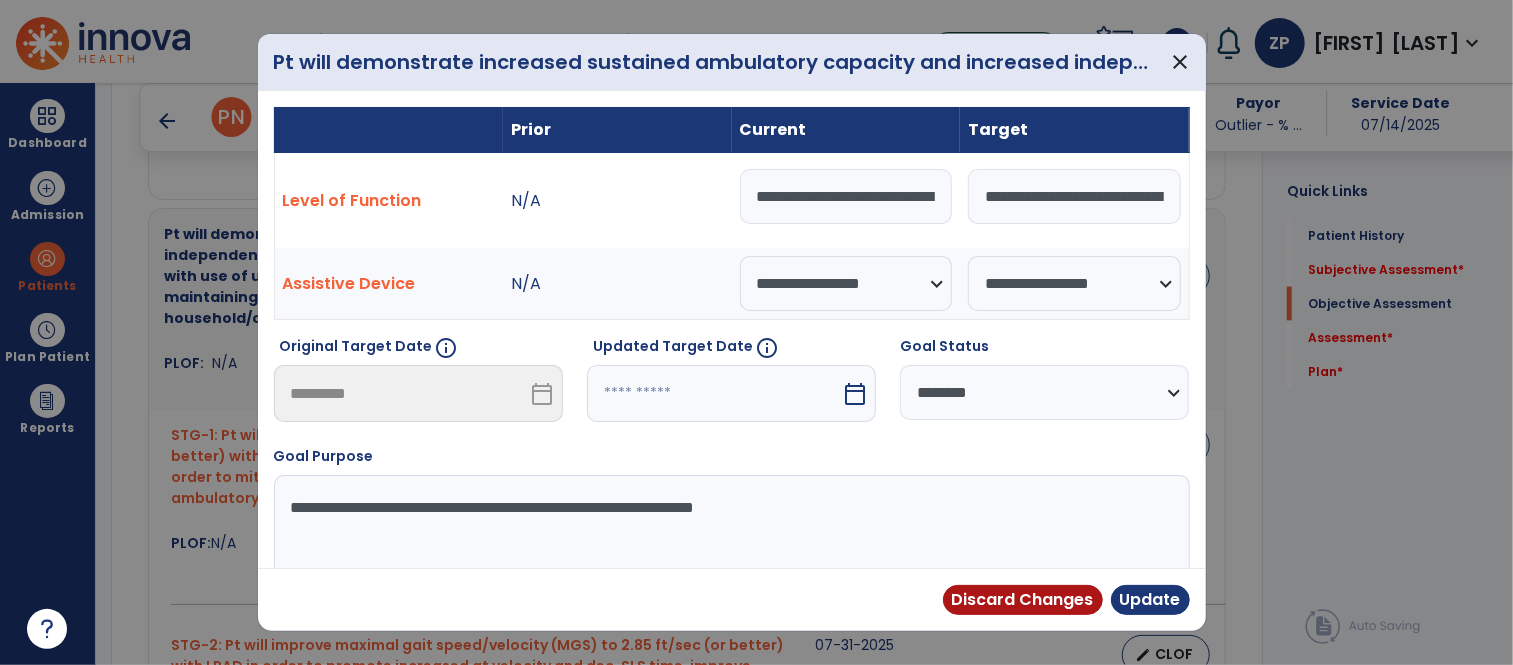click on "**********" at bounding box center [846, 196] 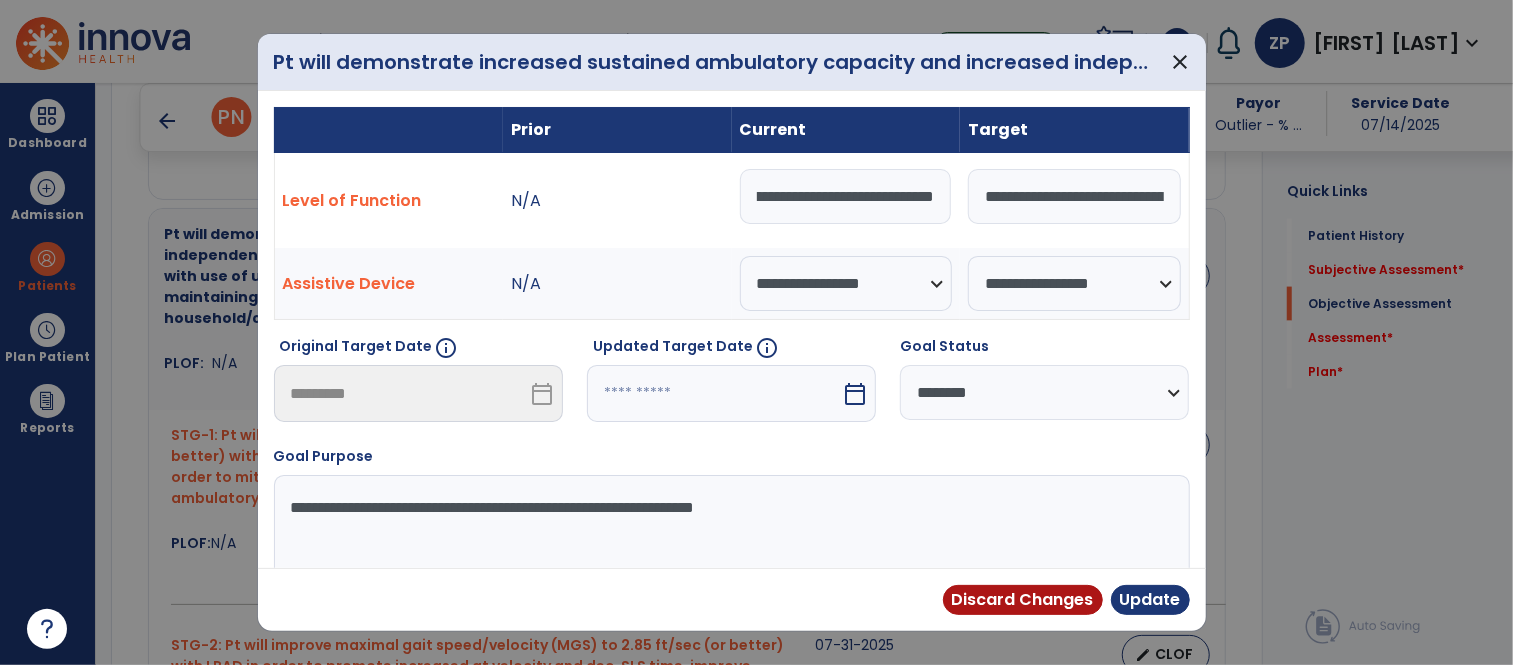 scroll, scrollTop: 0, scrollLeft: 691, axis: horizontal 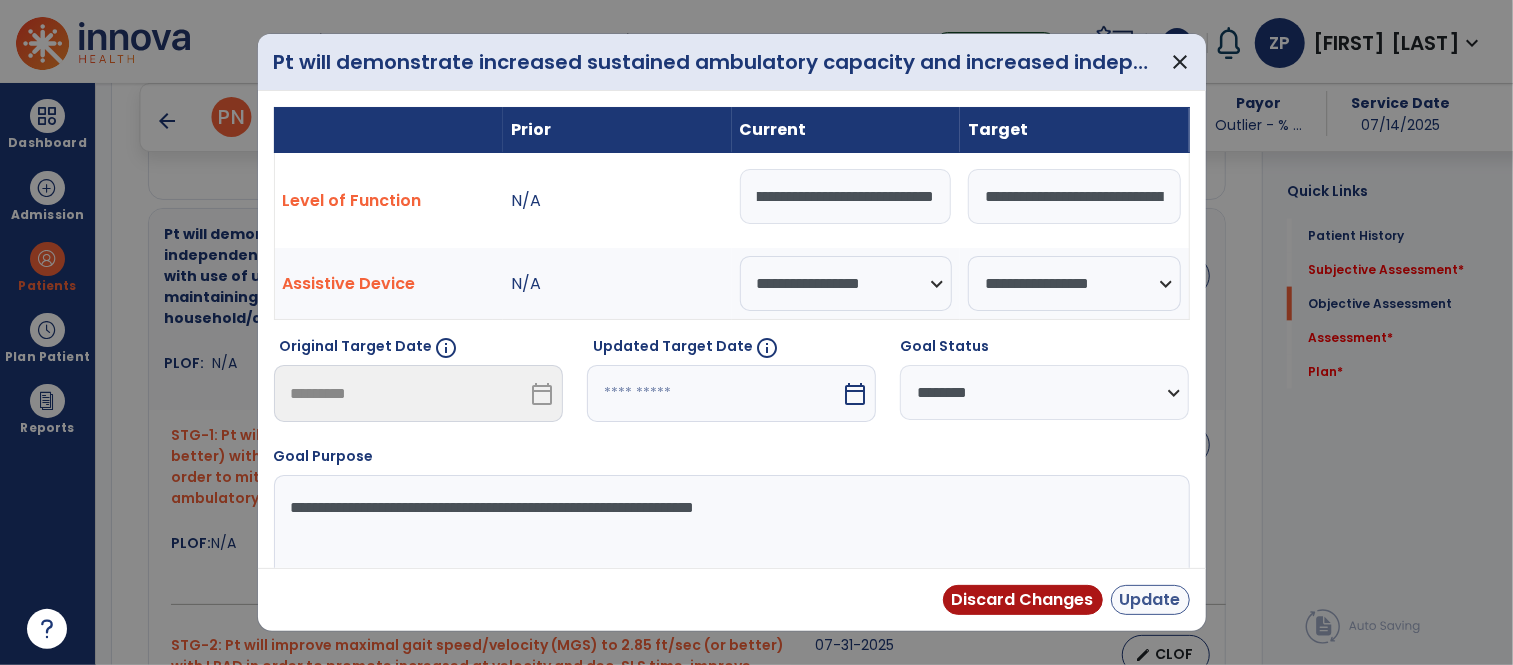 type on "**********" 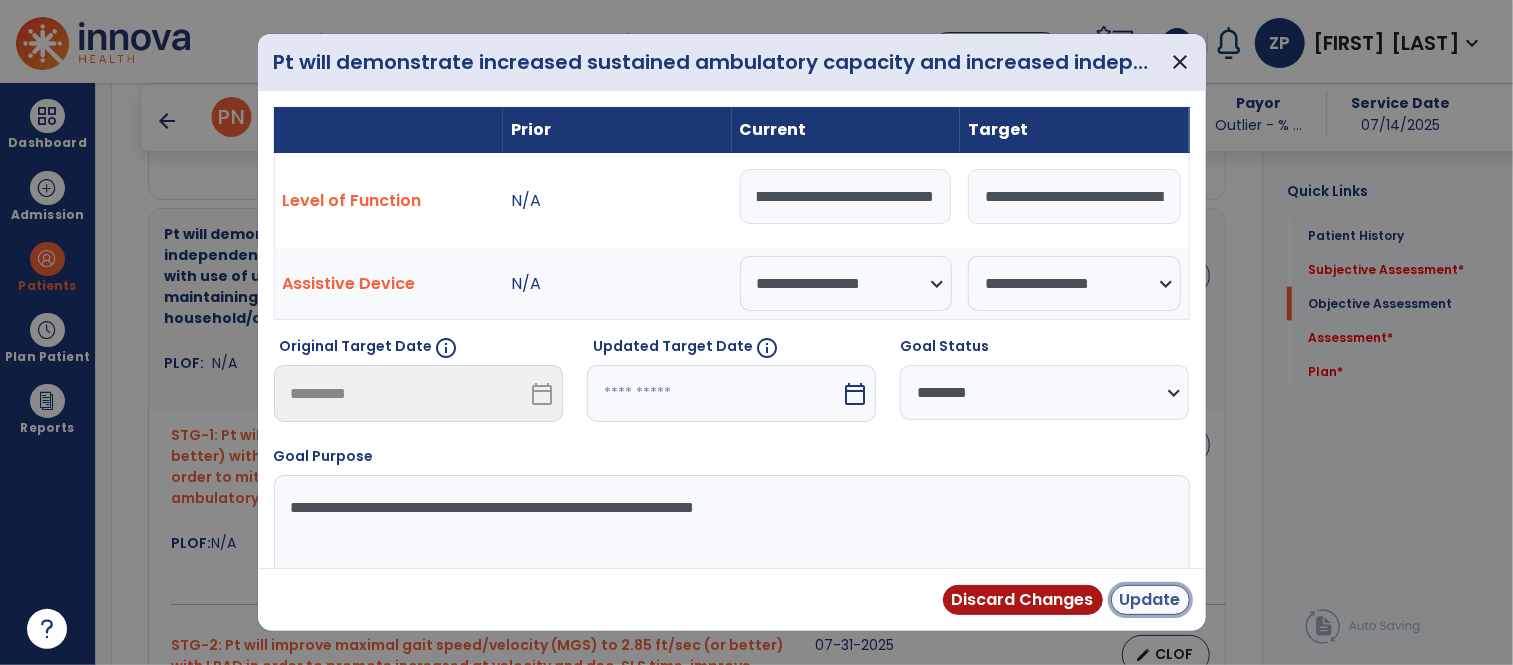 click on "Update" at bounding box center (1150, 600) 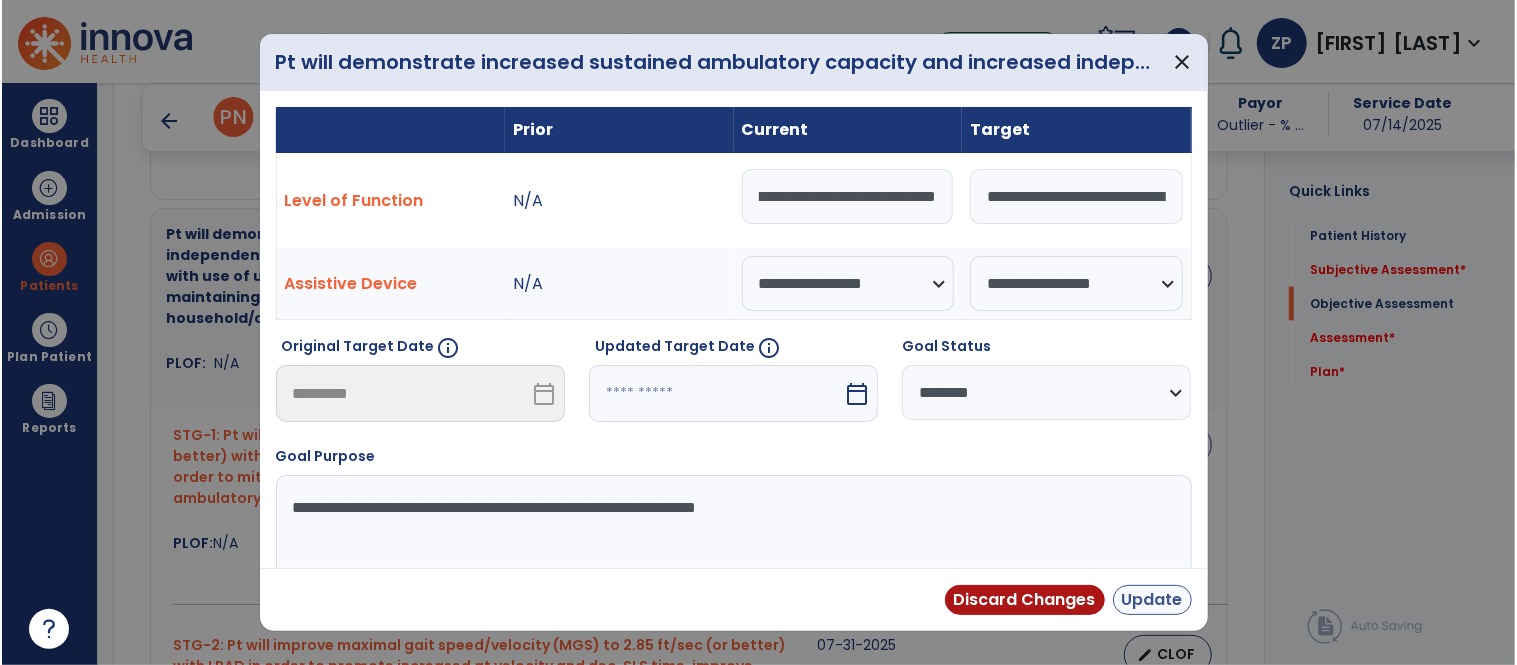 scroll, scrollTop: 0, scrollLeft: 0, axis: both 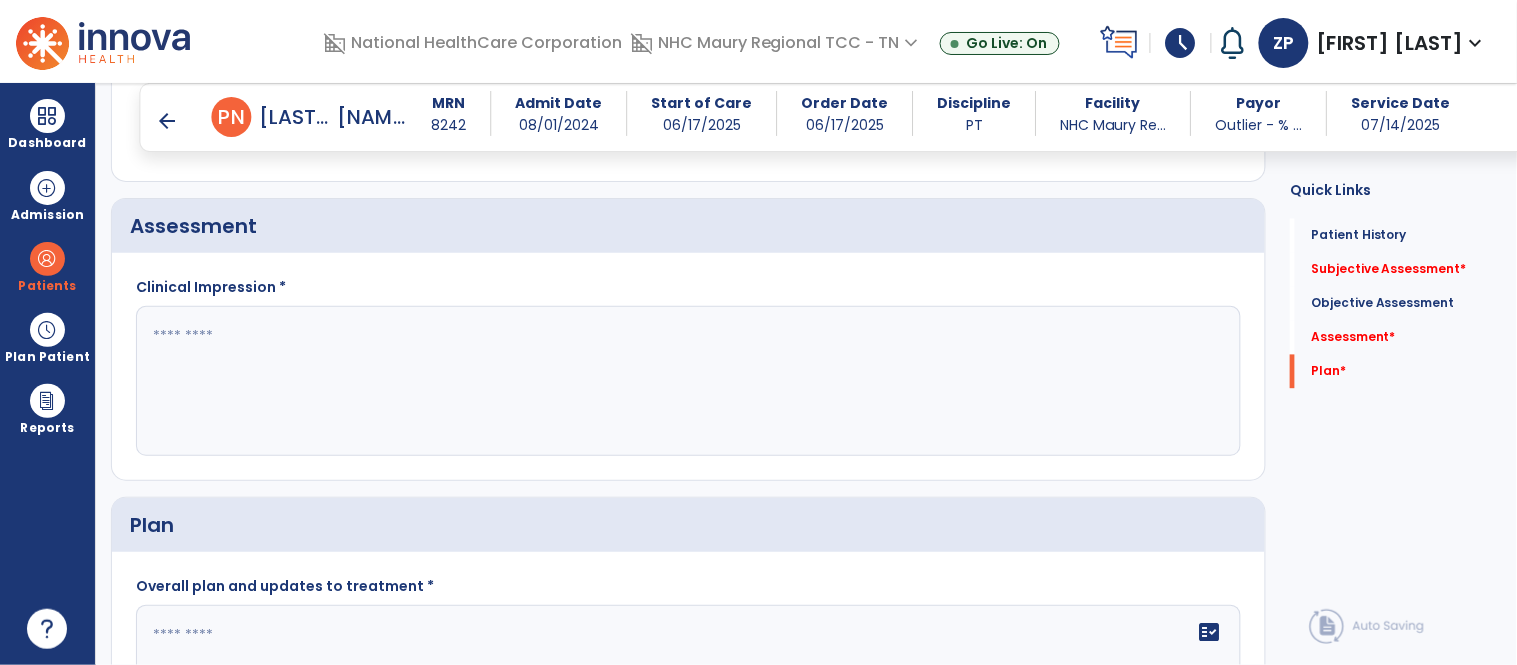 click 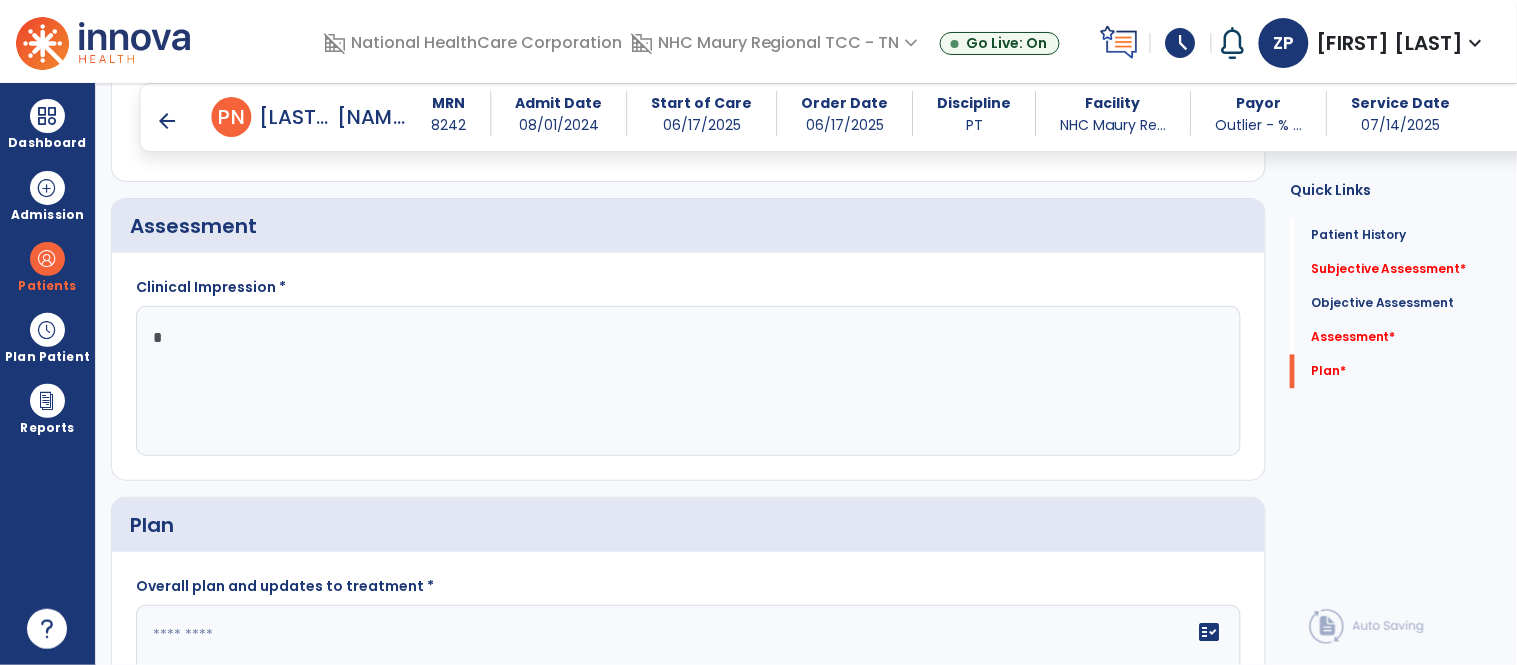 click 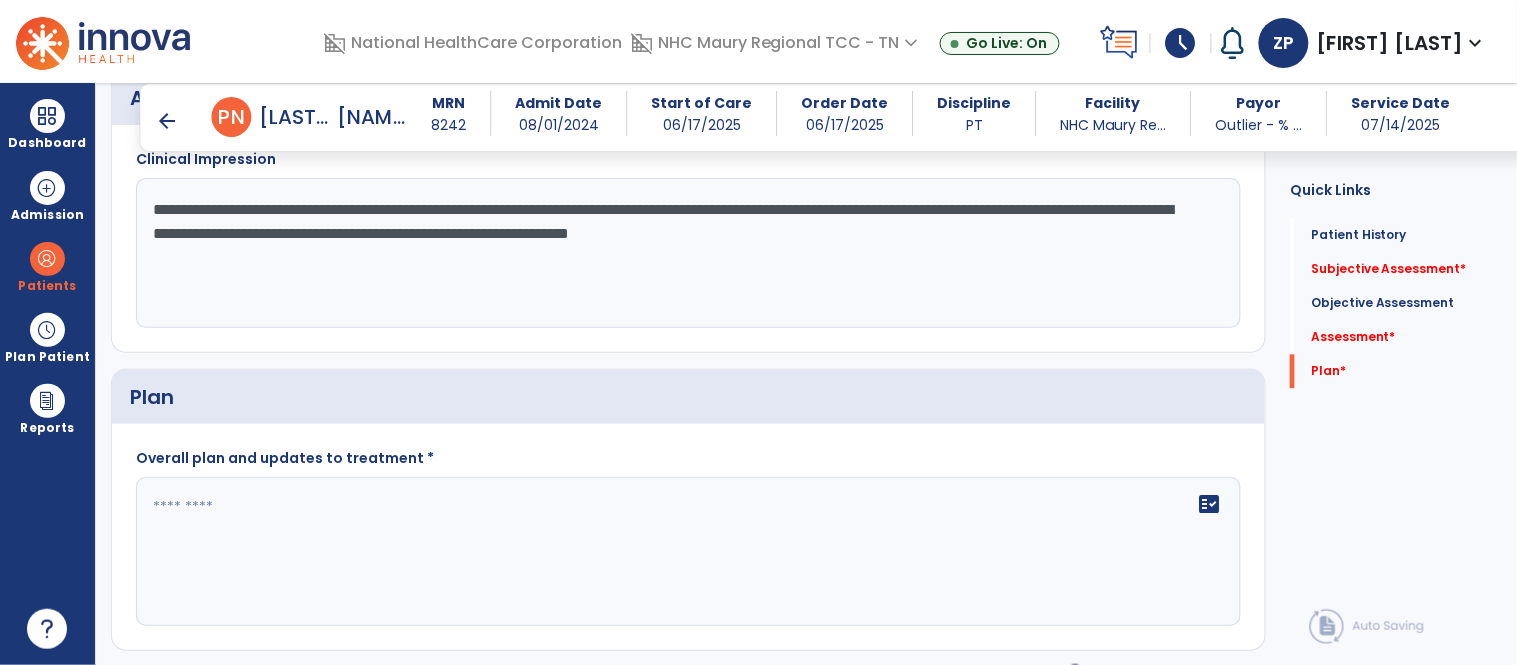 scroll, scrollTop: 2995, scrollLeft: 0, axis: vertical 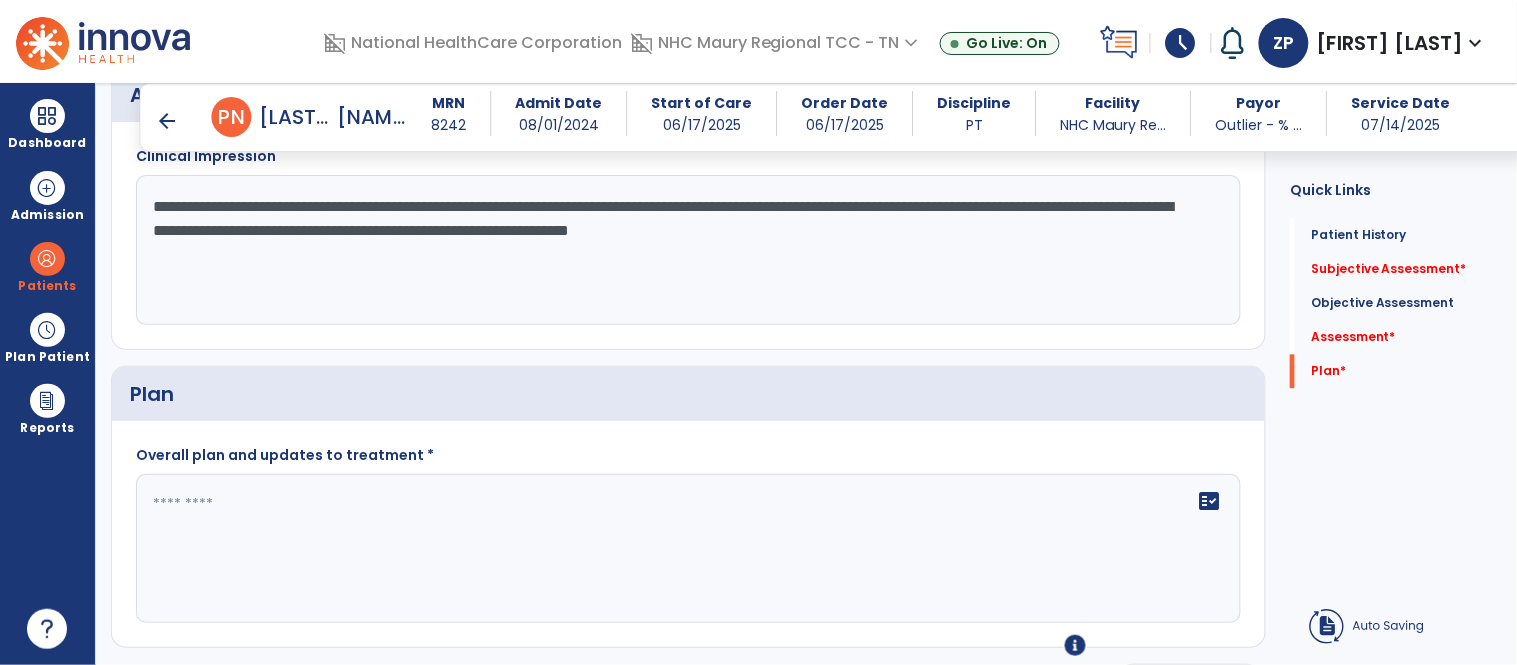 type on "**********" 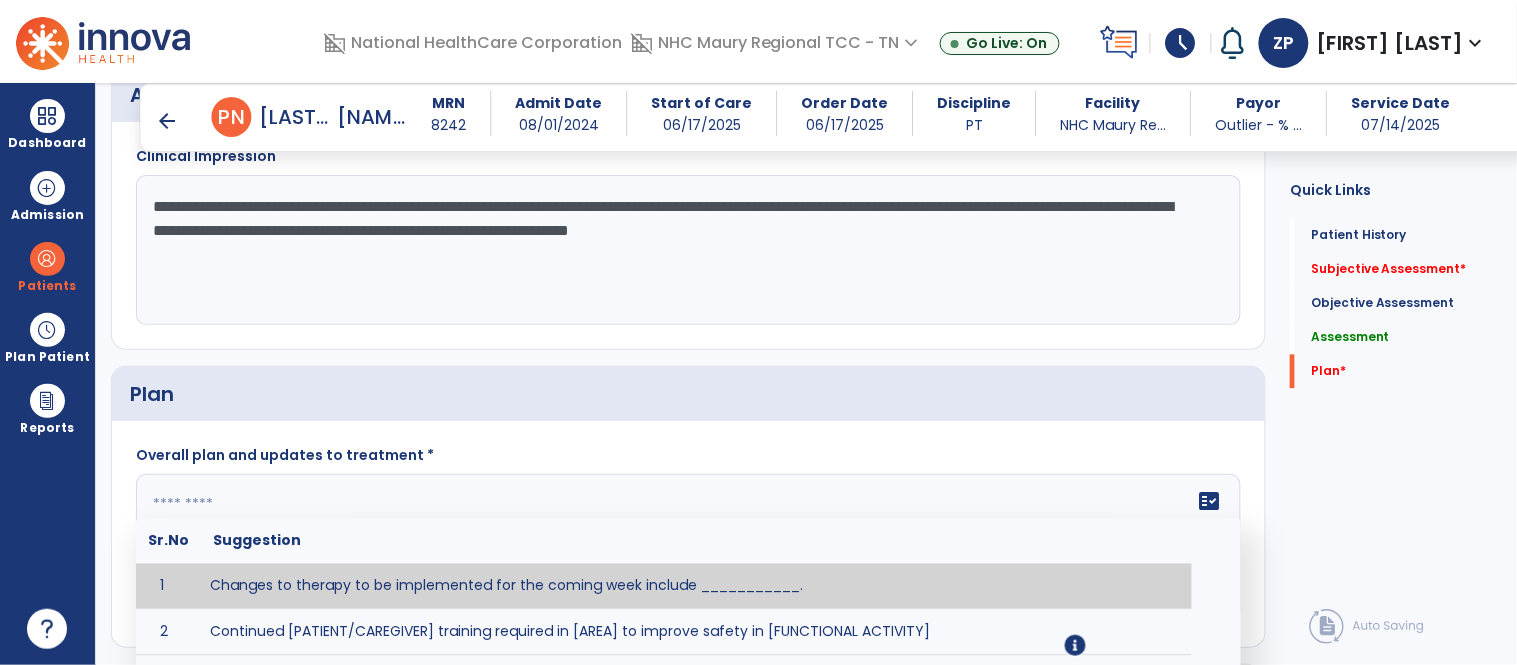 click on "fact_check  Sr.No Suggestion 1 Changes to therapy to be implemented for the coming week include ___________. 2 Continued [PATIENT/CAREGIVER] training required in [AREA] to improve safety in [FUNCTIONAL ACTIVITY] 3 Due to [STATUS CHANGE] the treatment plan will be modified to [ADD/DISCONTINUE] [SPECIFIC MODALITY/TREATMENT TECHNIQUE]. 4 Goals related to ___________ have been met.  Will add new STG's to address _______ in the upcoming week. 5 Updated precautions include ________. 6 Progress treatment to include ____________. 7 Requires further [PATIENT/CAREGIVER] training in ______ to improve safety in ________. 8 Short term goals related to _________ have been met and new short term goals to be added as appropriate for patient. 9 STGs have been met, will now focus on LTGs. 10 The plan for next week's visits include [INTERVENTIONS] with the objective of improving [IMPAIRMENTS] to continue to progress toward long term goal(s). 11 12 13 Changes to therapy to be implemented for the coming week include ___________." 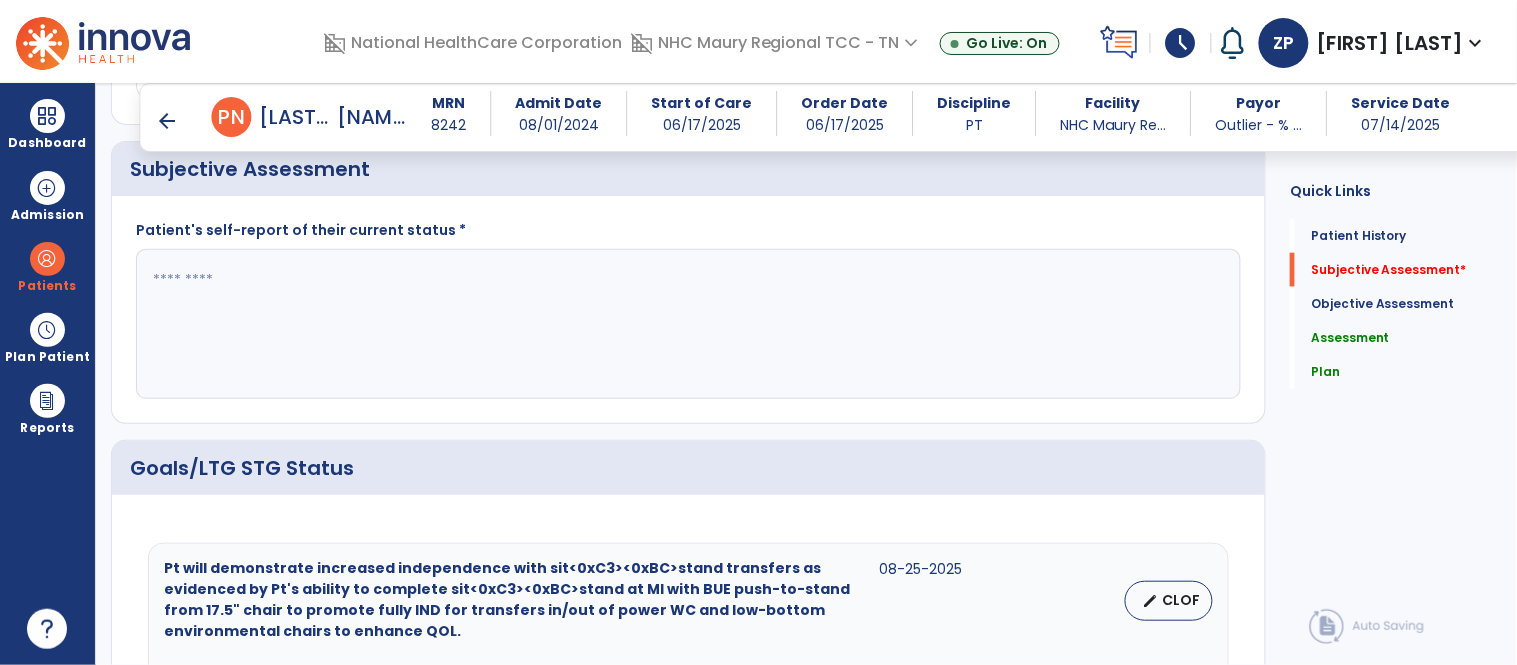 scroll, scrollTop: 496, scrollLeft: 0, axis: vertical 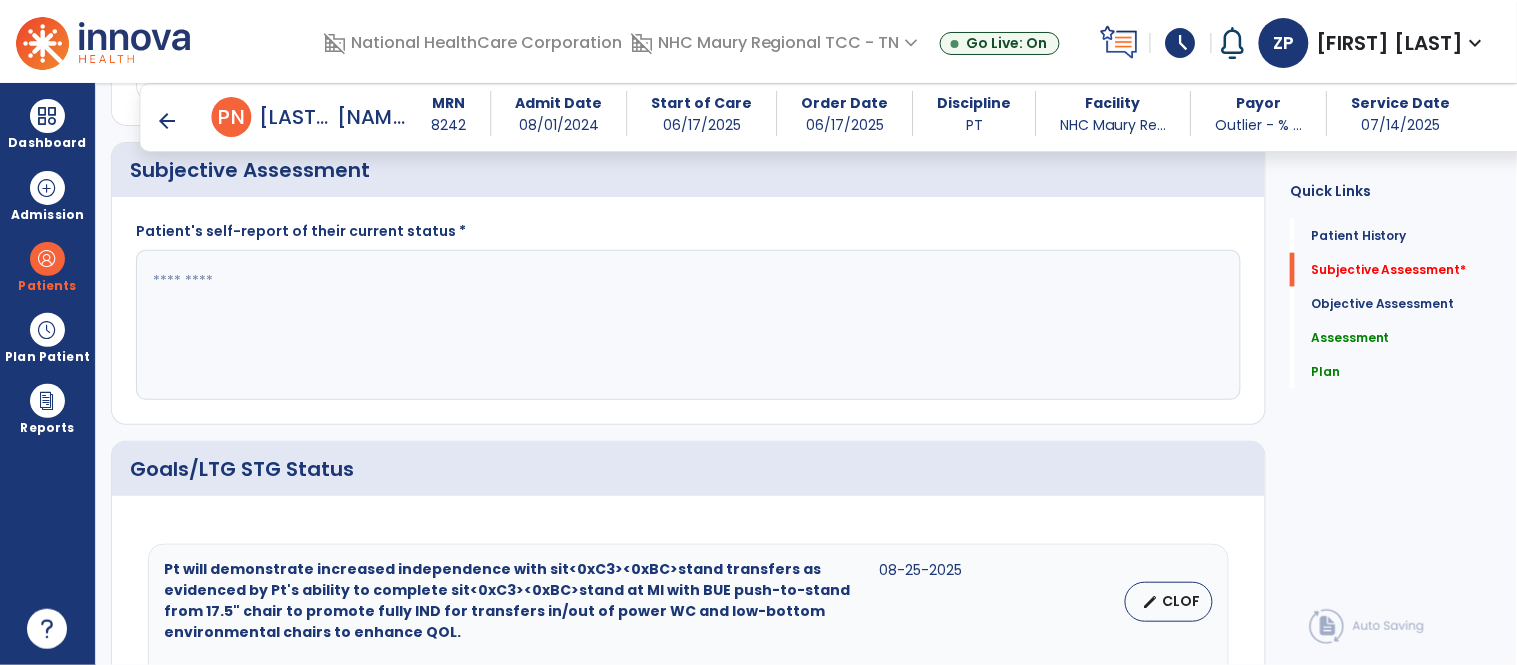 type on "**********" 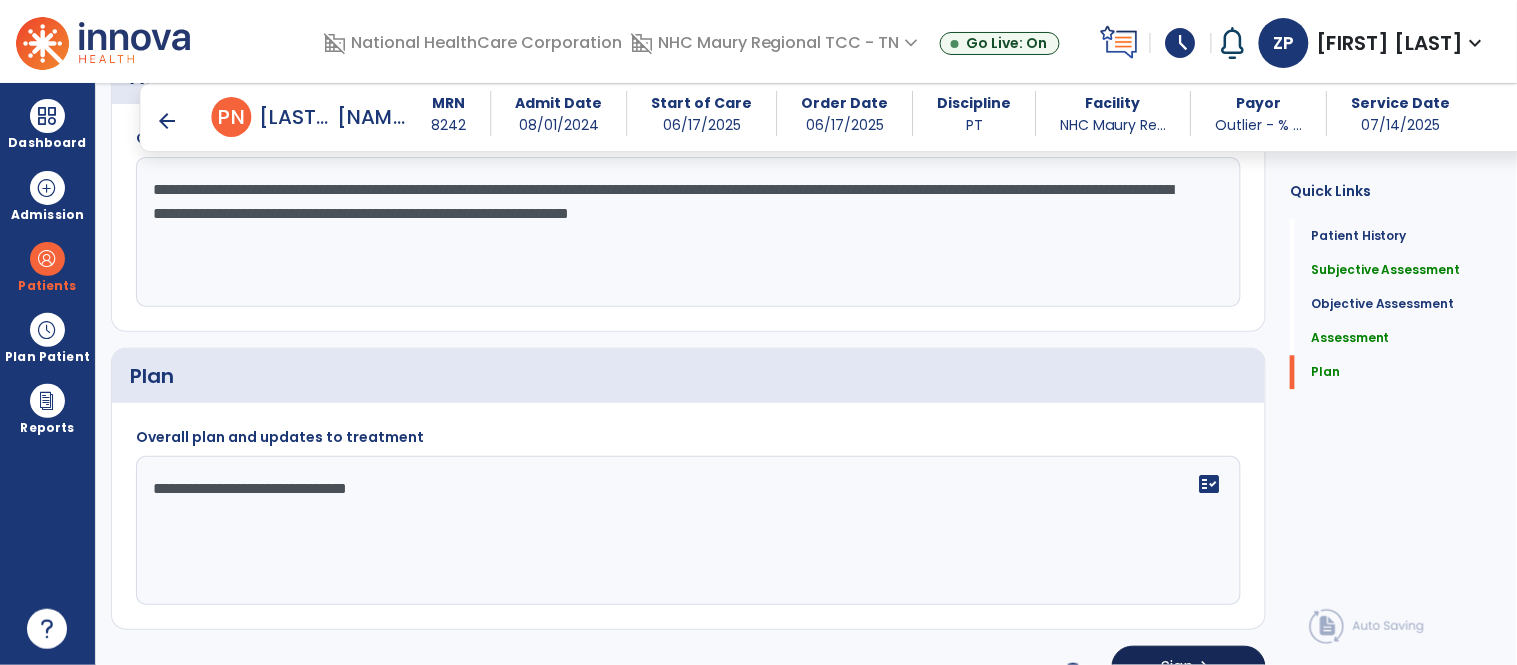 type on "**********" 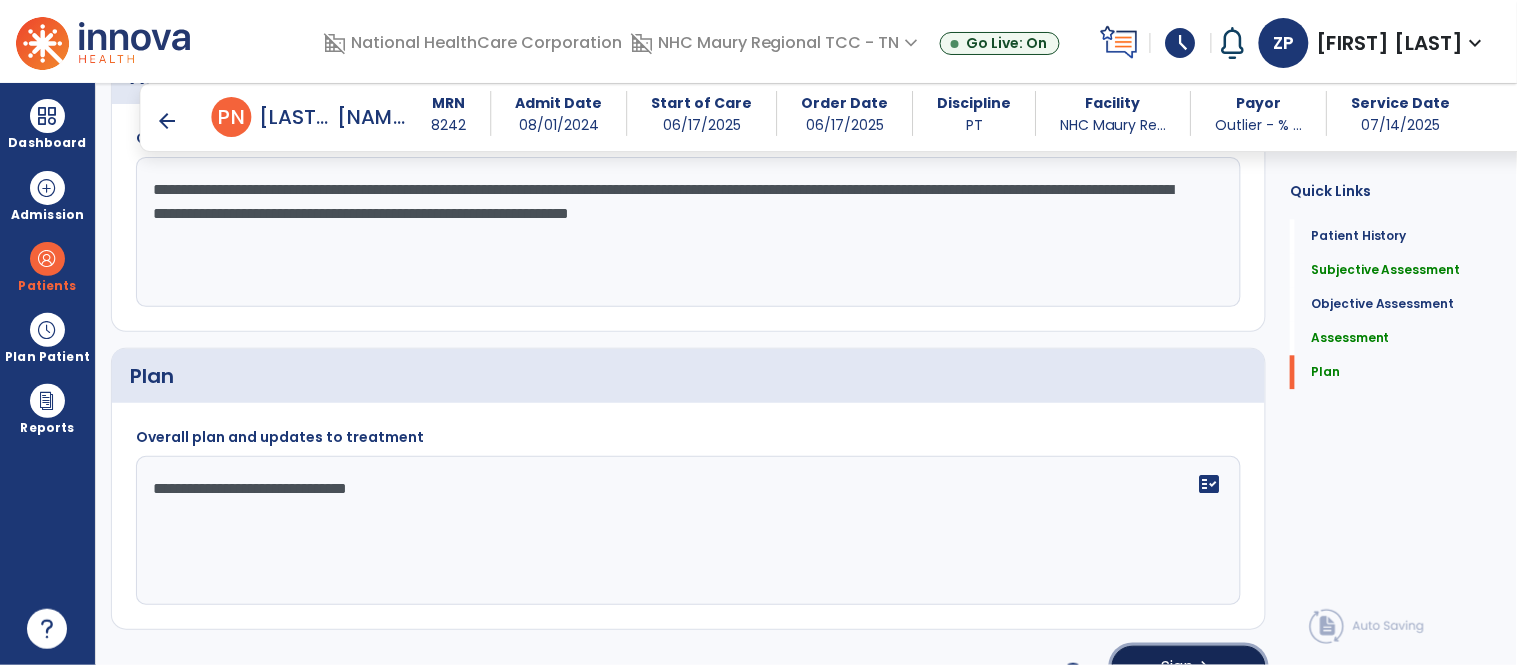 click on "chevron_right" 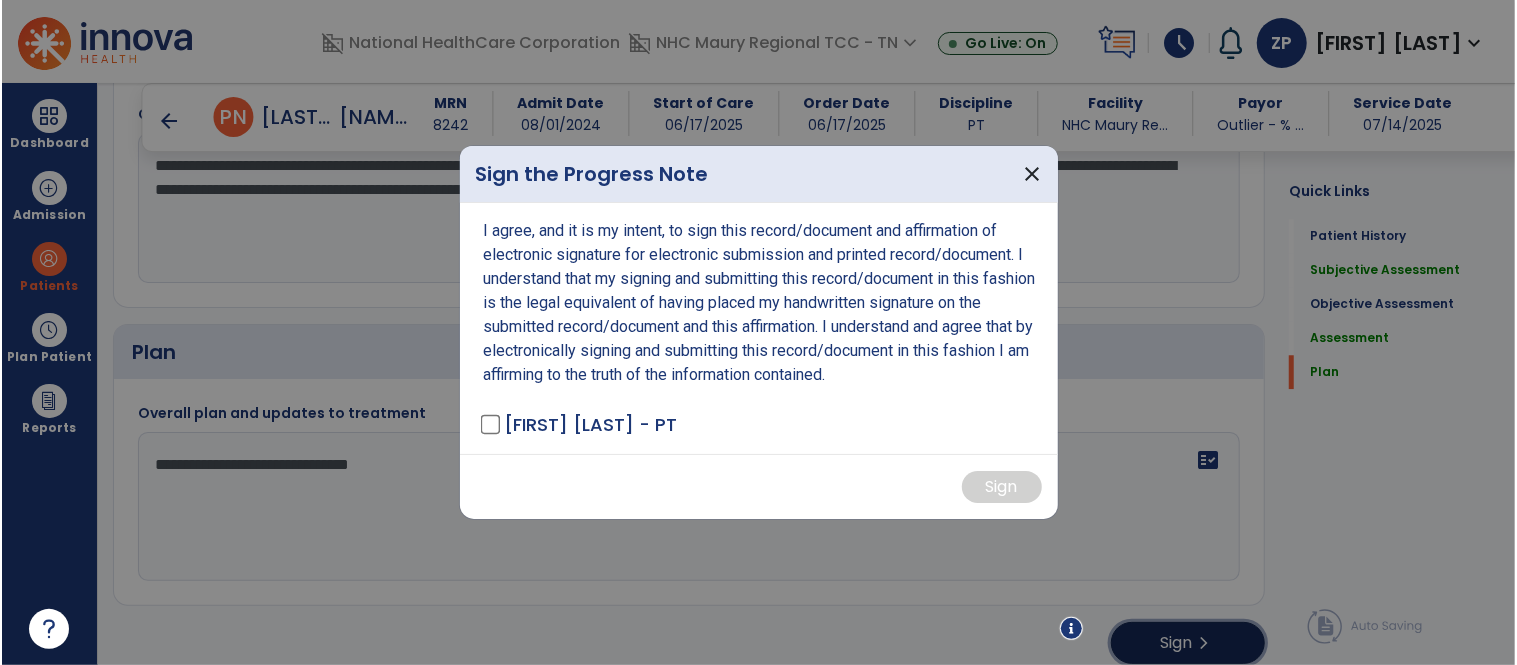 scroll, scrollTop: 3034, scrollLeft: 0, axis: vertical 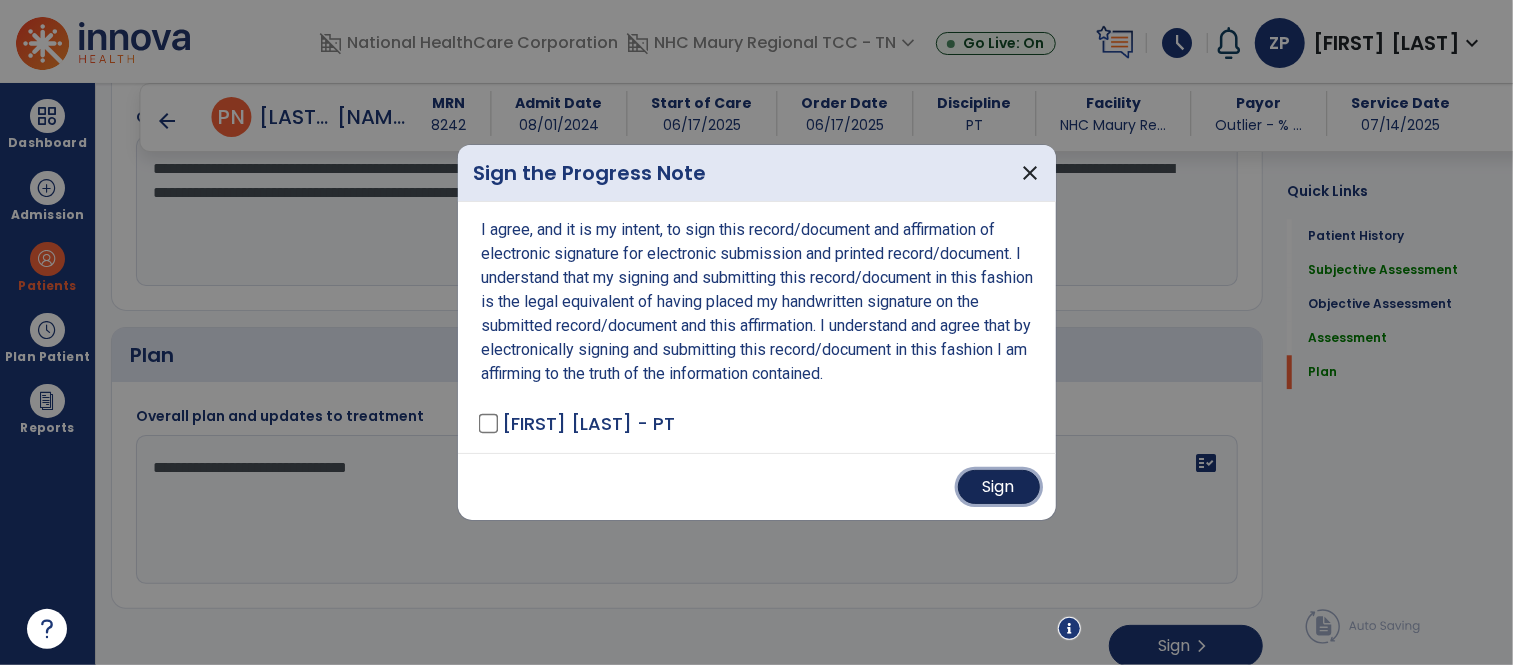 click on "Sign" at bounding box center [999, 487] 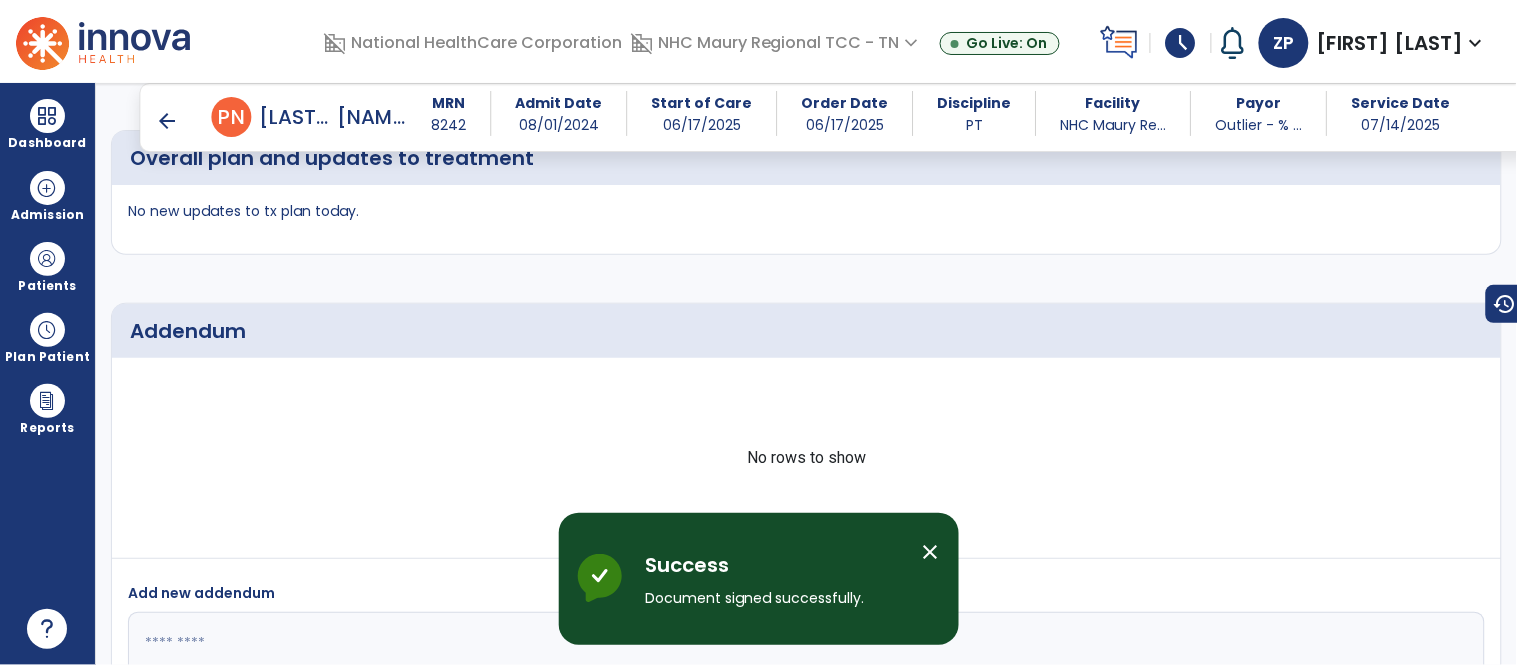 scroll, scrollTop: 4030, scrollLeft: 0, axis: vertical 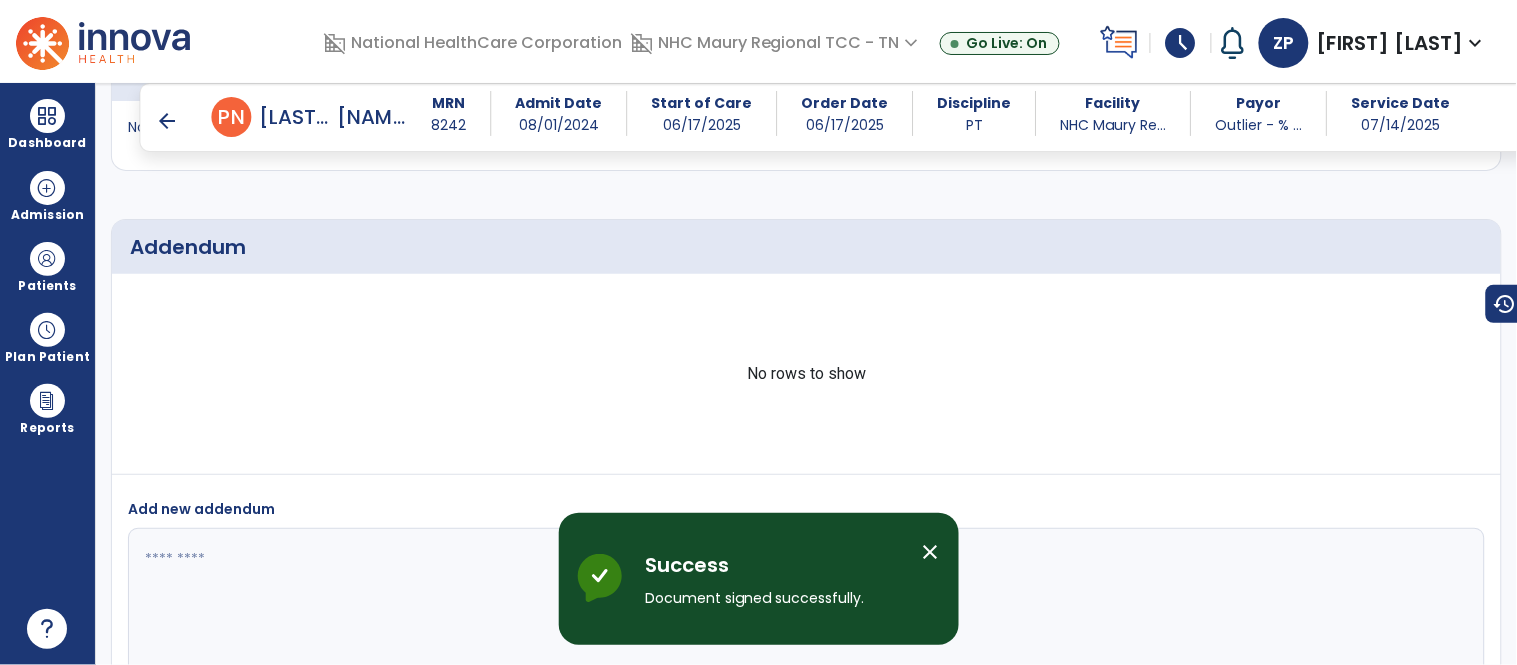 click on "close" at bounding box center [931, 552] 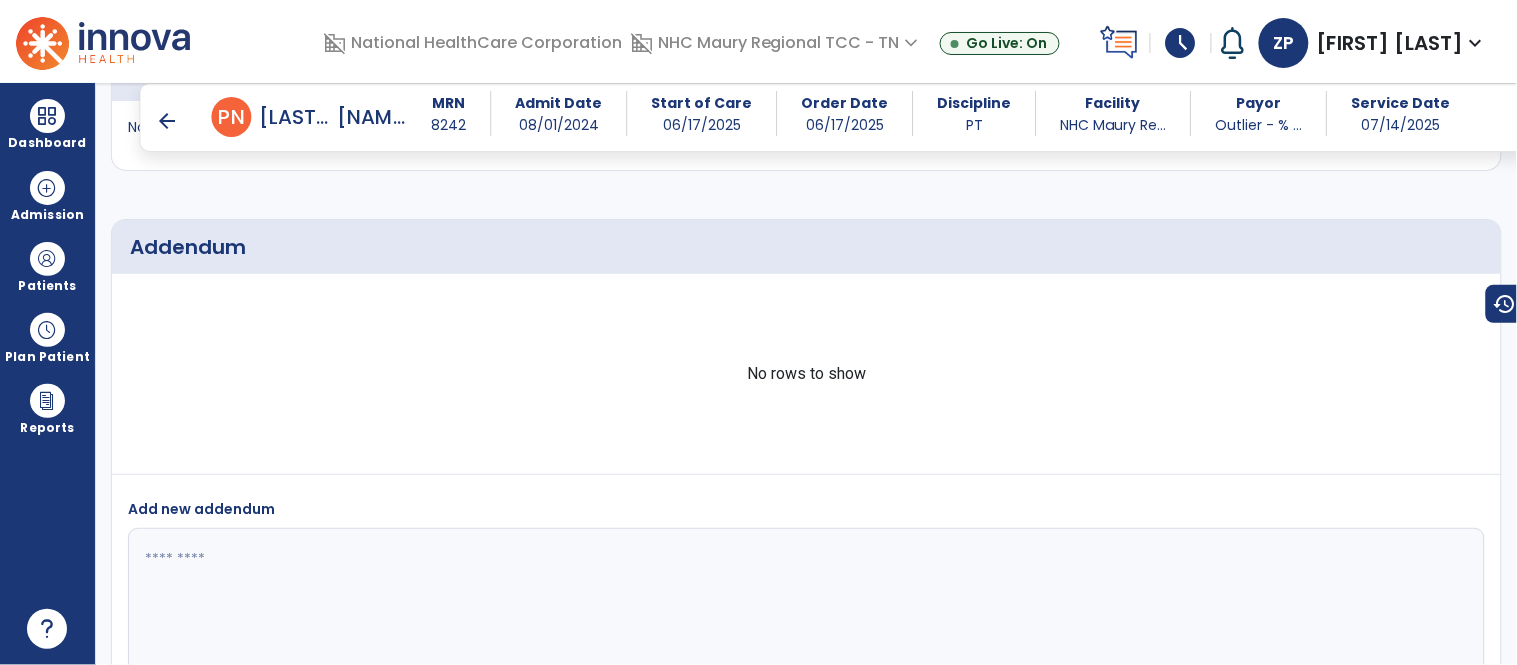 click on "arrow_back" at bounding box center [168, 121] 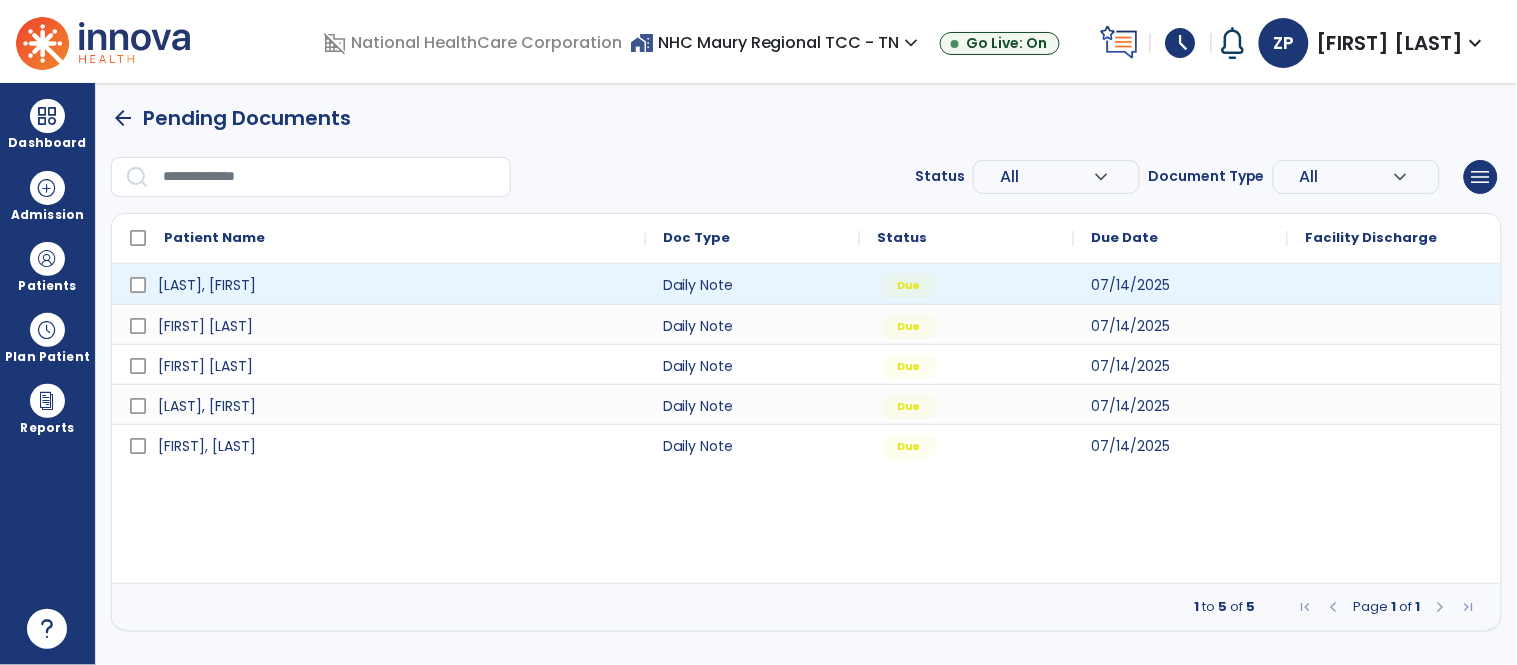 scroll, scrollTop: 0, scrollLeft: 0, axis: both 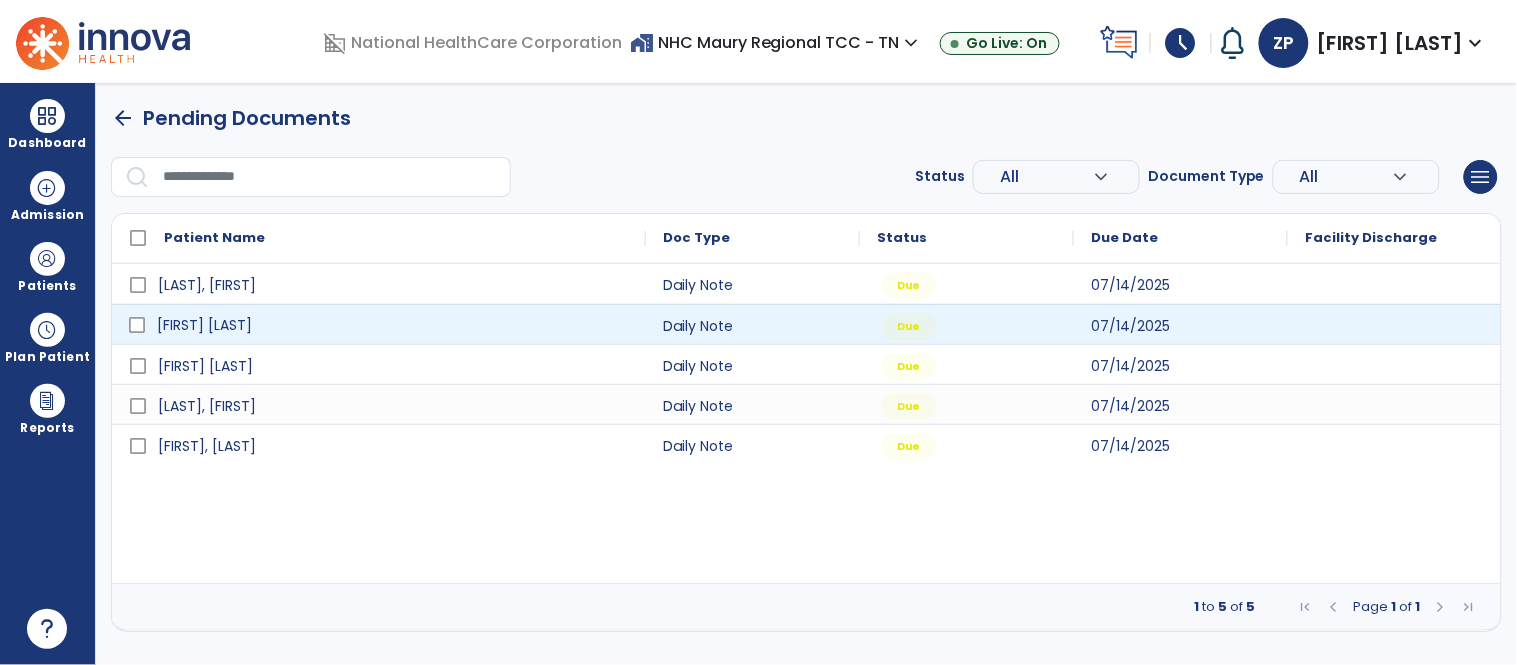 click on "[FIRST] [LAST]" at bounding box center [393, 325] 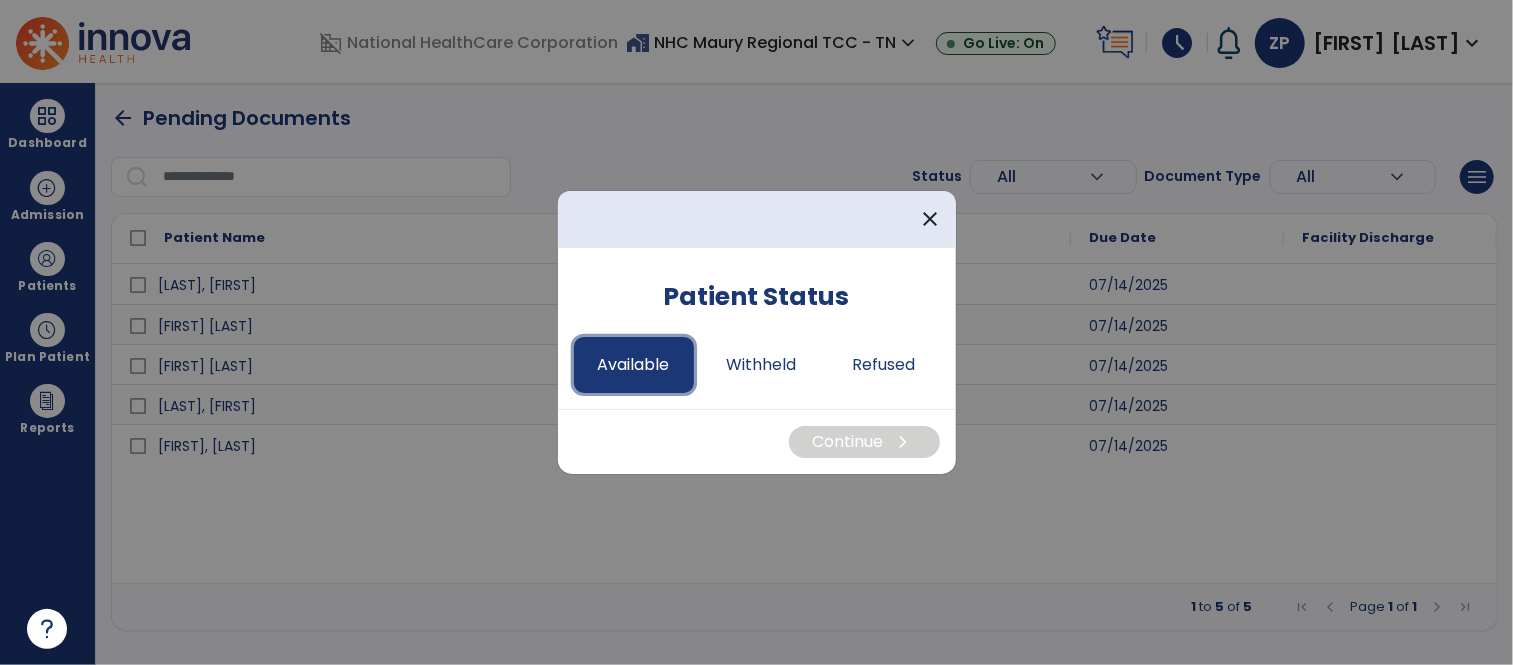click on "Available" at bounding box center (634, 365) 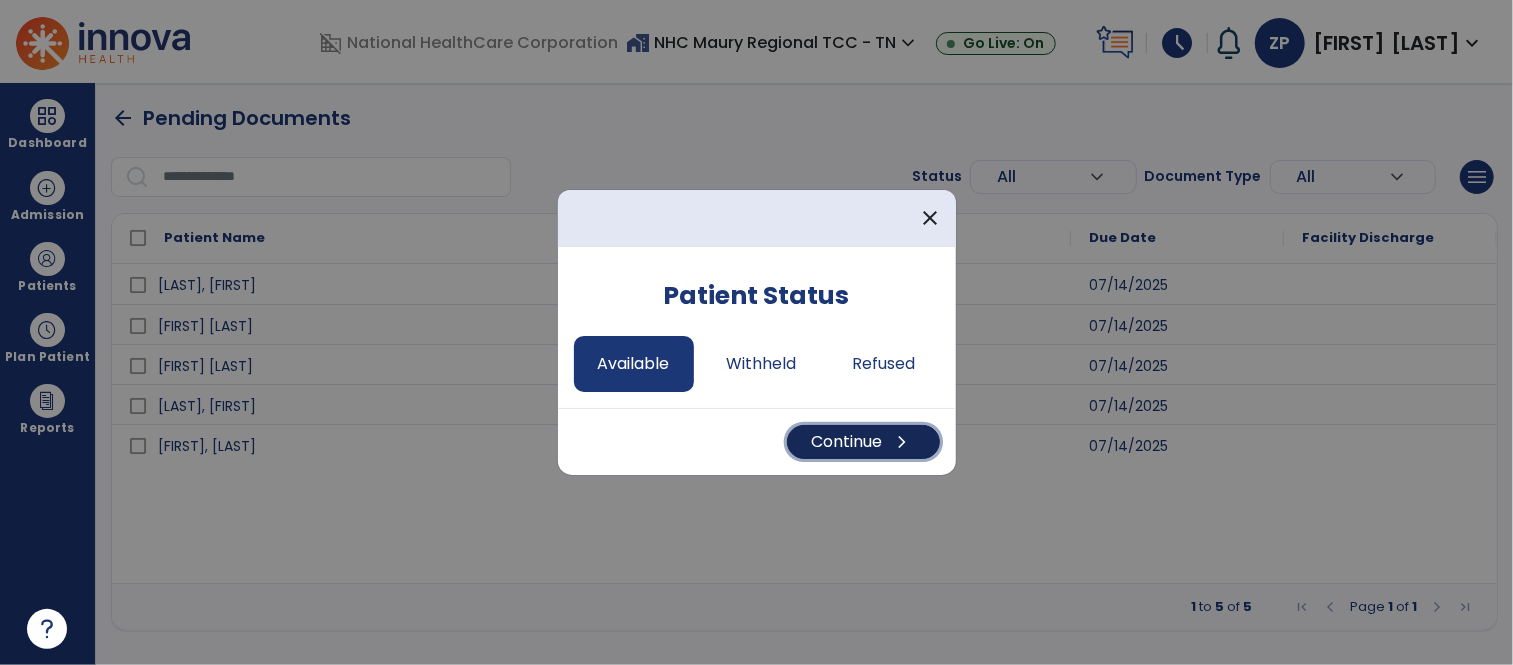 click on "Continue   chevron_right" at bounding box center (863, 442) 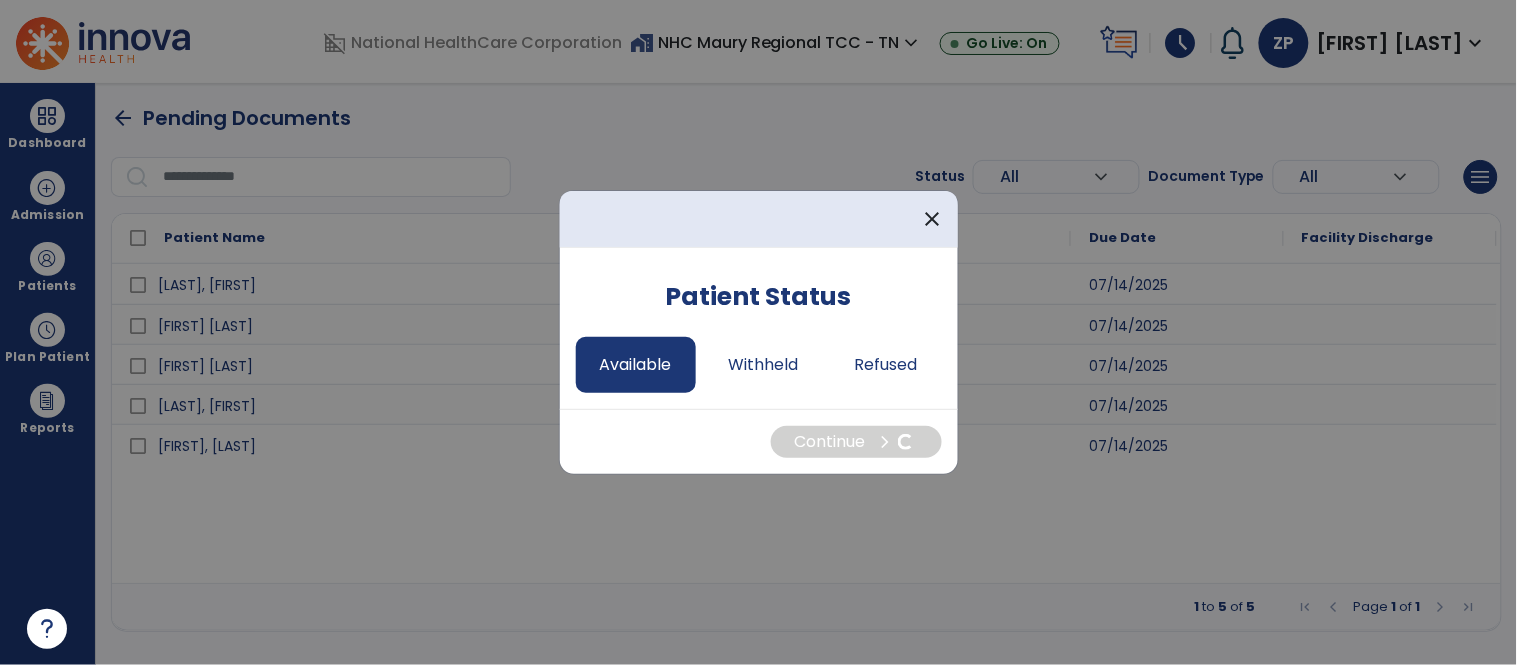 select on "*" 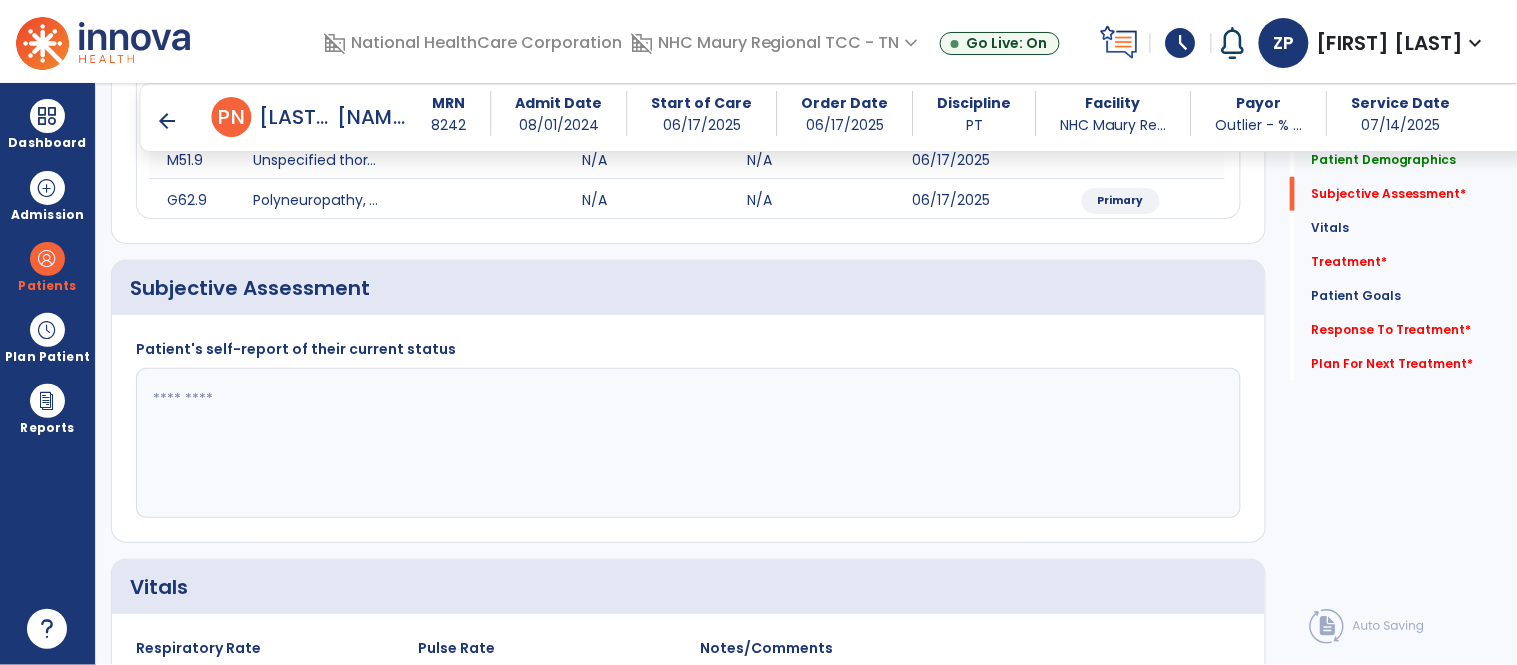 scroll, scrollTop: 350, scrollLeft: 0, axis: vertical 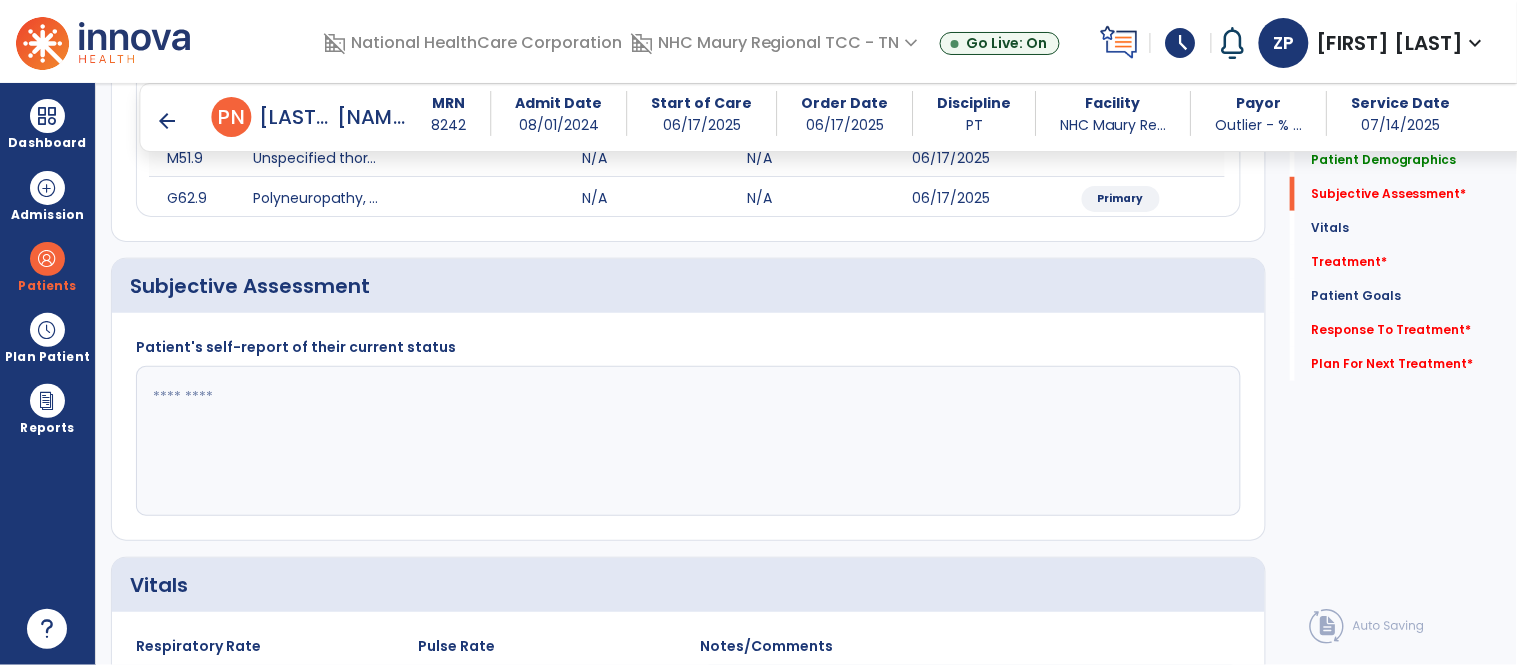 click 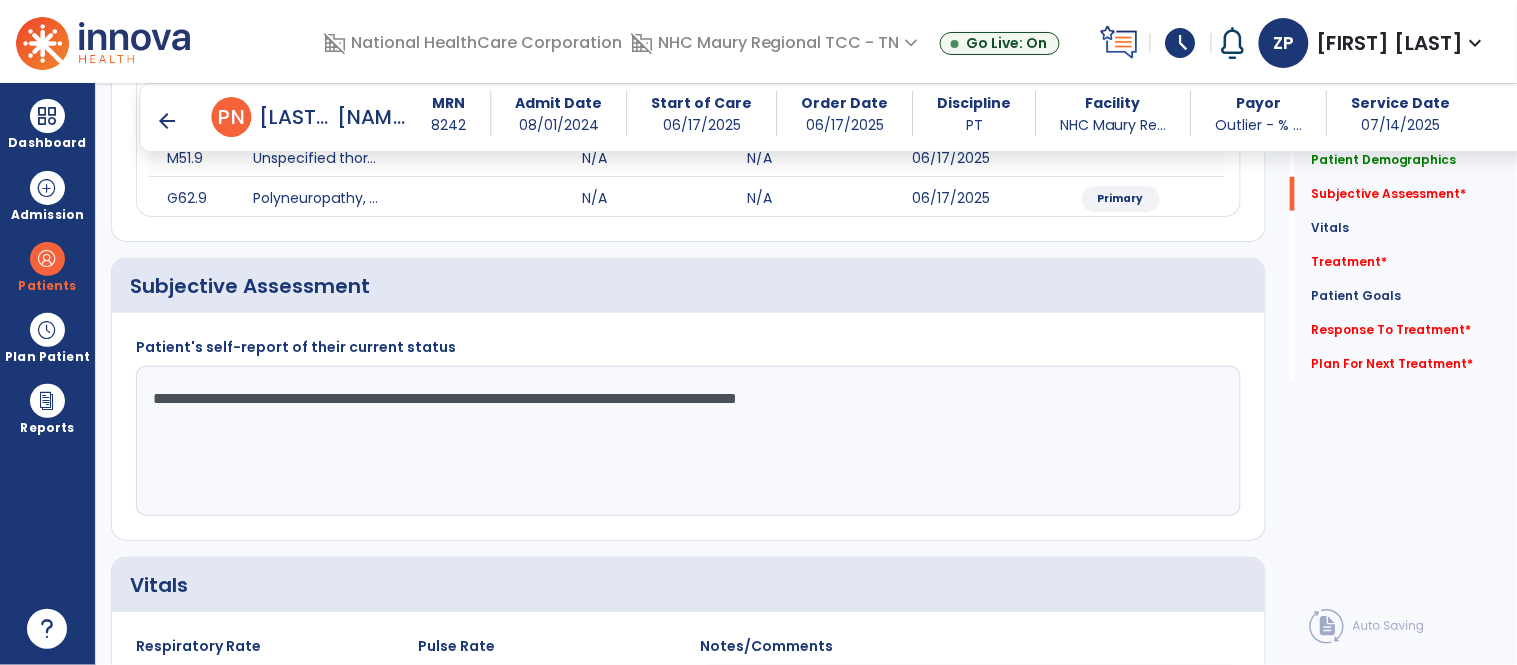 type on "**********" 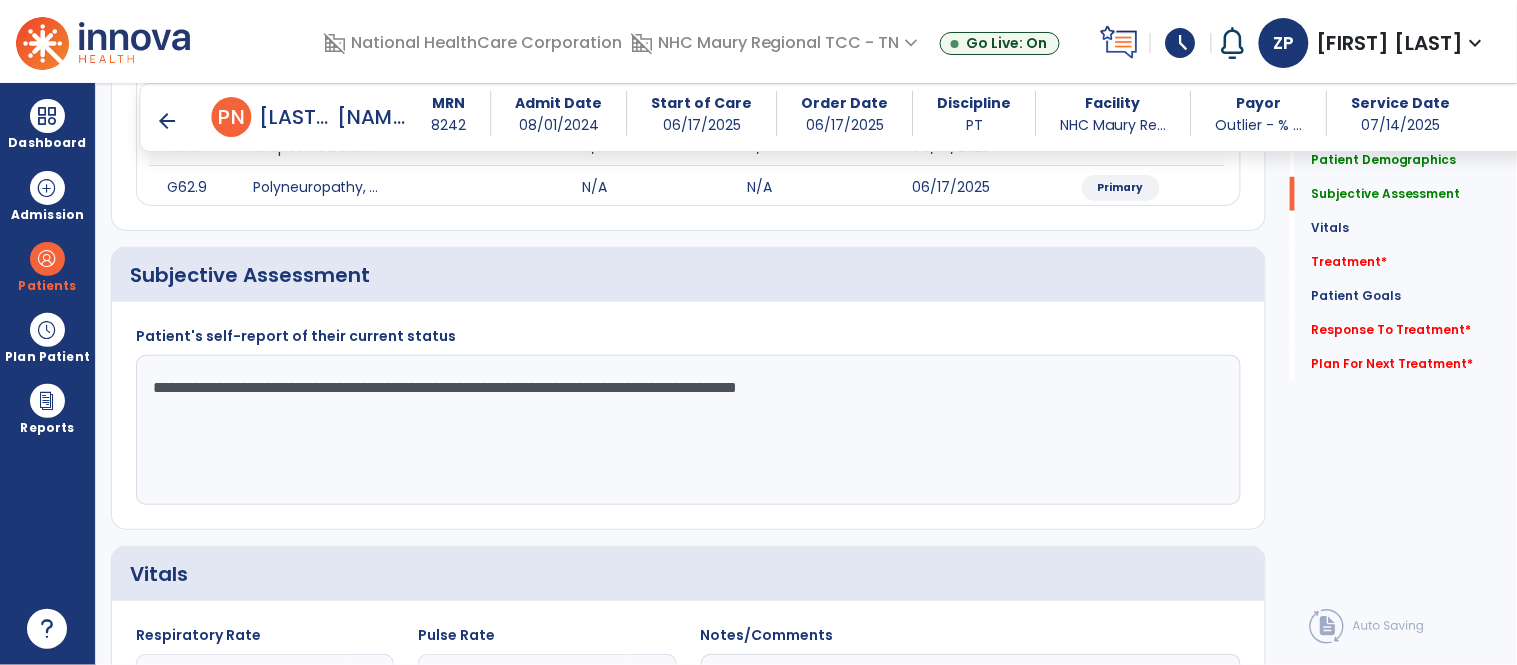 click on "**********" 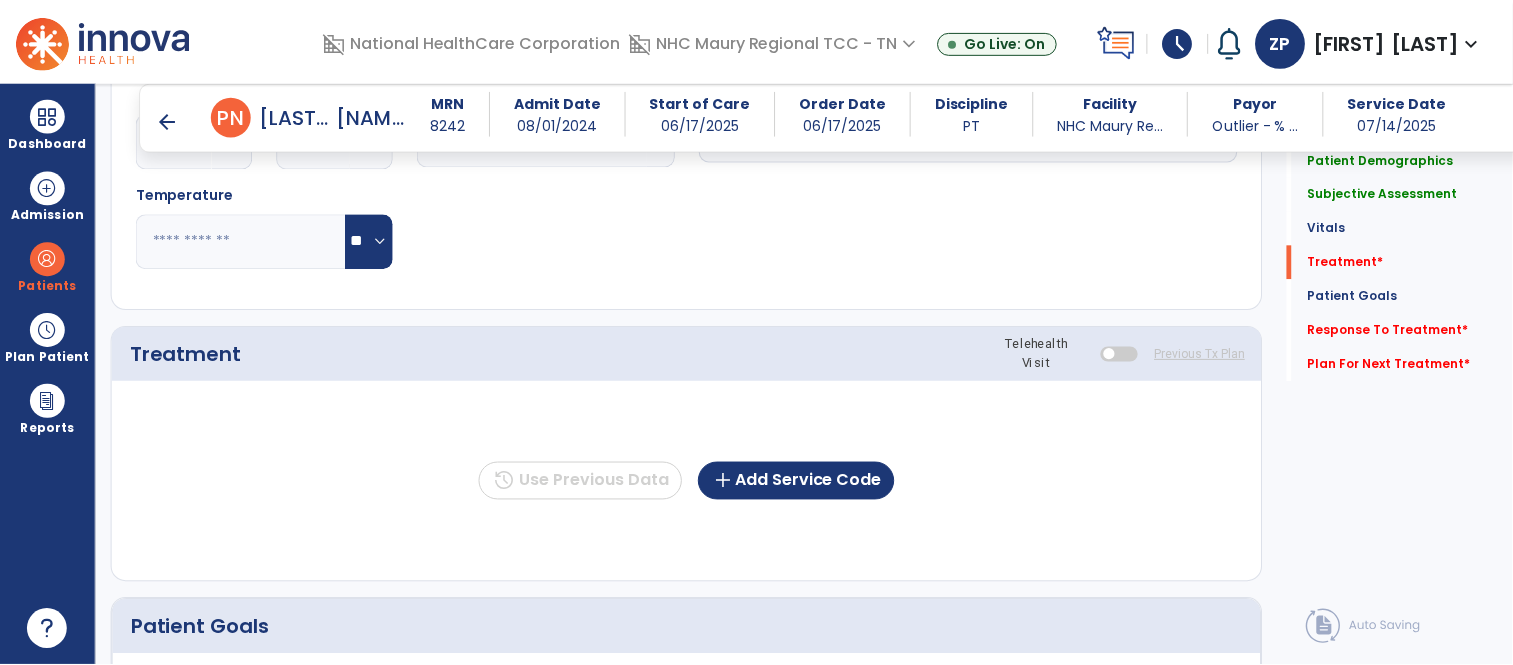 scroll, scrollTop: 1188, scrollLeft: 0, axis: vertical 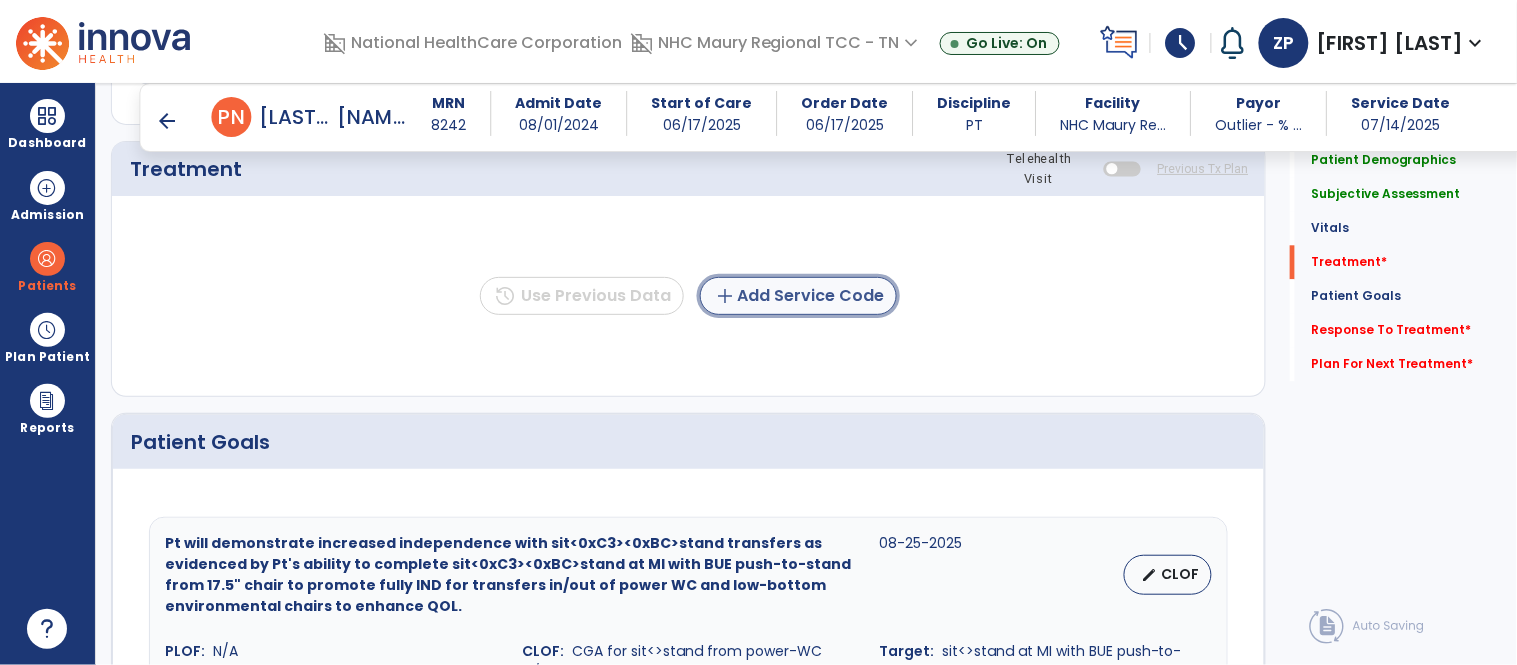click on "add  Add Service Code" 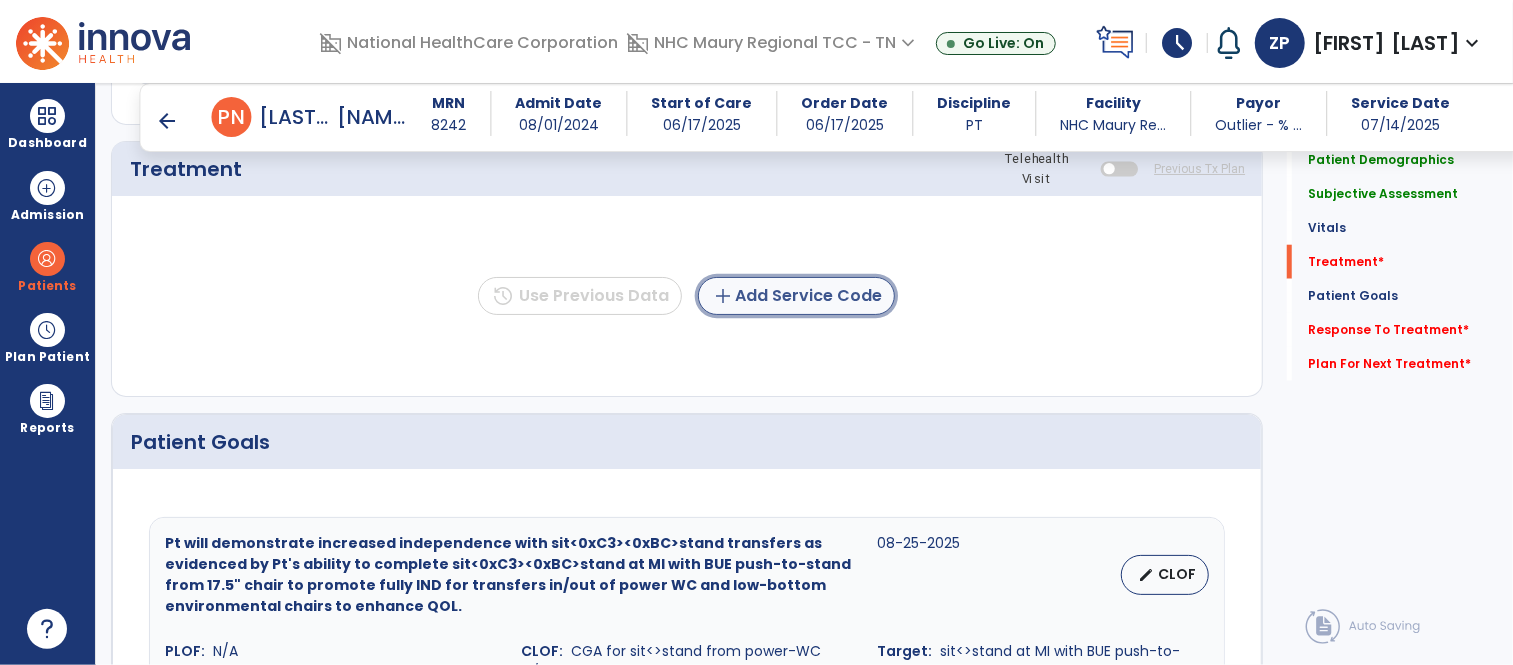 scroll, scrollTop: 1188, scrollLeft: 0, axis: vertical 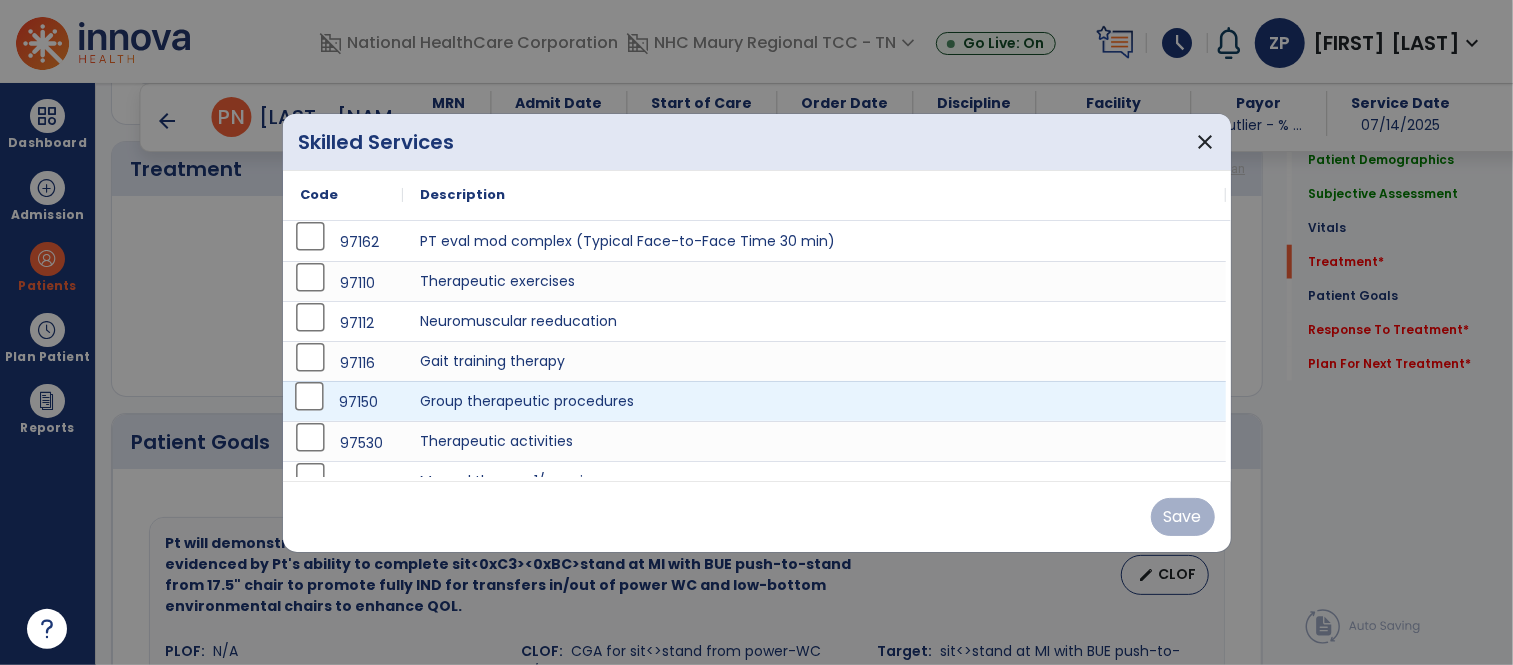 click on "97150" at bounding box center [343, 401] 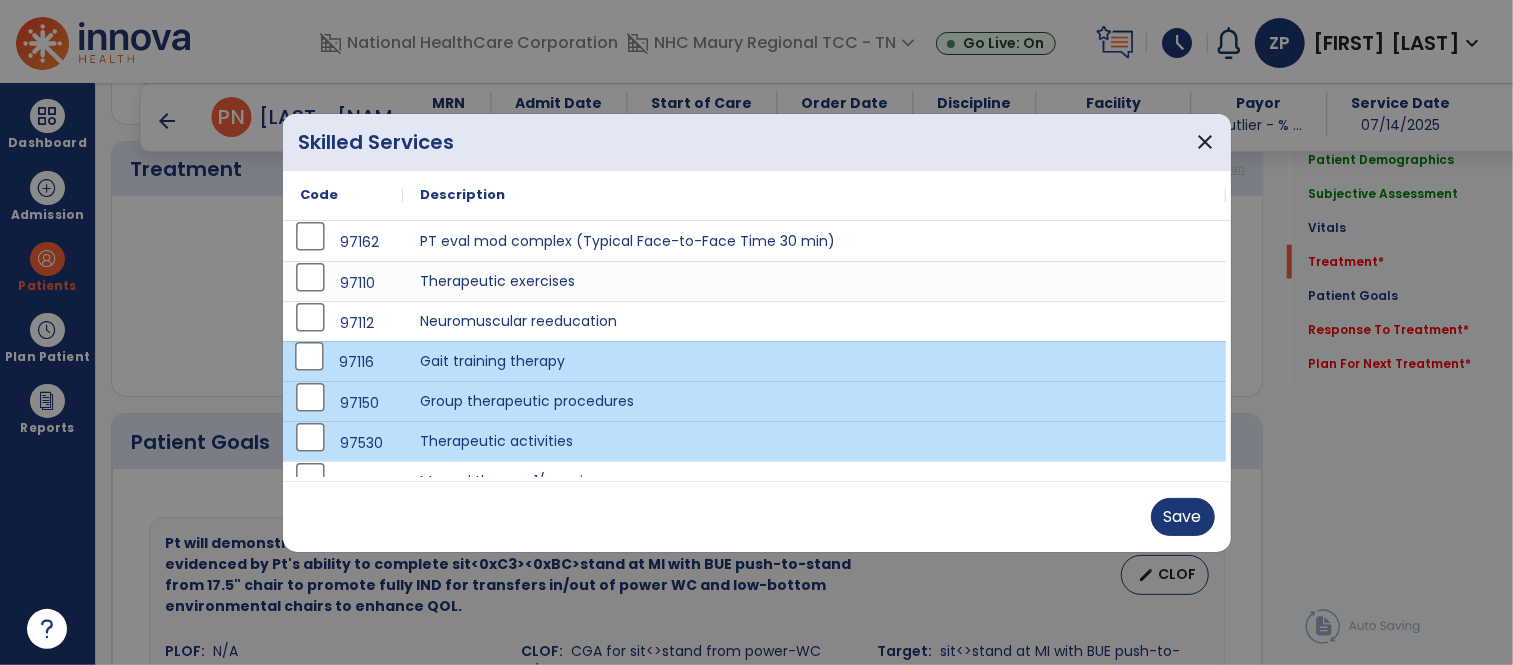 click on "Save" at bounding box center [757, 516] 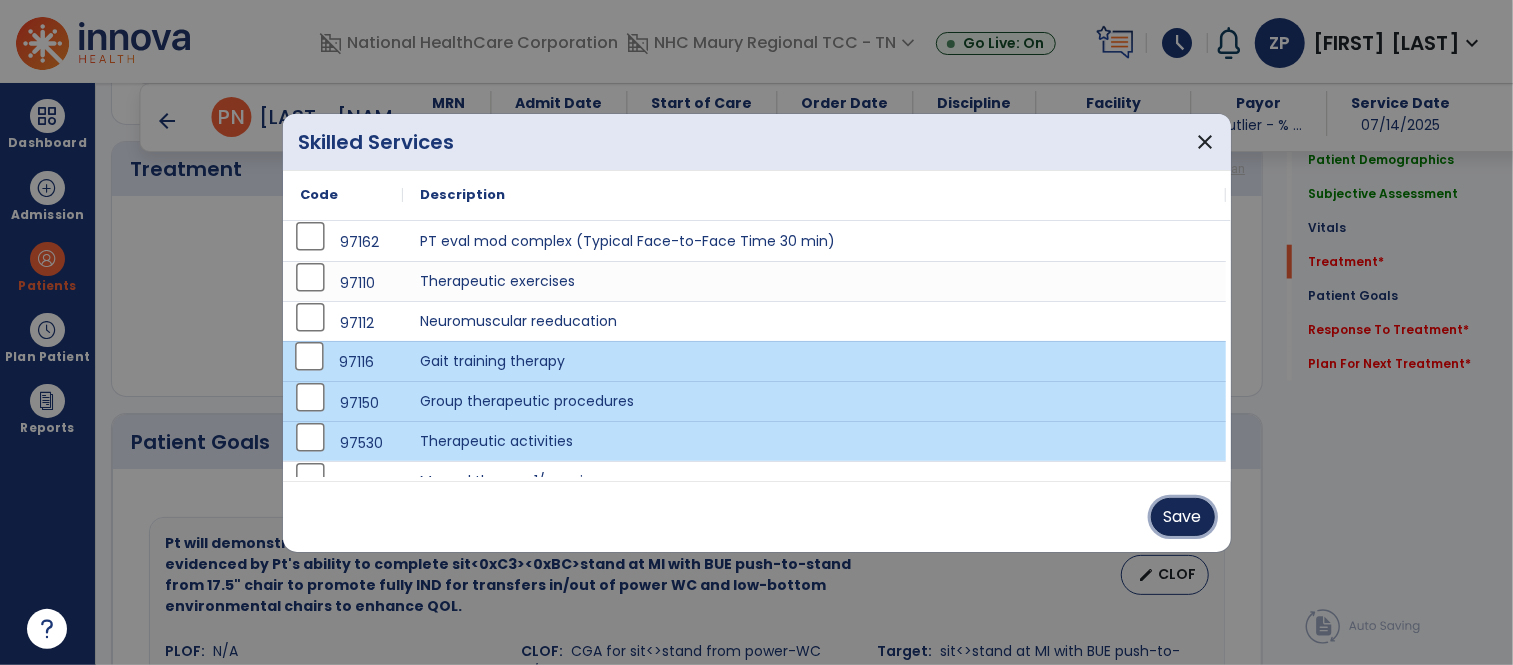 click on "Save" at bounding box center (1183, 517) 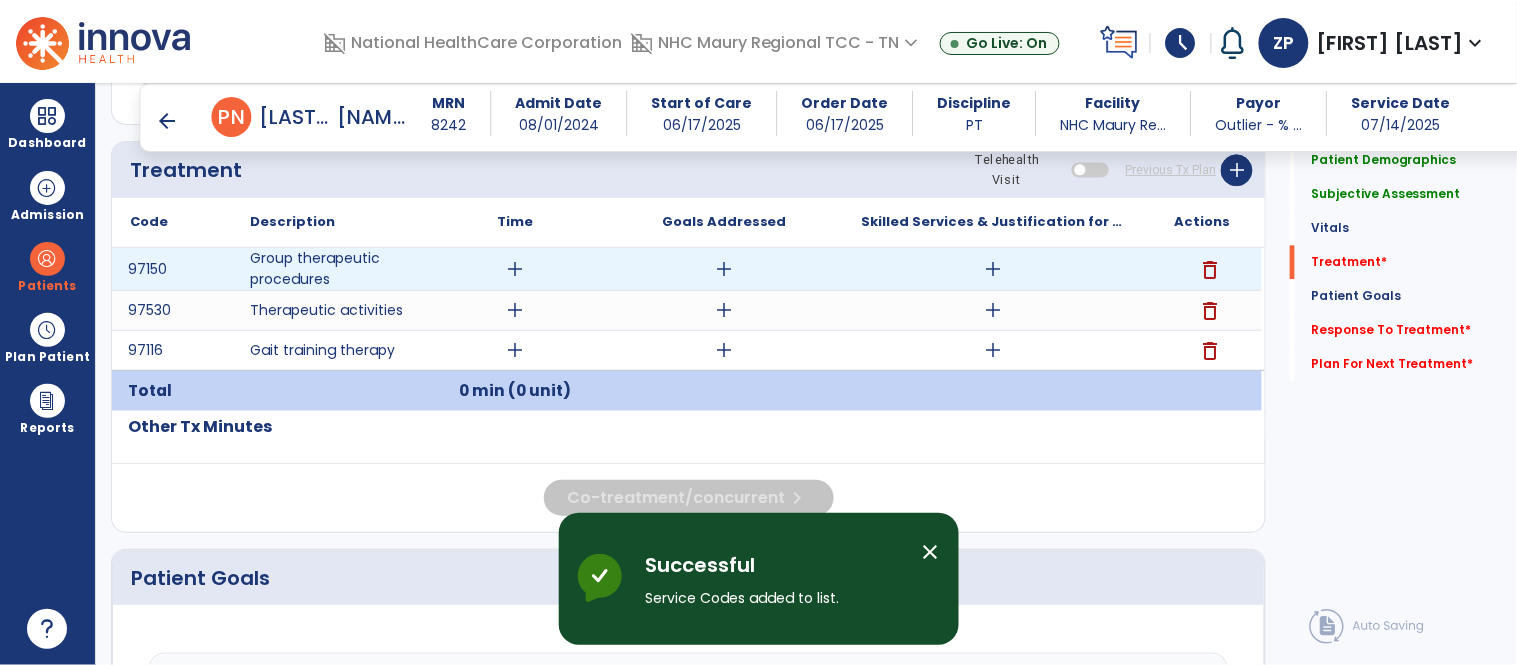 click on "add" at bounding box center (515, 269) 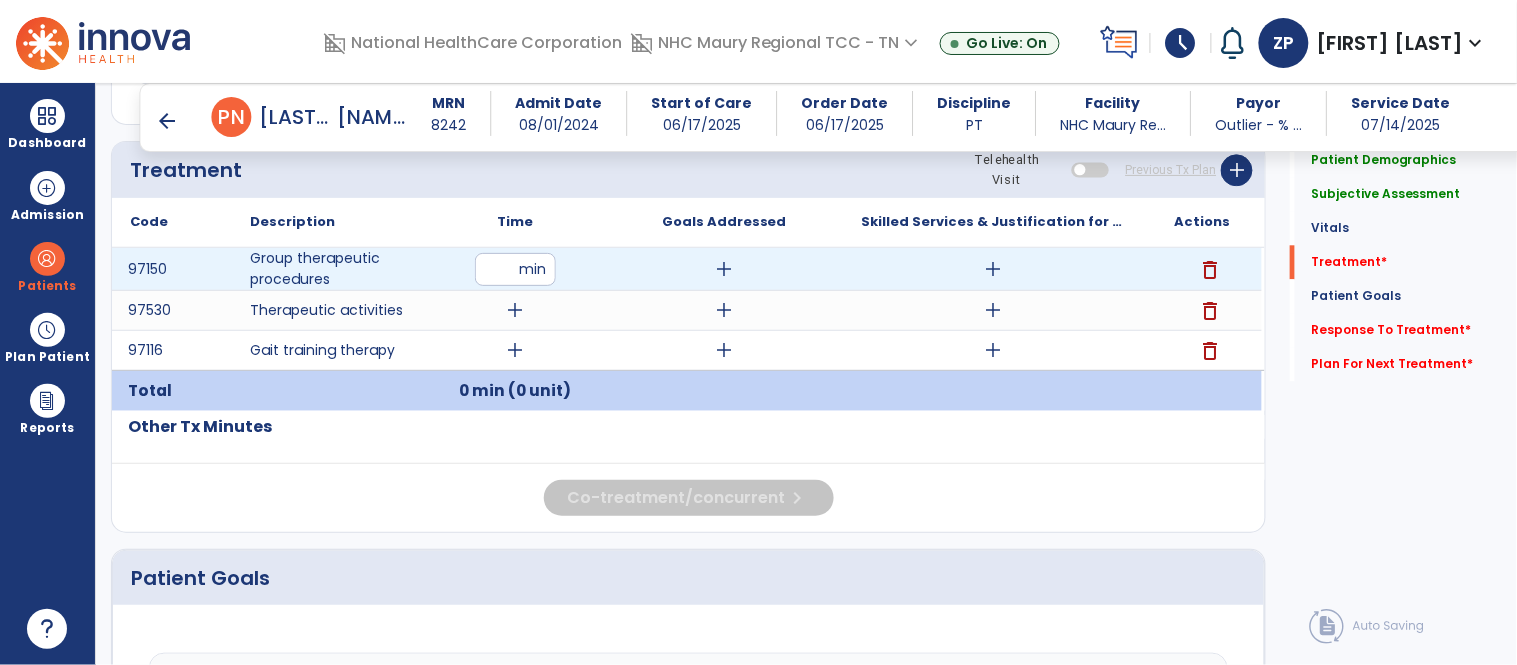 type on "**" 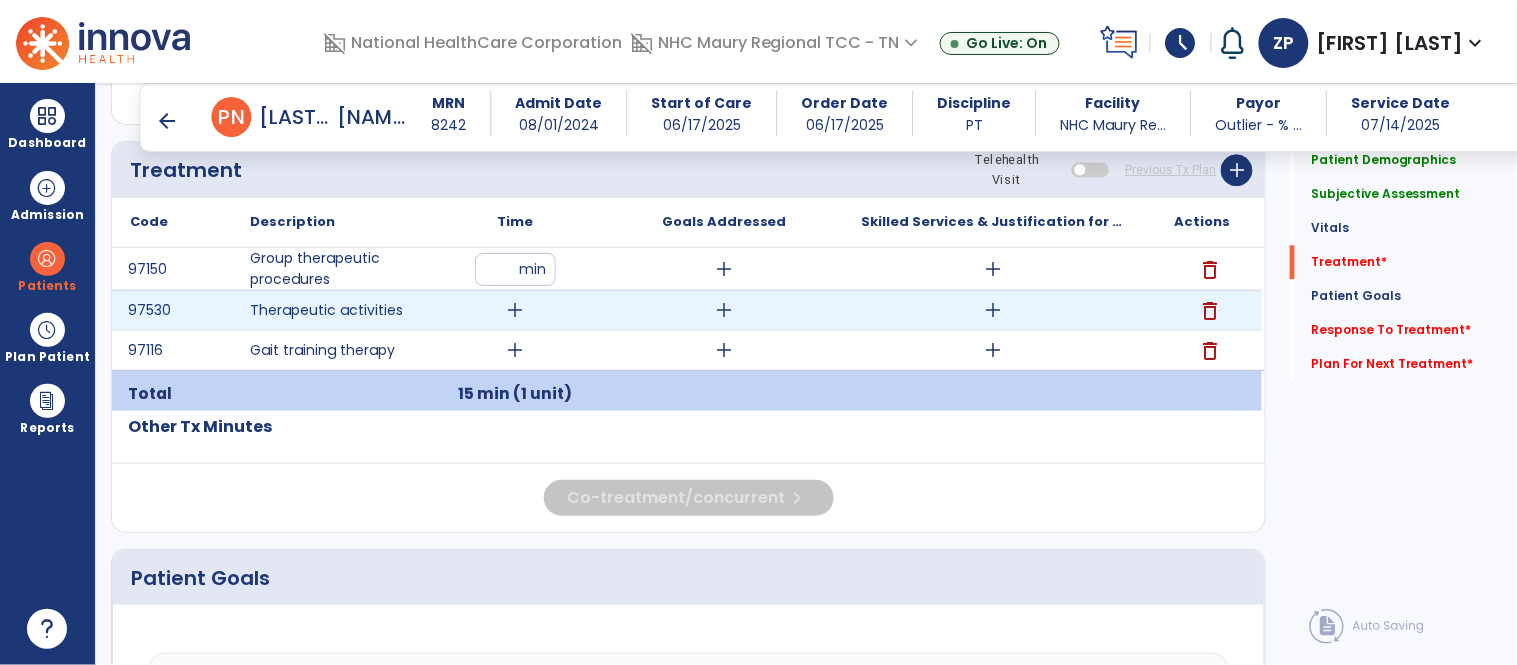 click on "add" at bounding box center [515, 310] 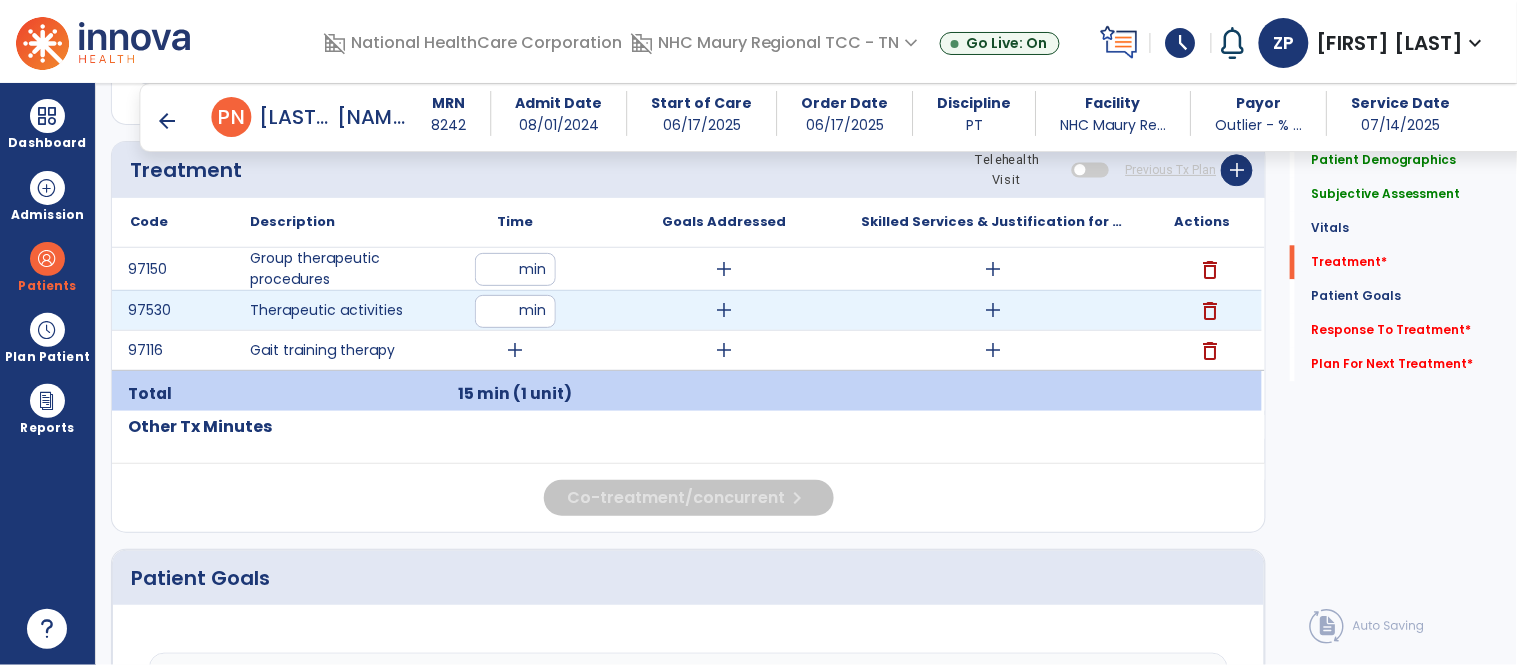 type on "**" 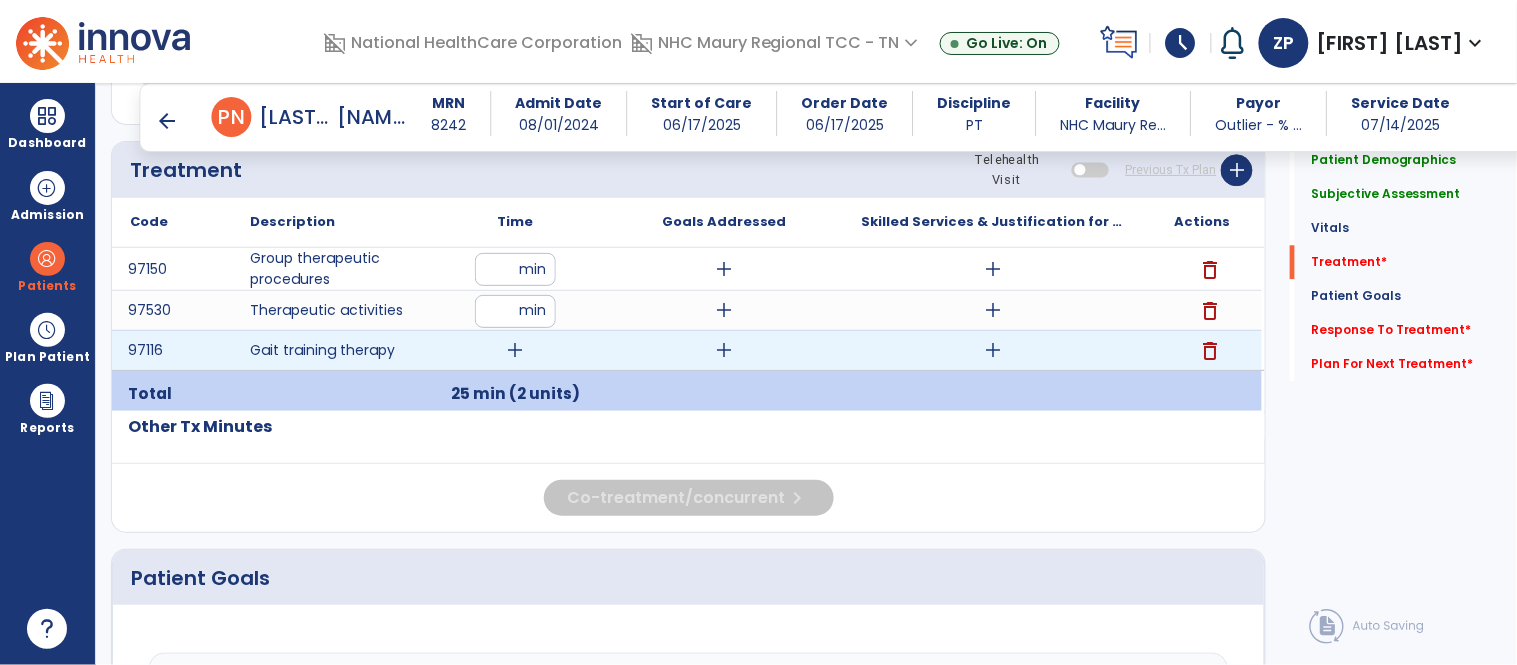 click on "add" at bounding box center (515, 350) 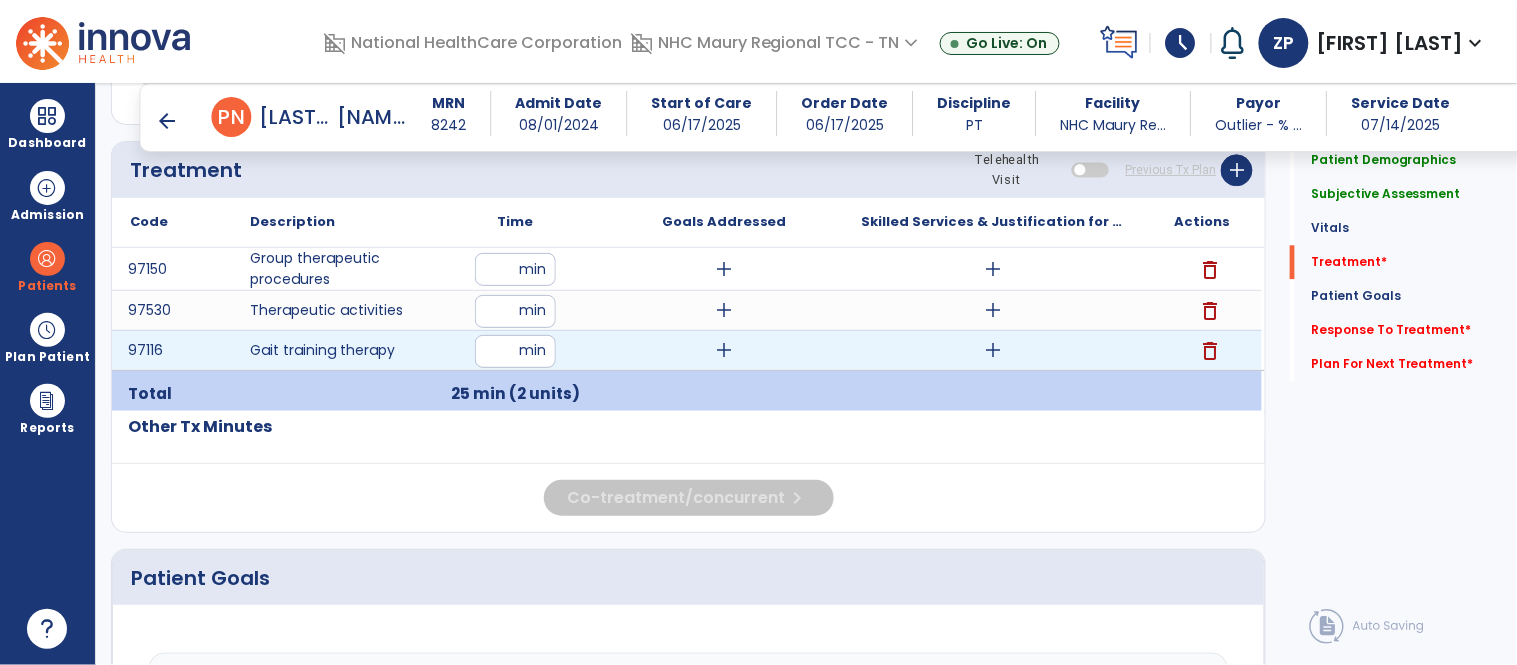 type on "**" 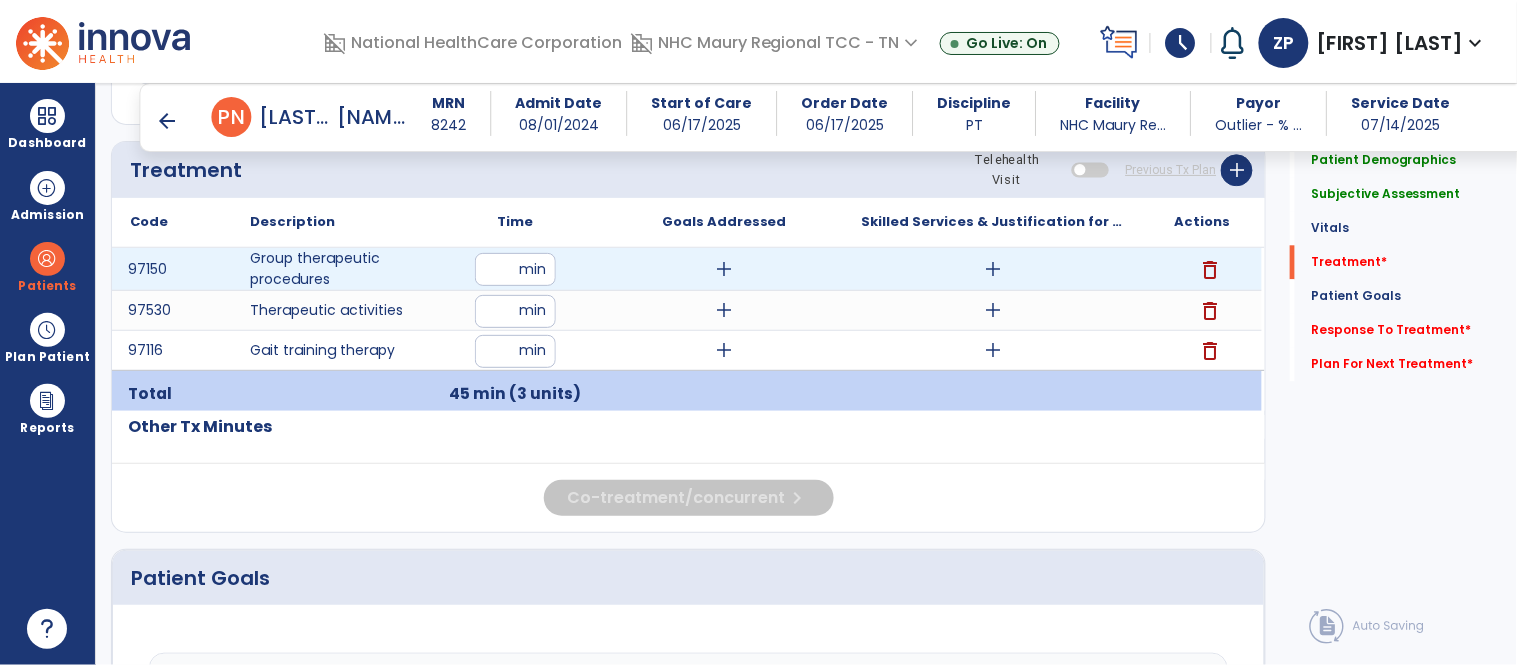 click on "add" at bounding box center [993, 269] 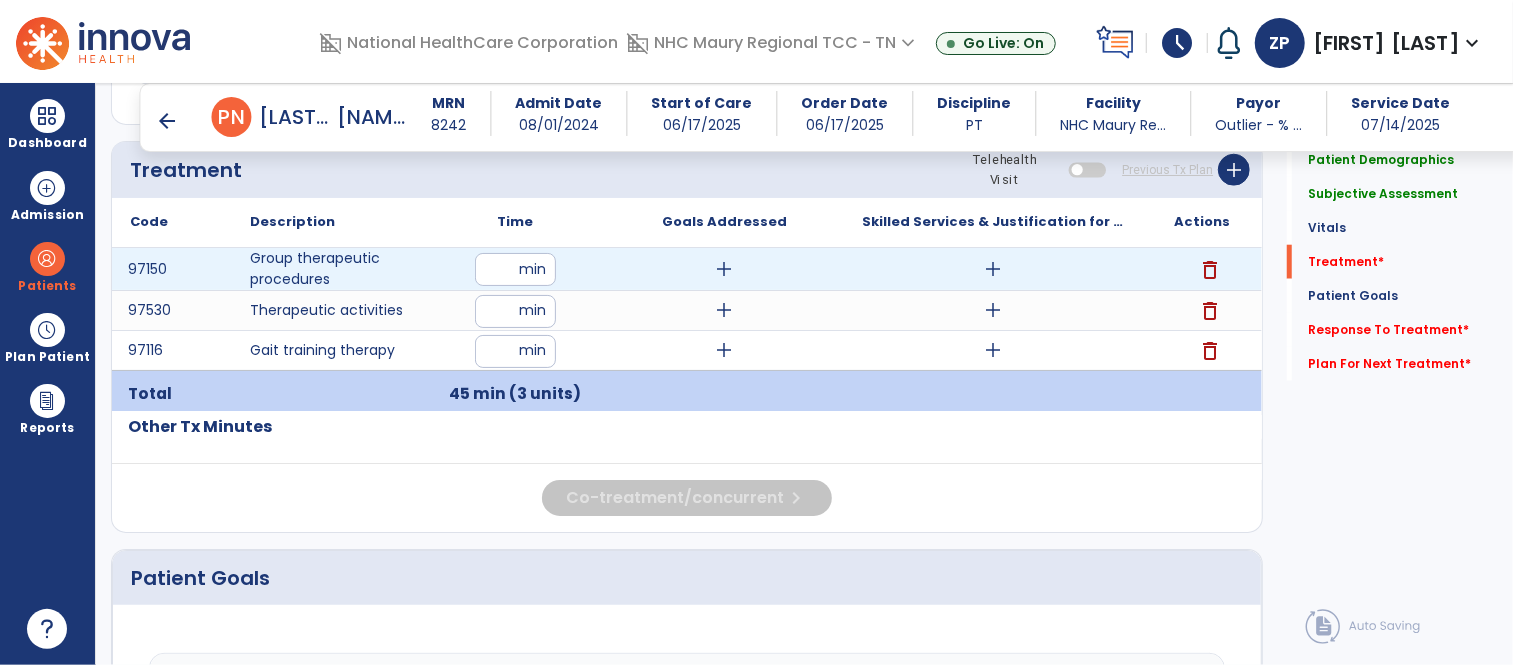 scroll, scrollTop: 1188, scrollLeft: 0, axis: vertical 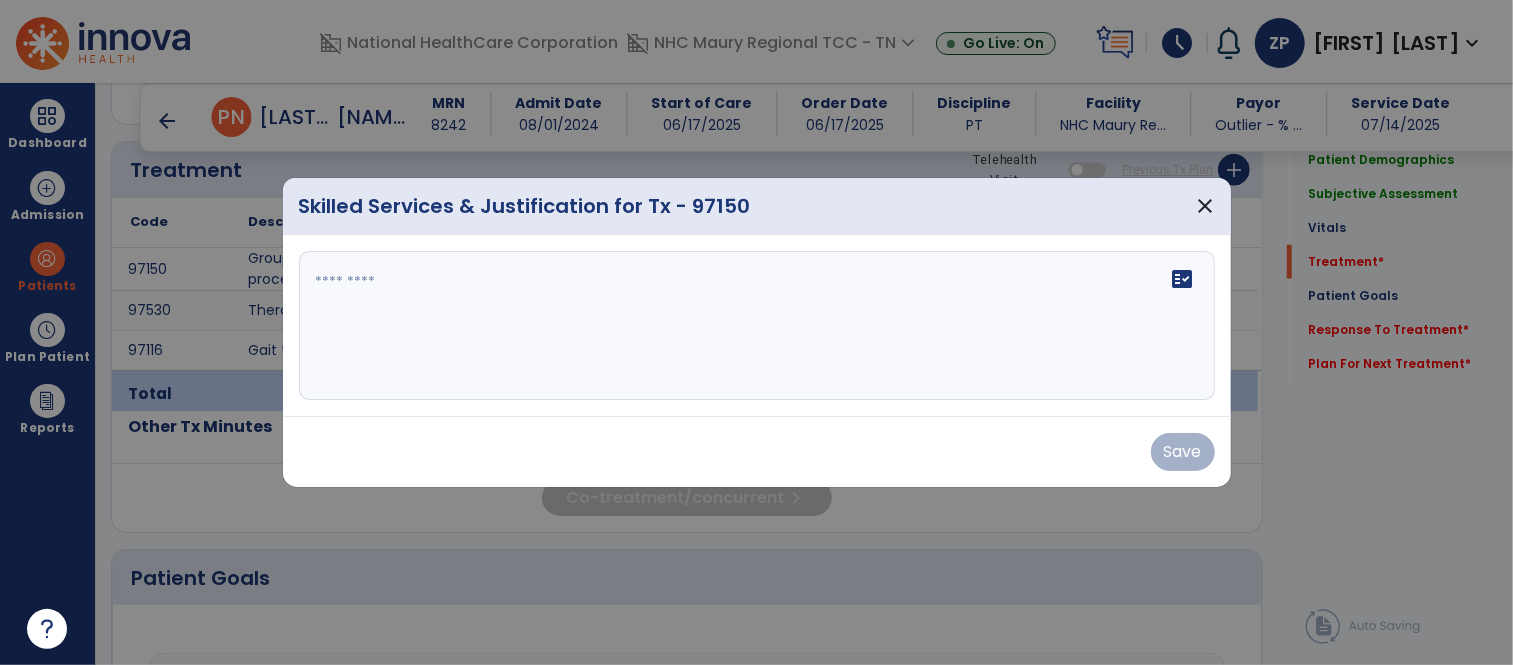 click on "fact_check" at bounding box center (757, 326) 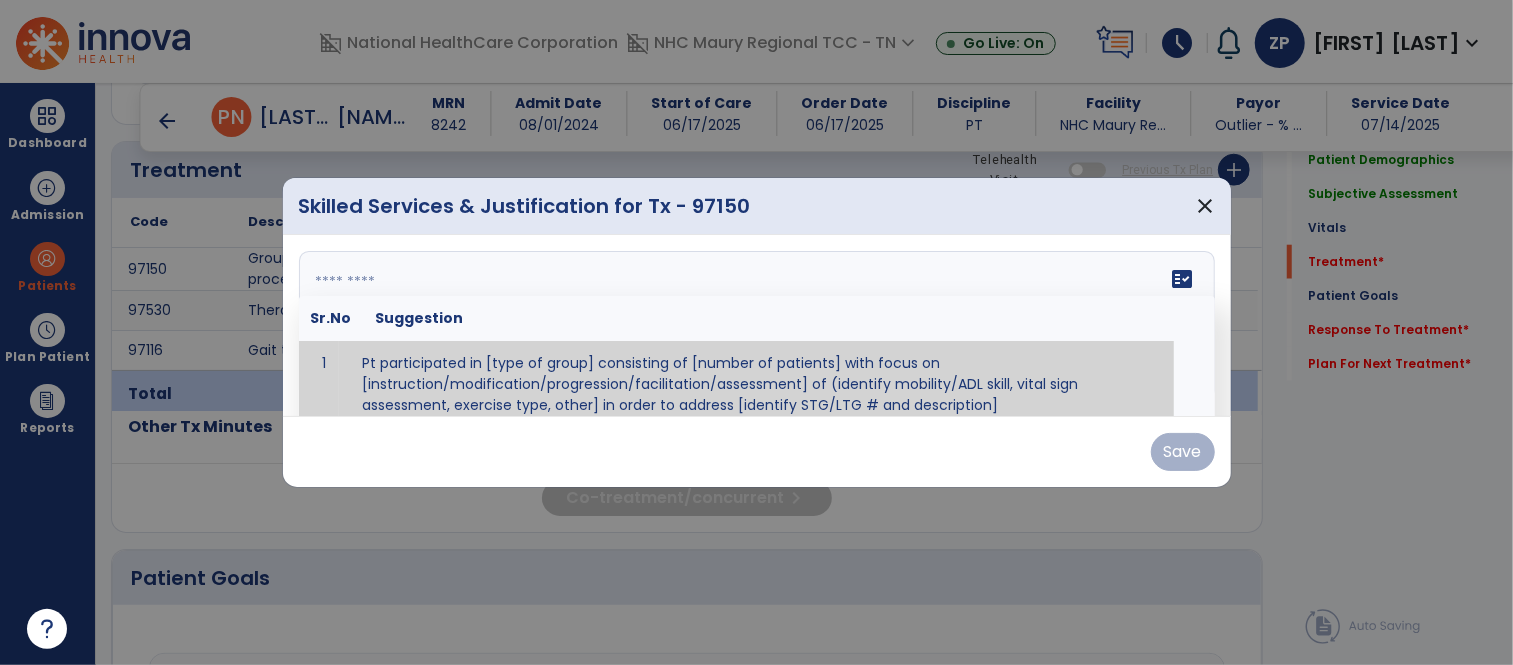 scroll, scrollTop: 11, scrollLeft: 0, axis: vertical 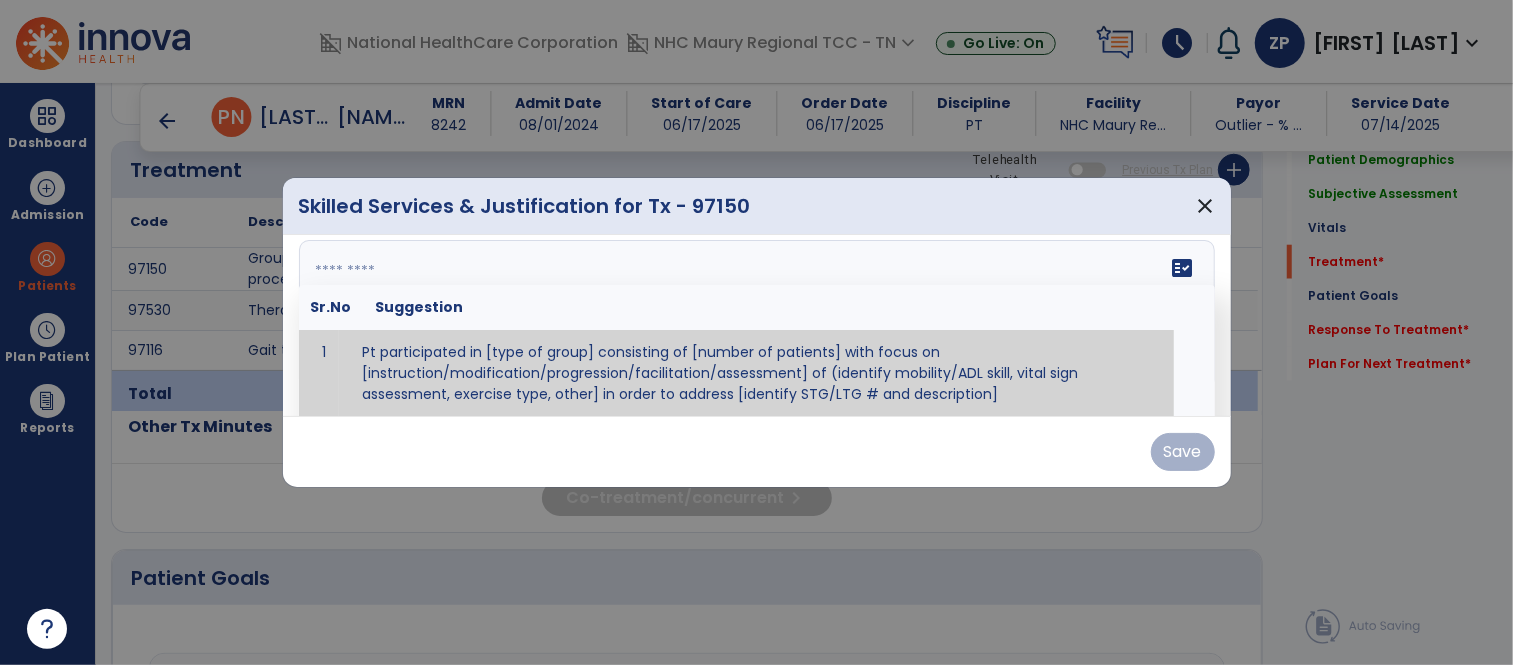 paste on "**********" 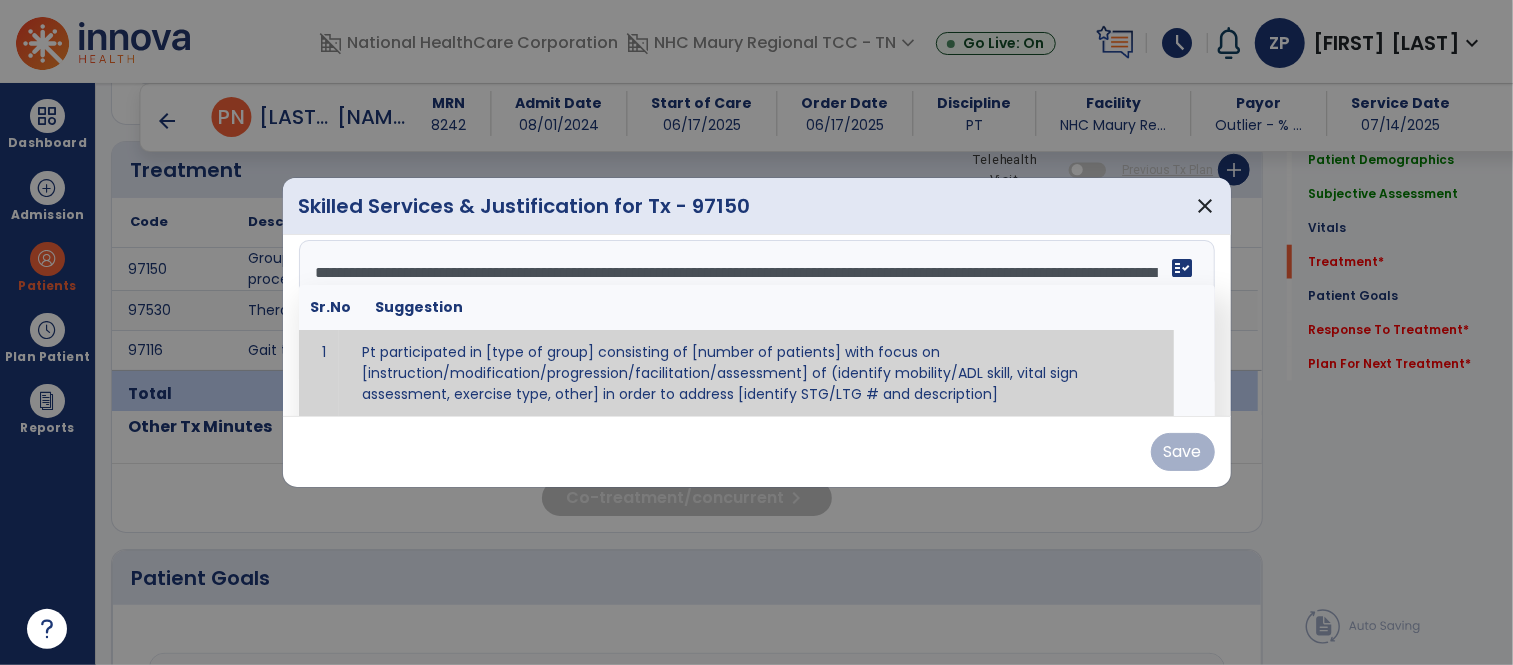 scroll, scrollTop: 14, scrollLeft: 0, axis: vertical 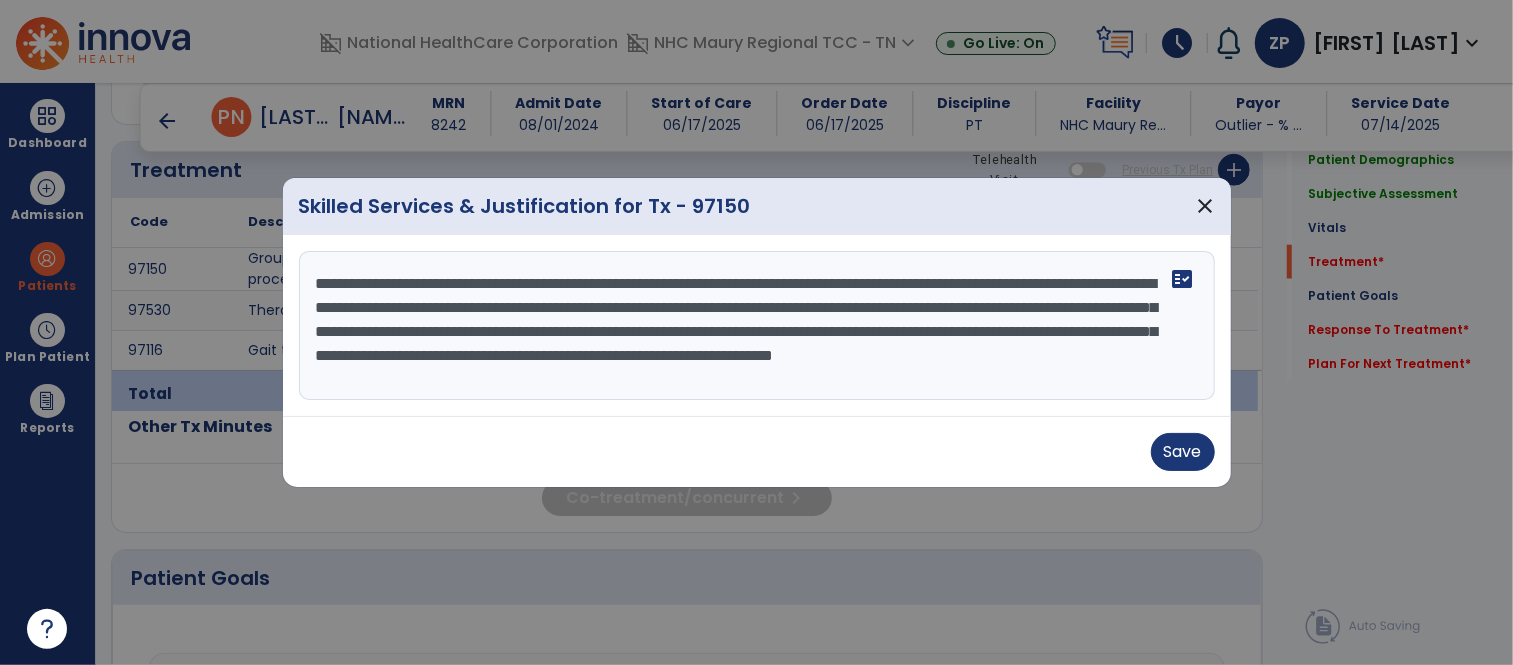 click on "**********" at bounding box center (757, 326) 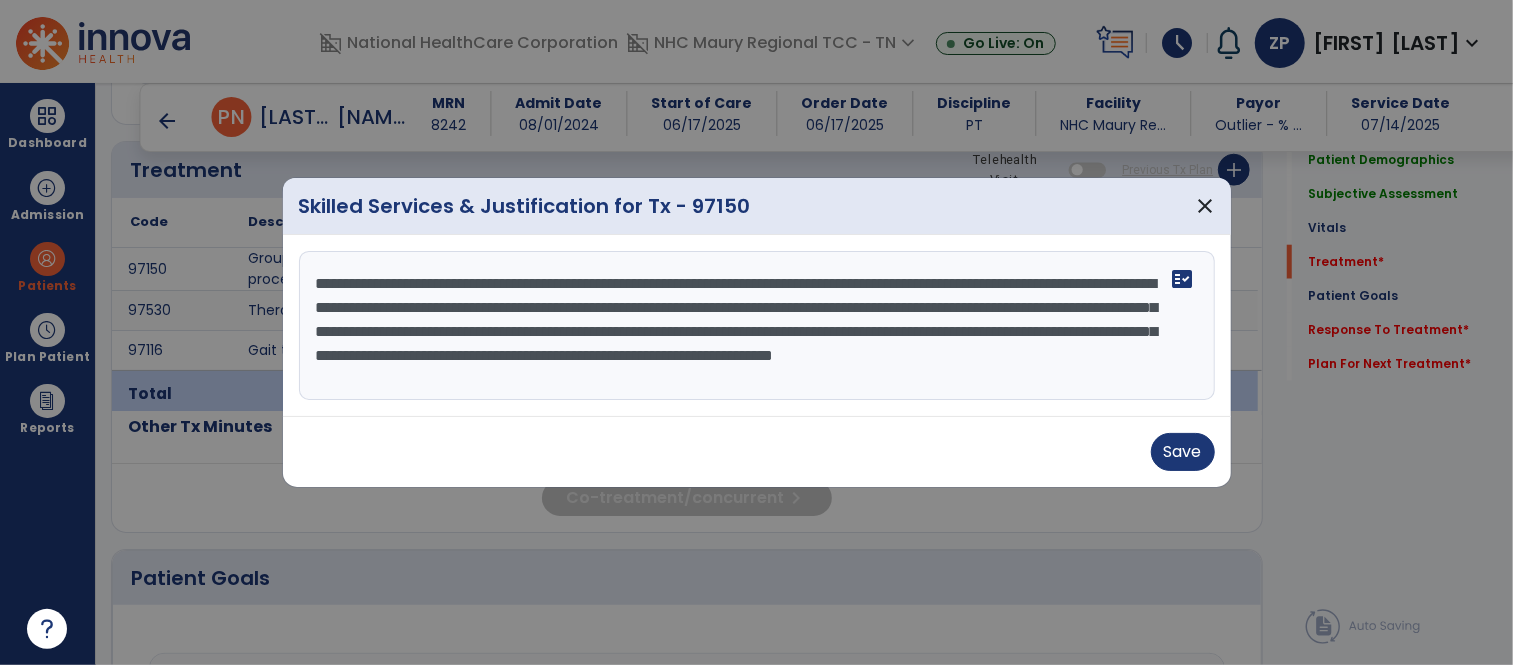 click on "**********" at bounding box center [757, 326] 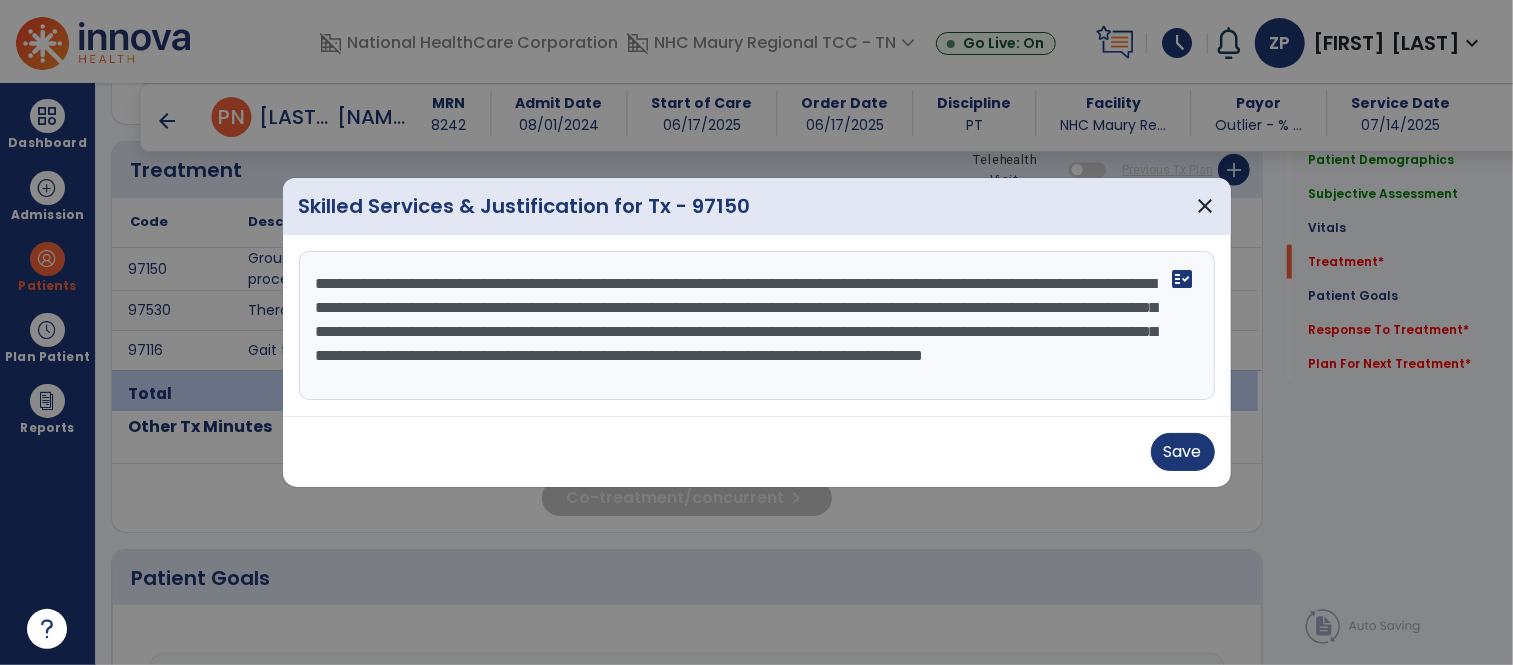 drag, startPoint x: 415, startPoint y: 295, endPoint x: 622, endPoint y: 294, distance: 207.00241 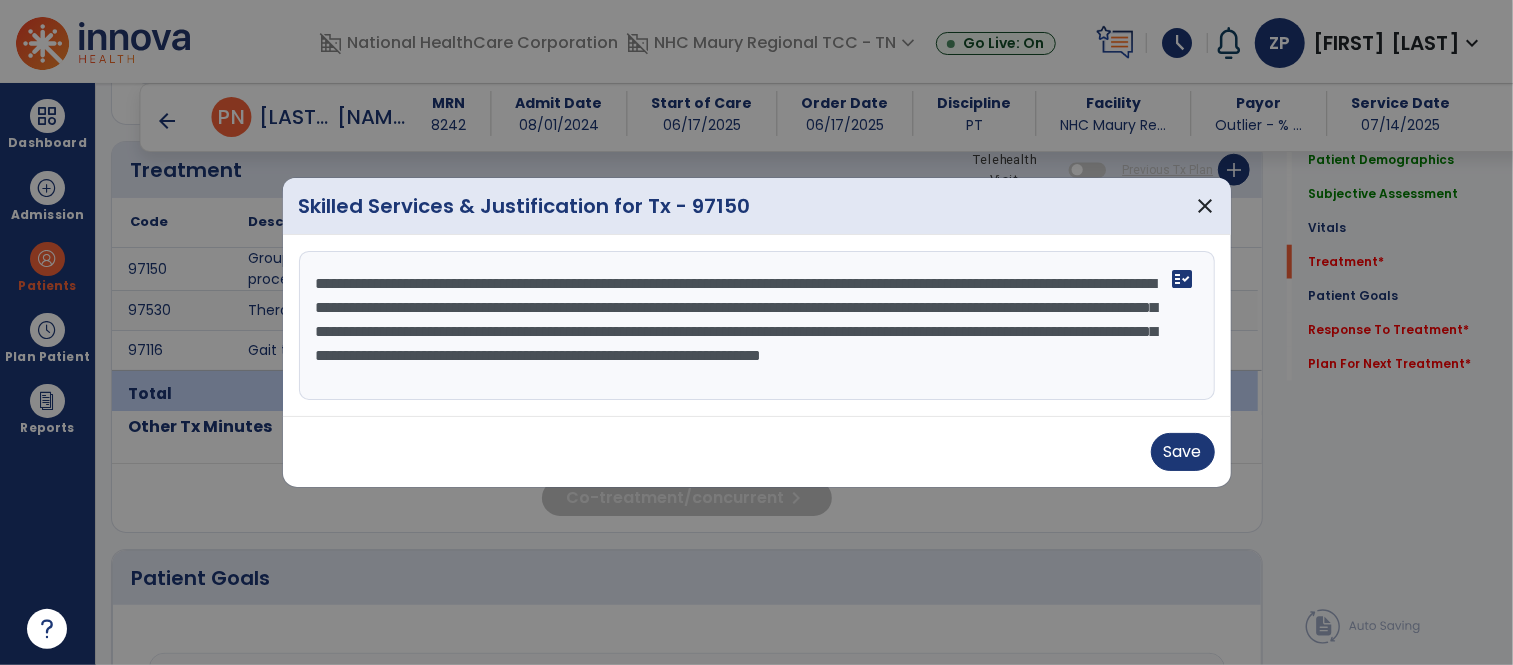 click on "**********" at bounding box center (757, 326) 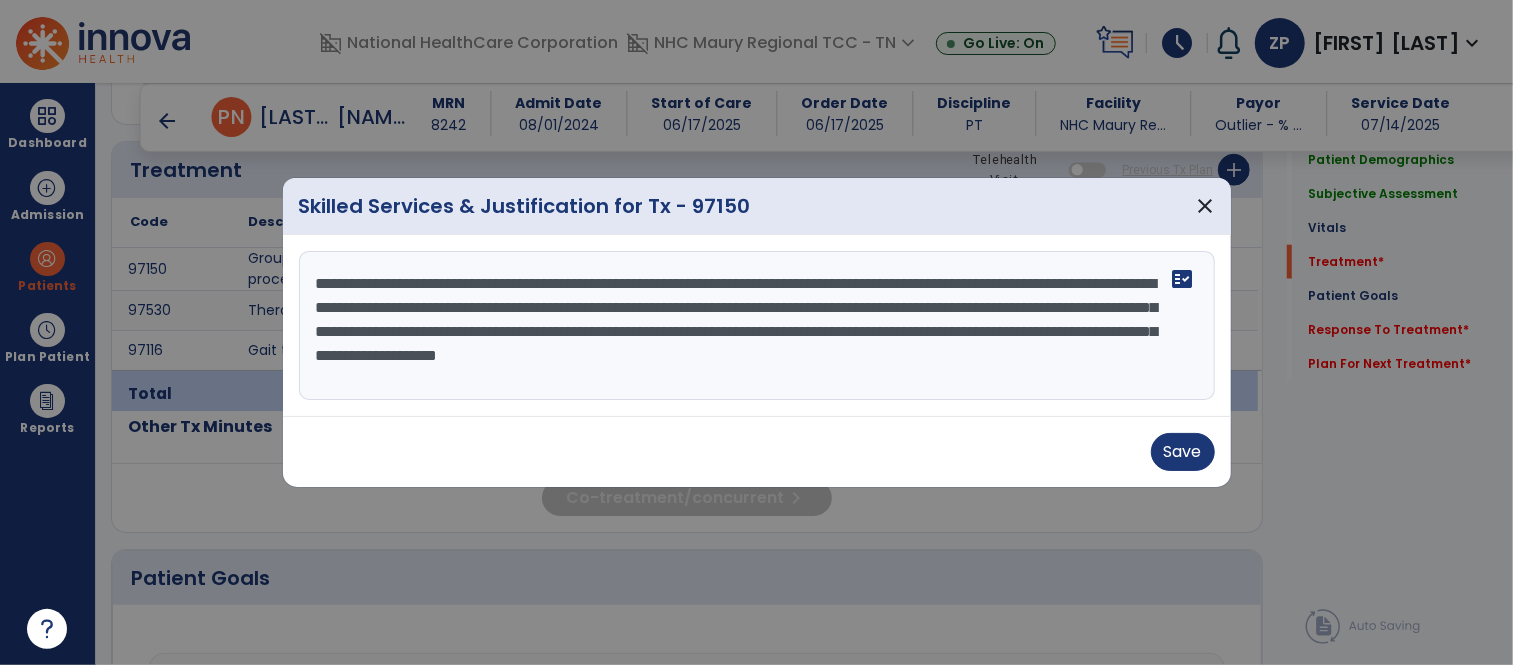 scroll, scrollTop: 0, scrollLeft: 0, axis: both 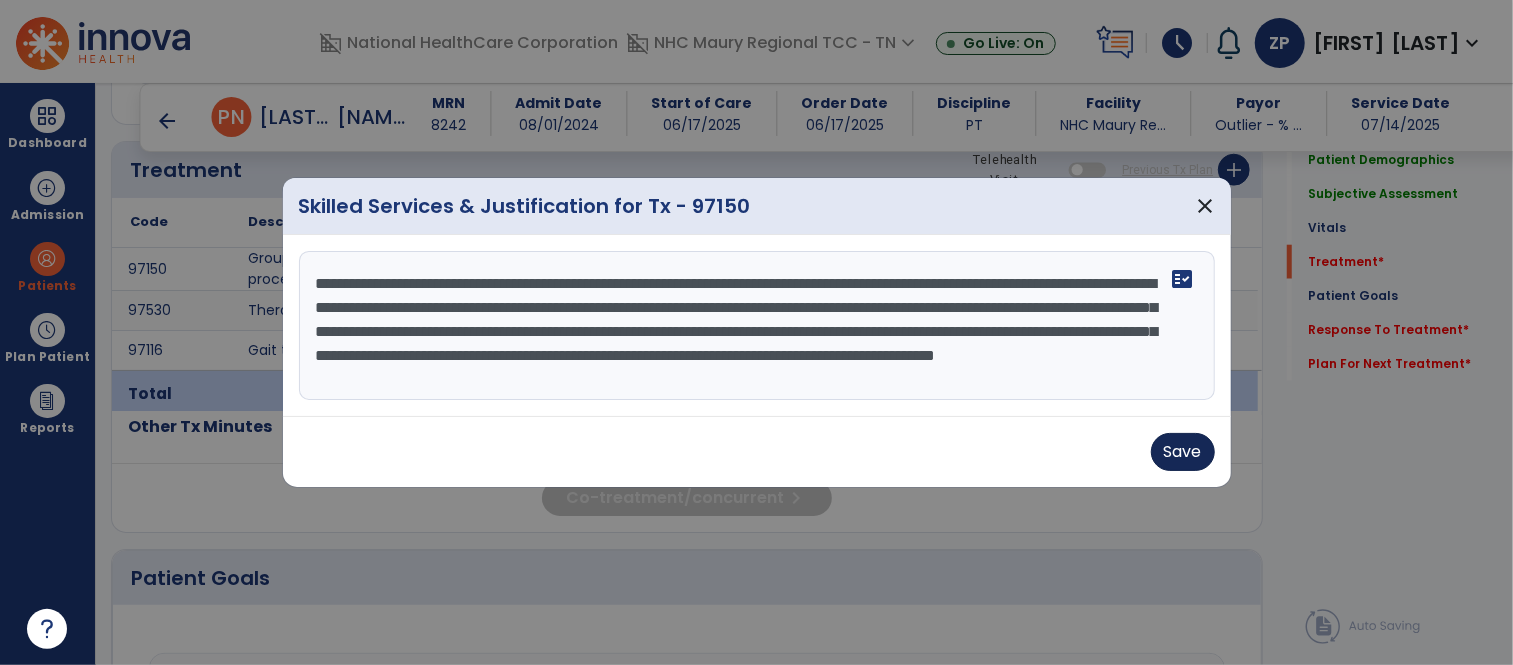 type on "**********" 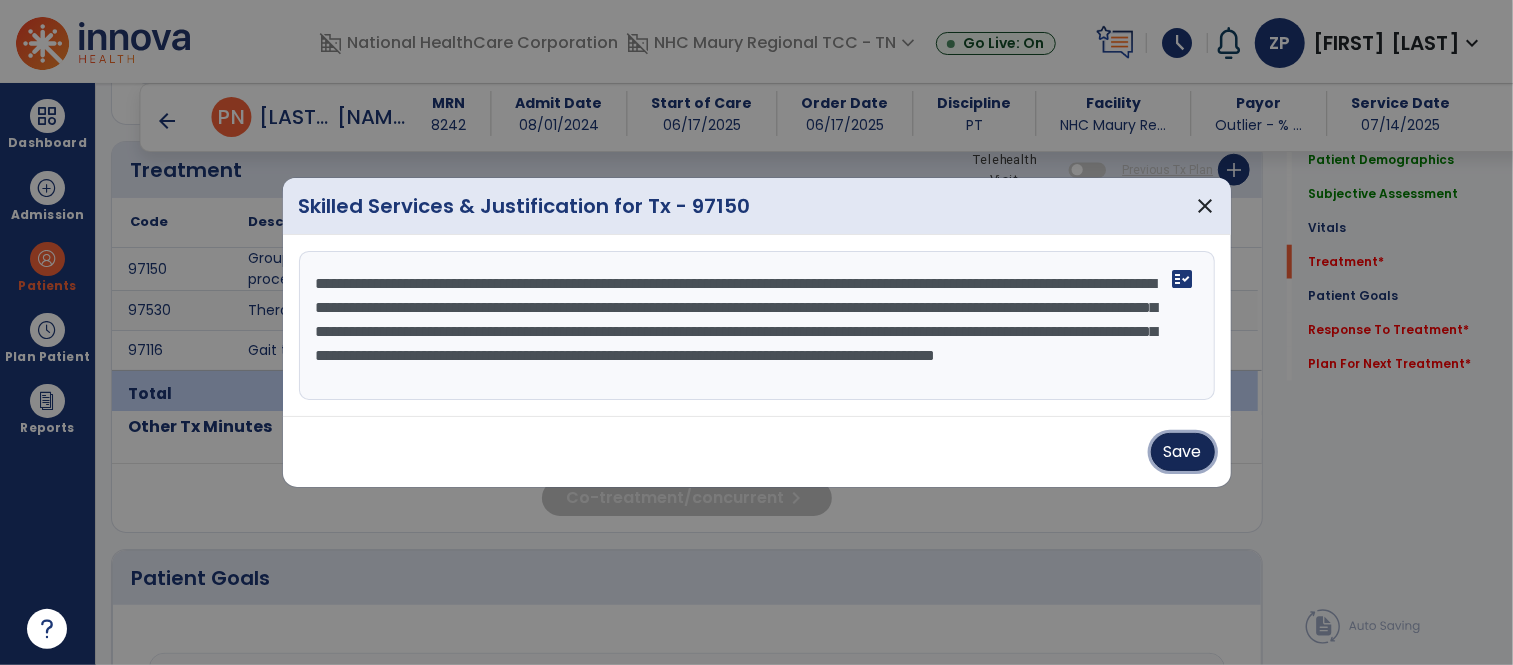 click on "Save" at bounding box center (1183, 452) 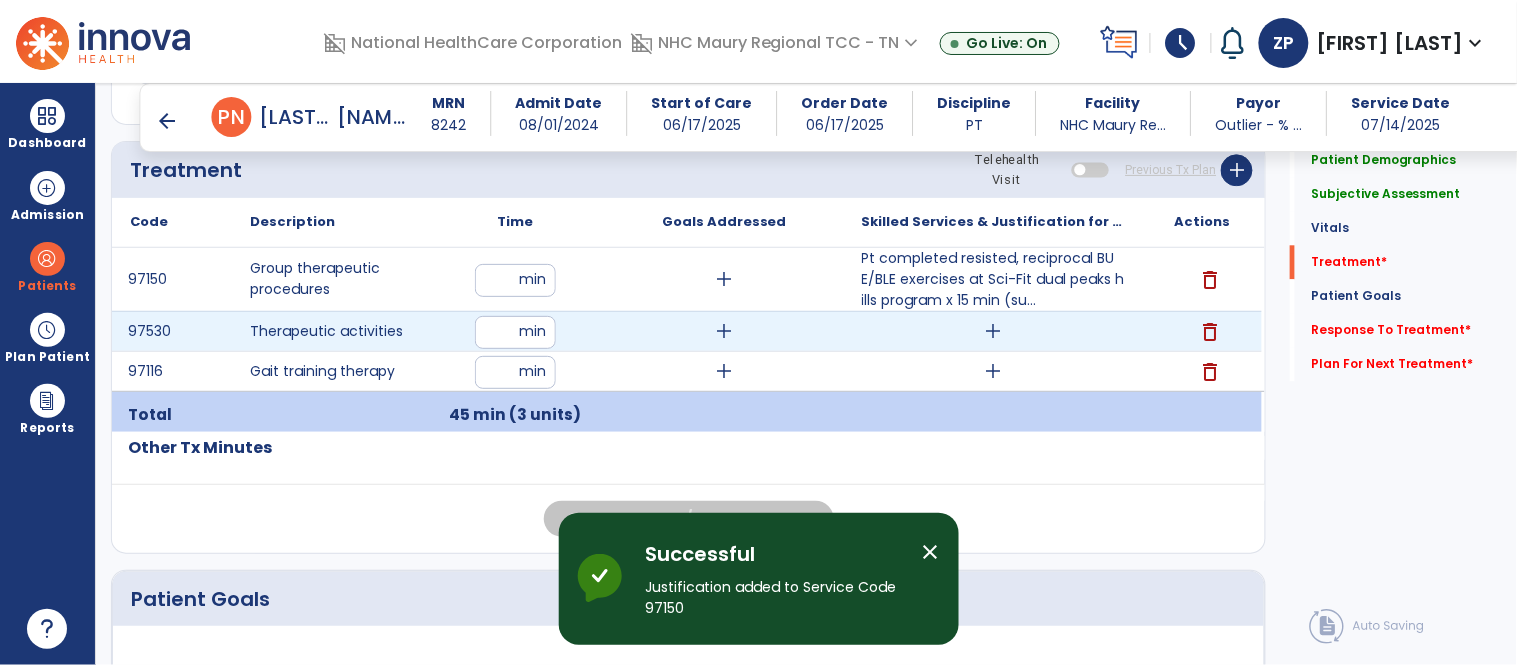 click on "add" at bounding box center (993, 331) 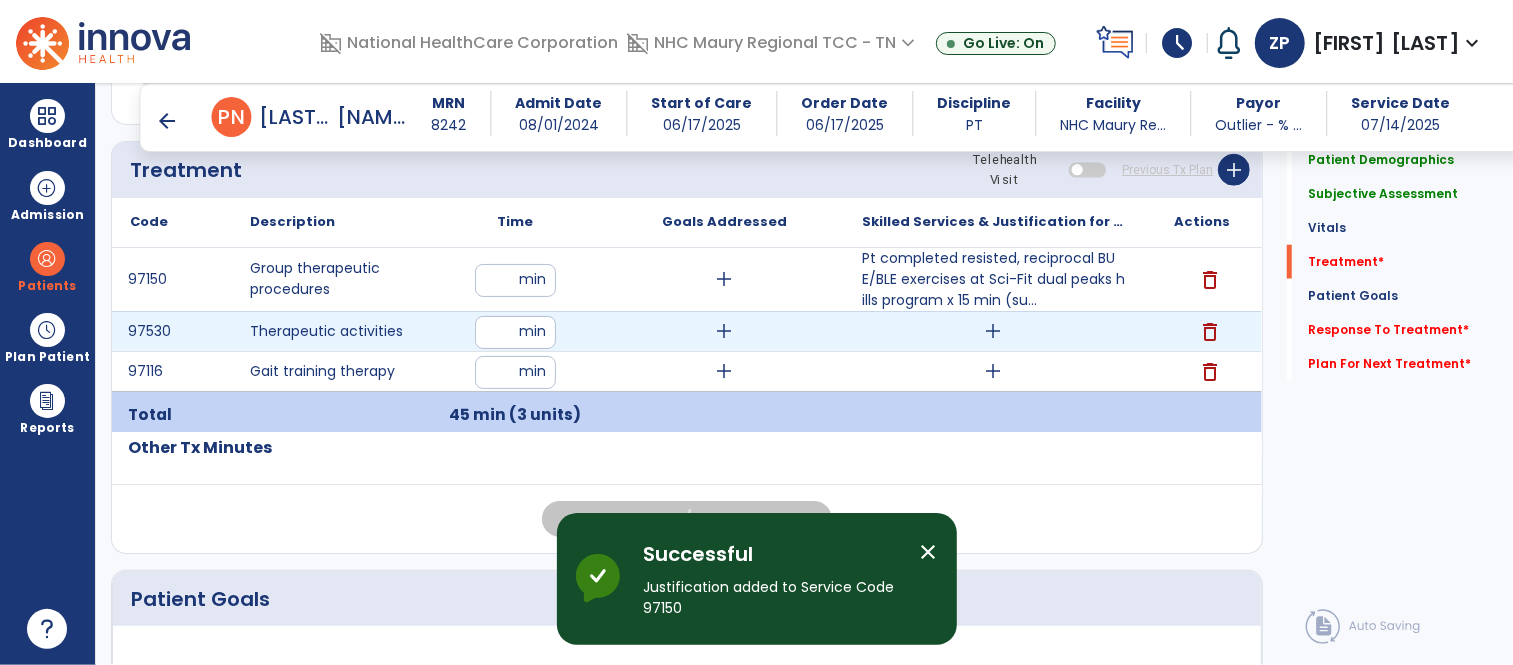 scroll, scrollTop: 1188, scrollLeft: 0, axis: vertical 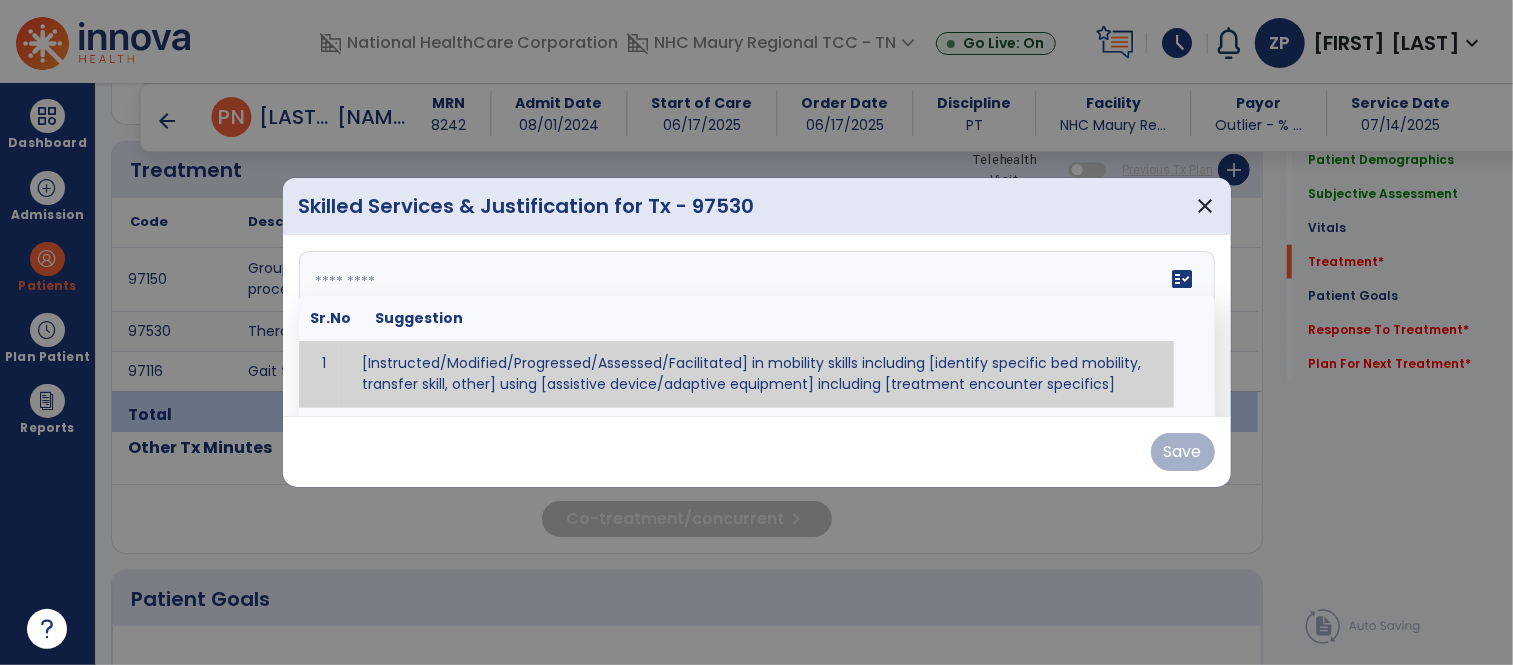 click on "fact_check  Sr.No Suggestion 1 [Instructed/Modified/Progressed/Assessed/Facilitated] in mobility skills including [identify specific bed mobility, transfer skill, other] using [assistive device/adaptive equipment] including [treatment encounter specifics]" at bounding box center [757, 326] 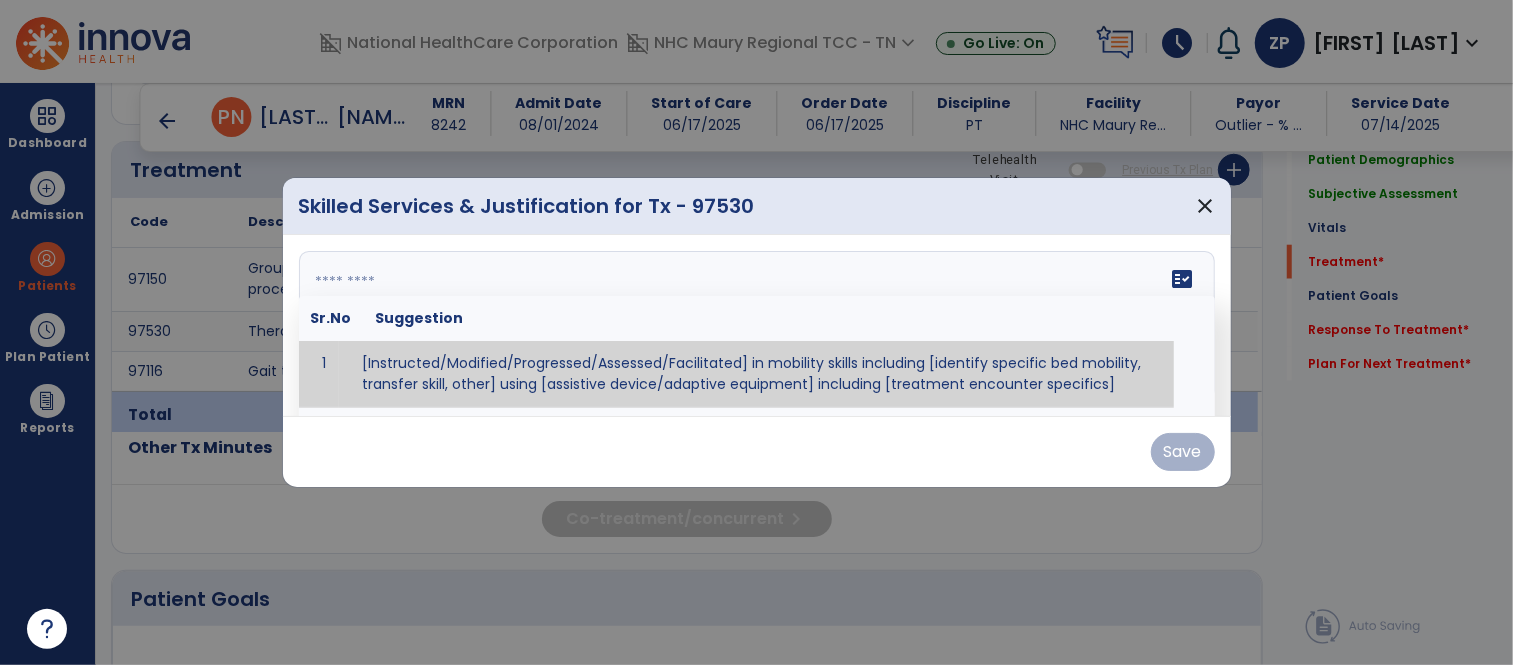 type on "**********" 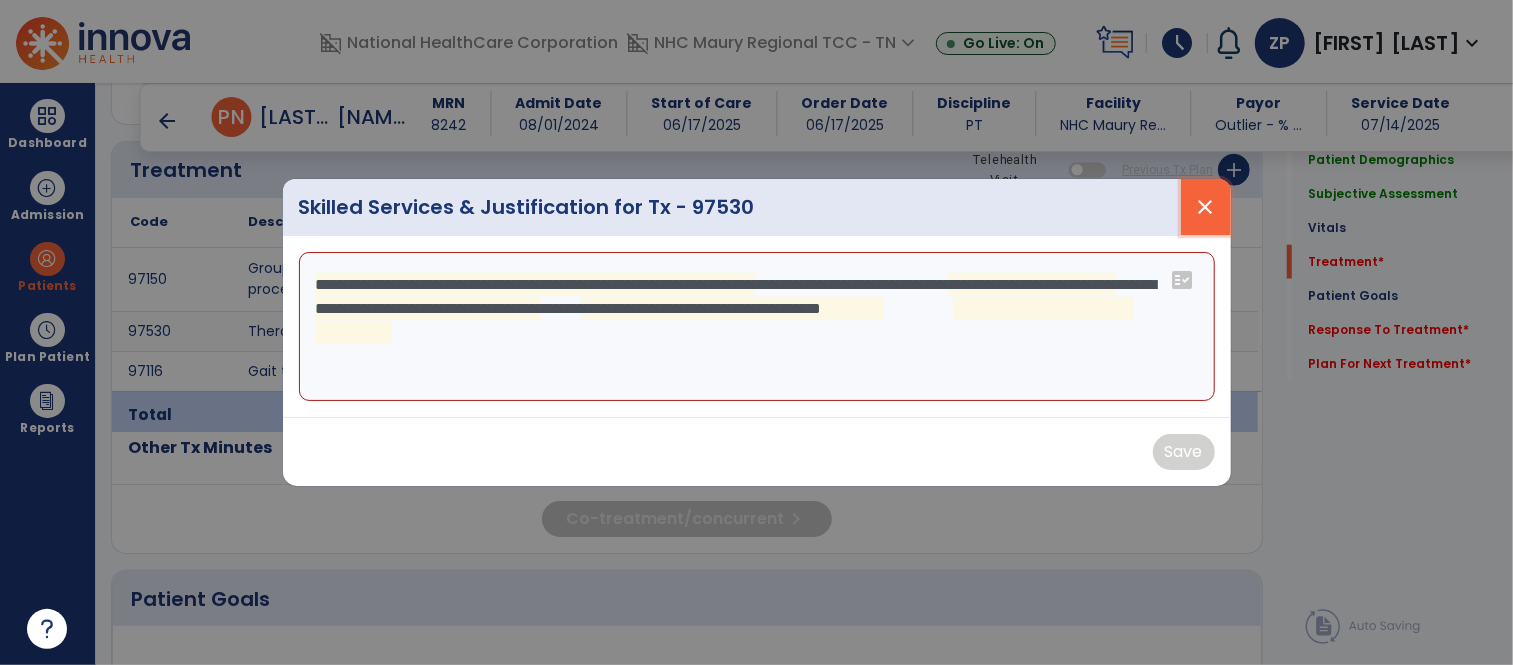 click on "close" at bounding box center (1206, 207) 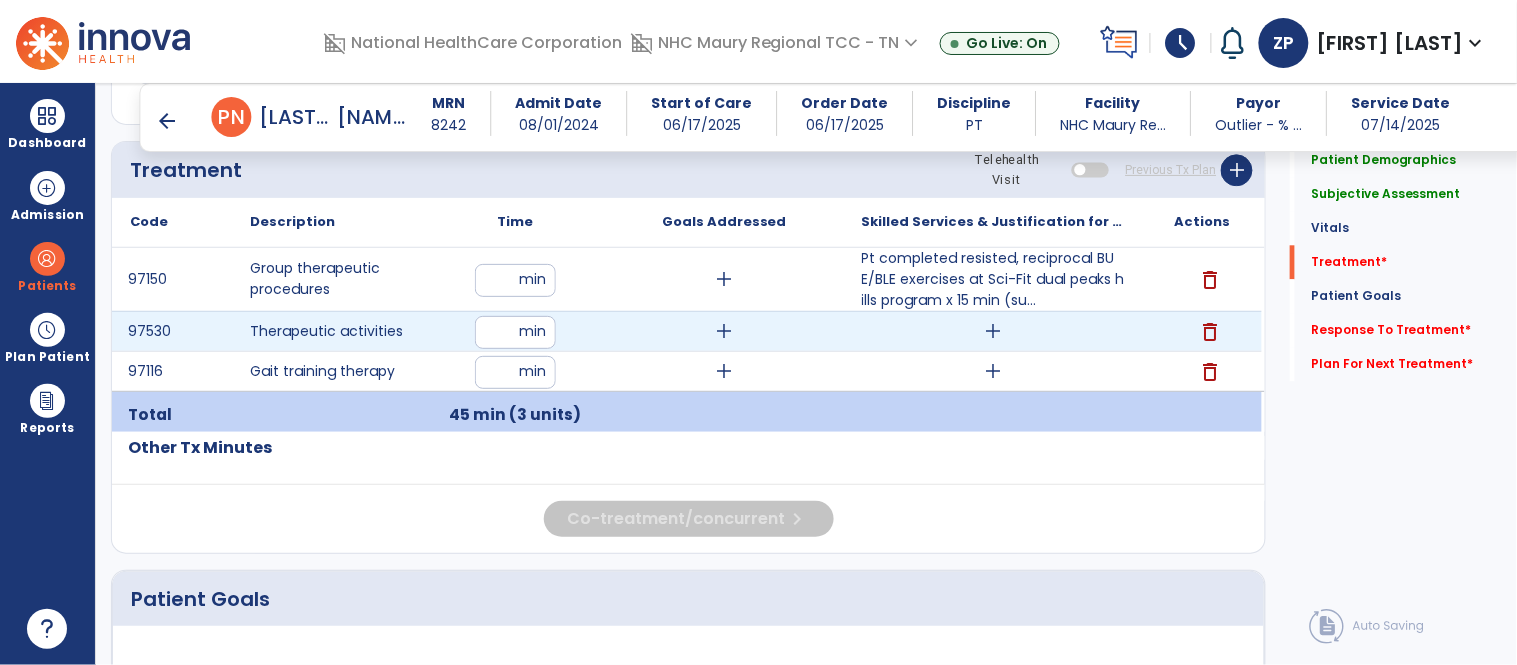 click on "add" at bounding box center [993, 331] 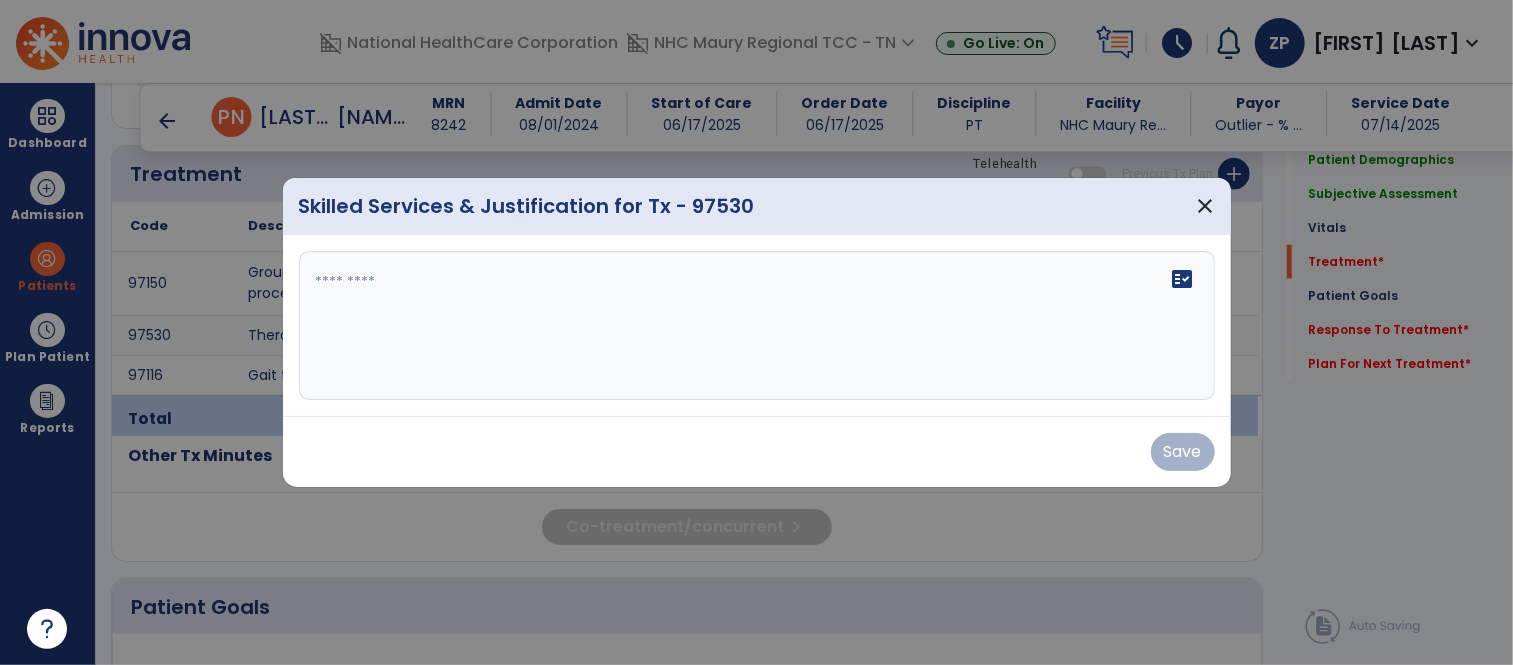 scroll, scrollTop: 1188, scrollLeft: 0, axis: vertical 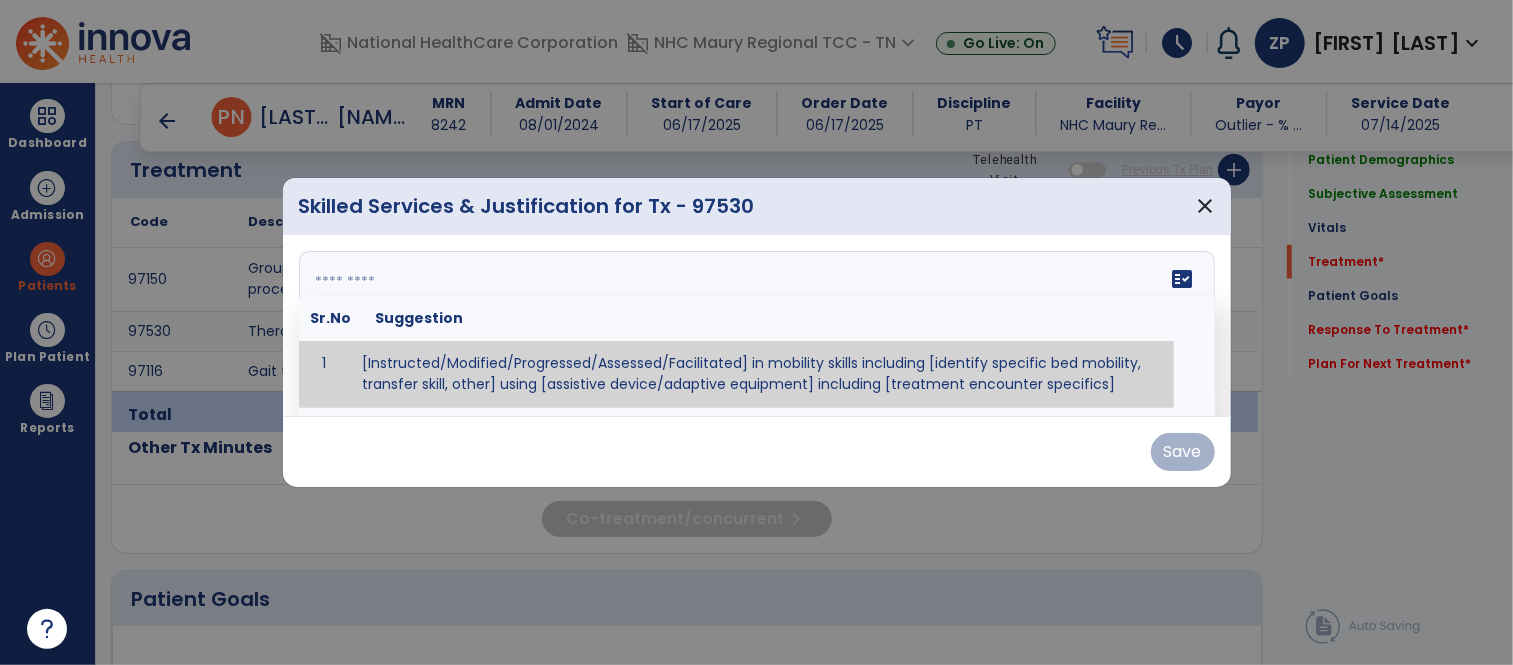 click on "fact_check  Sr.No Suggestion 1 [Instructed/Modified/Progressed/Assessed/Facilitated] in mobility skills including [identify specific bed mobility, transfer skill, other] using [assistive device/adaptive equipment] including [treatment encounter specifics]" at bounding box center (757, 326) 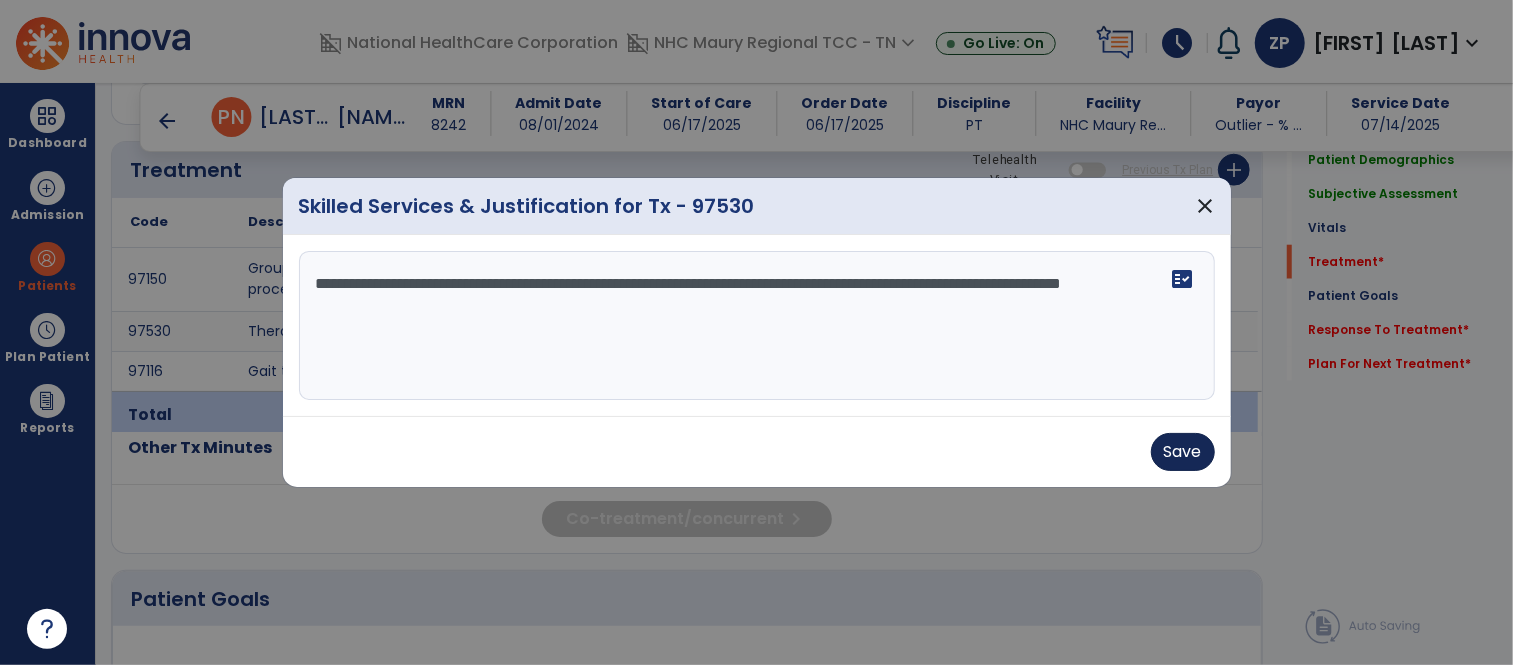 type on "**********" 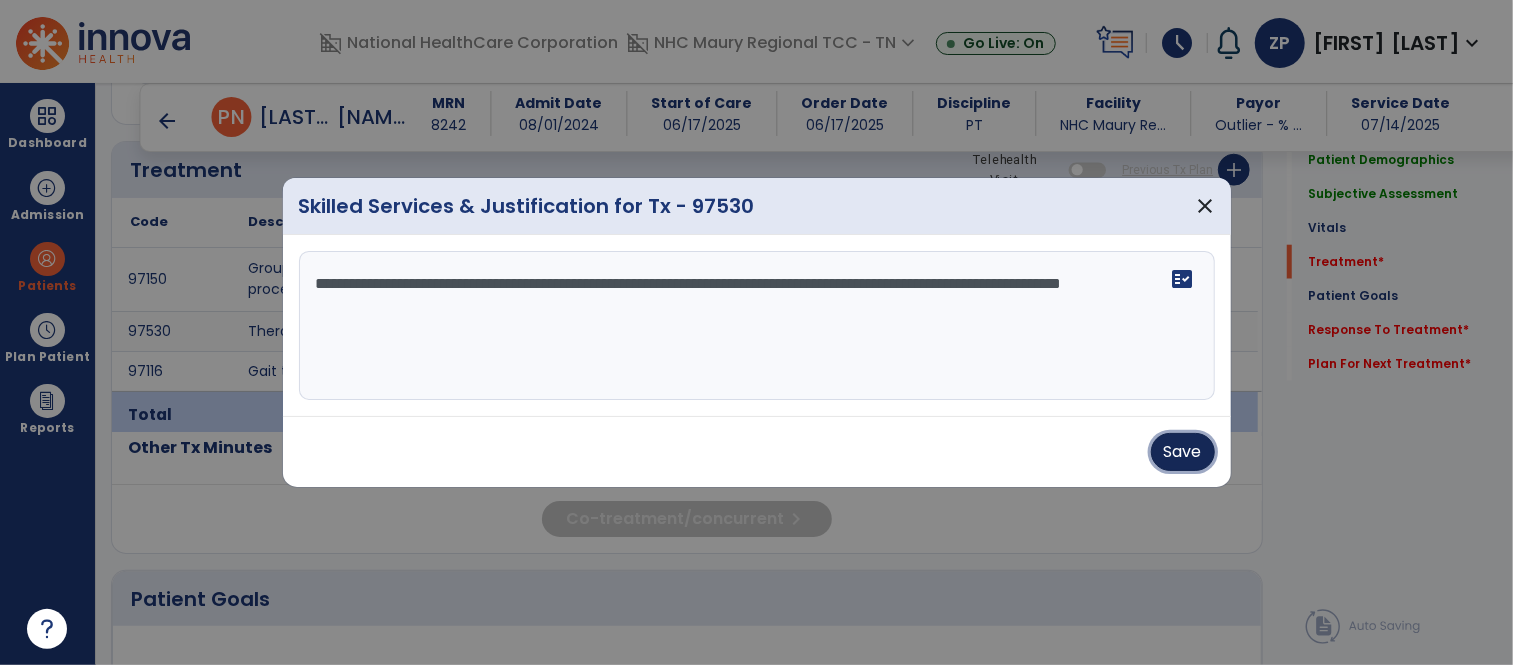 click on "Save" at bounding box center (1183, 452) 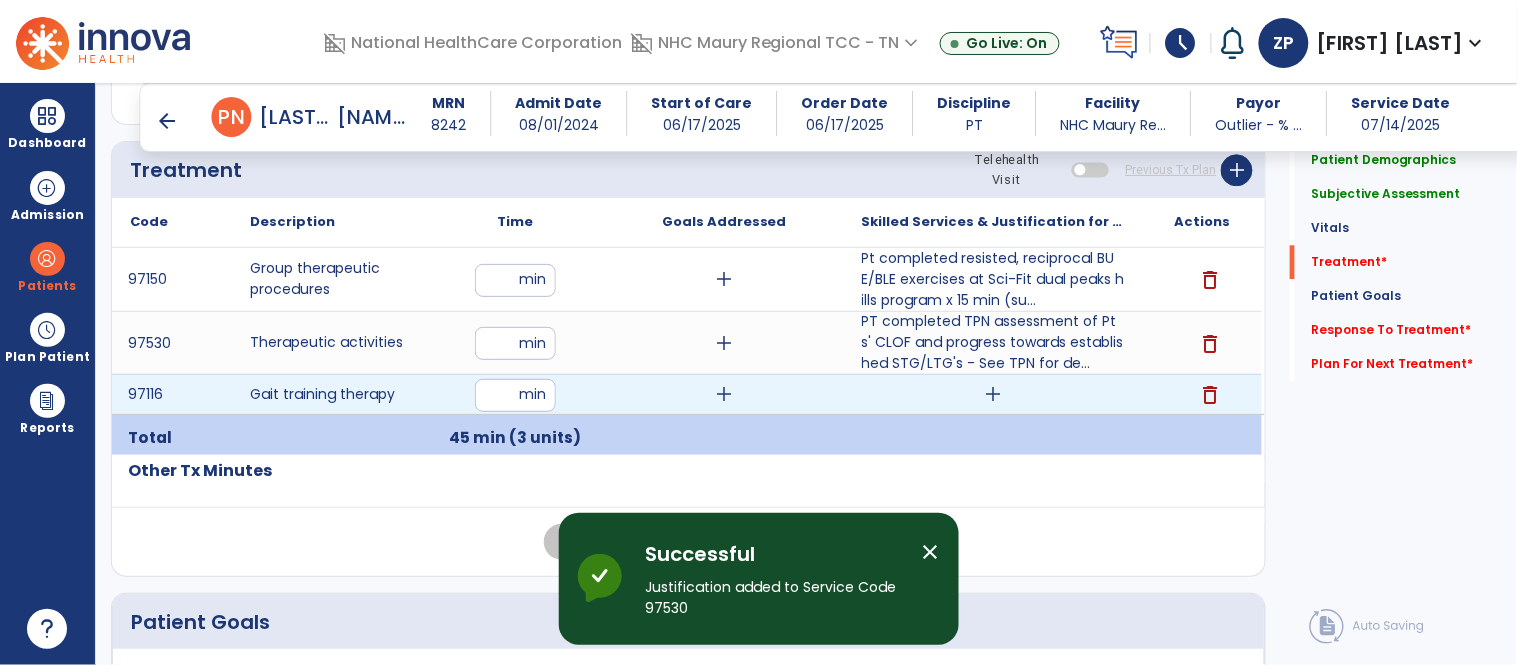 click on "add" at bounding box center [993, 394] 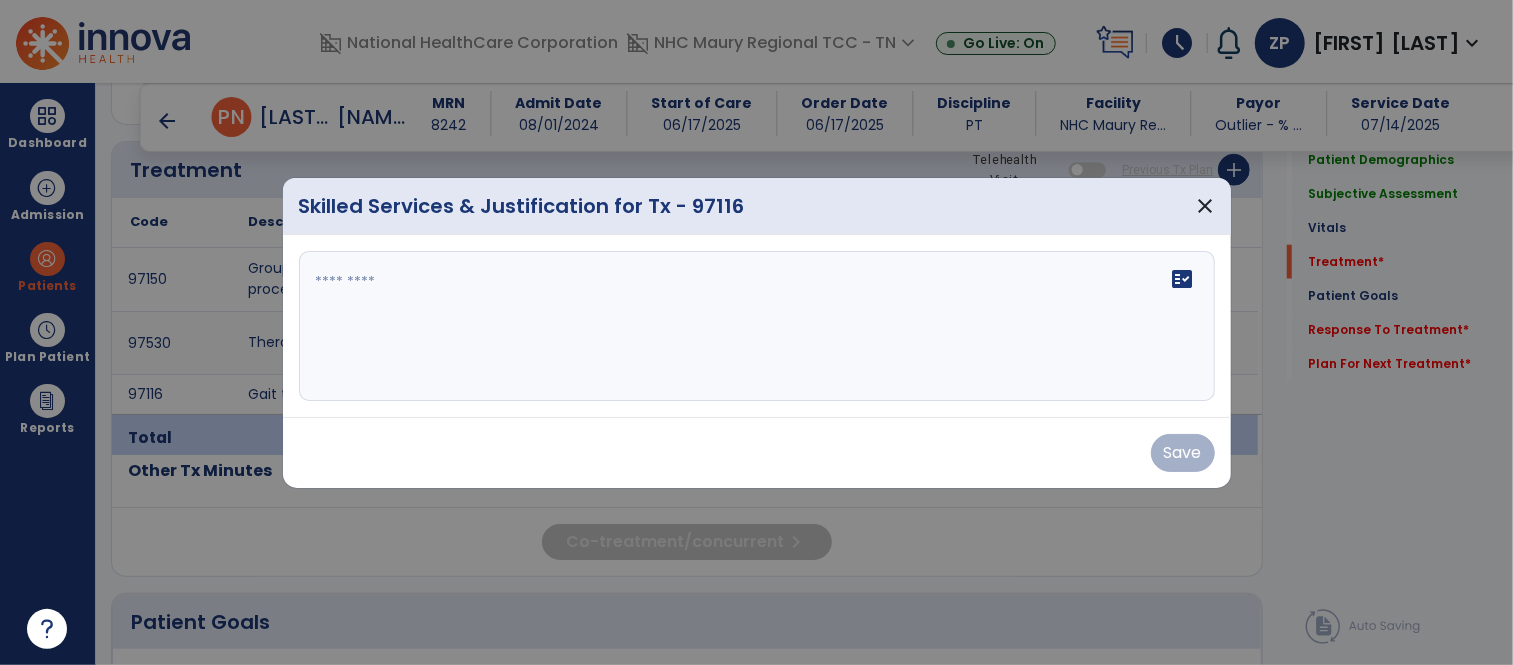 scroll, scrollTop: 1188, scrollLeft: 0, axis: vertical 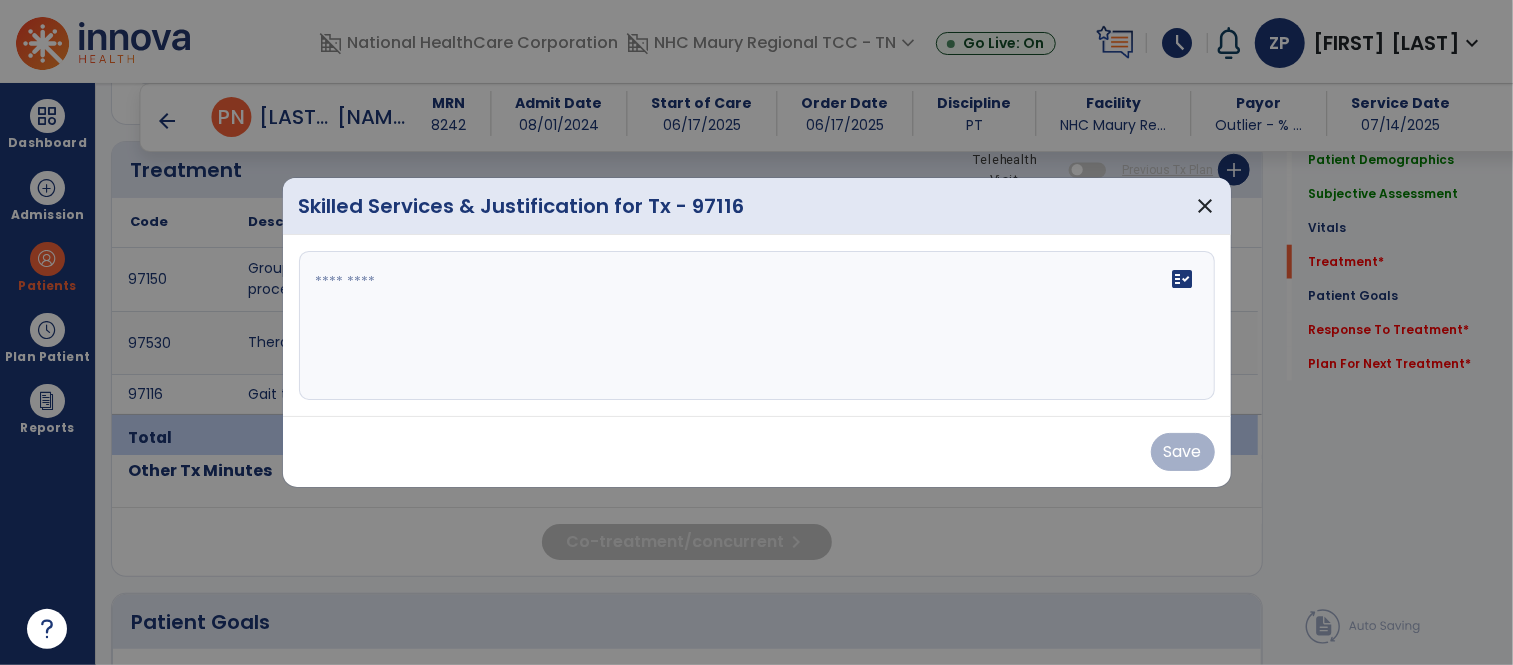 click on "fact_check" at bounding box center [757, 326] 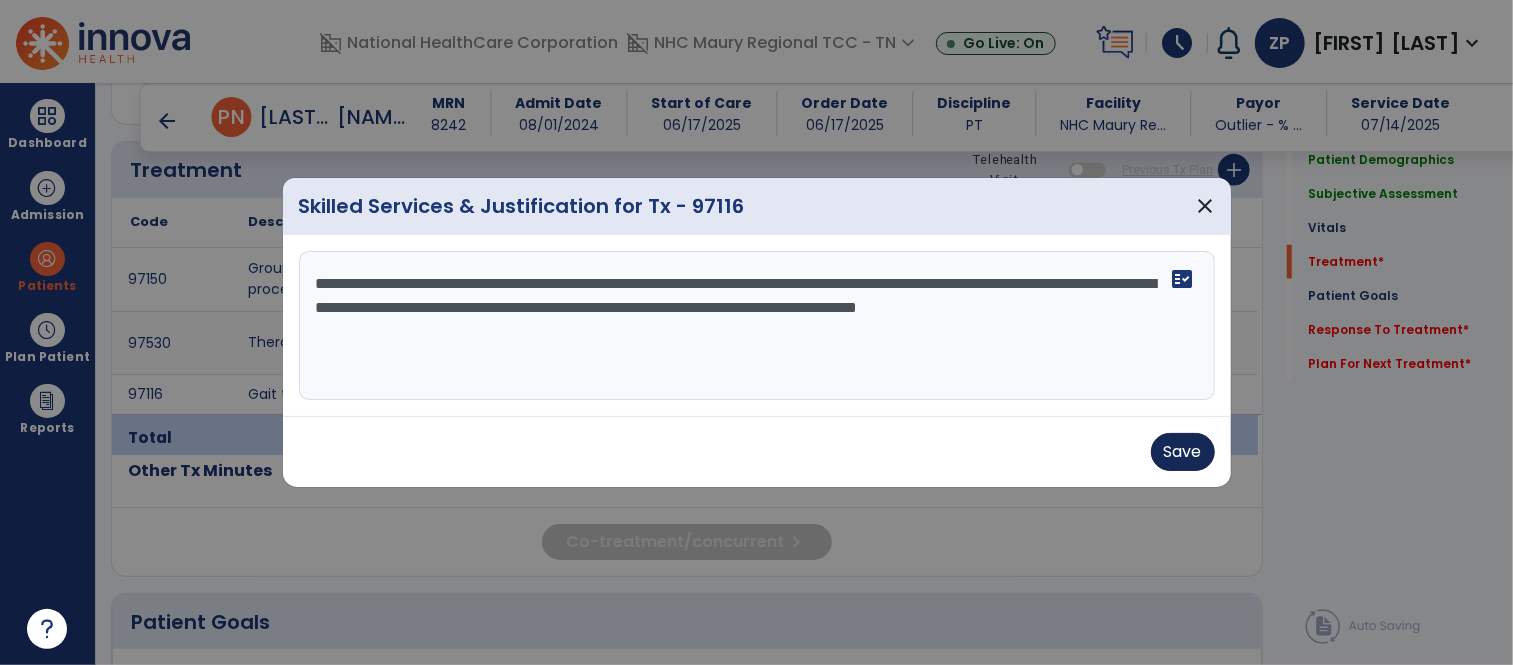 type on "**********" 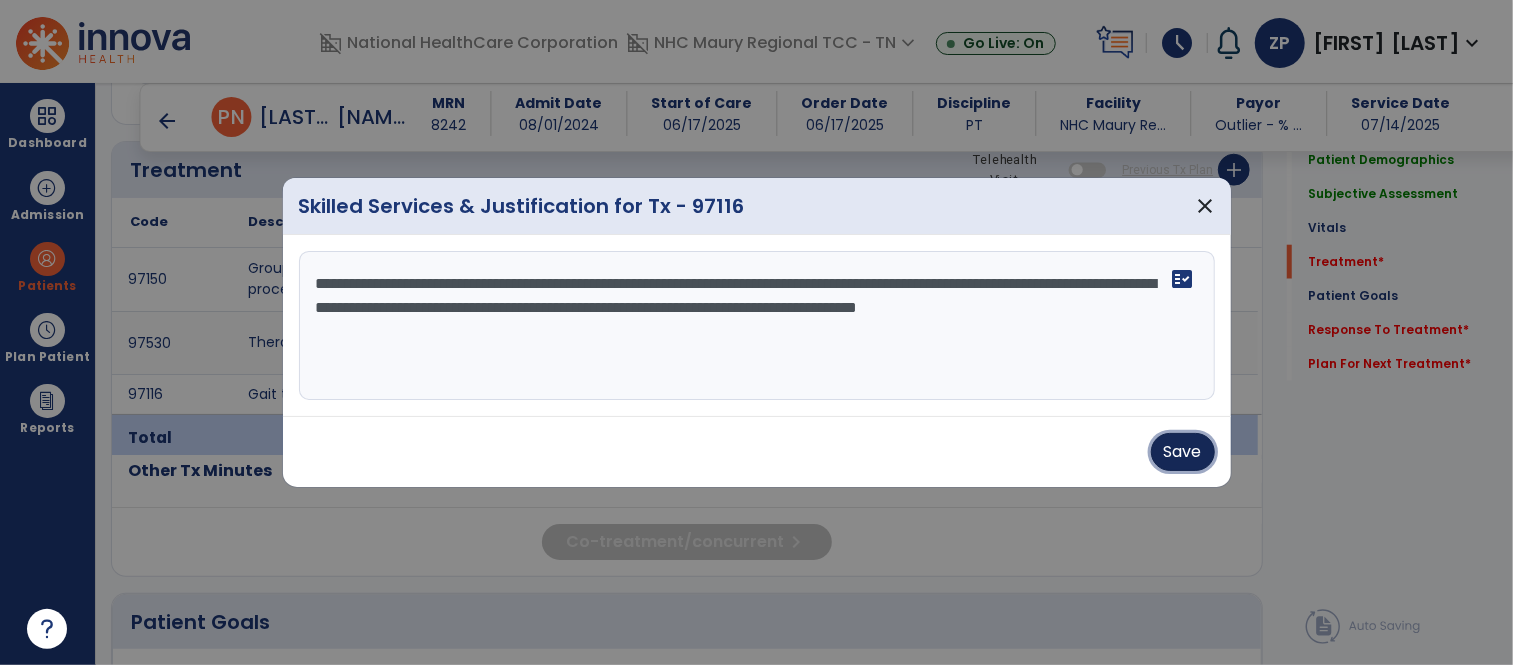 click on "Save" at bounding box center (1183, 452) 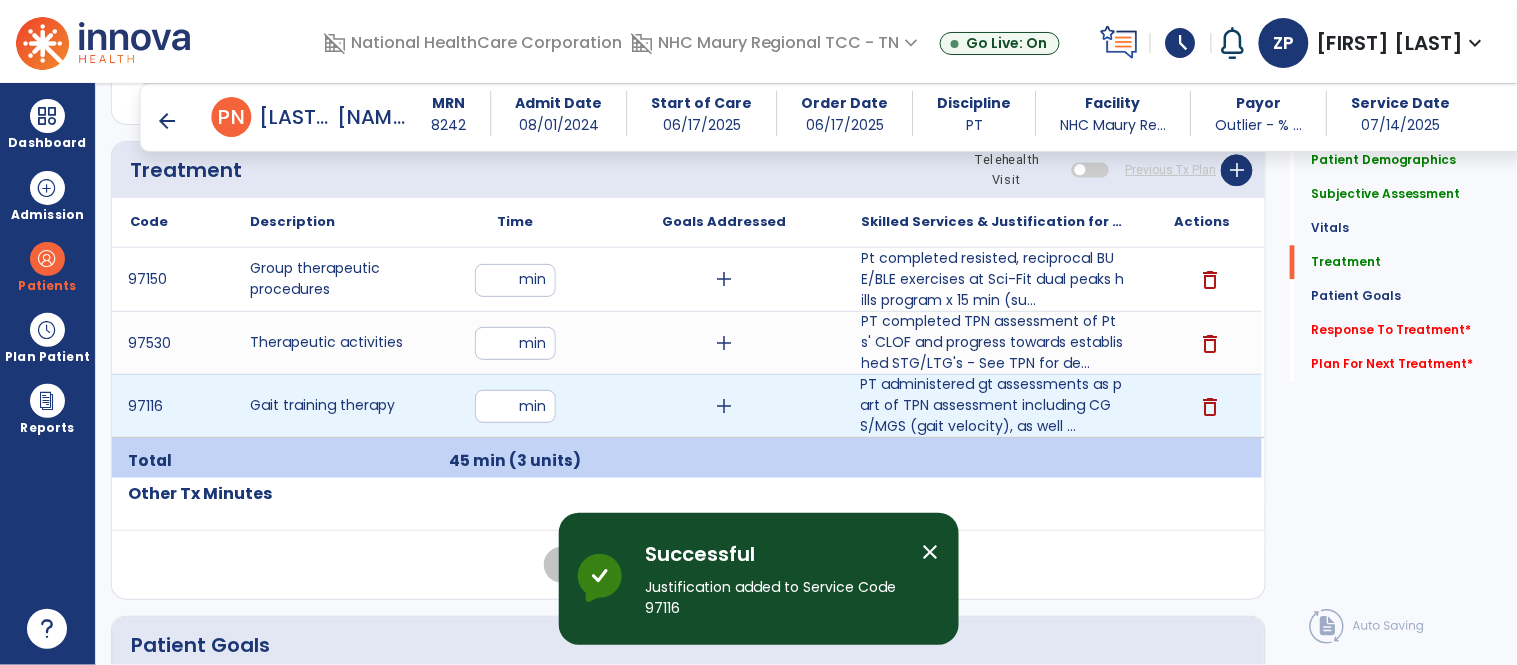 click on "**" at bounding box center [515, 406] 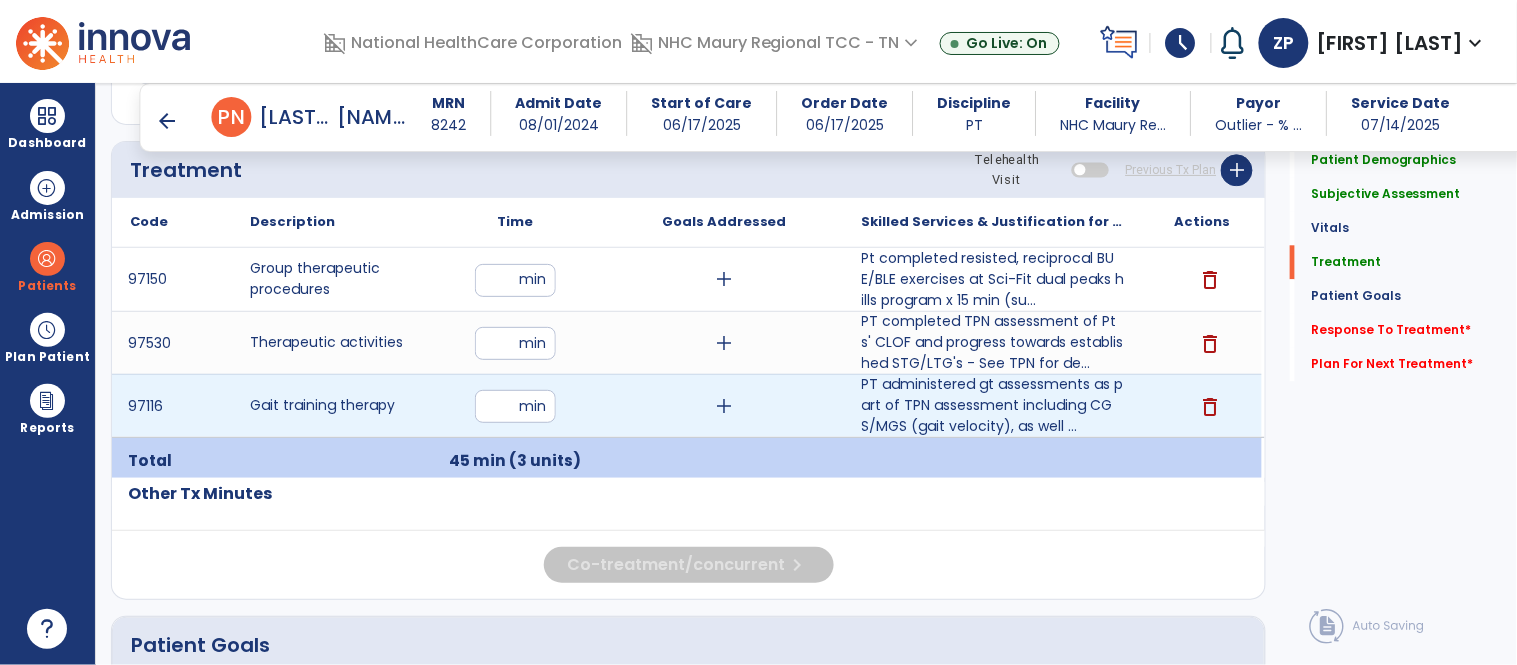 type on "*" 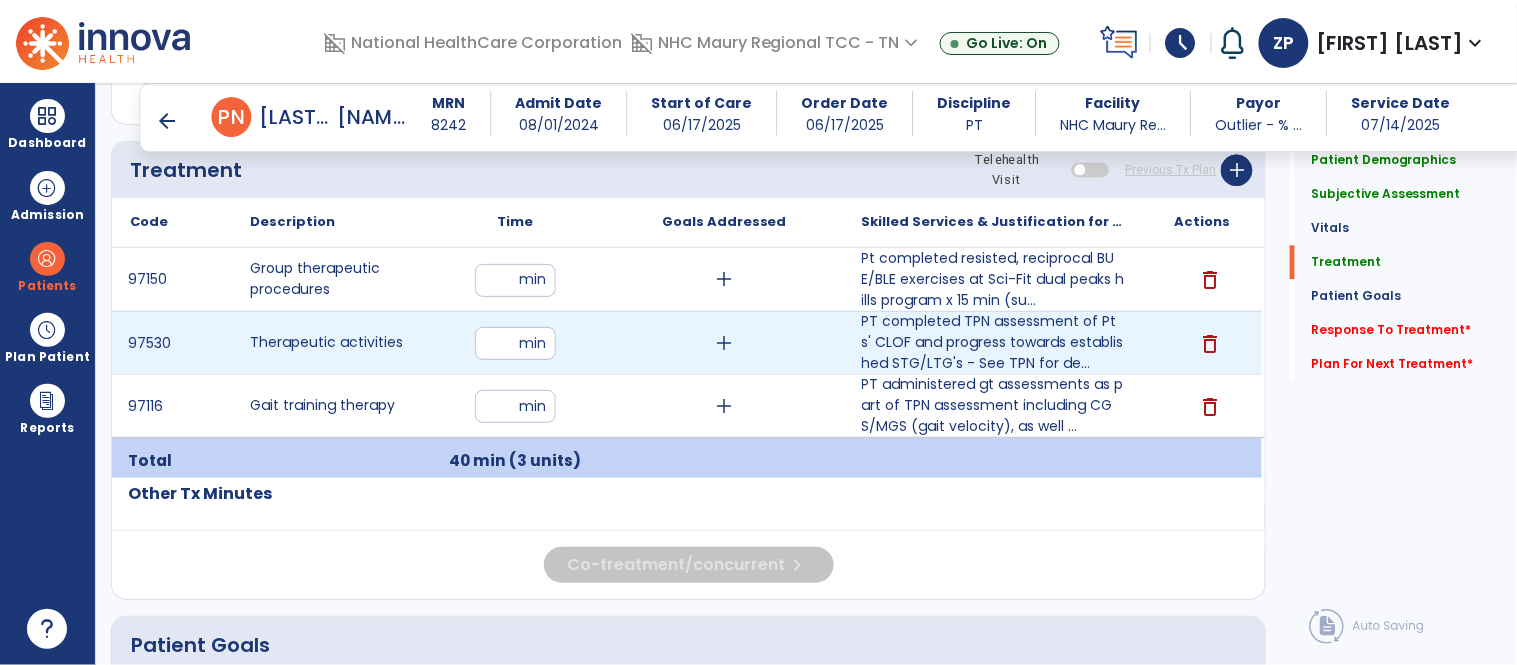 click on "**" at bounding box center (515, 343) 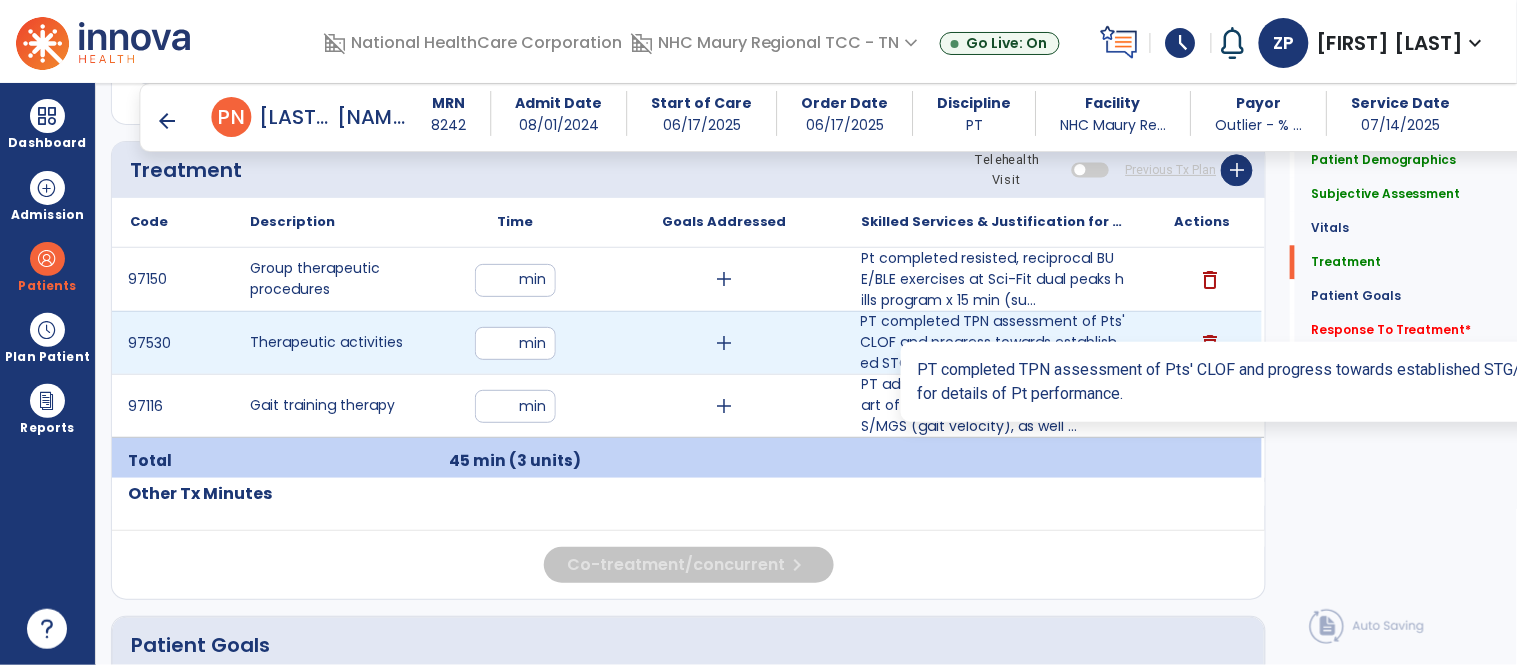 click on "PT completed TPN assessment of Pts' CLOF and progress towards established STG/LTG's - See TPN for de..." at bounding box center (993, 342) 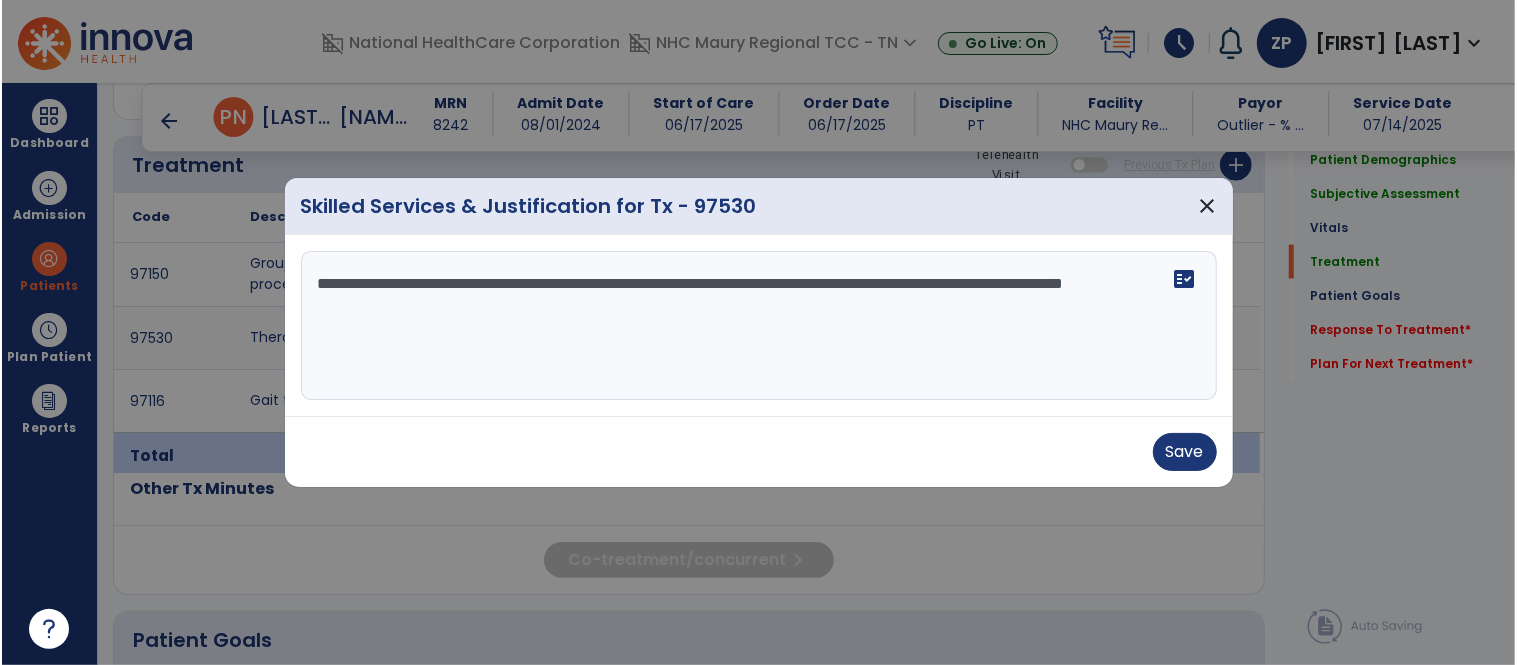 scroll, scrollTop: 1188, scrollLeft: 0, axis: vertical 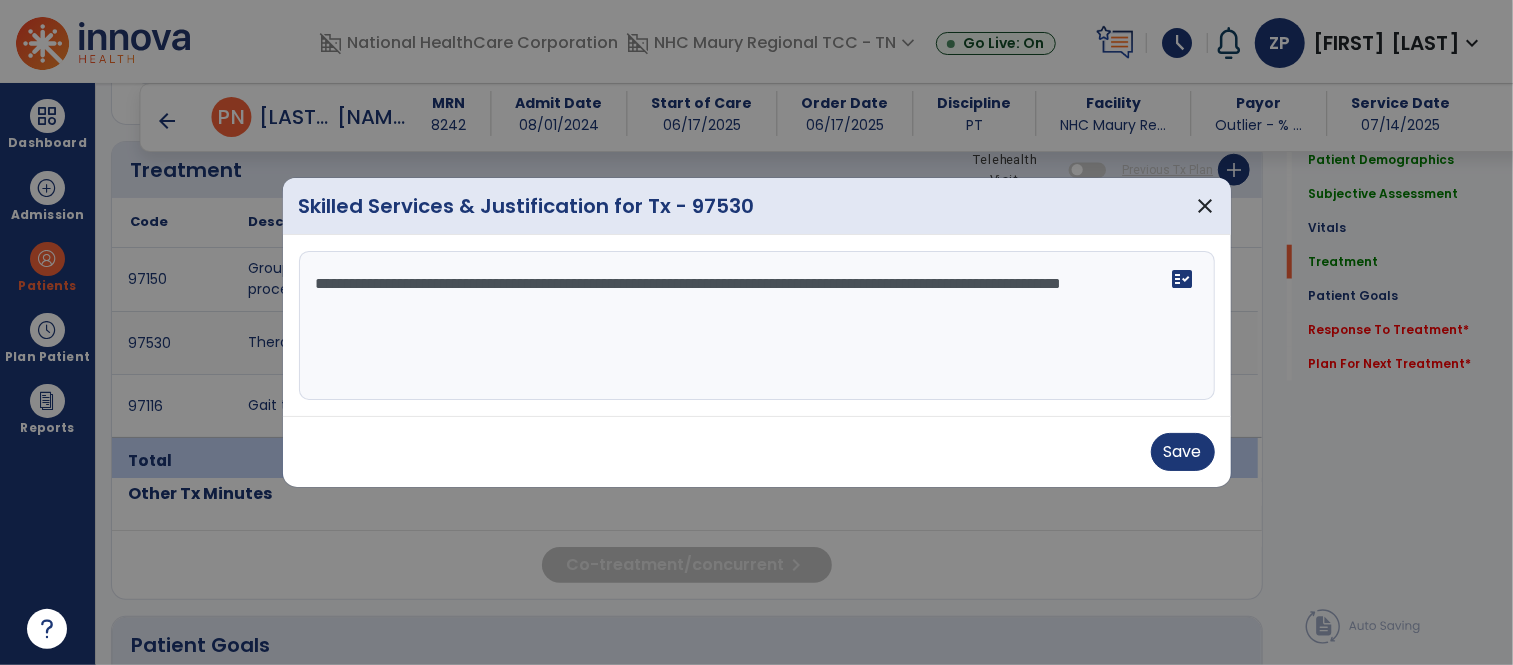click on "**********" at bounding box center [757, 326] 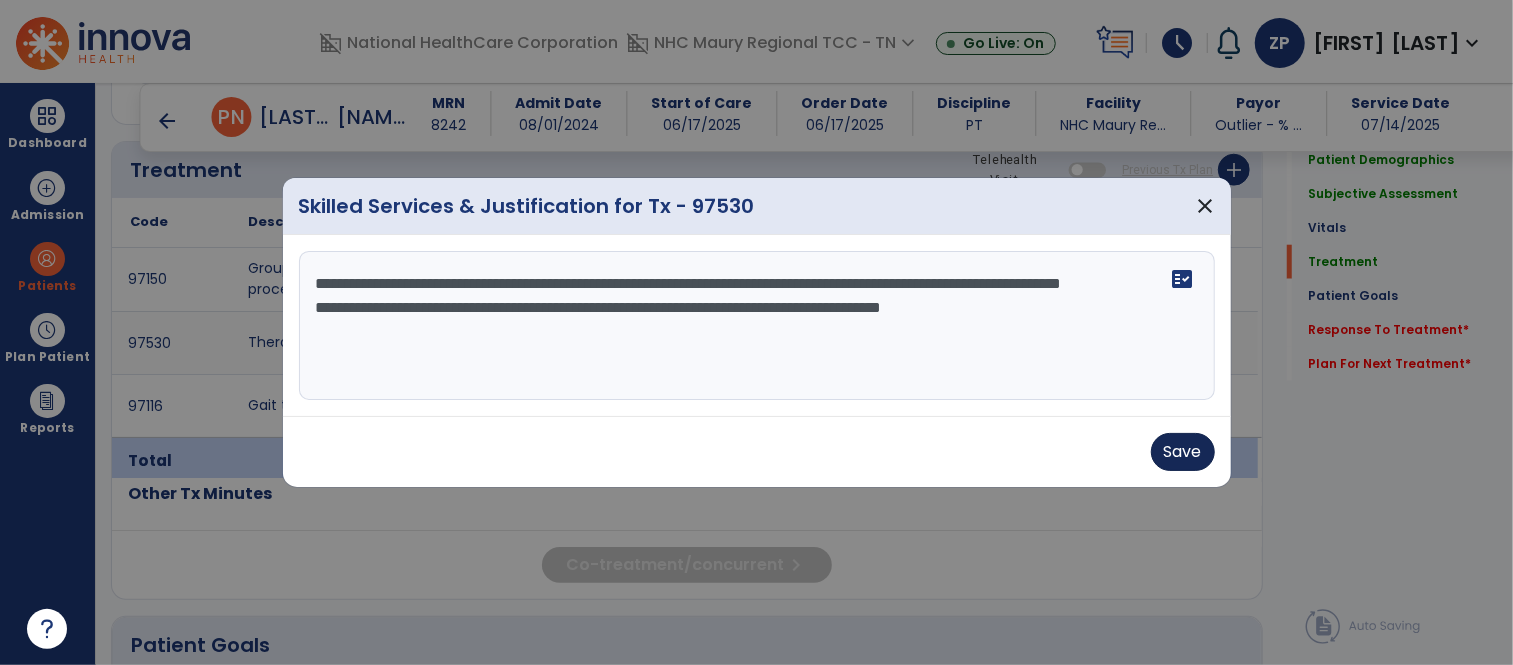 type on "**********" 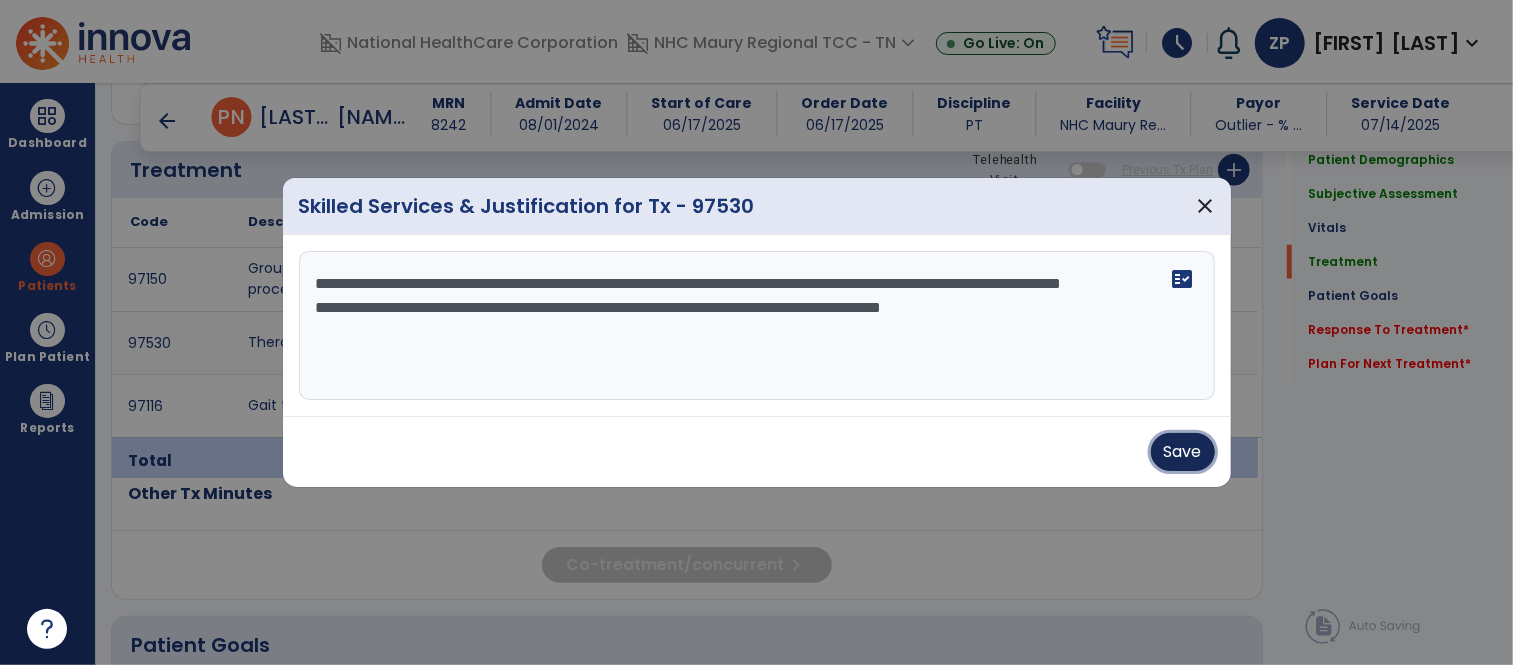 click on "Save" at bounding box center (1183, 452) 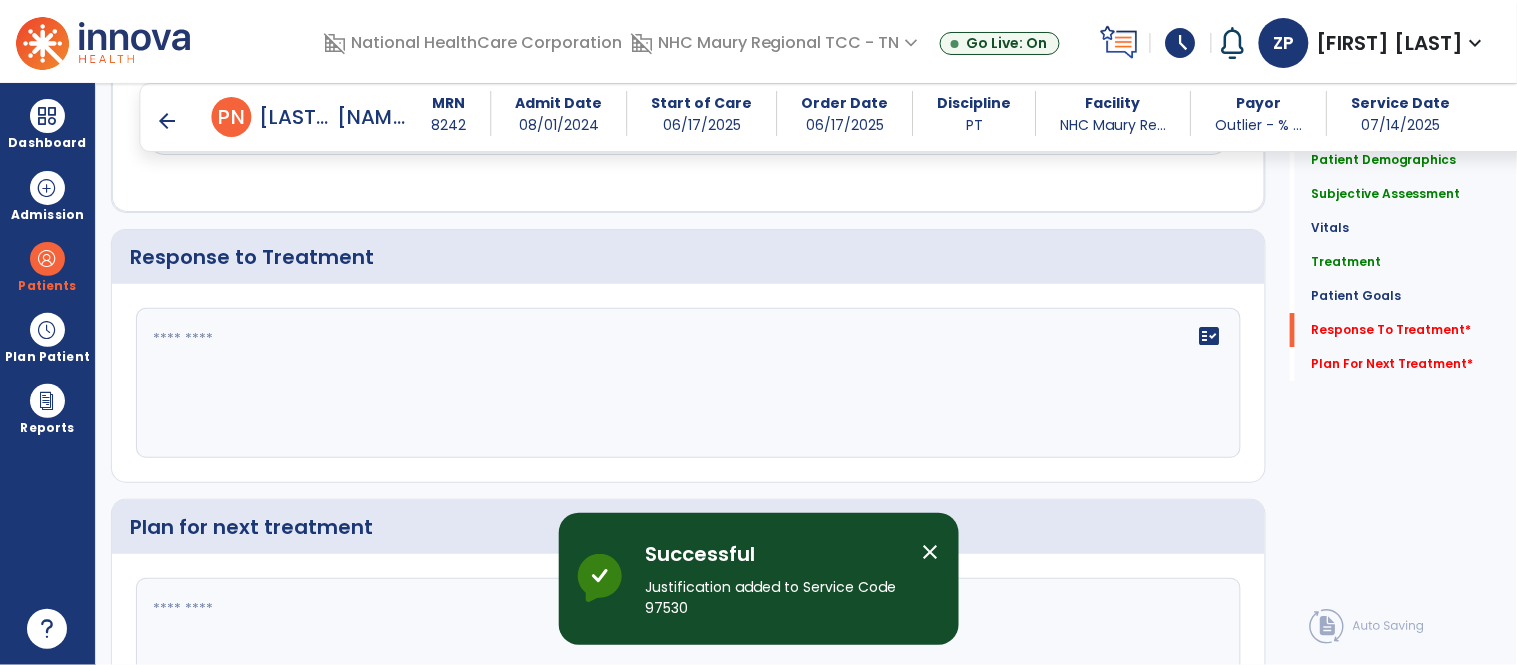 scroll, scrollTop: 3590, scrollLeft: 0, axis: vertical 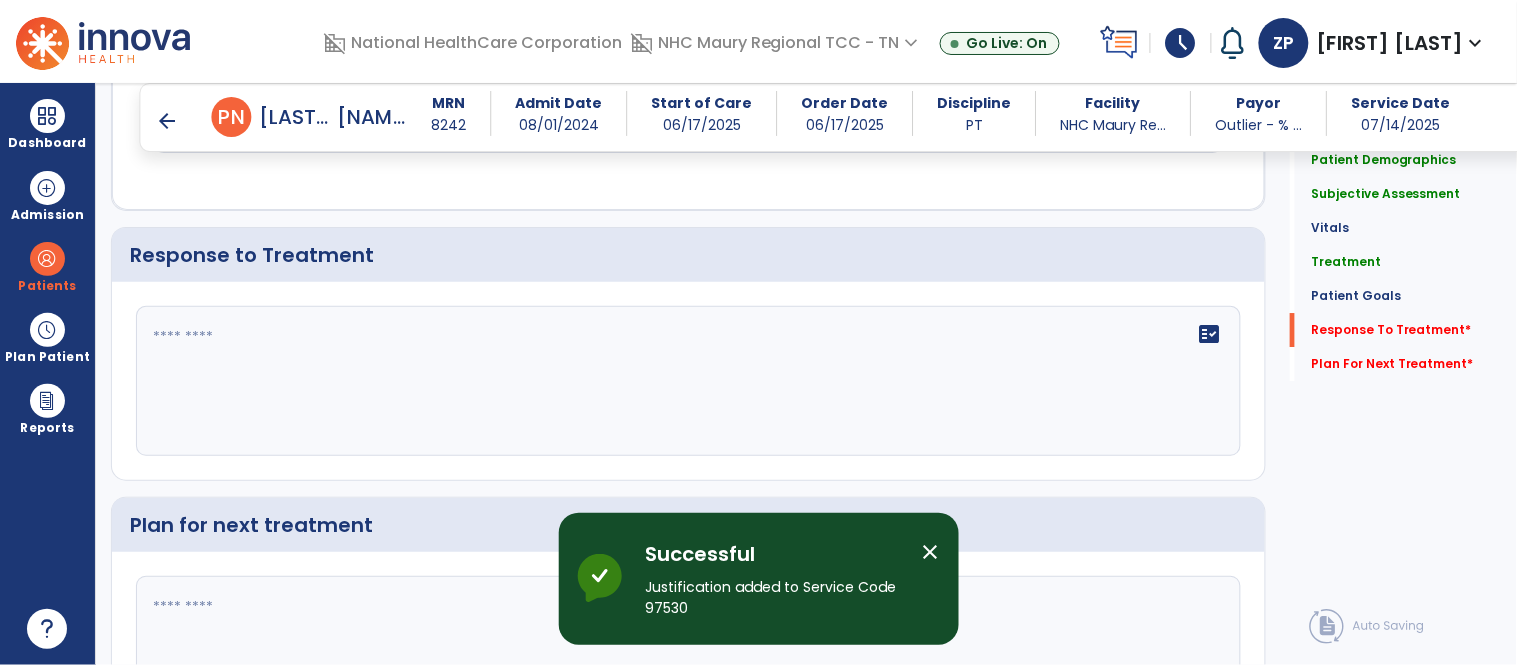 click on "fact_check" 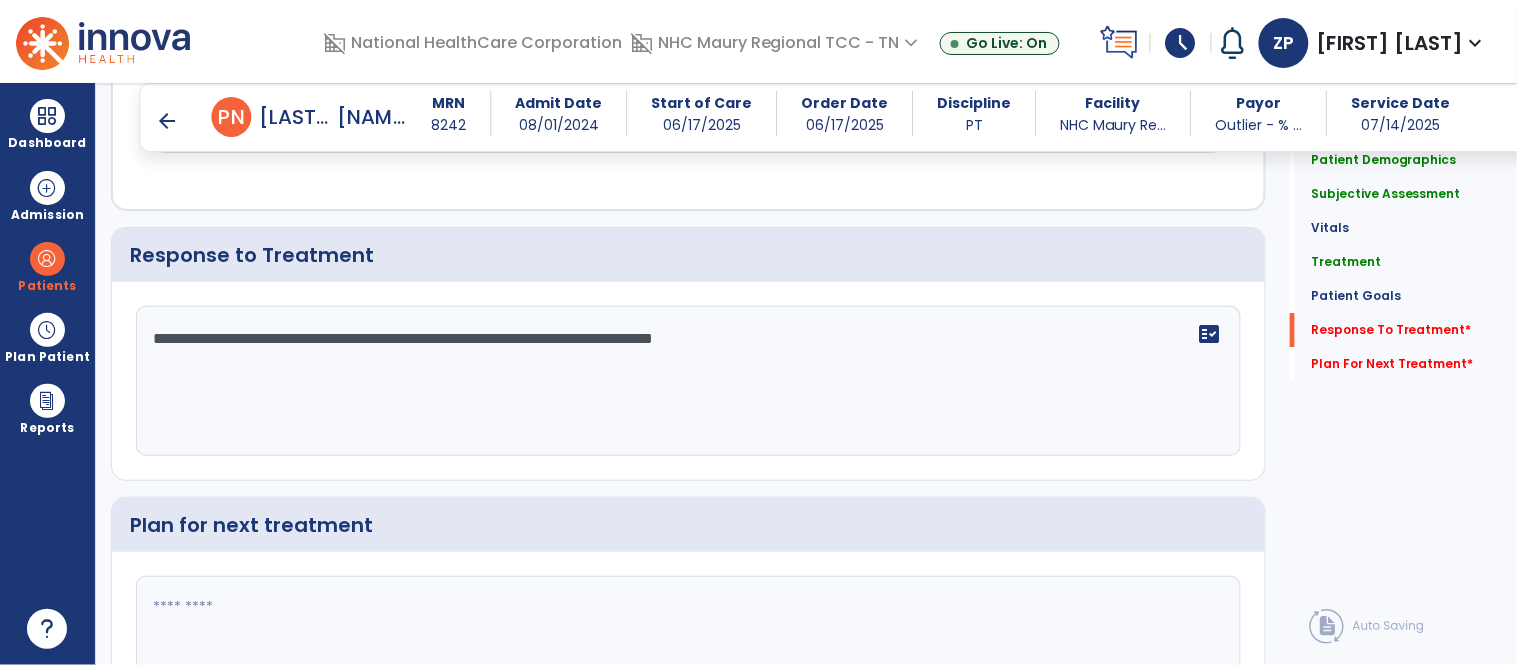 type on "**********" 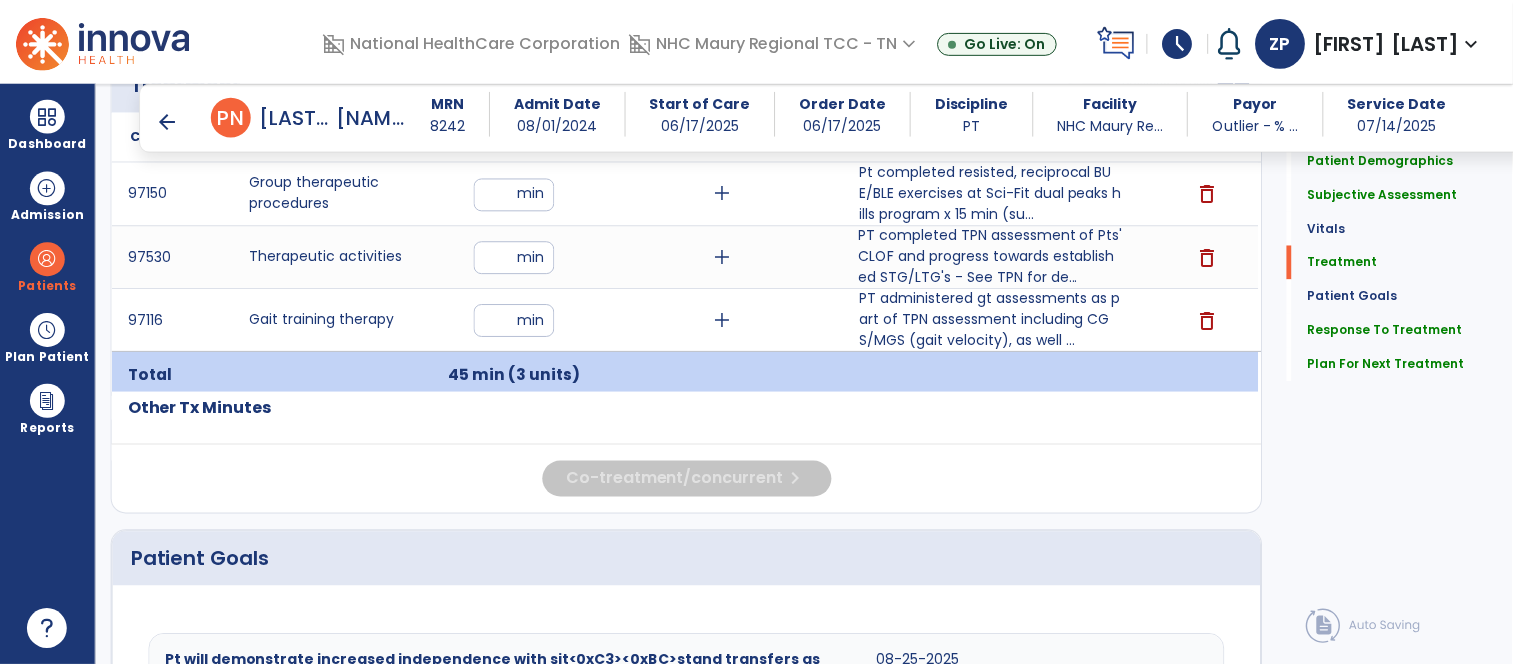 scroll, scrollTop: 1272, scrollLeft: 0, axis: vertical 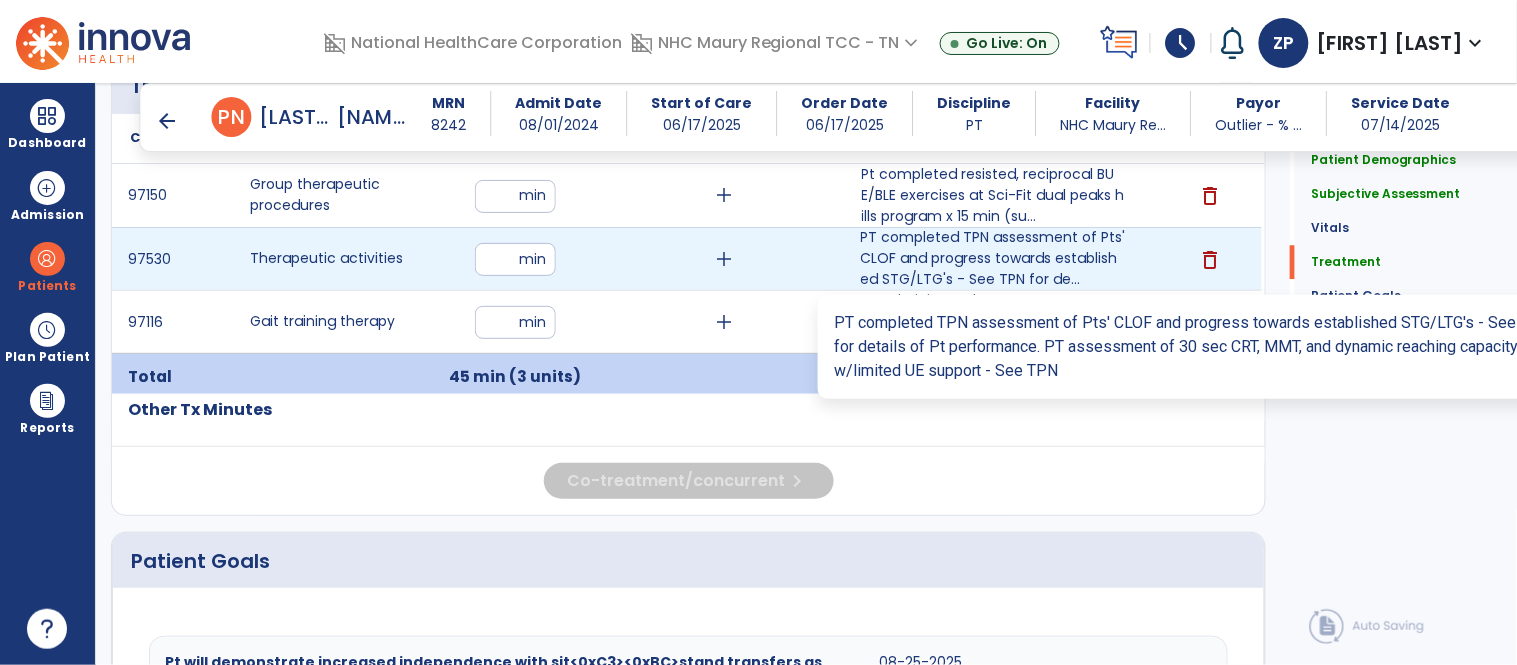 type on "**********" 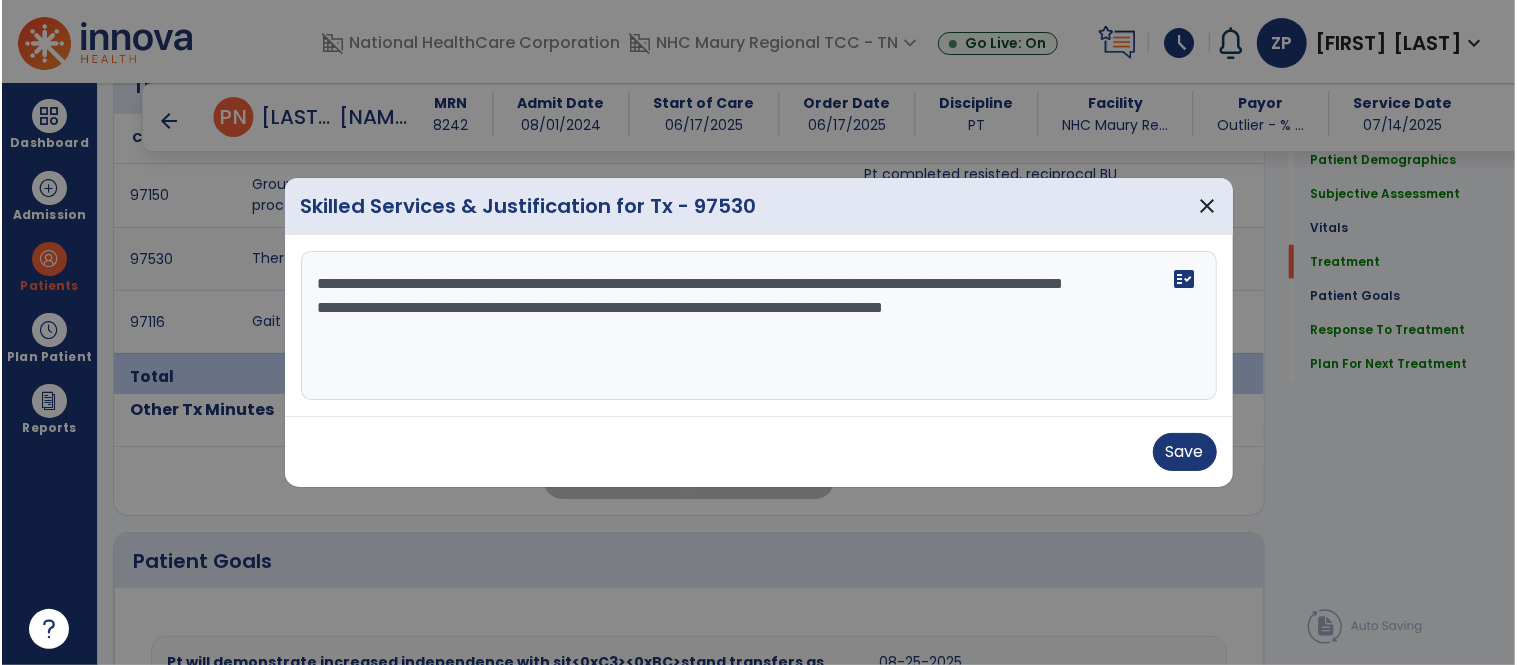 scroll, scrollTop: 1272, scrollLeft: 0, axis: vertical 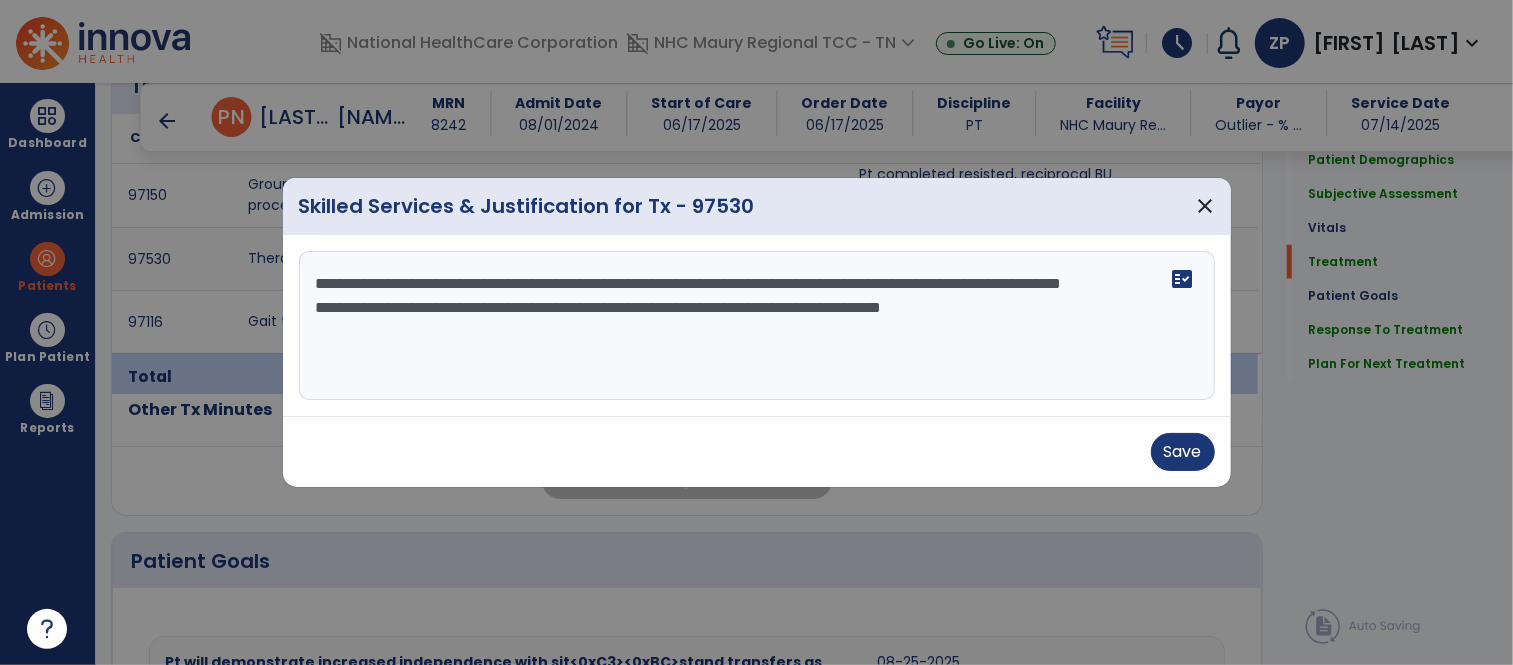 click on "**********" at bounding box center [757, 326] 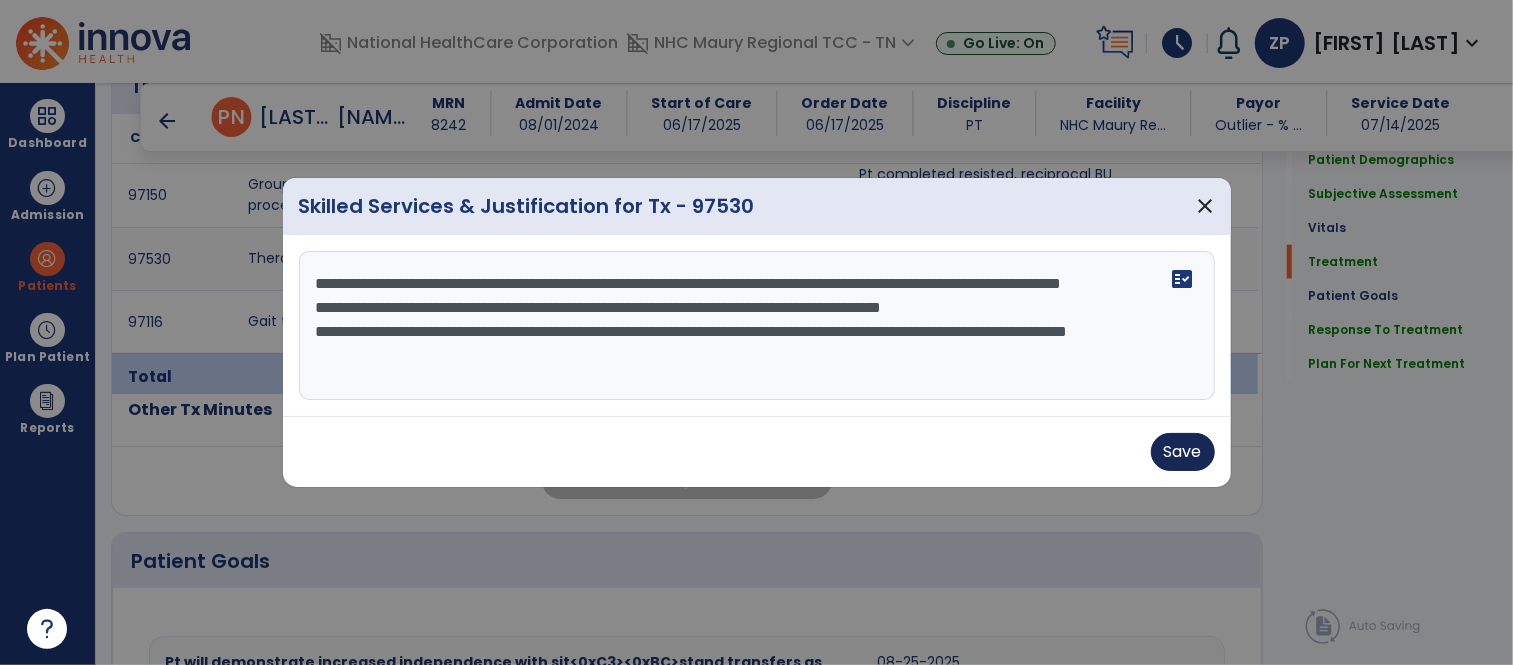 type on "**********" 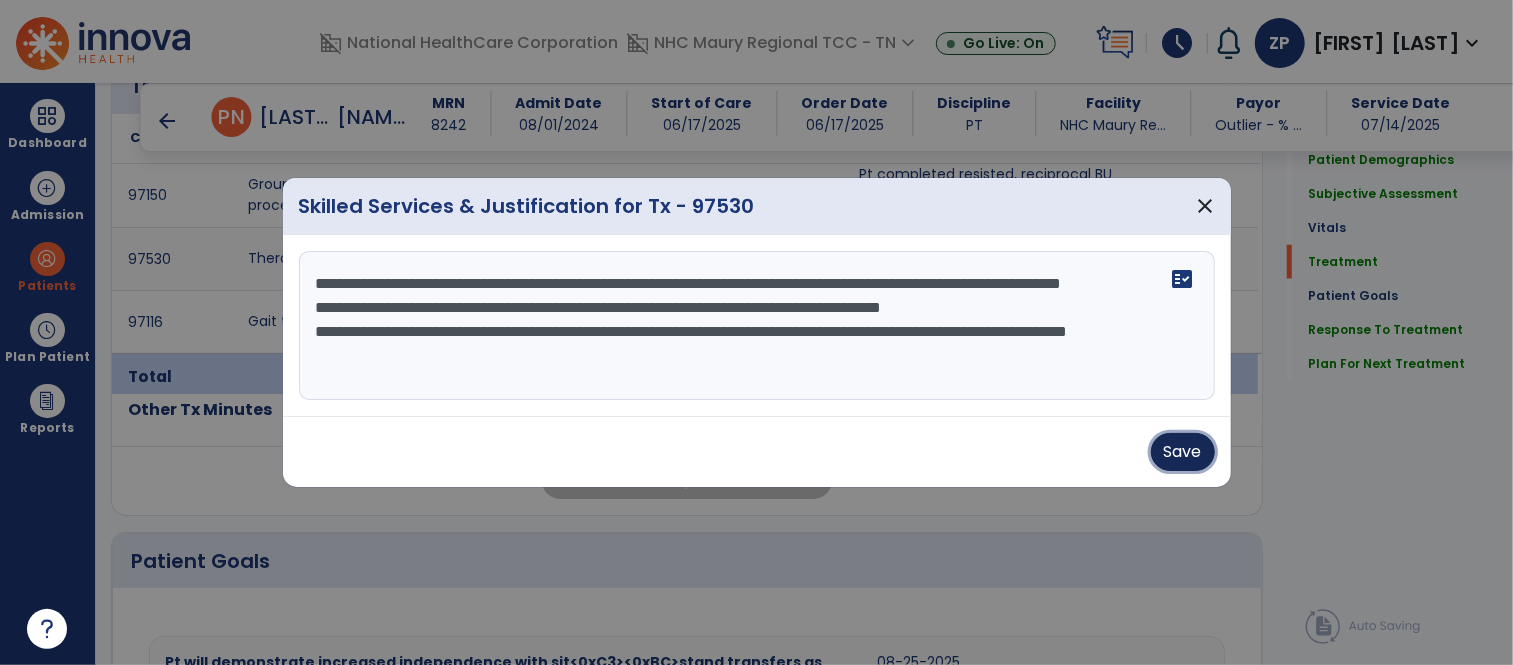 click on "Save" at bounding box center (1183, 452) 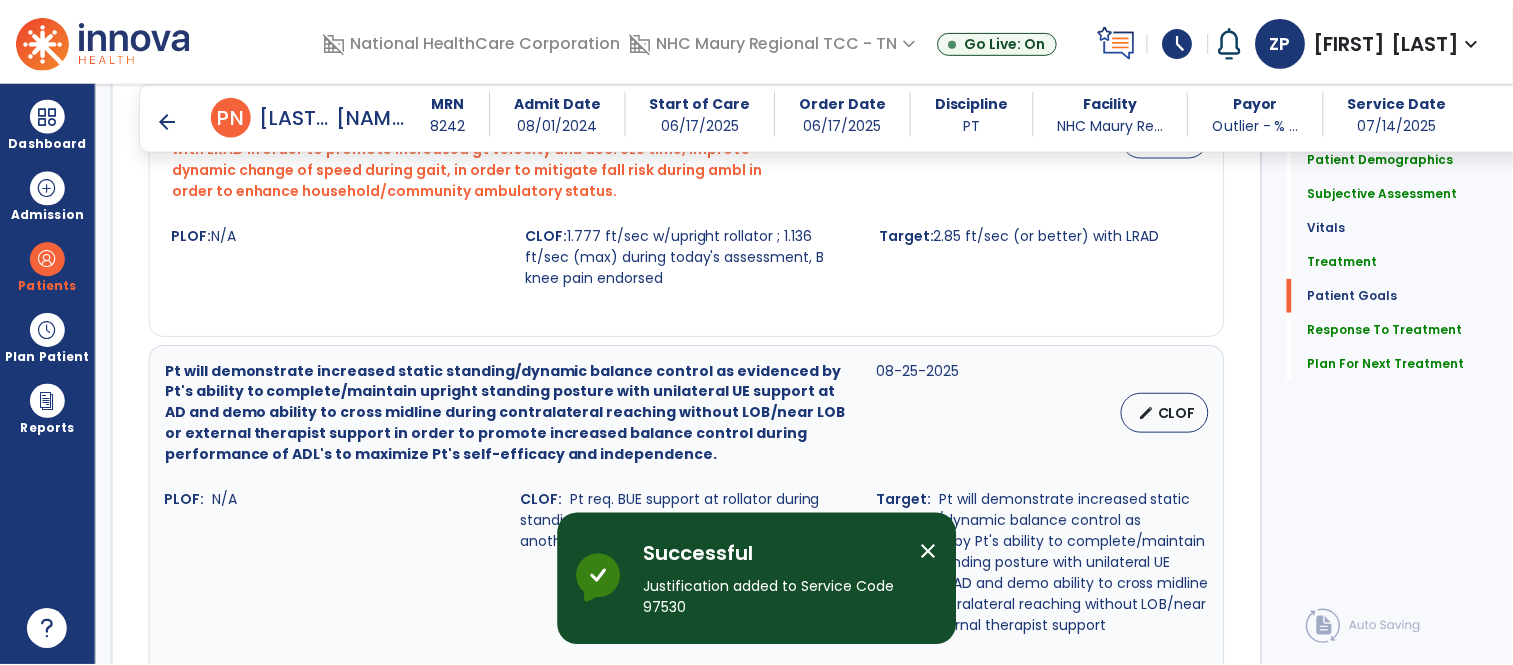 scroll, scrollTop: 3724, scrollLeft: 0, axis: vertical 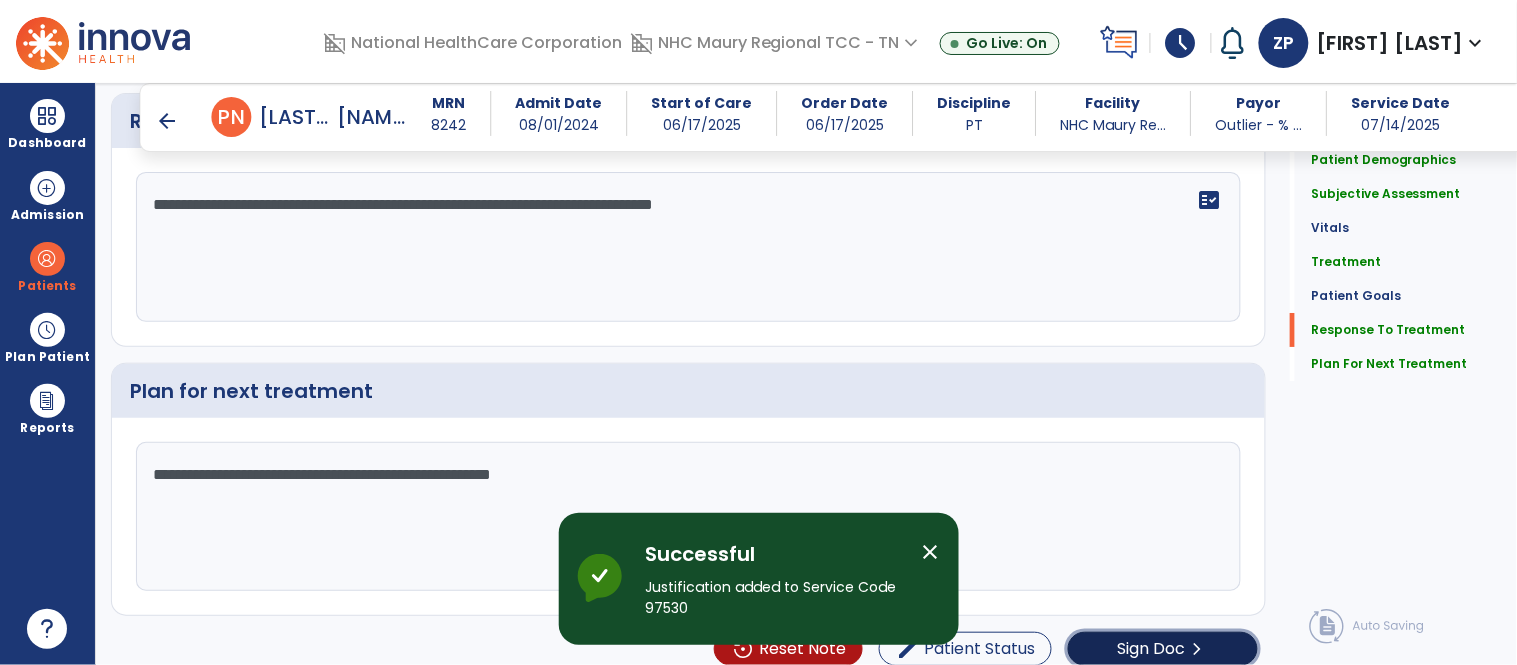 click on "Sign Doc" 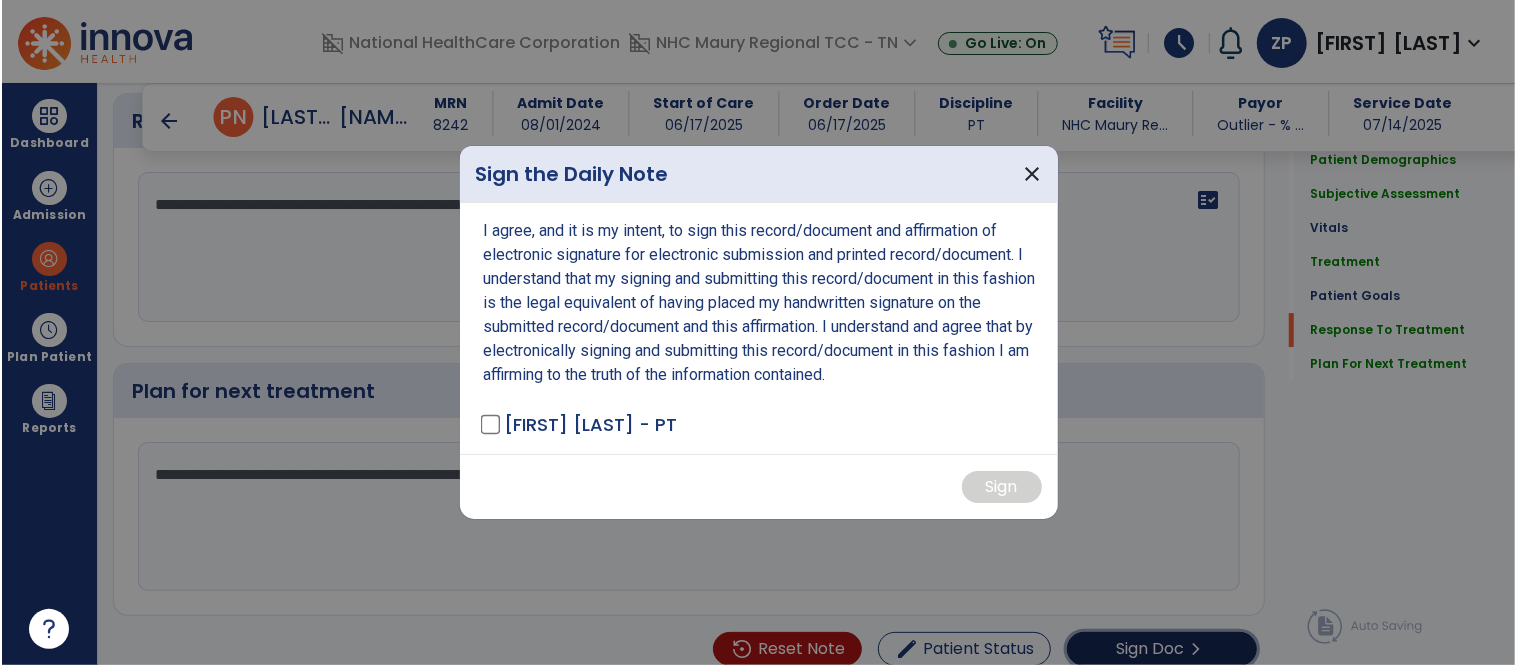 scroll, scrollTop: 3724, scrollLeft: 0, axis: vertical 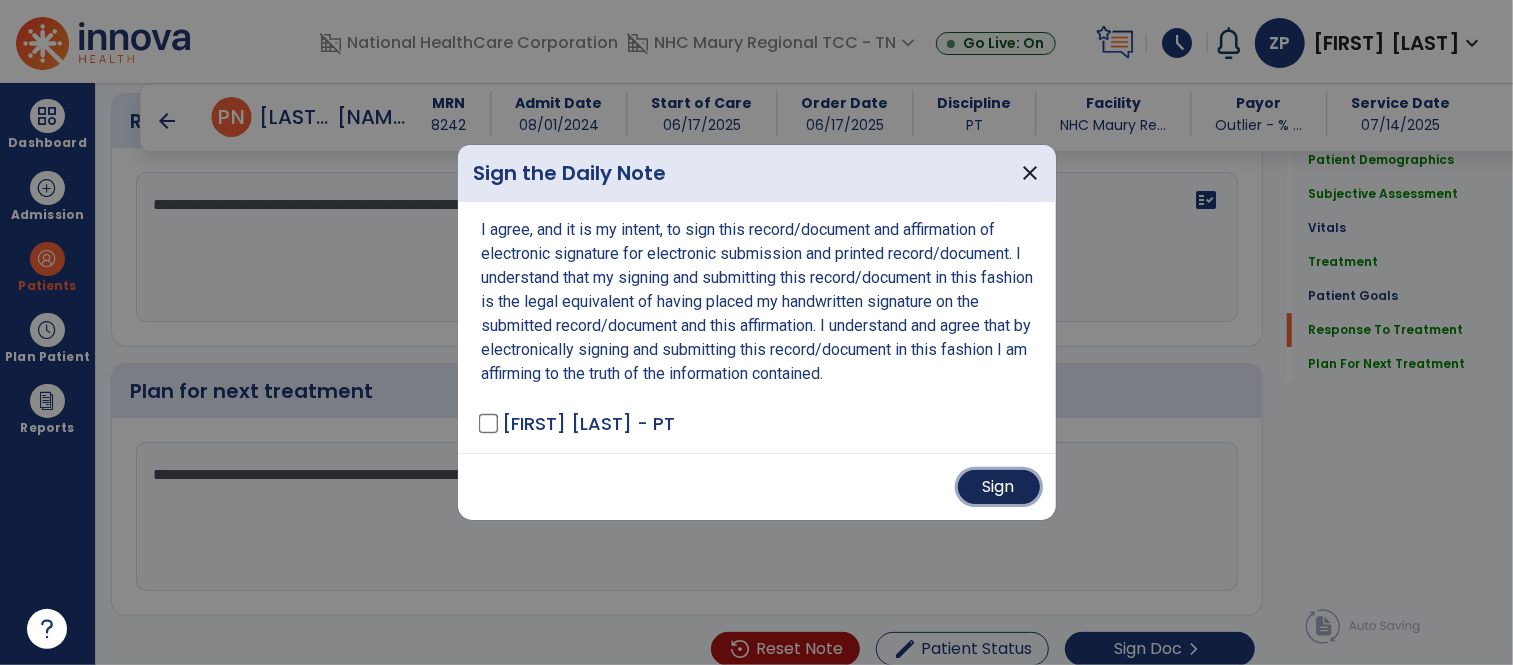 click on "Sign" at bounding box center [999, 487] 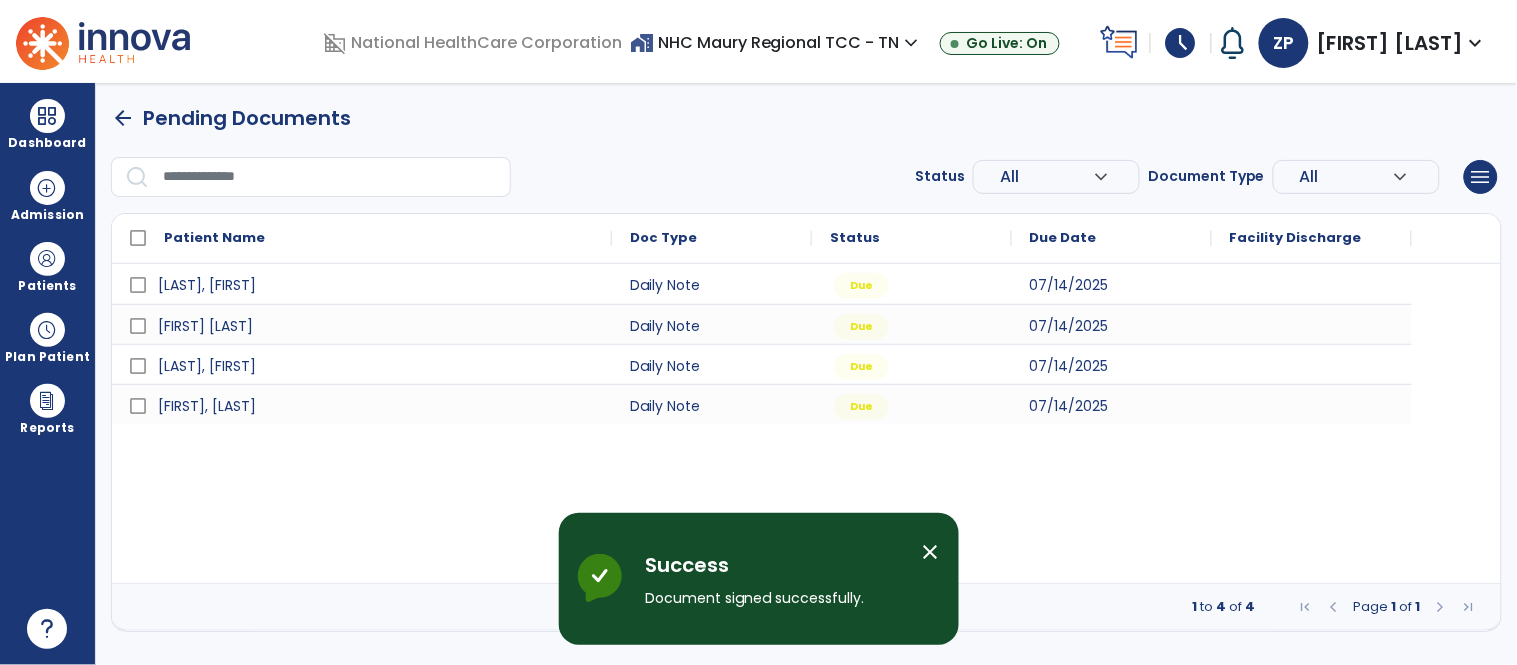 scroll, scrollTop: 0, scrollLeft: 0, axis: both 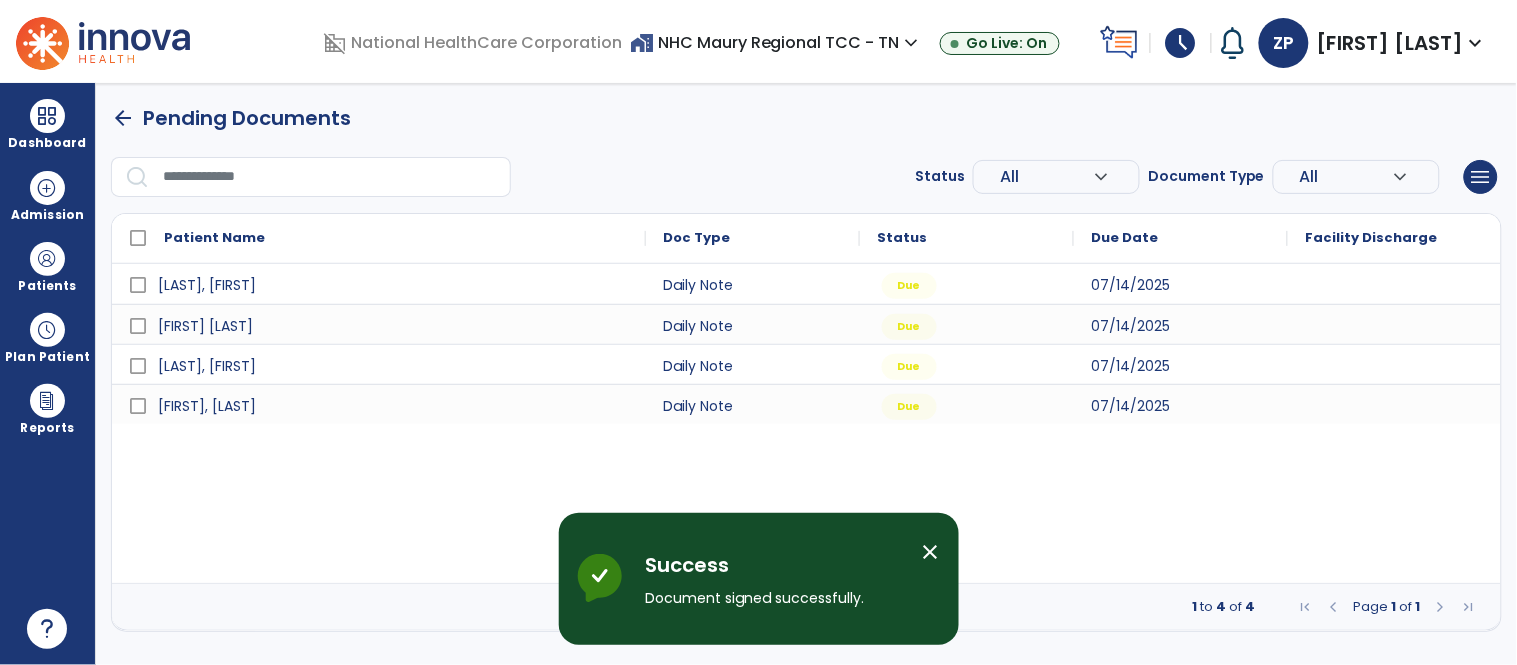 click on "close" at bounding box center (931, 552) 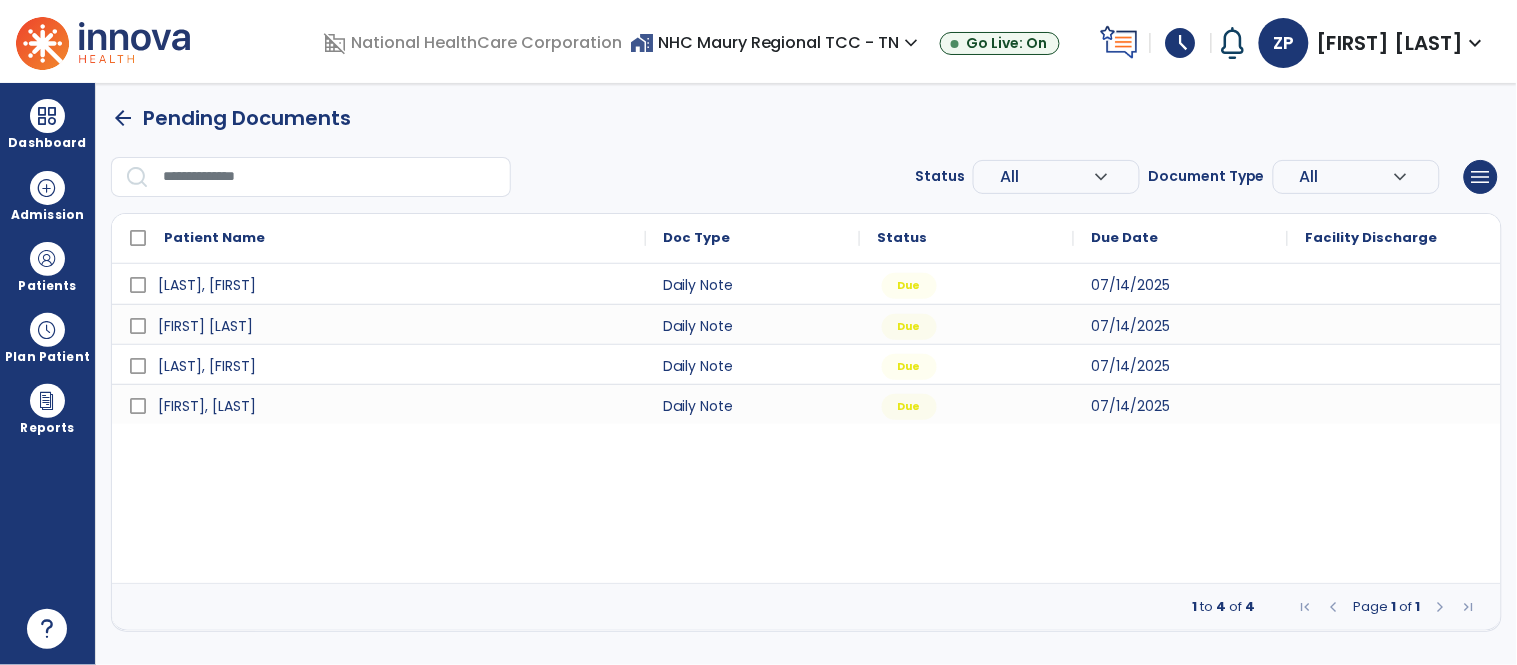 click on "schedule" at bounding box center [1181, 43] 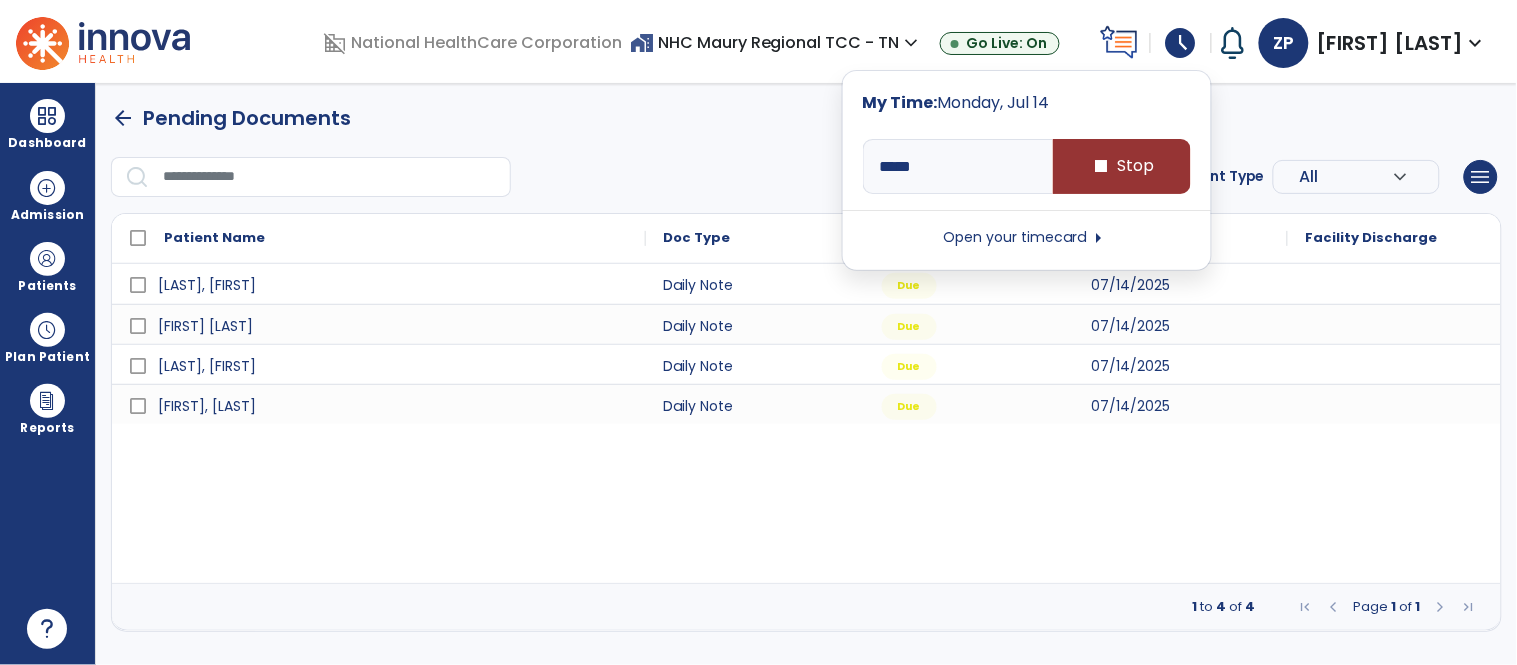 click on "stop  Stop" at bounding box center [1122, 166] 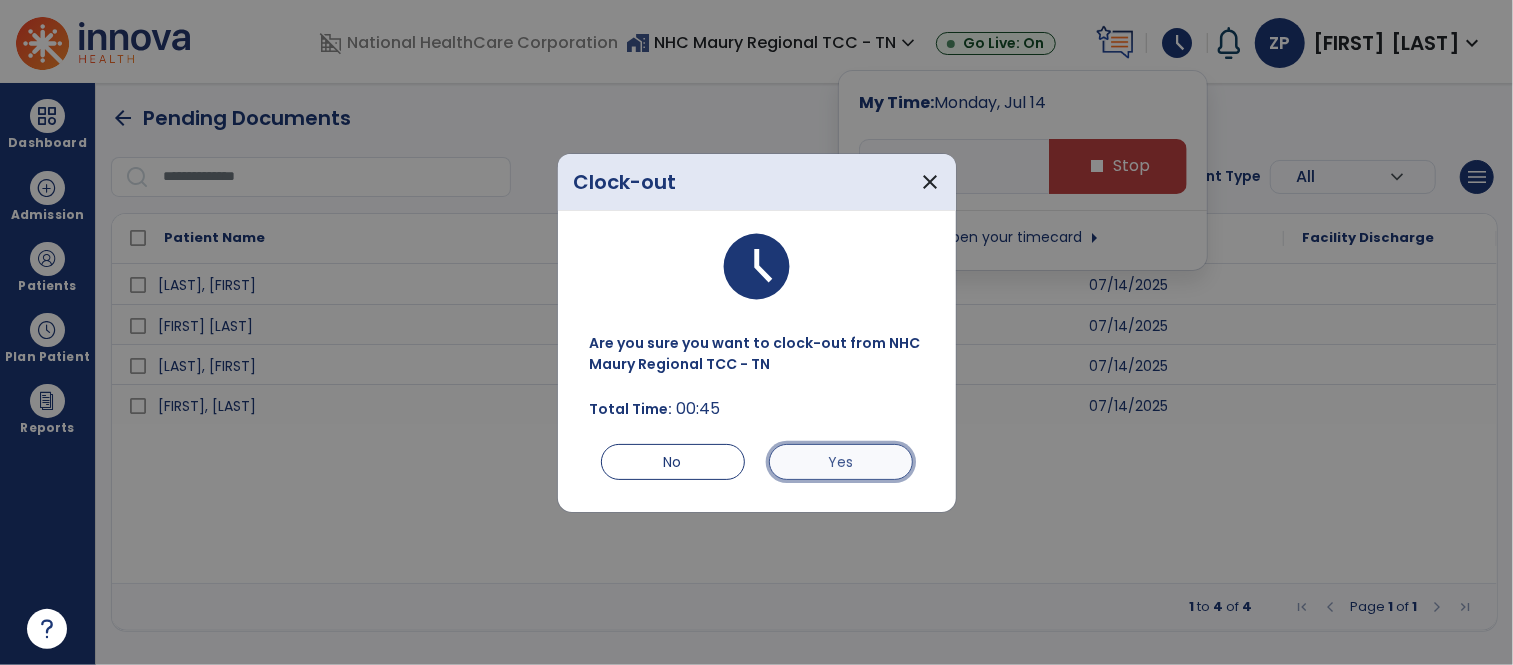 click on "Yes" at bounding box center [841, 462] 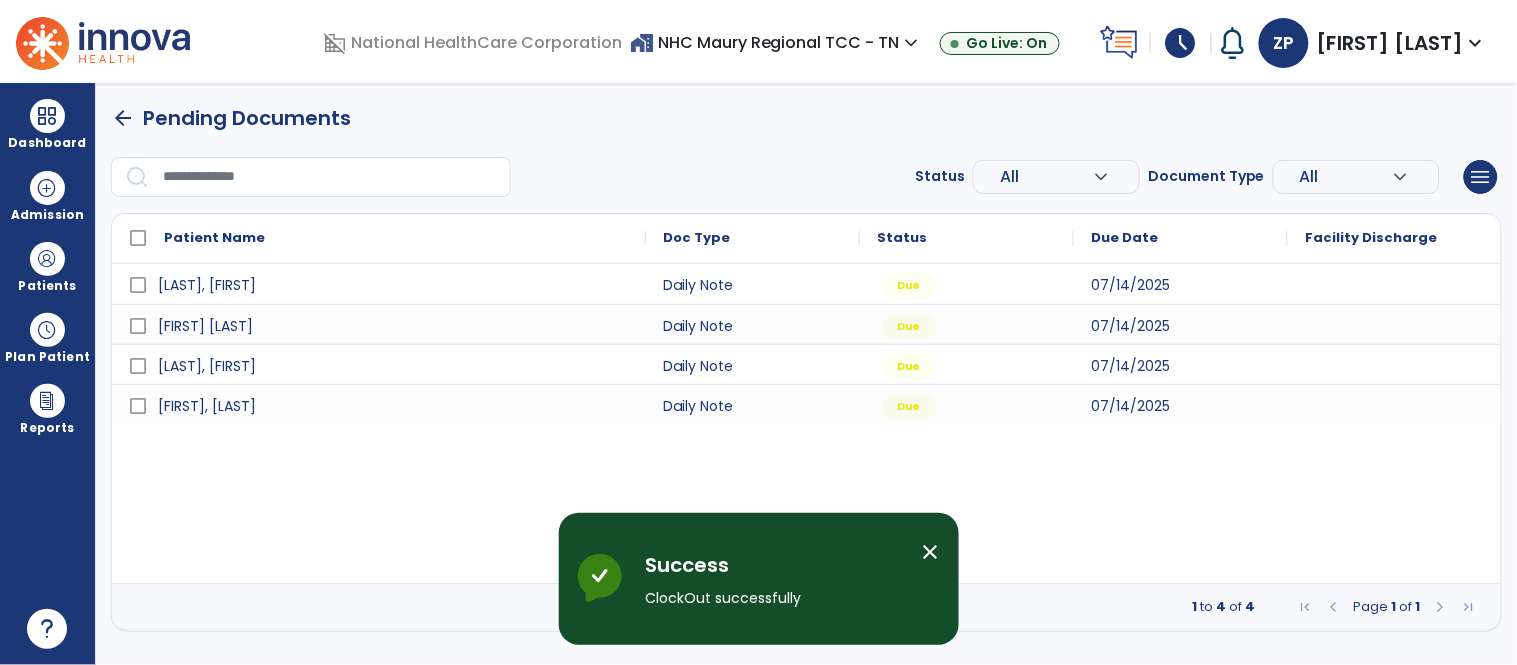 type on "****" 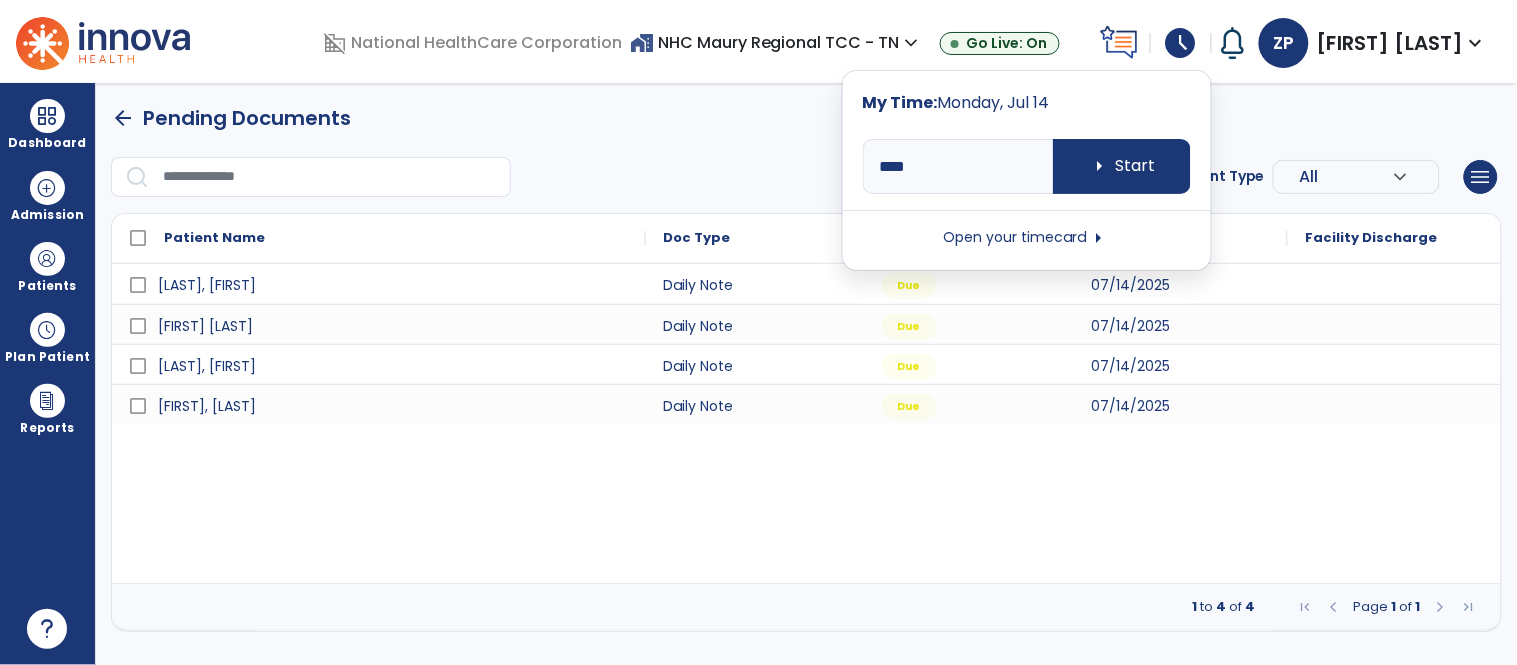 click on "Open your timecard  arrow_right" at bounding box center (1027, 238) 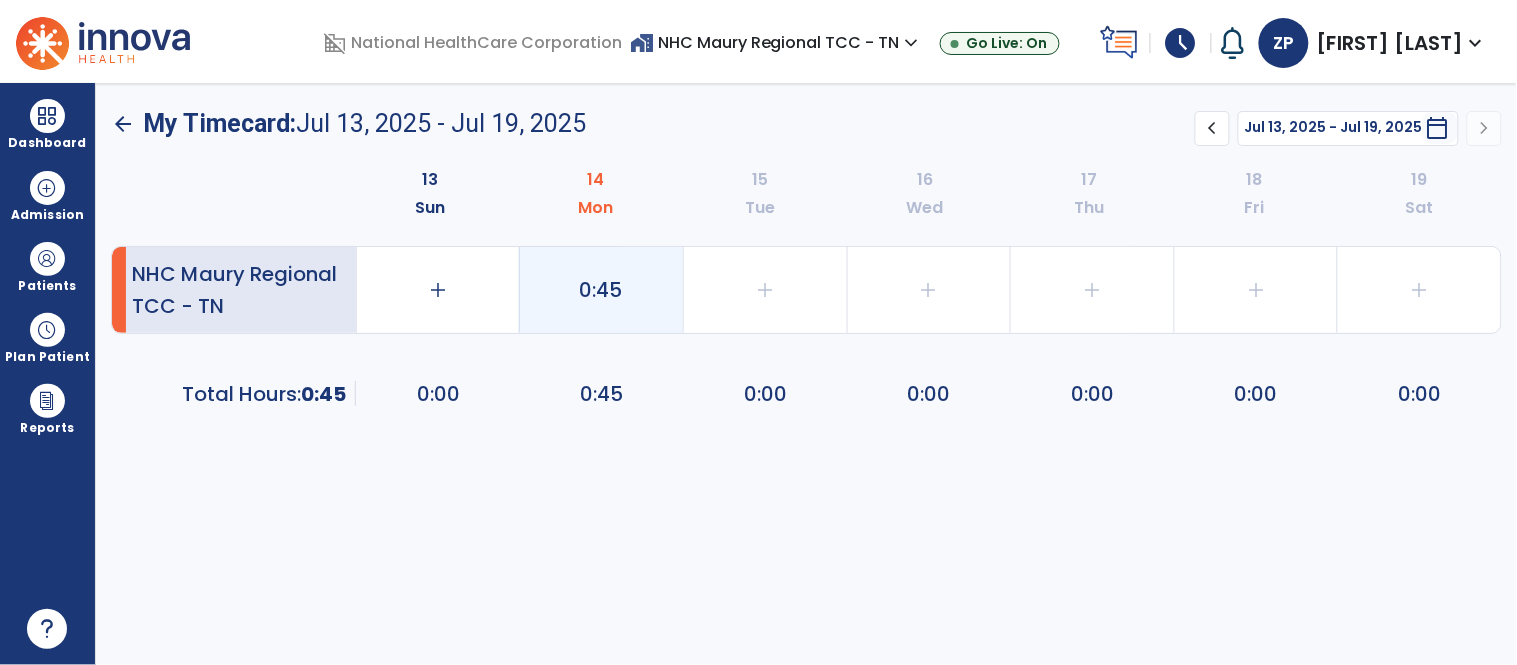 click on "0:45" 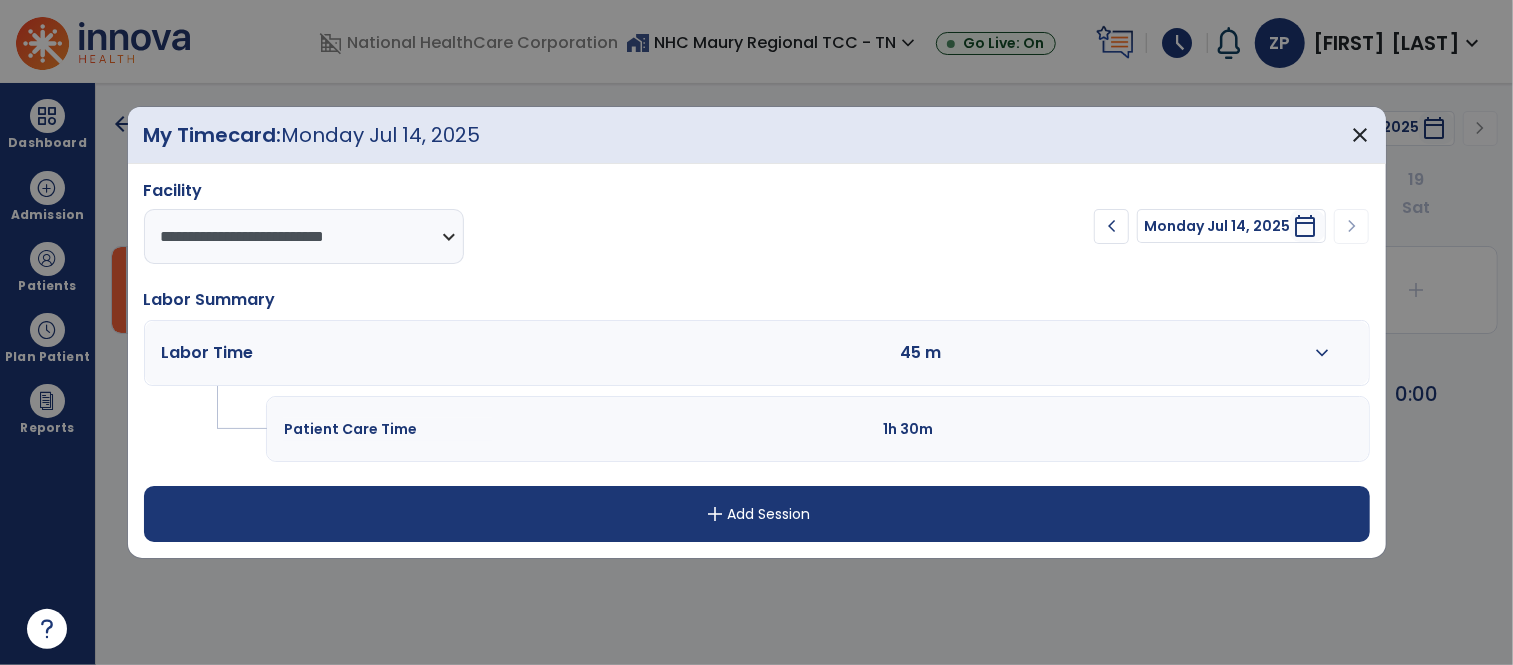 click on "Labor Time  45 m   expand_more" at bounding box center (757, 353) 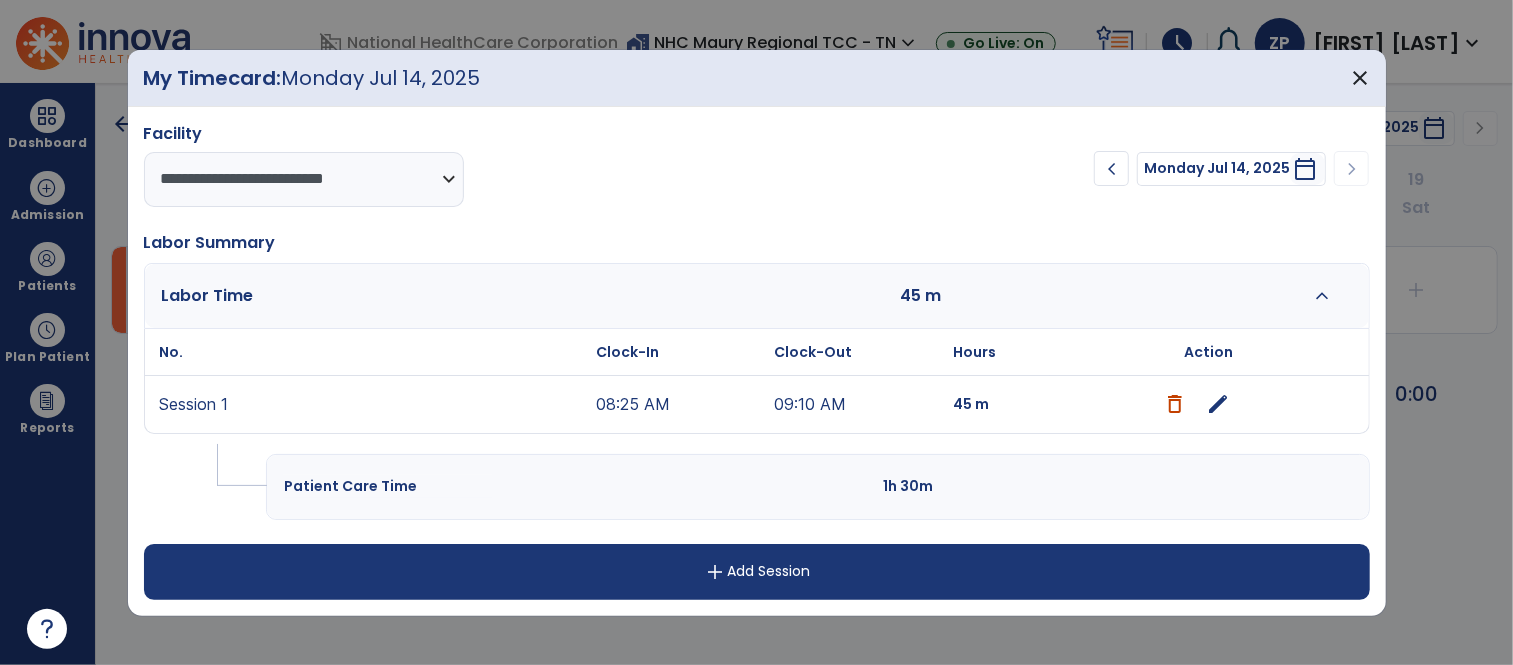 click on "edit" at bounding box center [1218, 404] 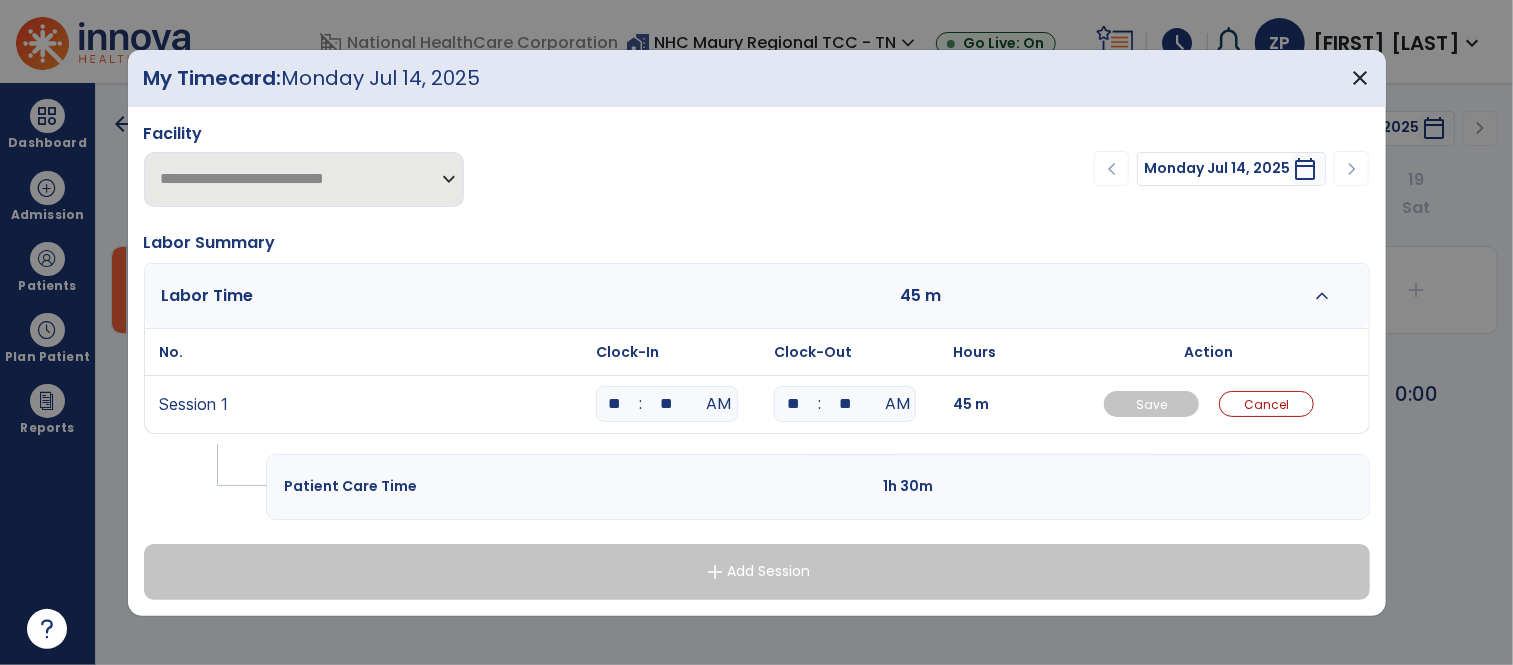 click on "**" at bounding box center (615, 404) 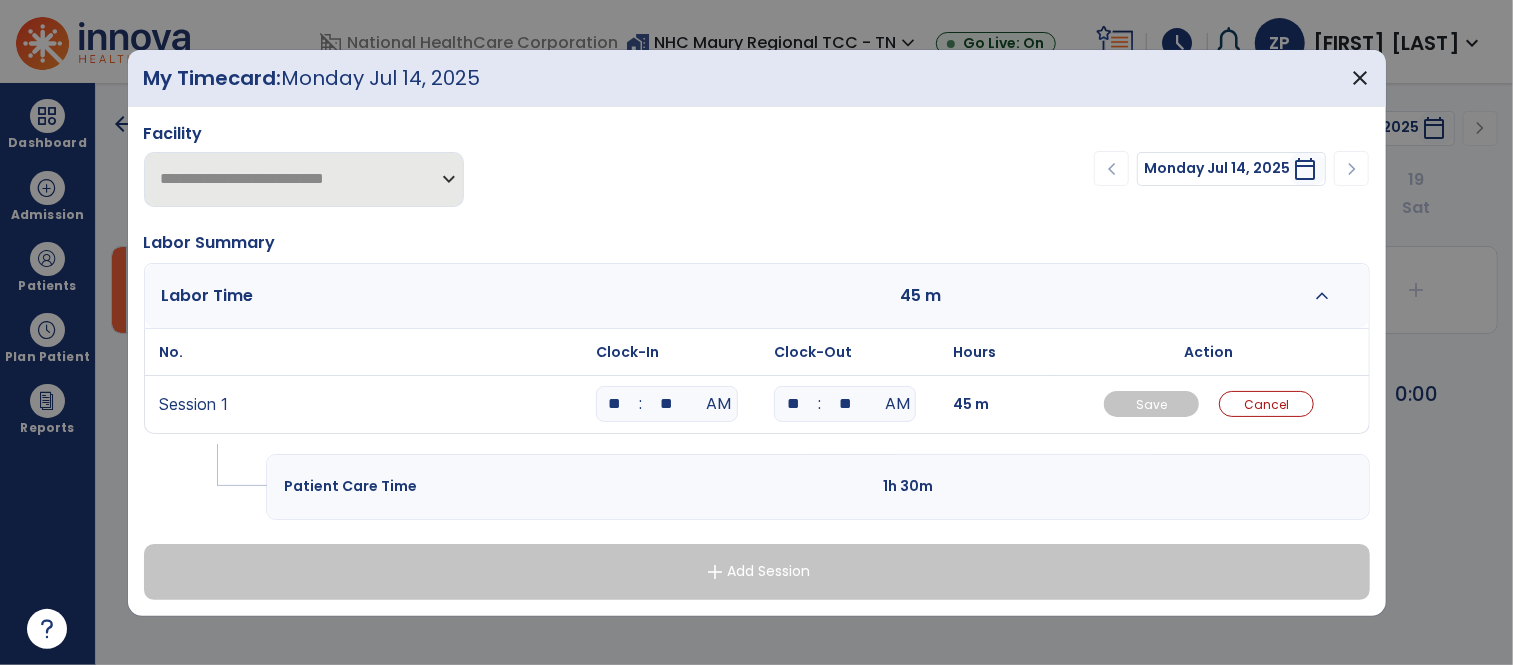 type on "**" 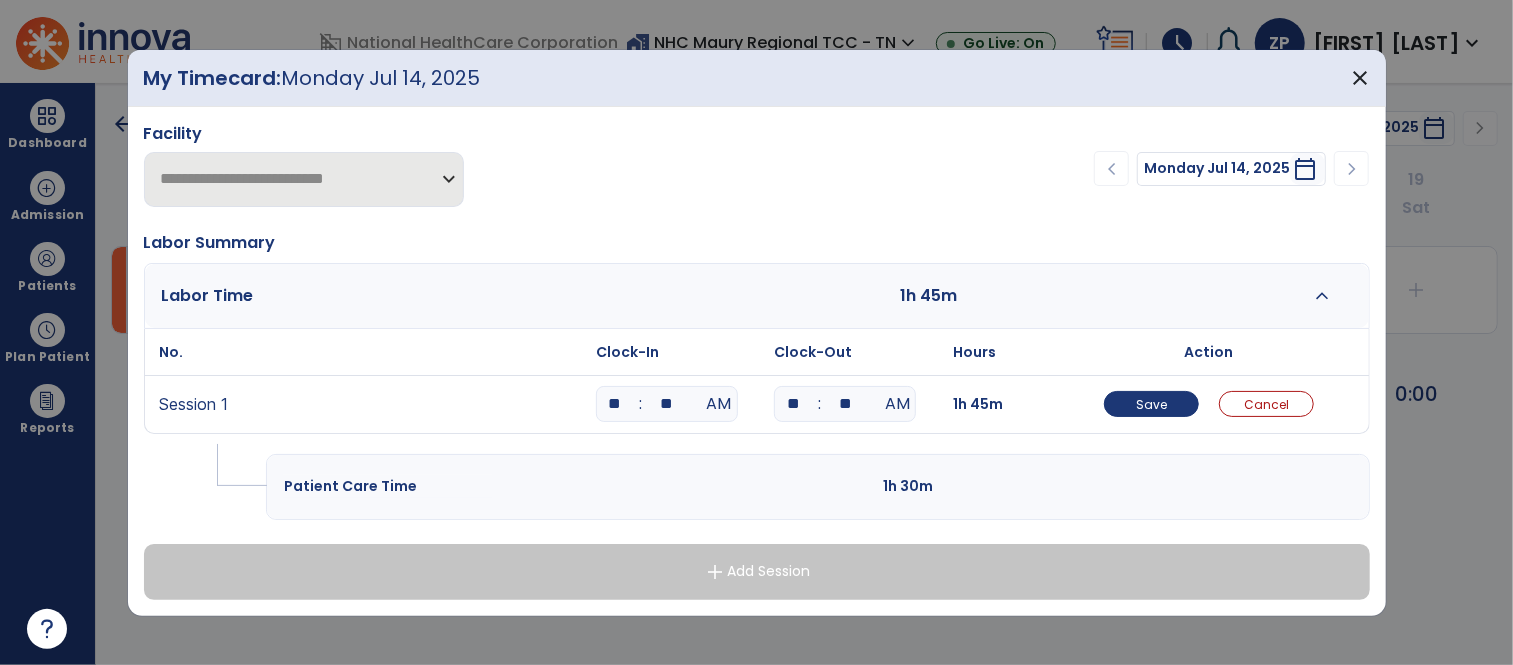 type on "*" 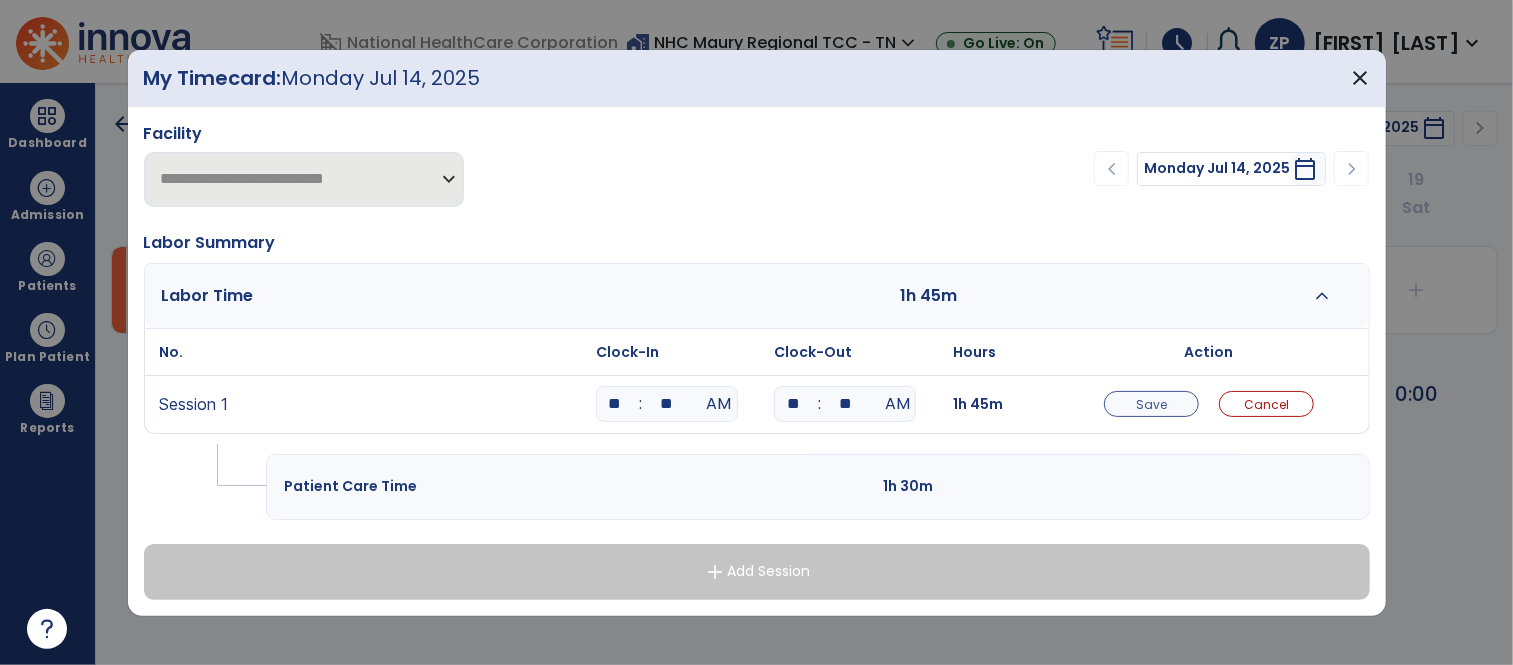 type on "**" 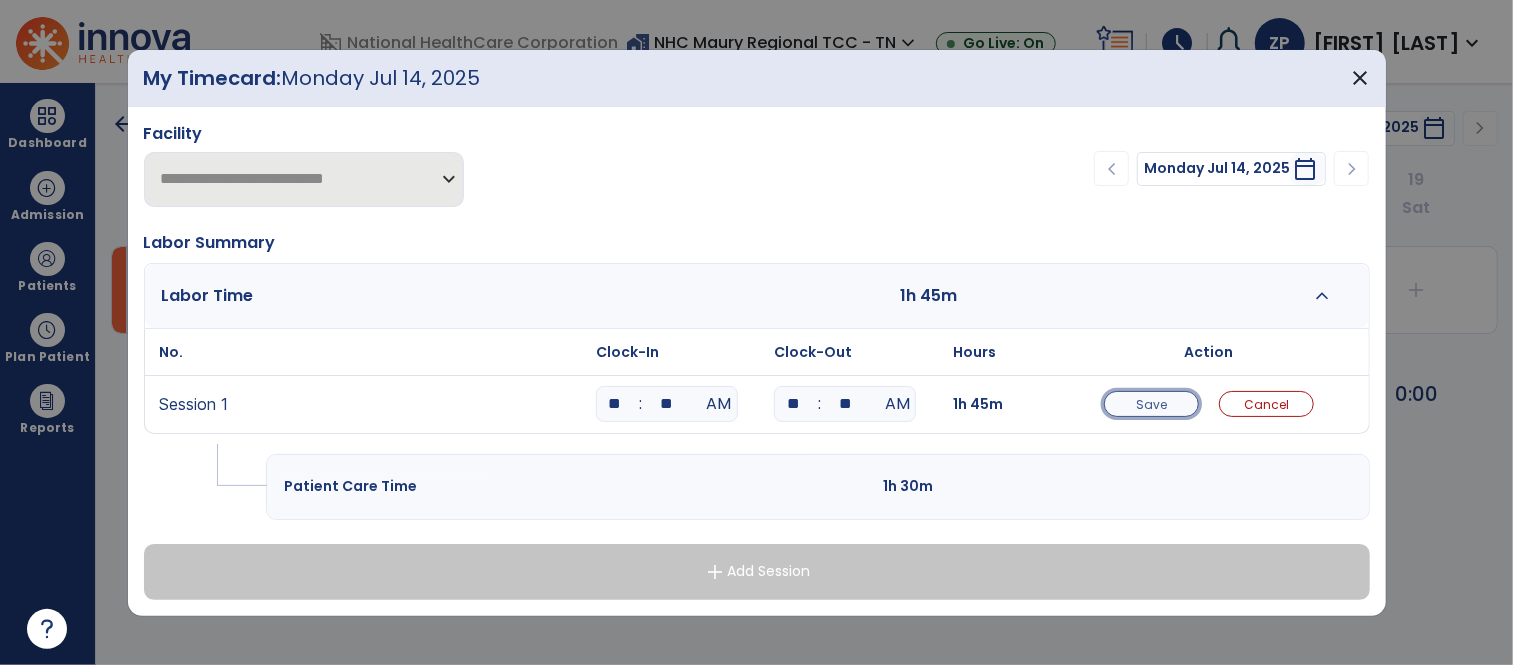 click on "Save" at bounding box center [1151, 404] 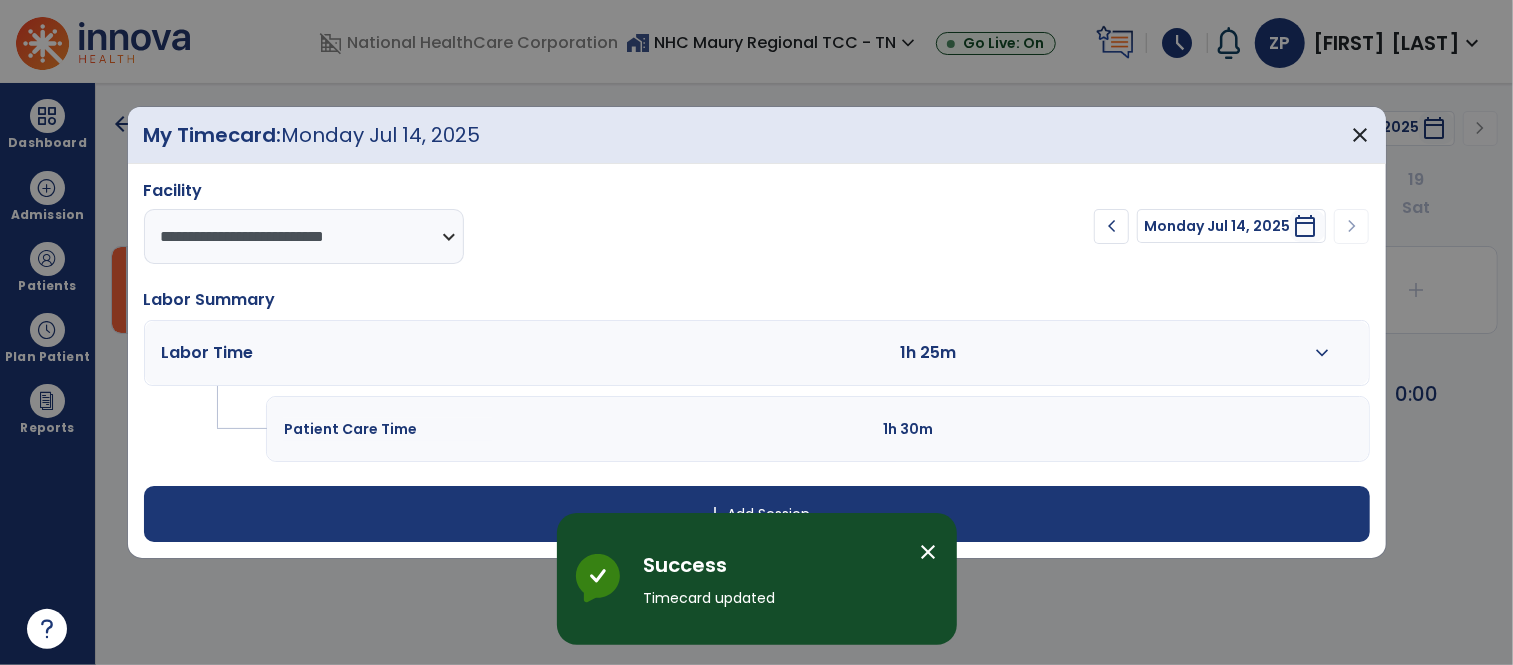 click on "close" at bounding box center (929, 552) 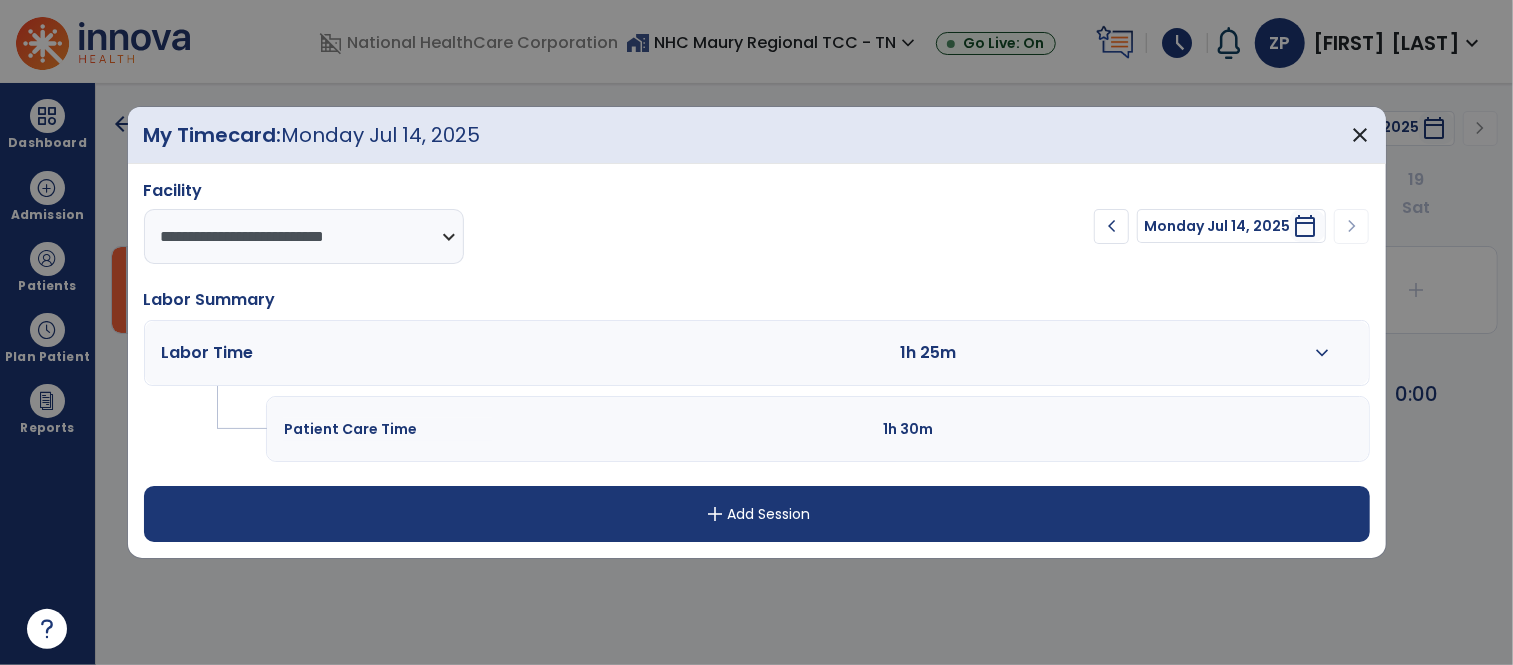 click on "chevron_left [DATE]  *********  calendar_today  chevron_right" at bounding box center (1121, 226) 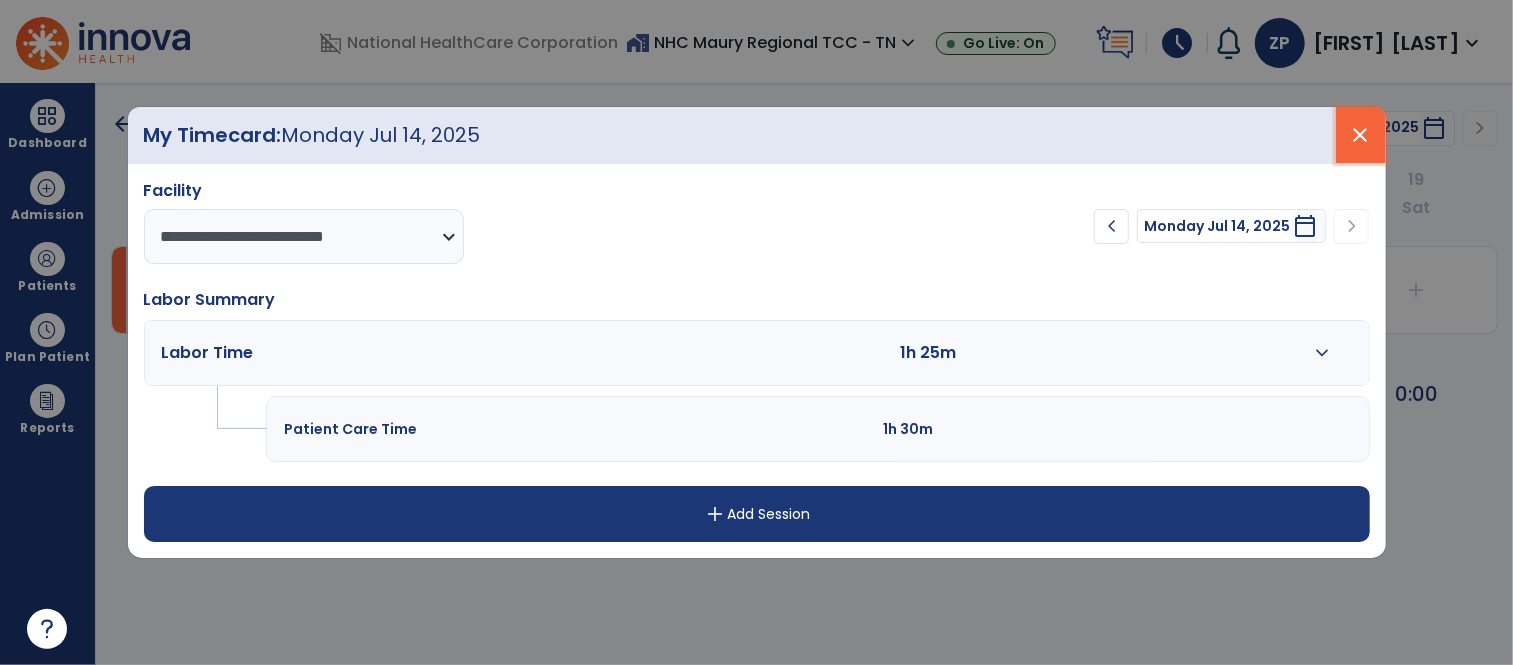 click on "close" at bounding box center (1361, 135) 